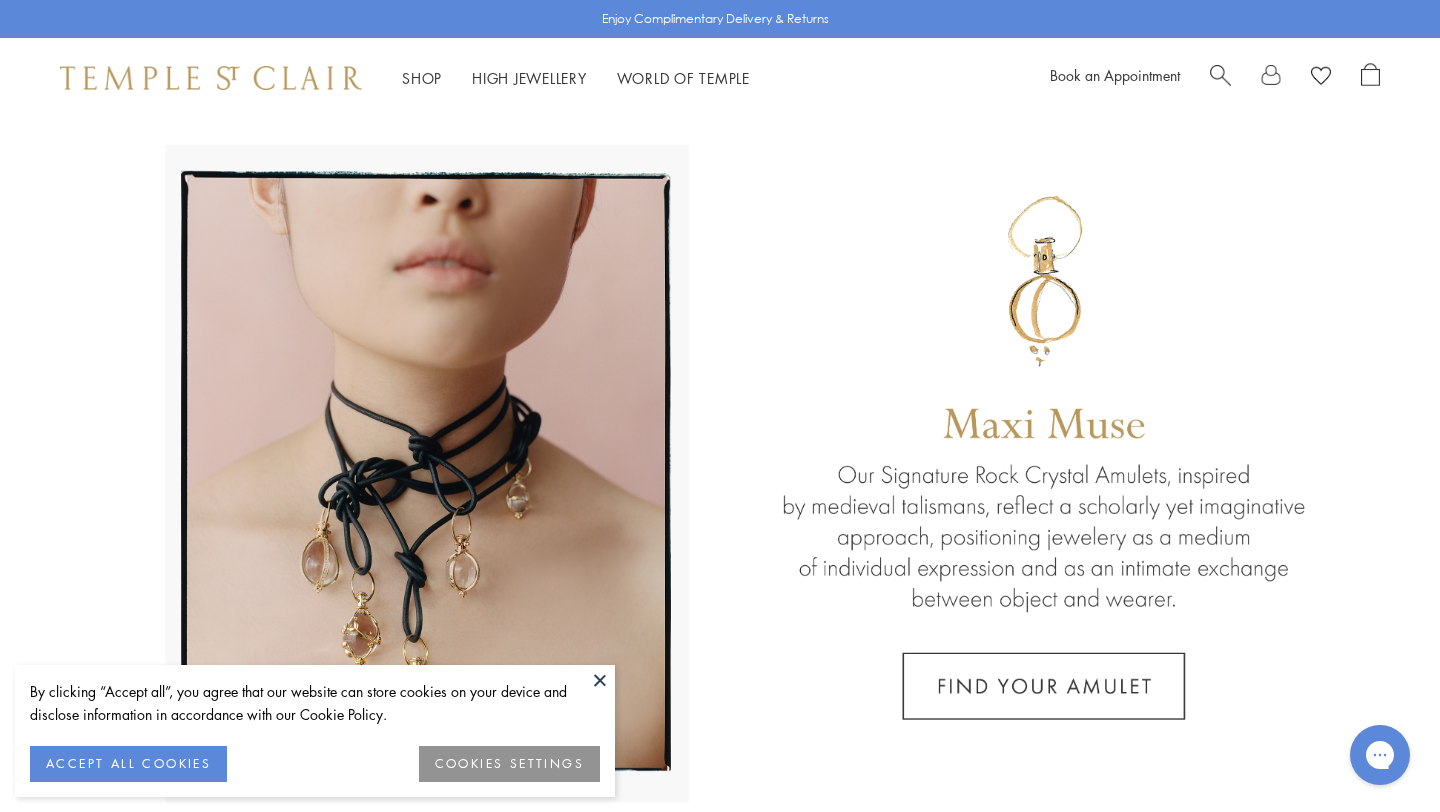scroll, scrollTop: 0, scrollLeft: 0, axis: both 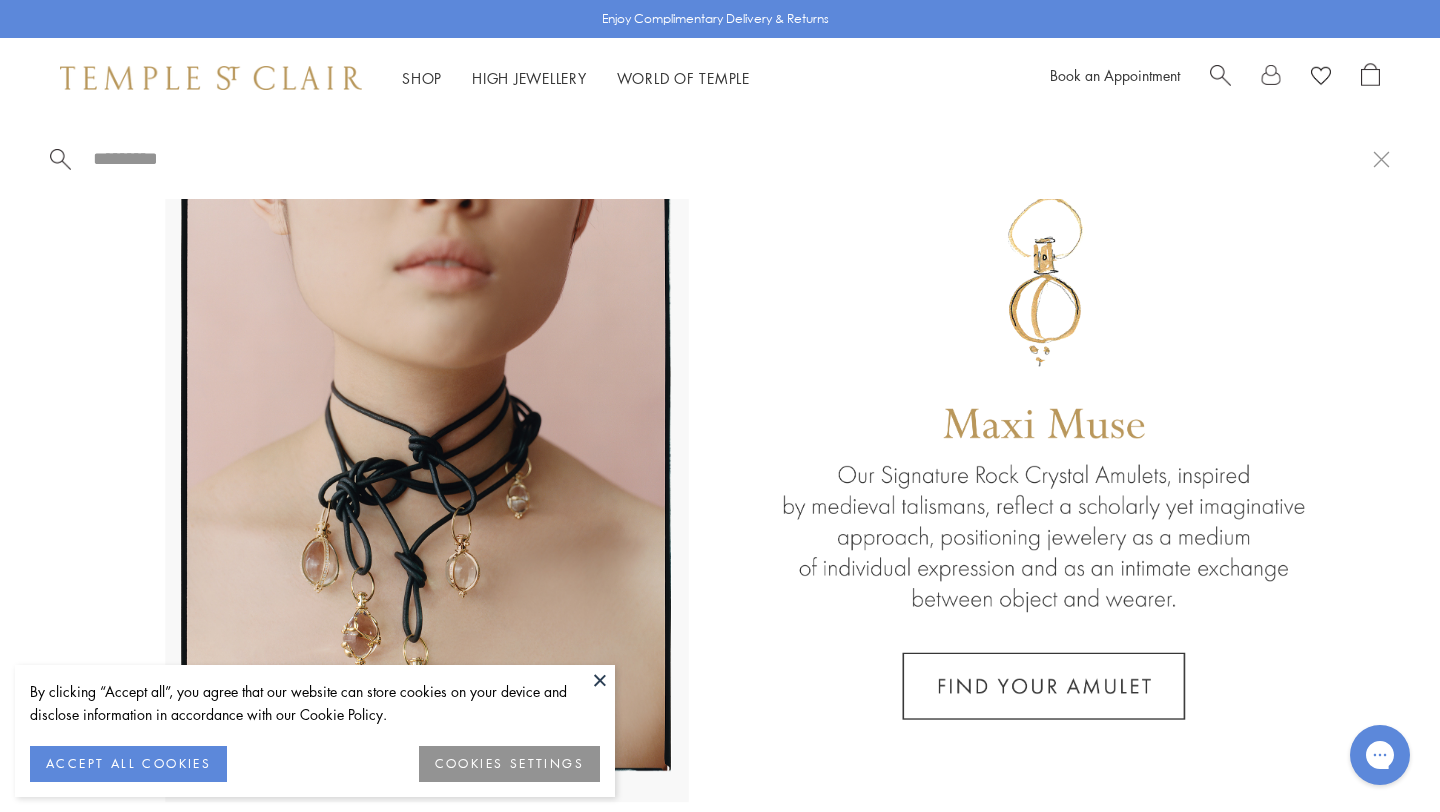 paste on "**********" 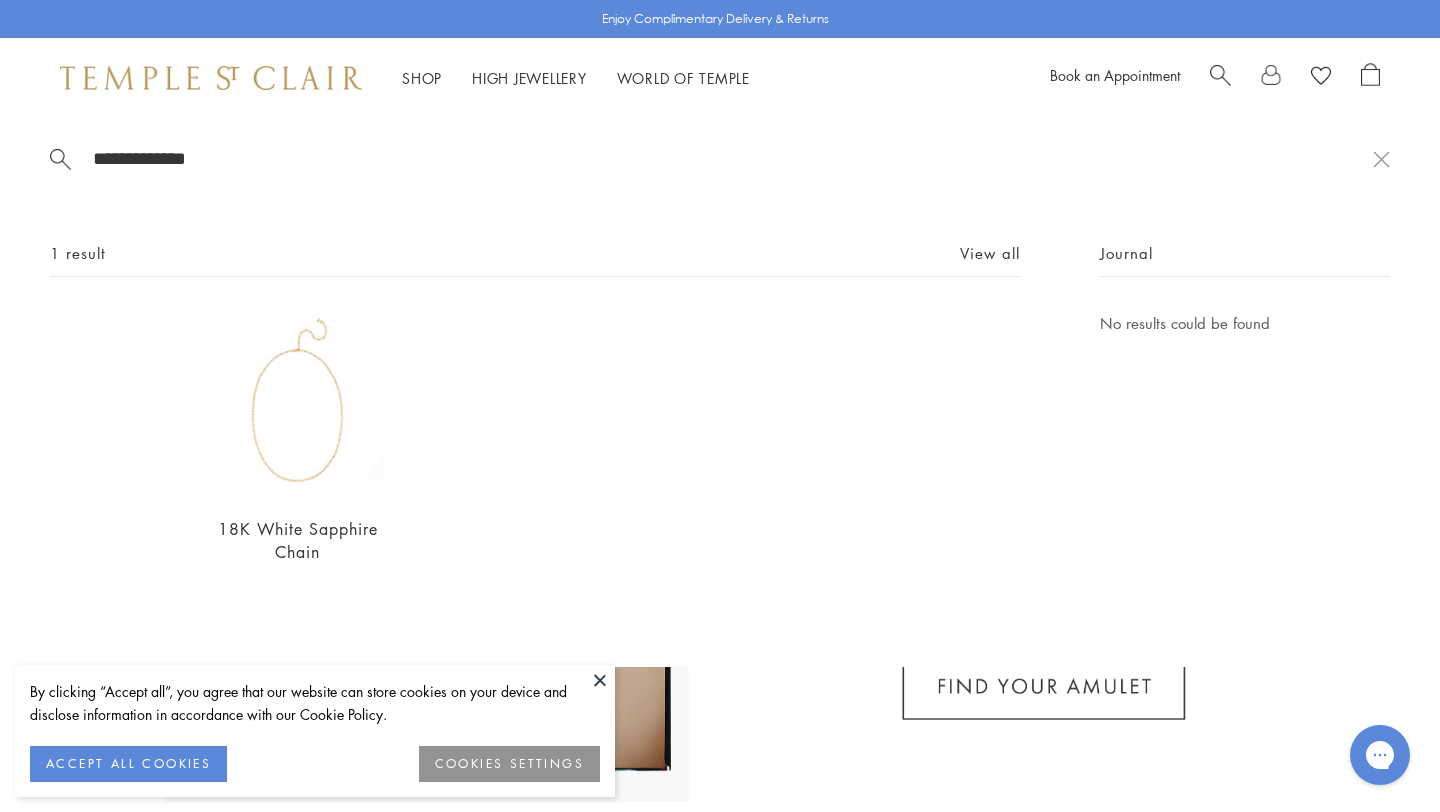 click on "**********" at bounding box center (732, 158) 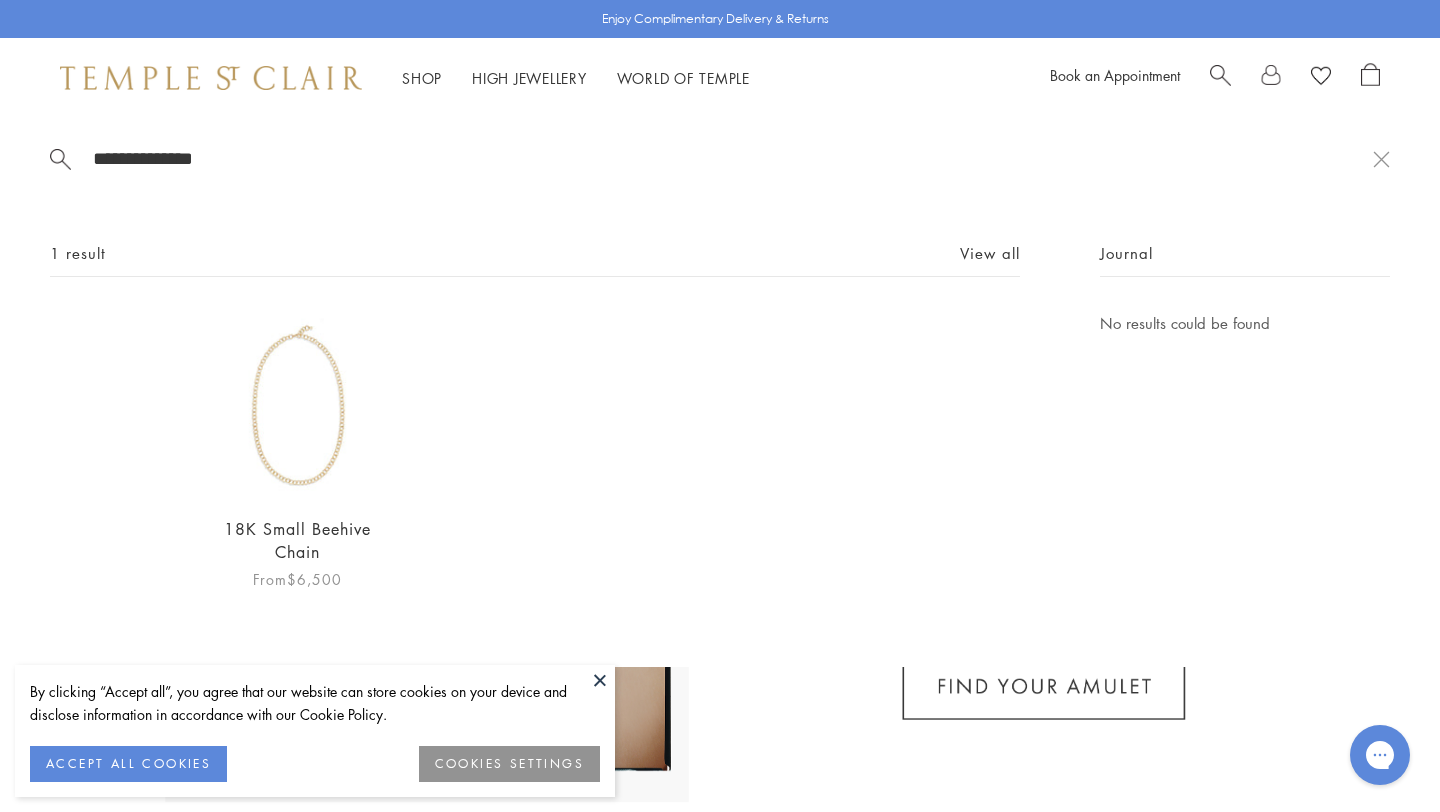 type on "**********" 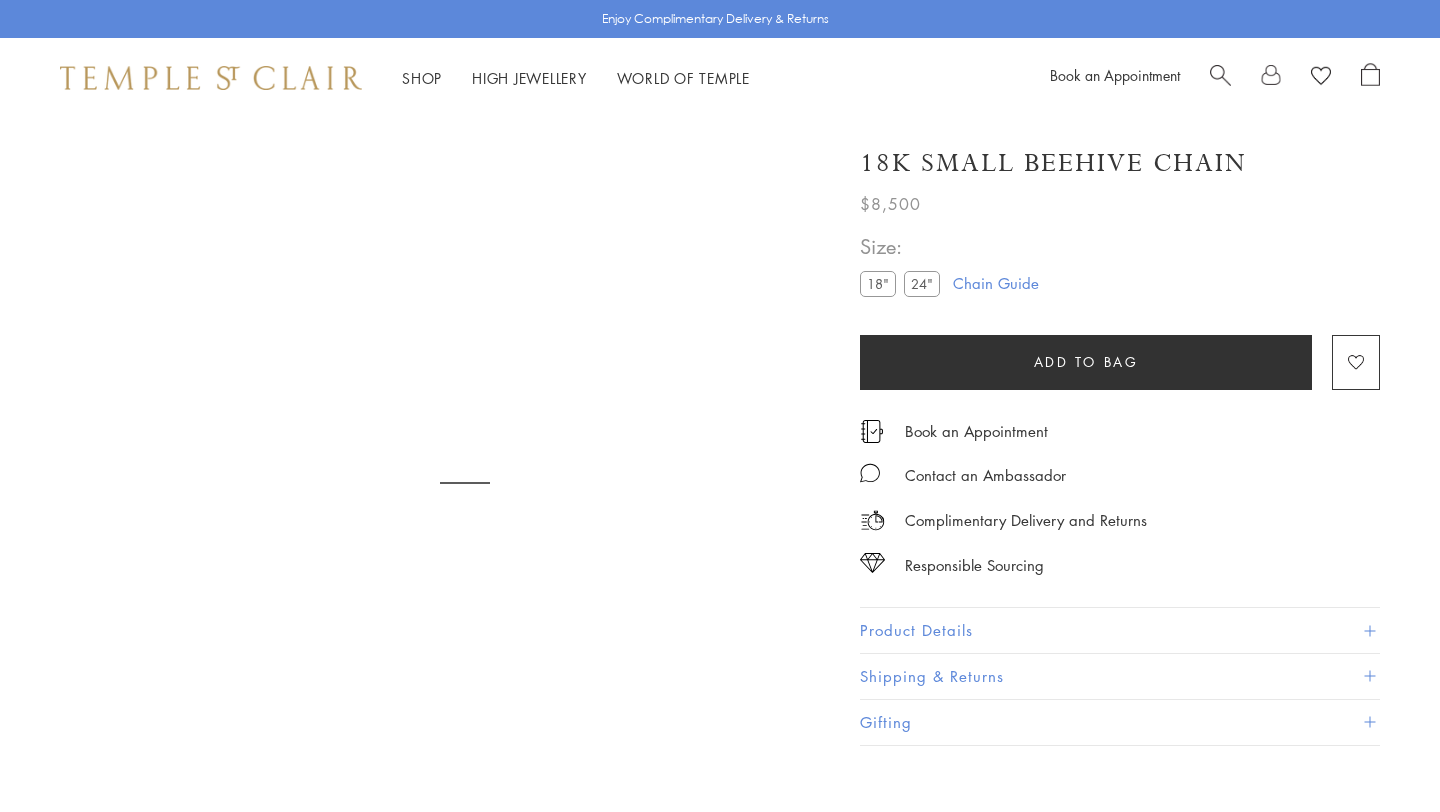 scroll, scrollTop: 0, scrollLeft: 0, axis: both 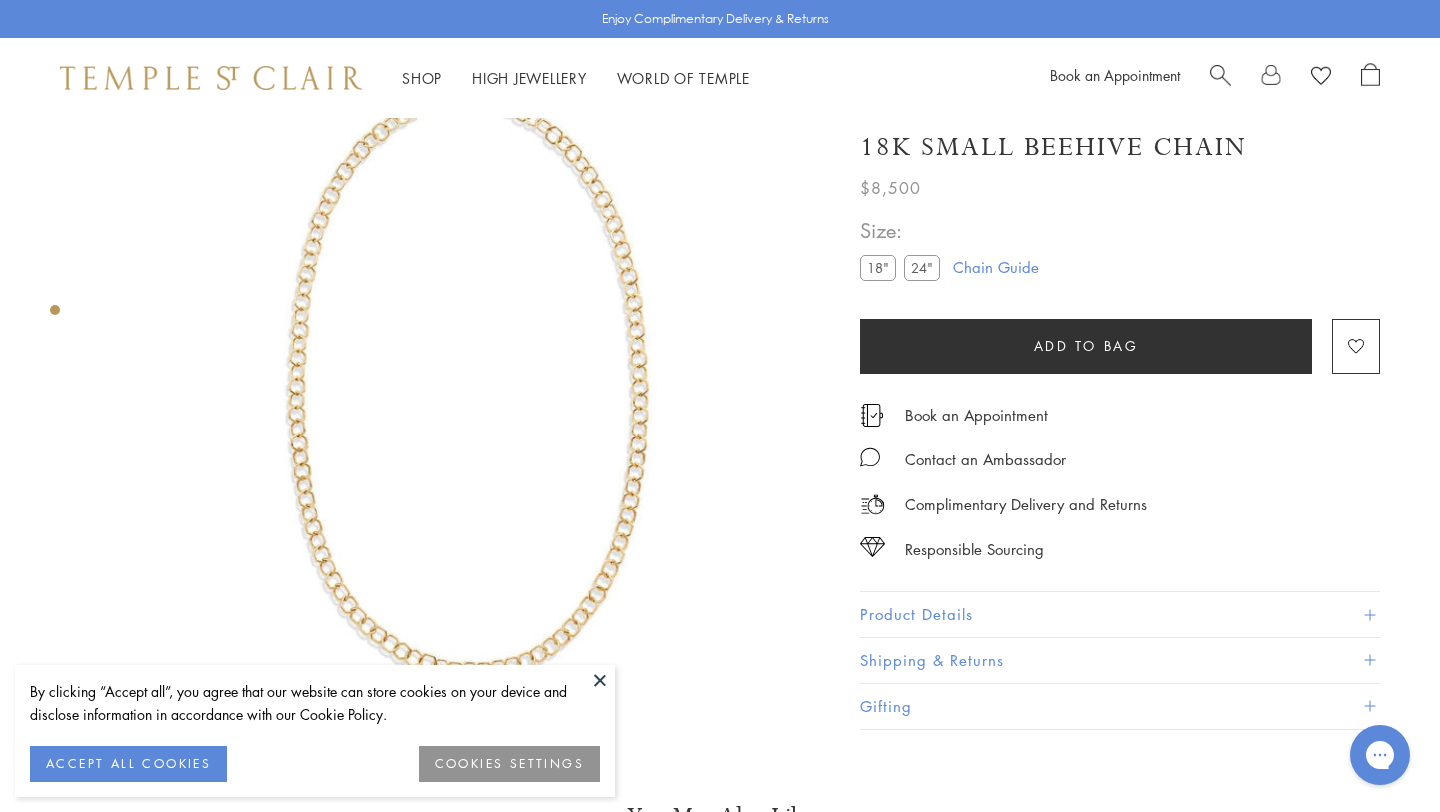 click on "18"" at bounding box center [878, 268] 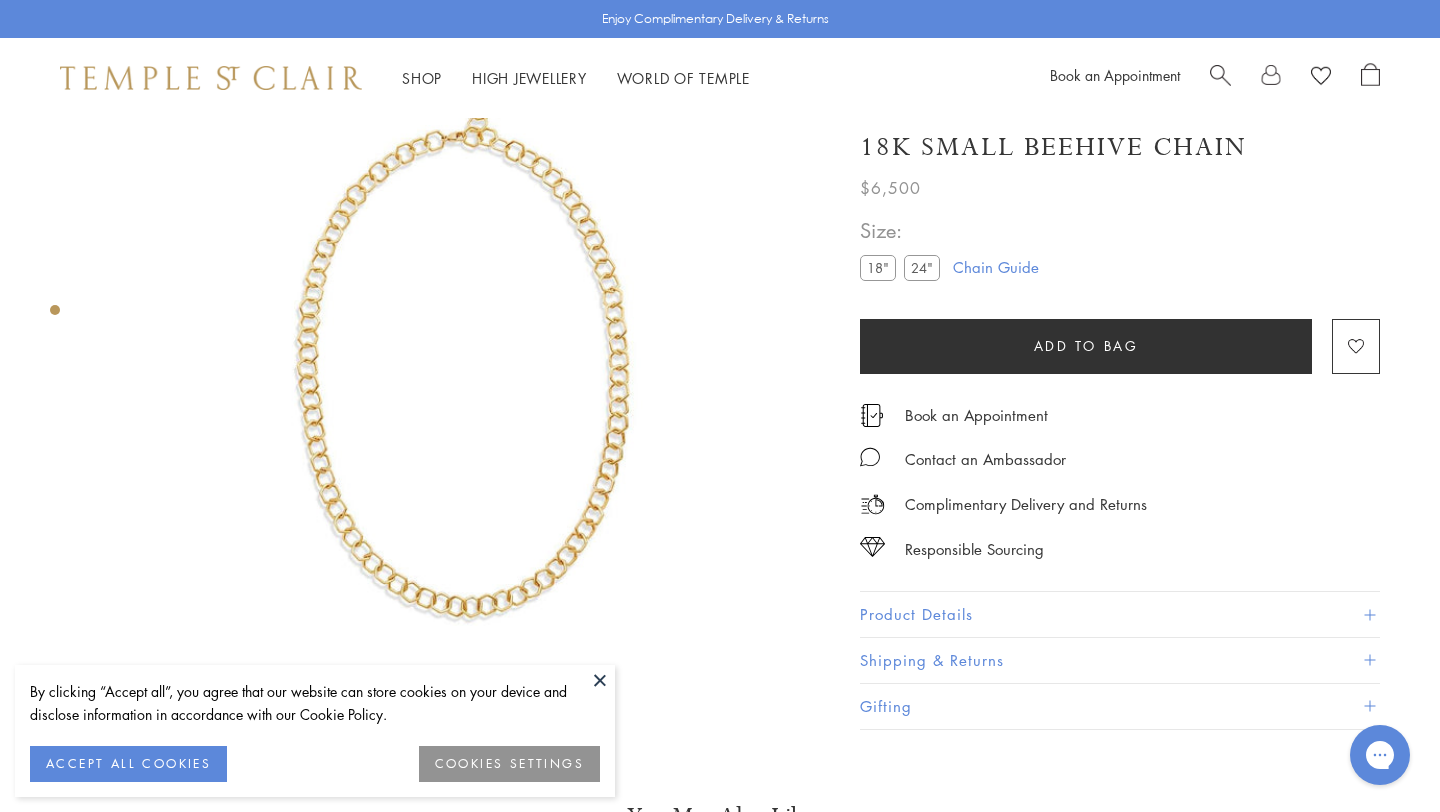 click at bounding box center [1220, 73] 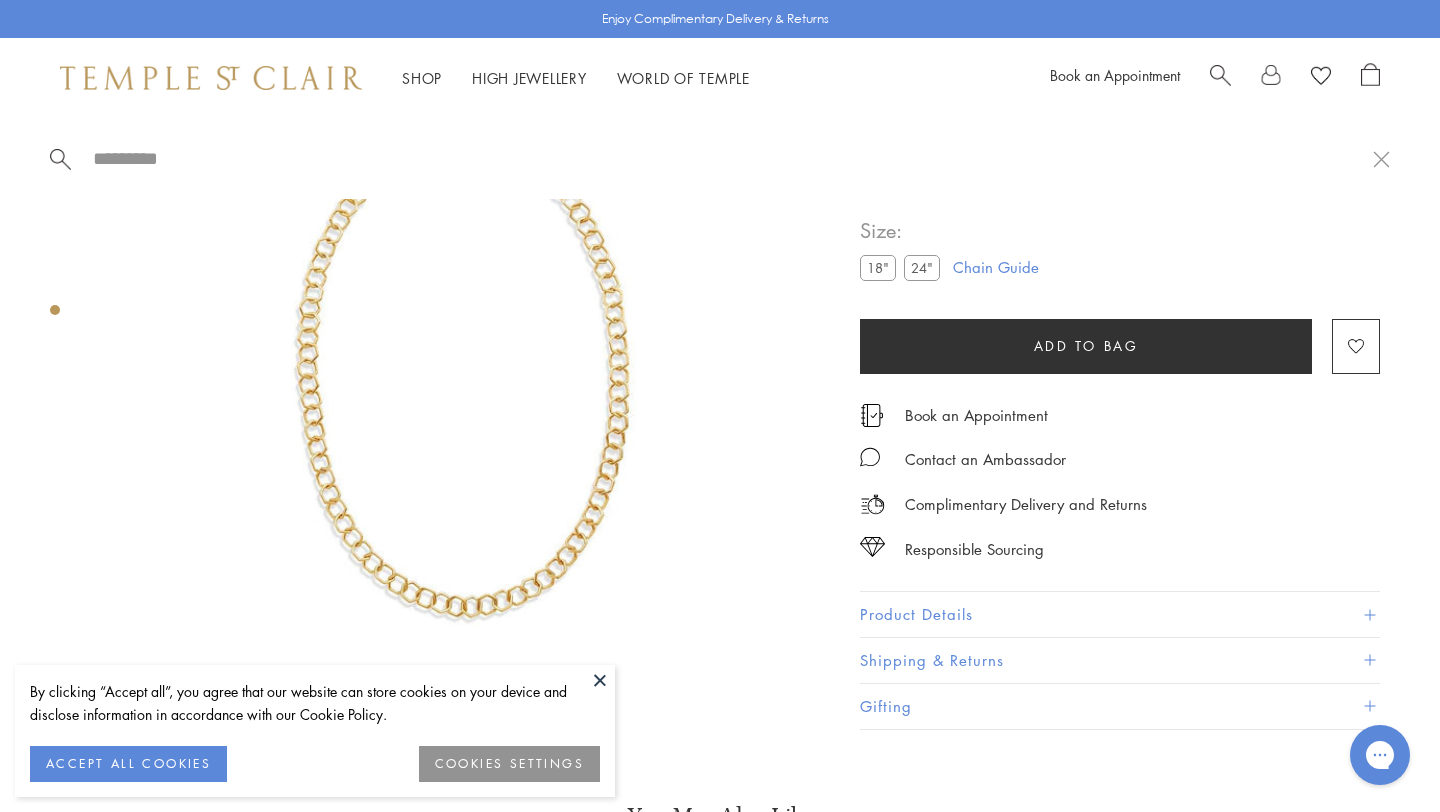 paste on "**********" 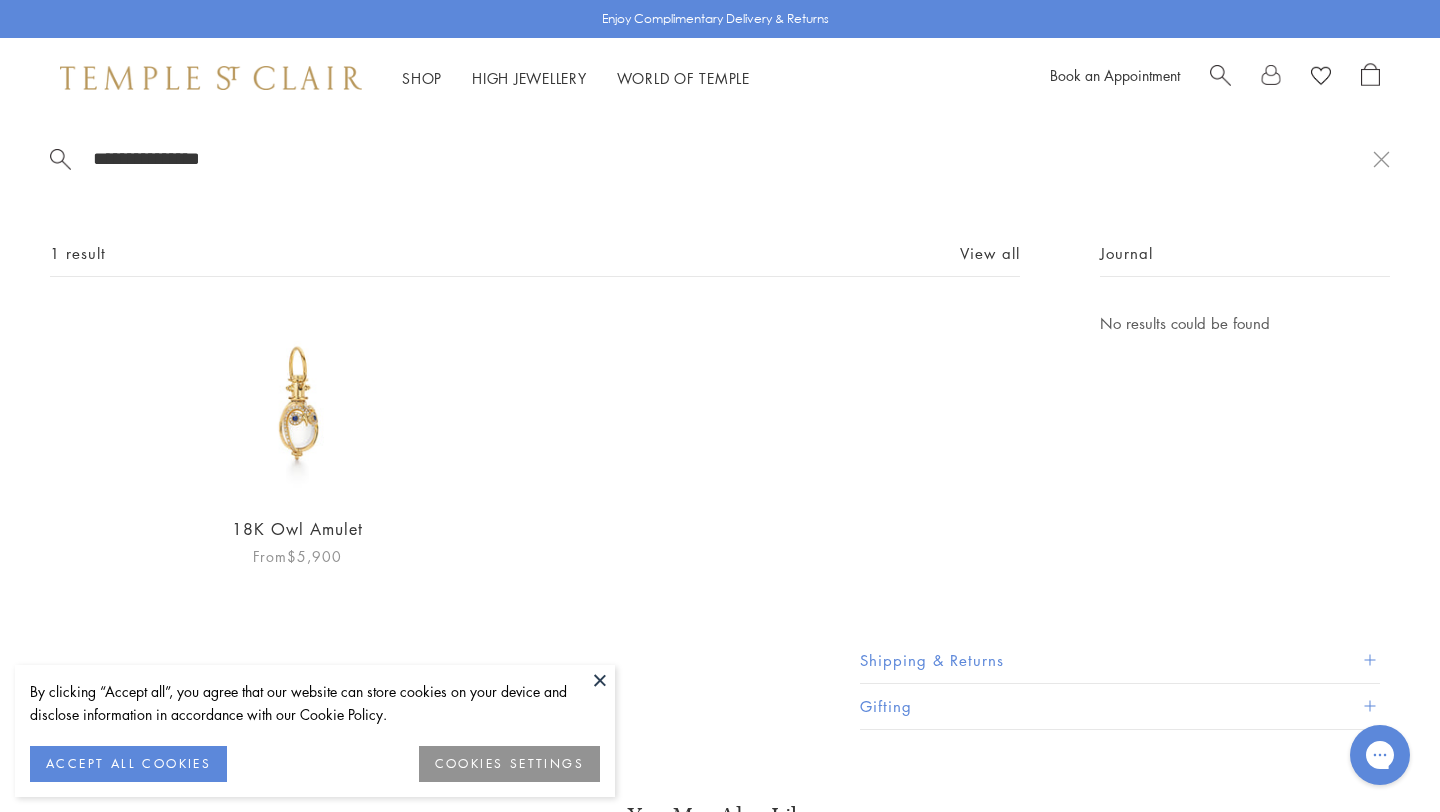 type on "**********" 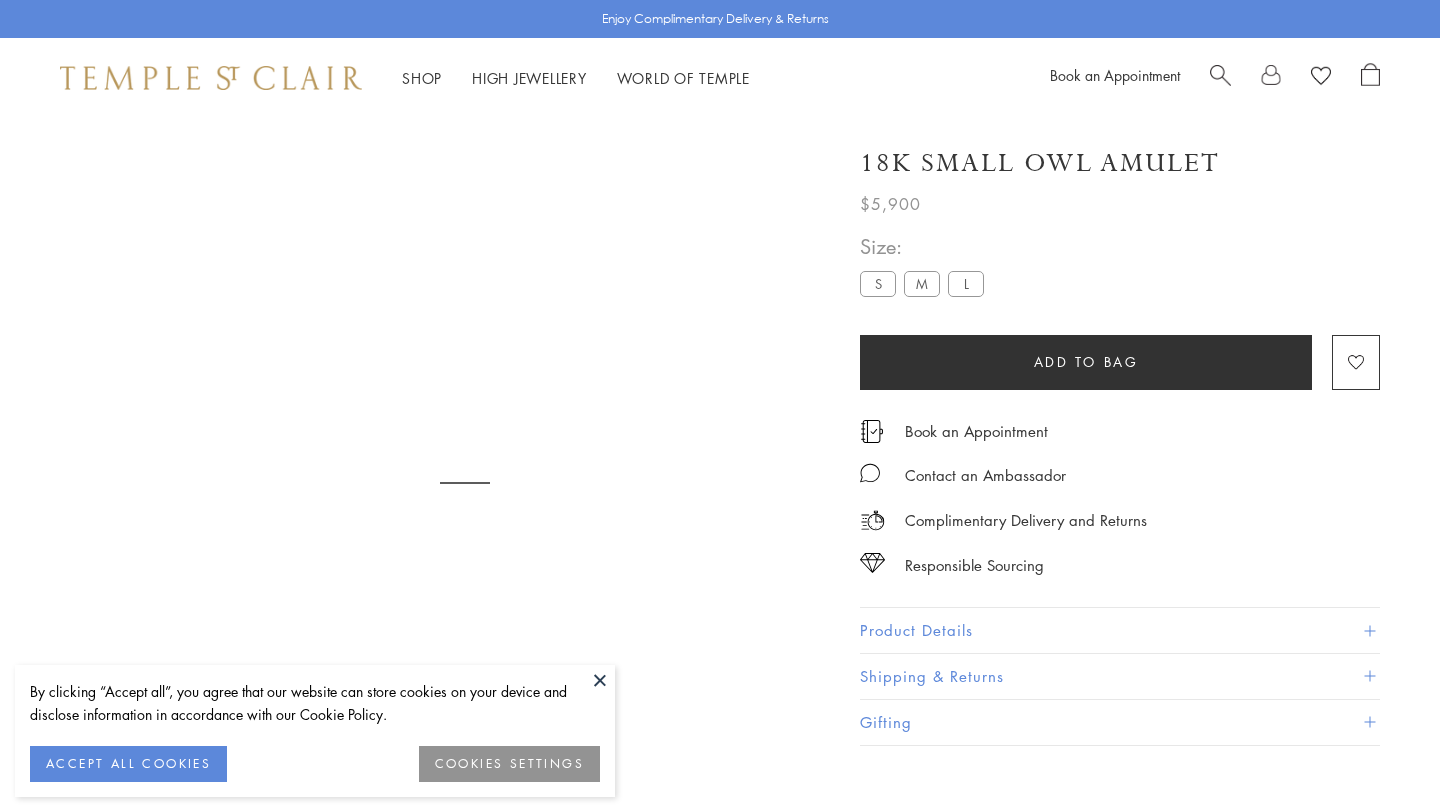 scroll, scrollTop: 0, scrollLeft: 0, axis: both 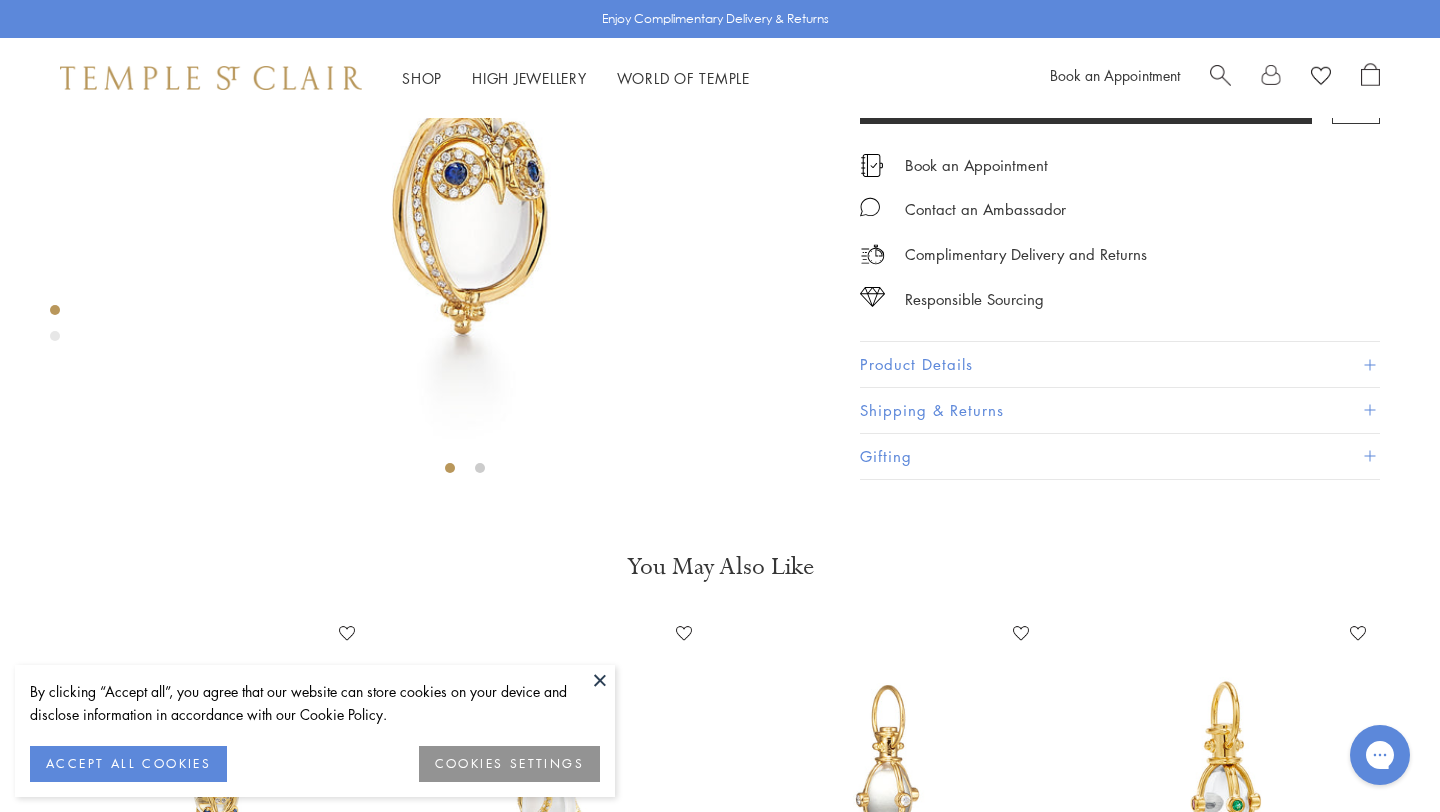 click at bounding box center [600, 680] 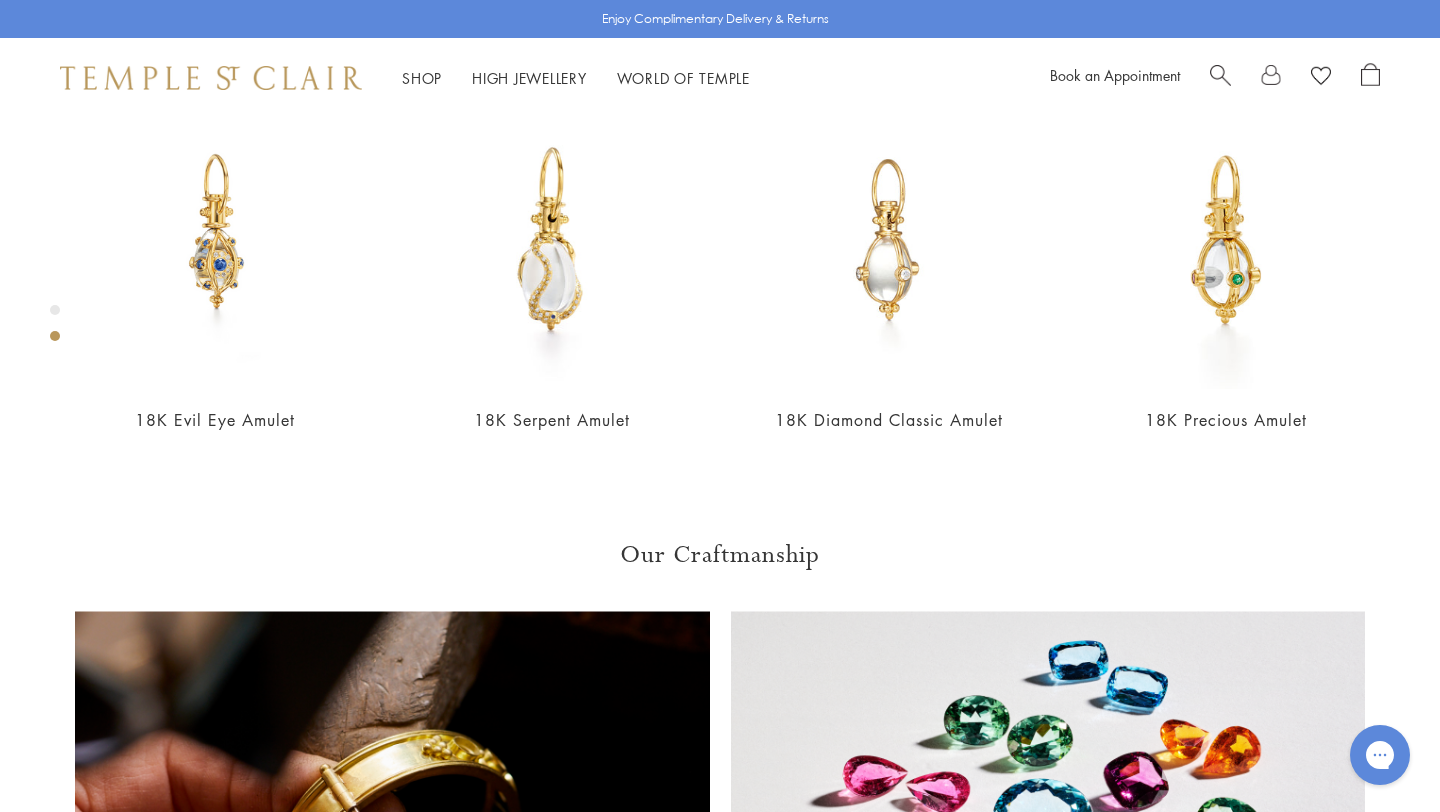 scroll, scrollTop: 711, scrollLeft: 0, axis: vertical 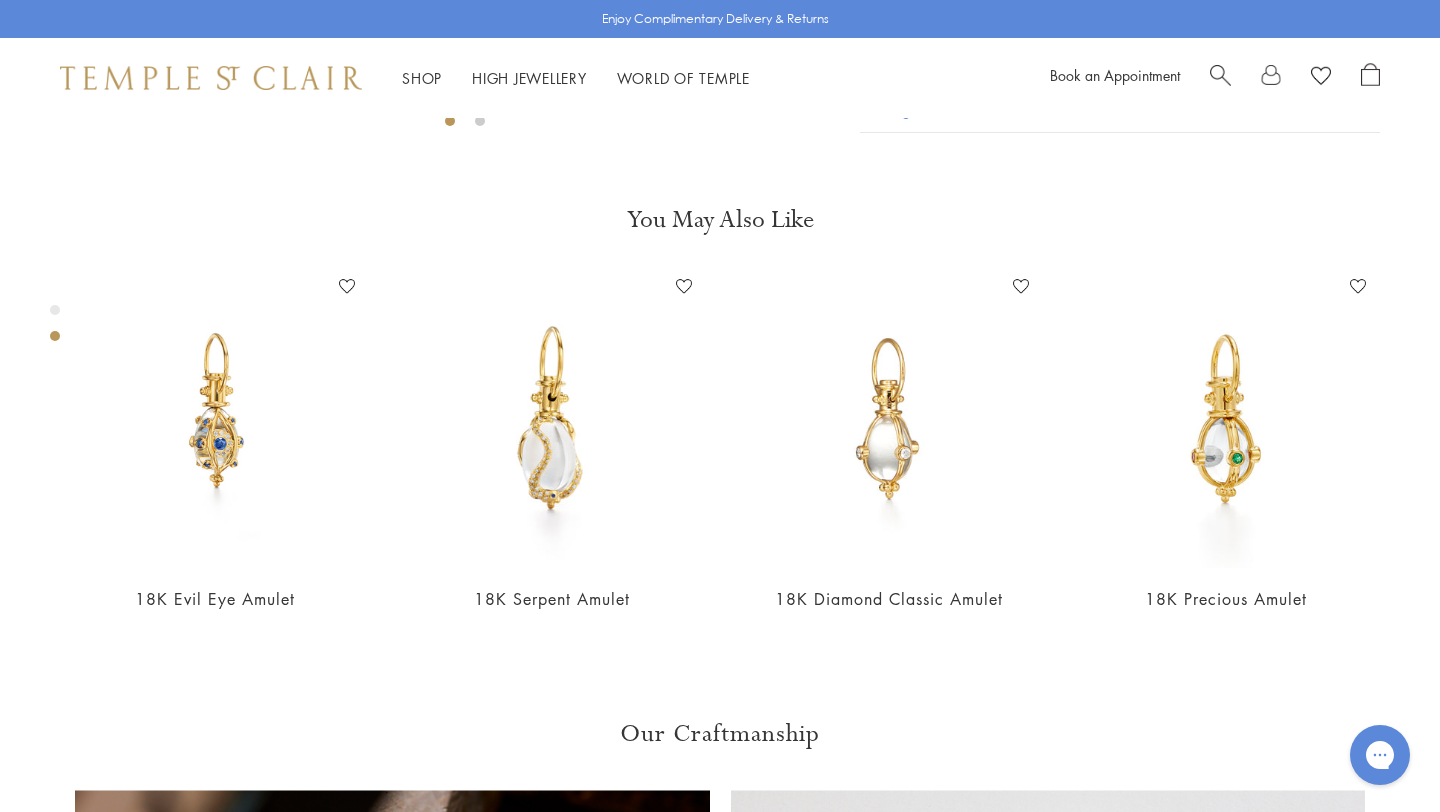 click on "M" at bounding box center [922, -329] 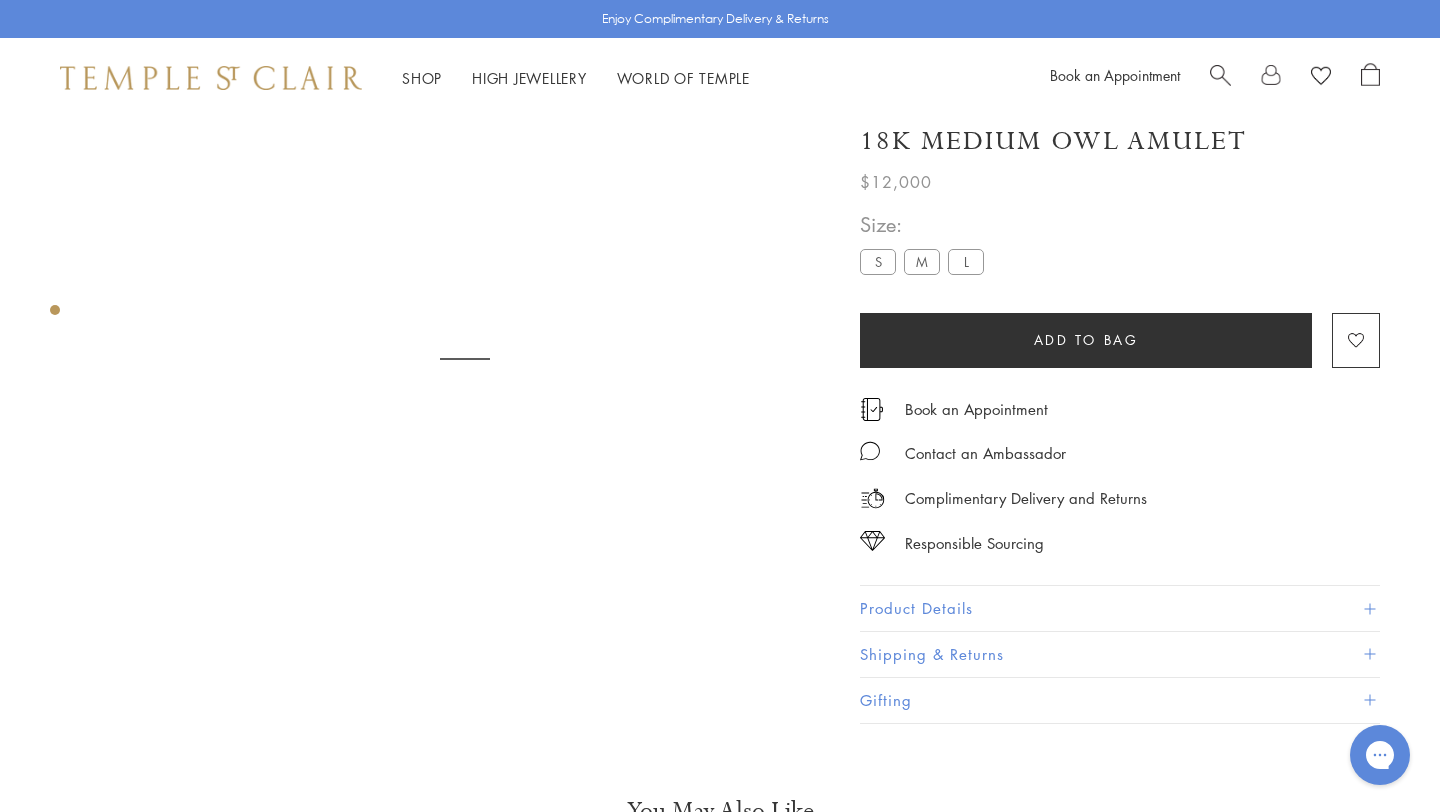scroll, scrollTop: 118, scrollLeft: 0, axis: vertical 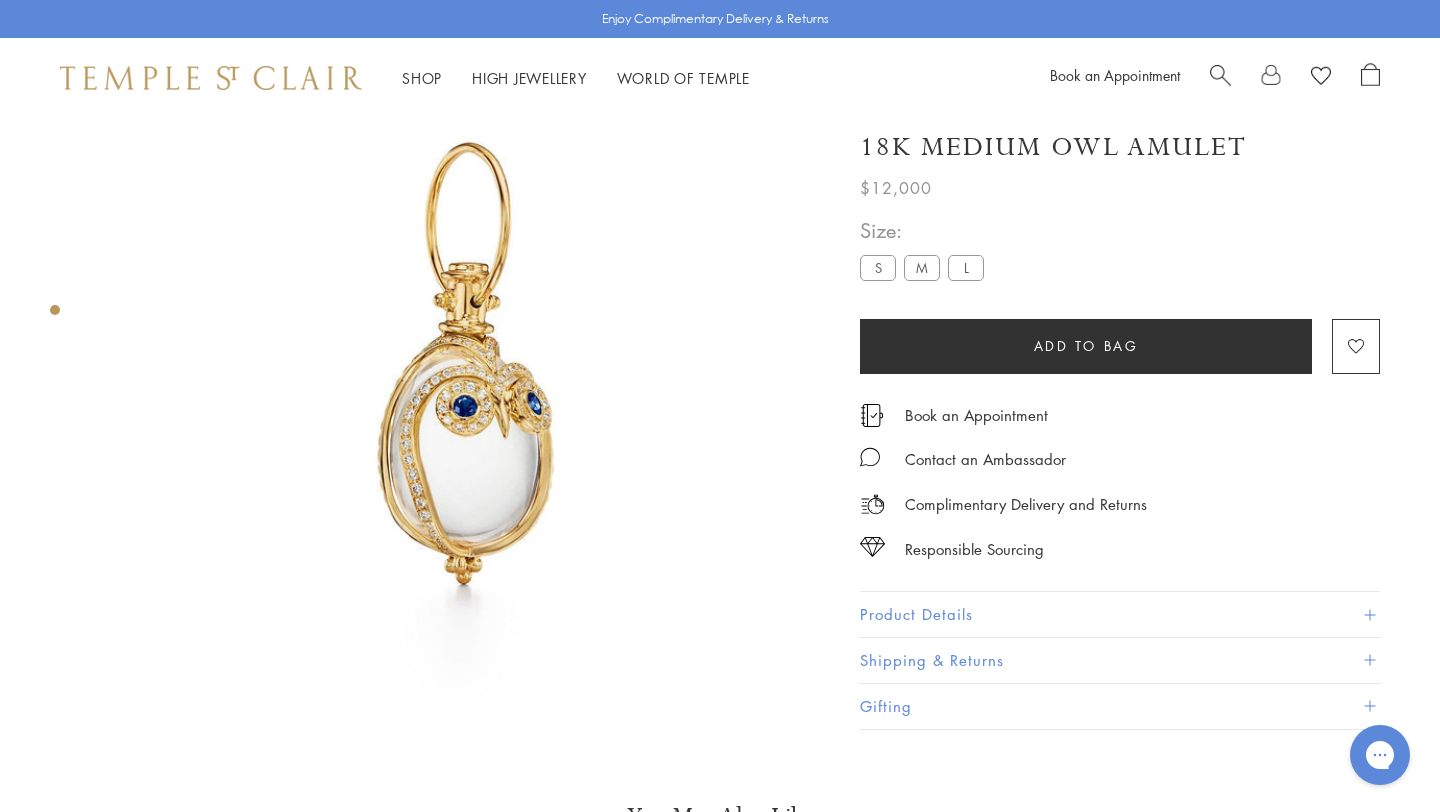 click on "L" at bounding box center [966, 268] 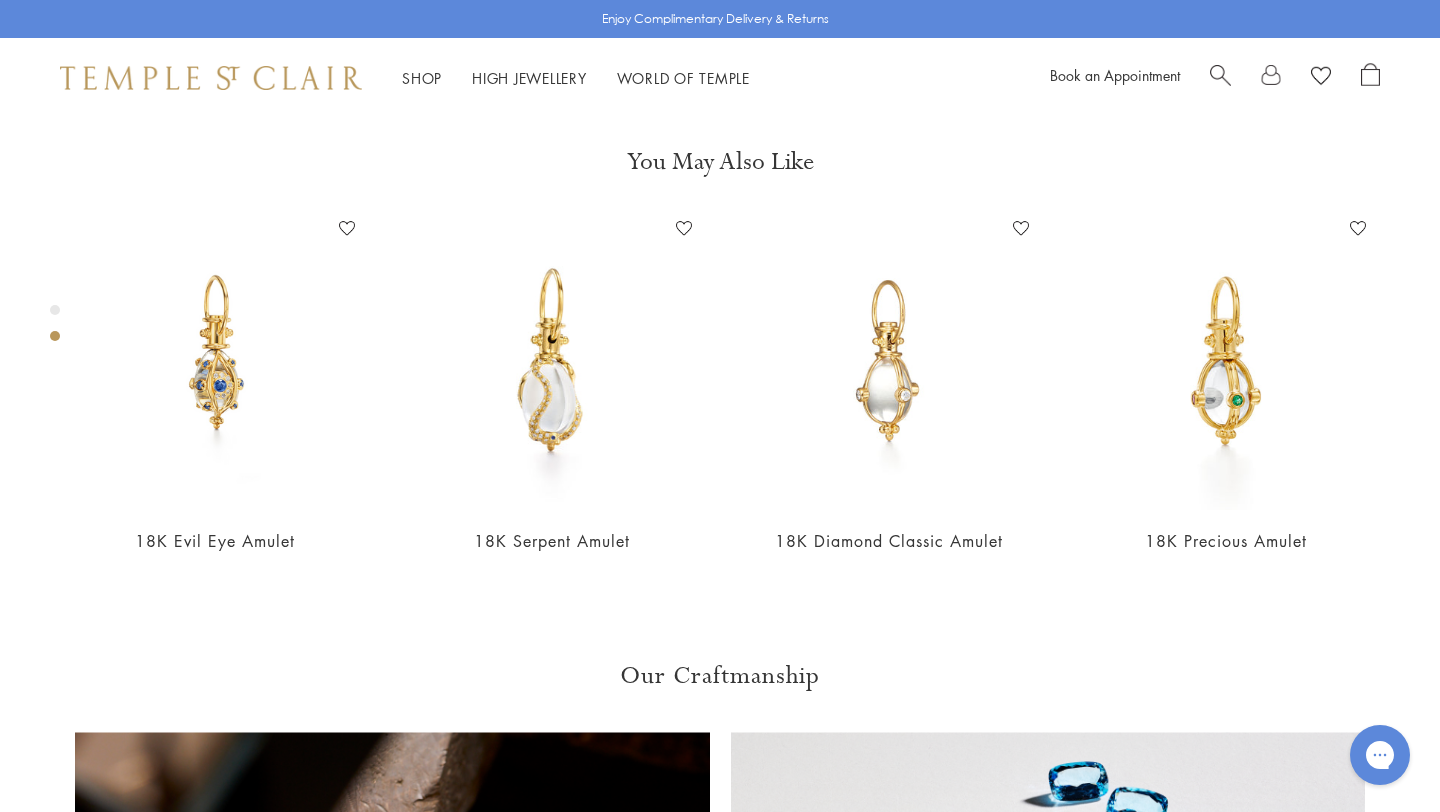 scroll, scrollTop: 843, scrollLeft: 0, axis: vertical 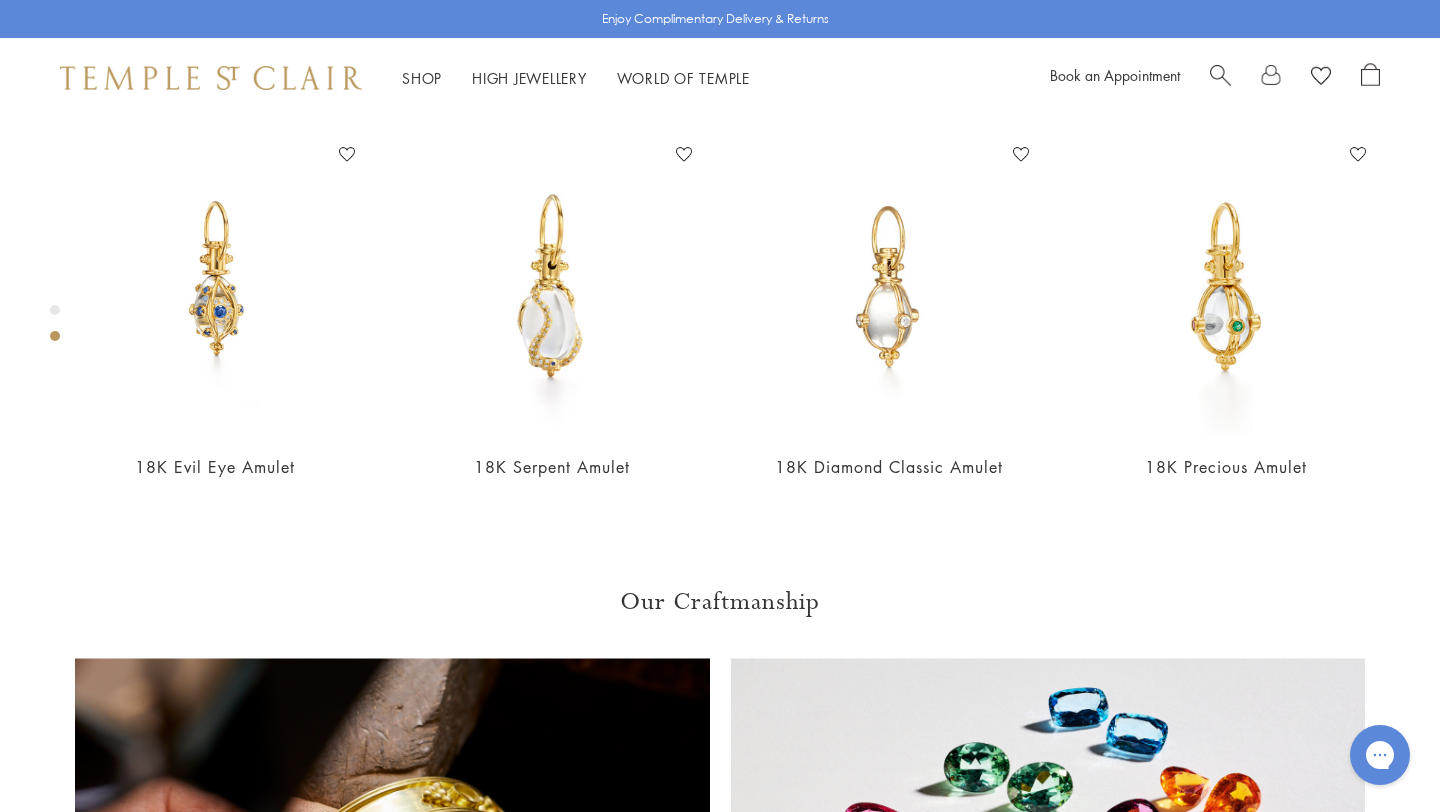 click on "Product Details" at bounding box center (1120, -115) 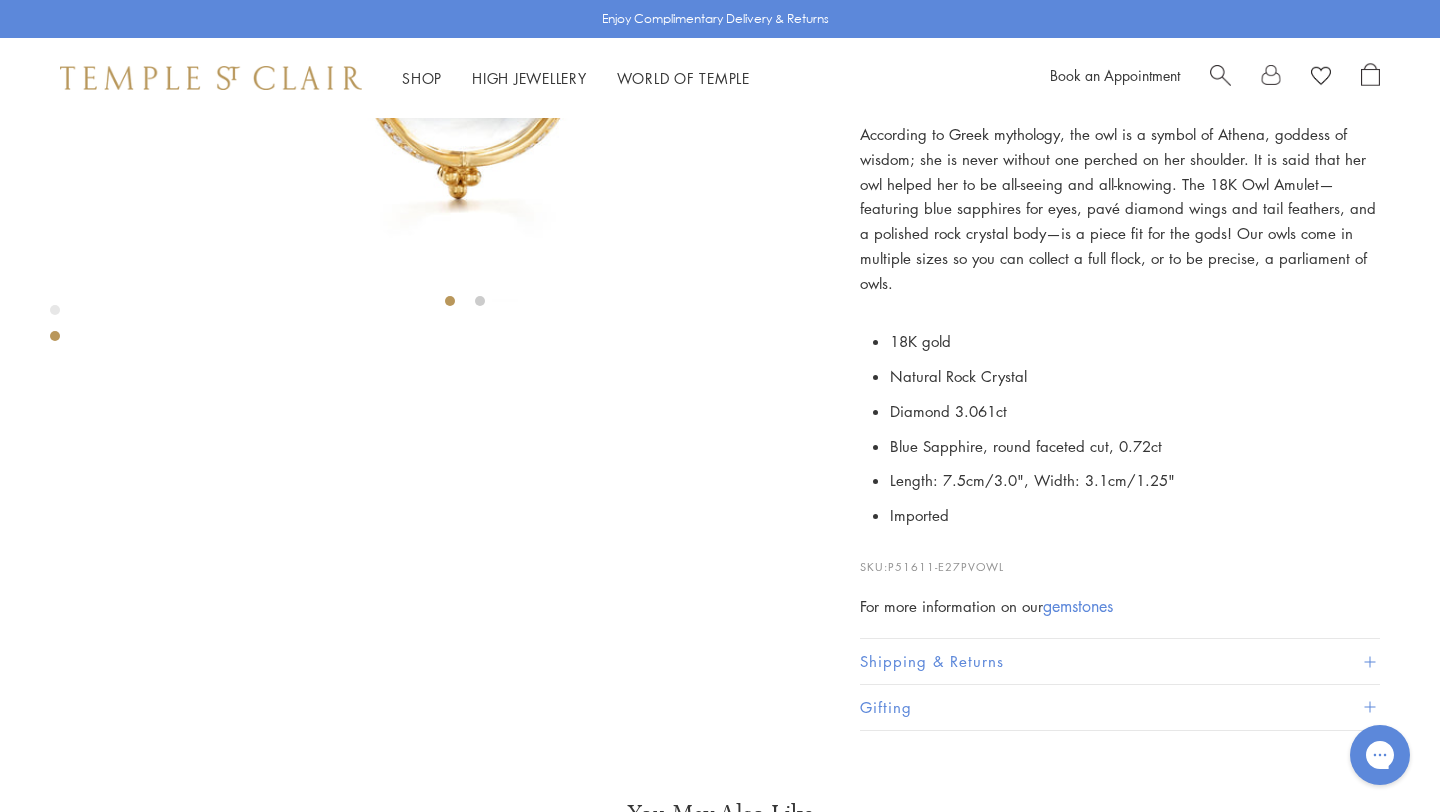 scroll, scrollTop: 446, scrollLeft: 0, axis: vertical 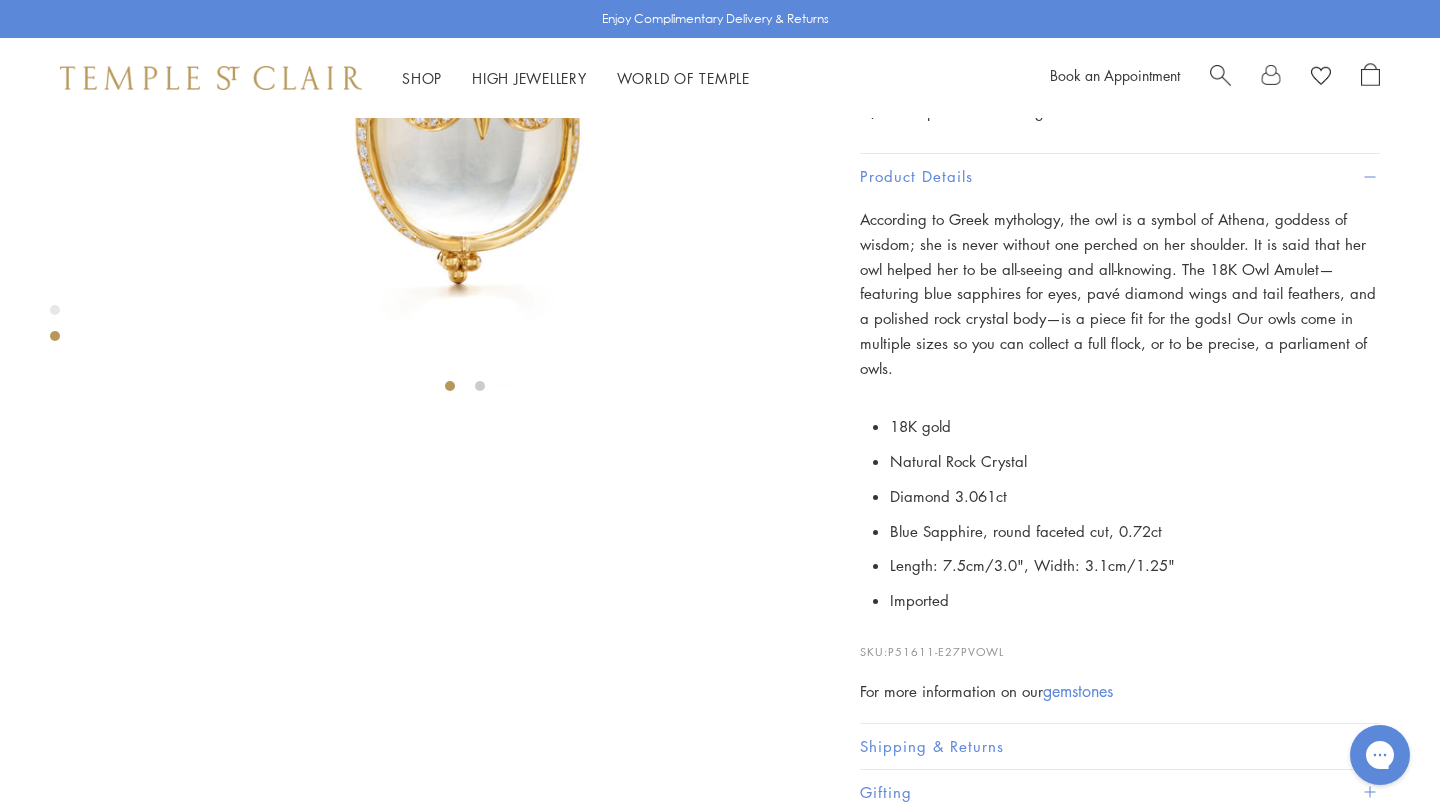 click on "M" at bounding box center [922, -171] 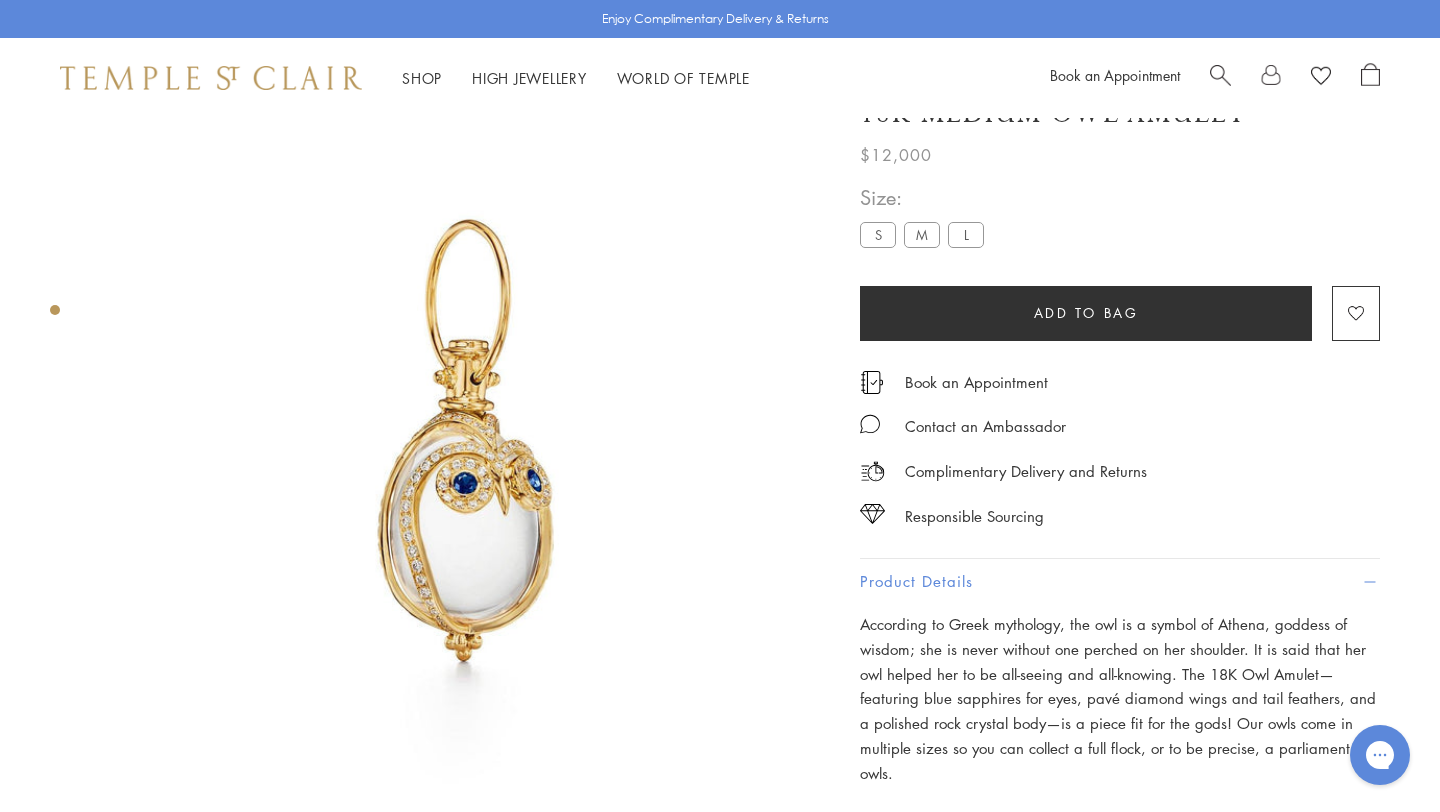 scroll, scrollTop: 0, scrollLeft: 0, axis: both 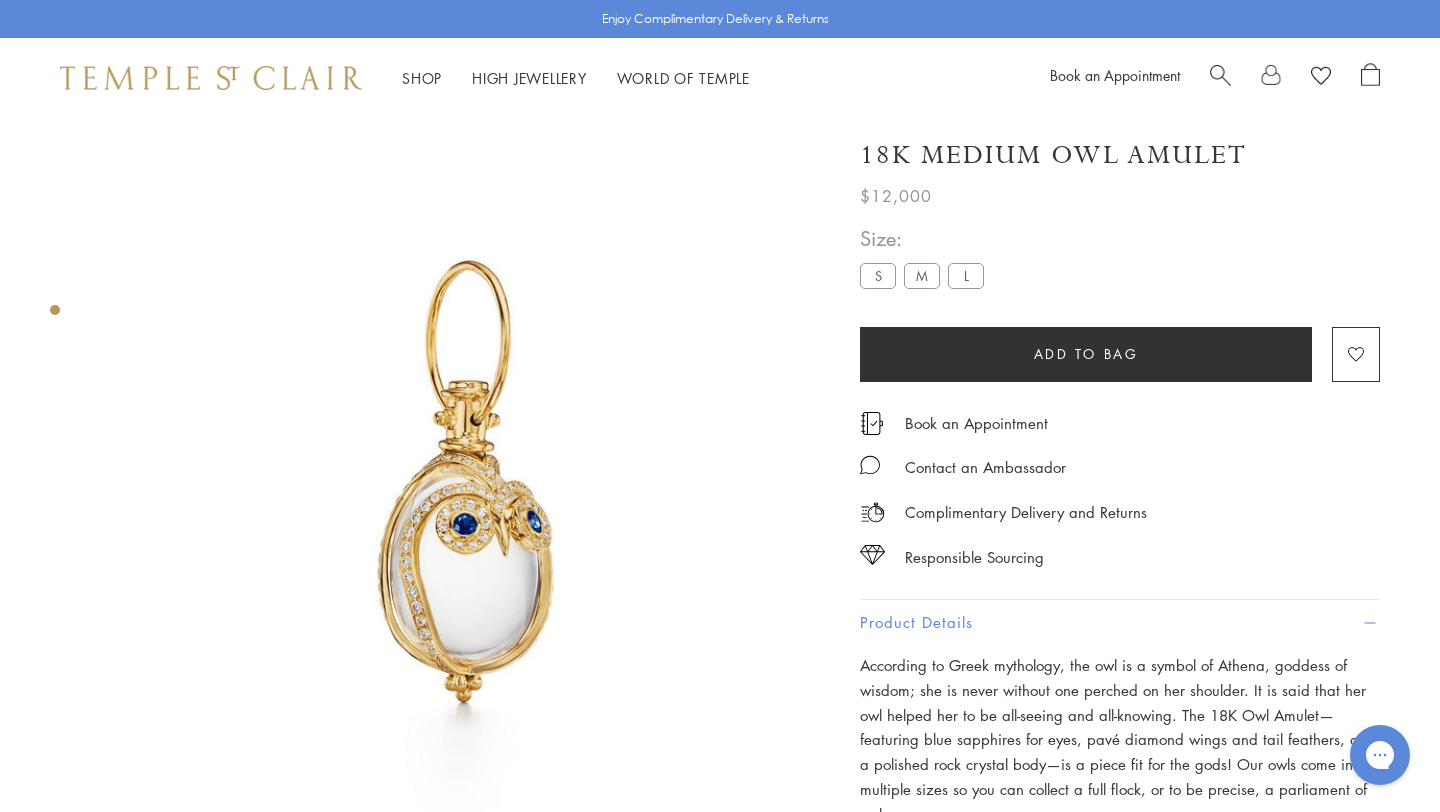 click on "S" at bounding box center [878, 275] 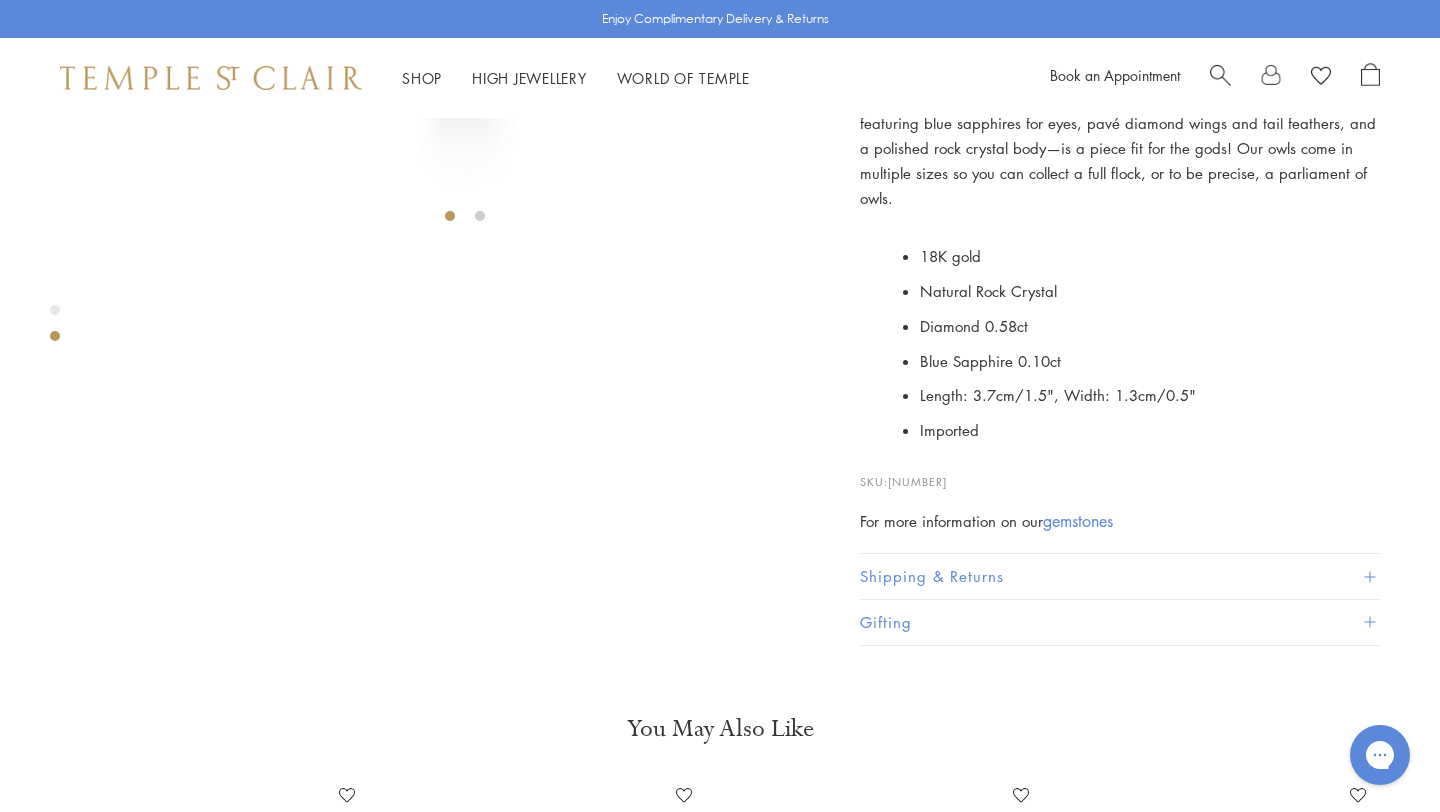 scroll, scrollTop: 631, scrollLeft: 0, axis: vertical 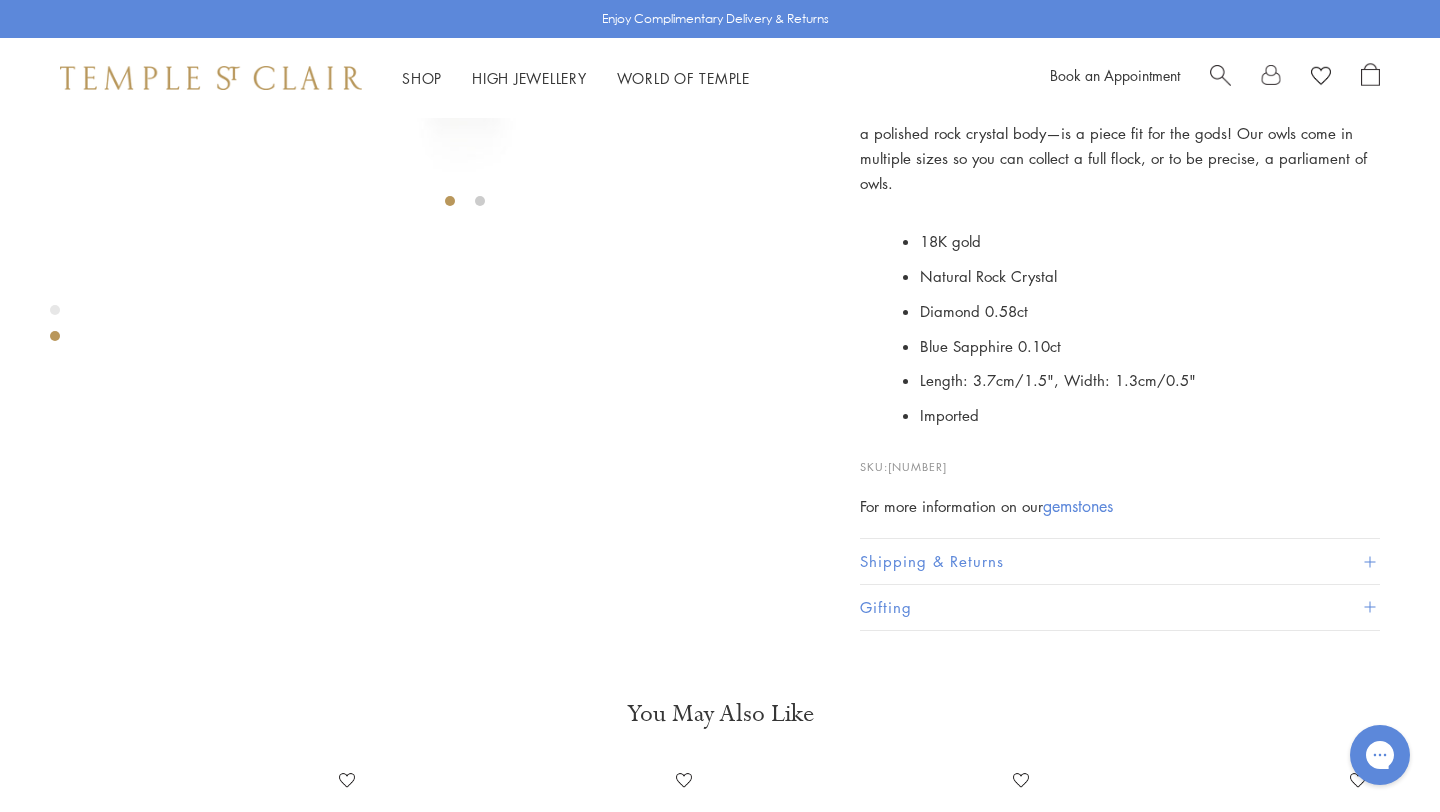 click at bounding box center (1220, 73) 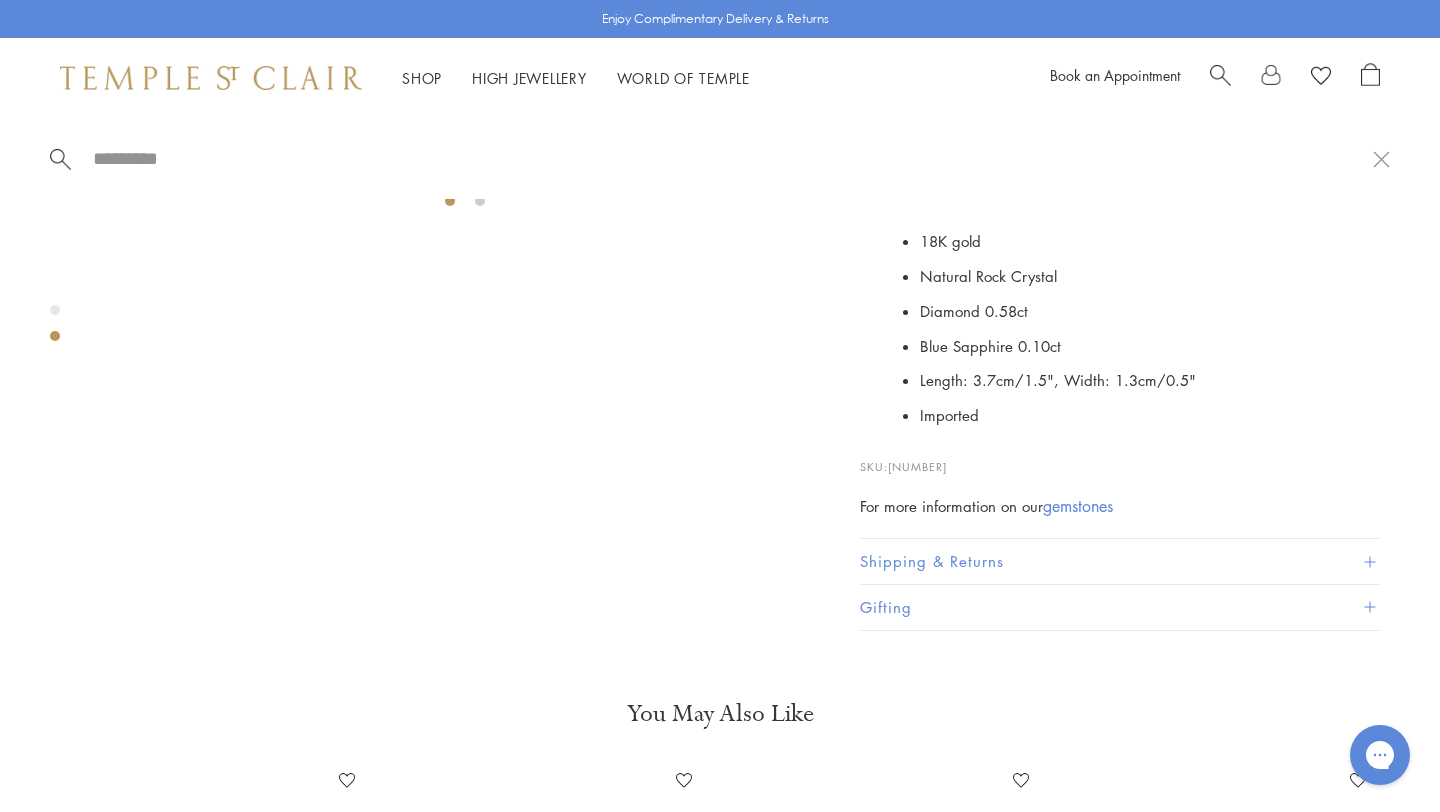 paste on "**********" 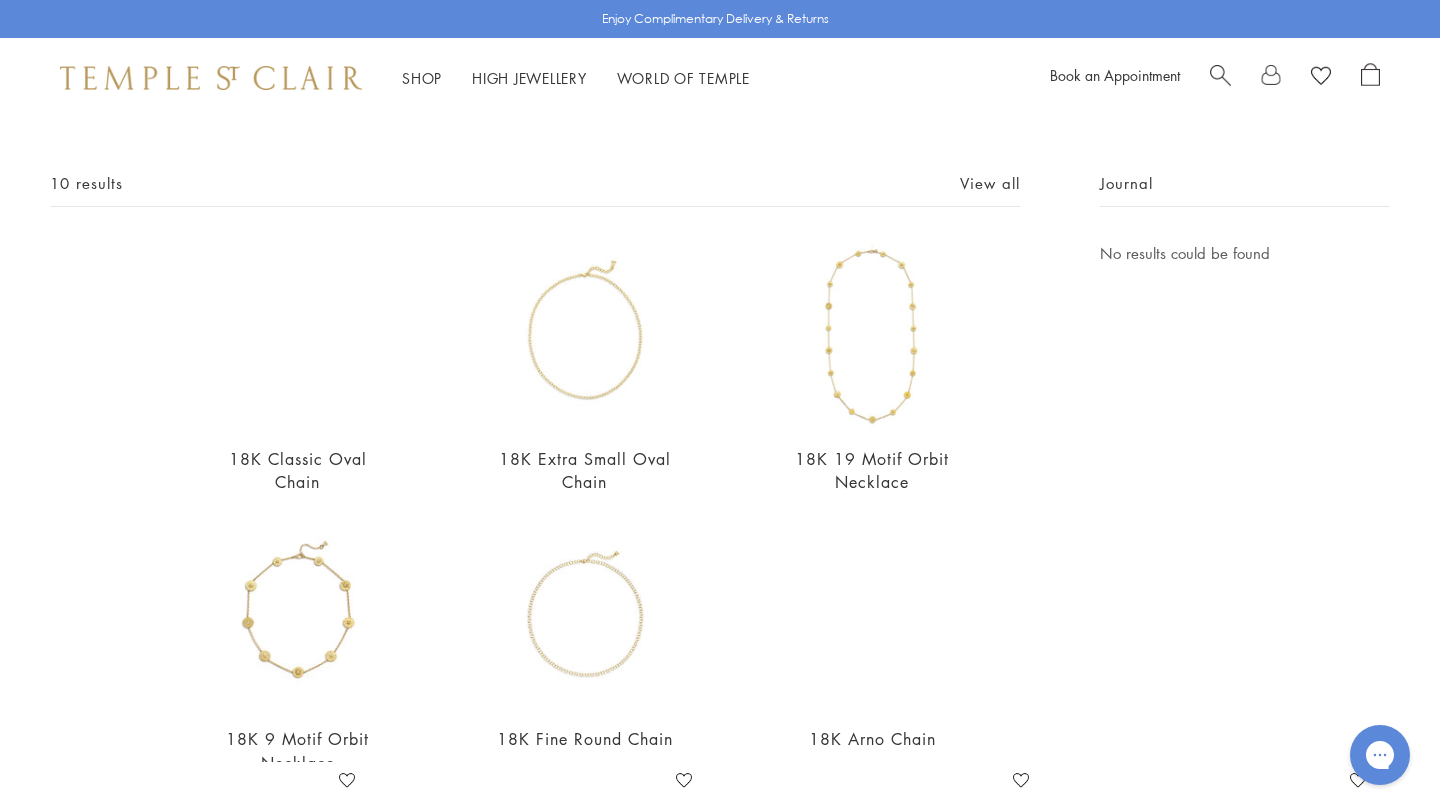 scroll, scrollTop: 71, scrollLeft: 0, axis: vertical 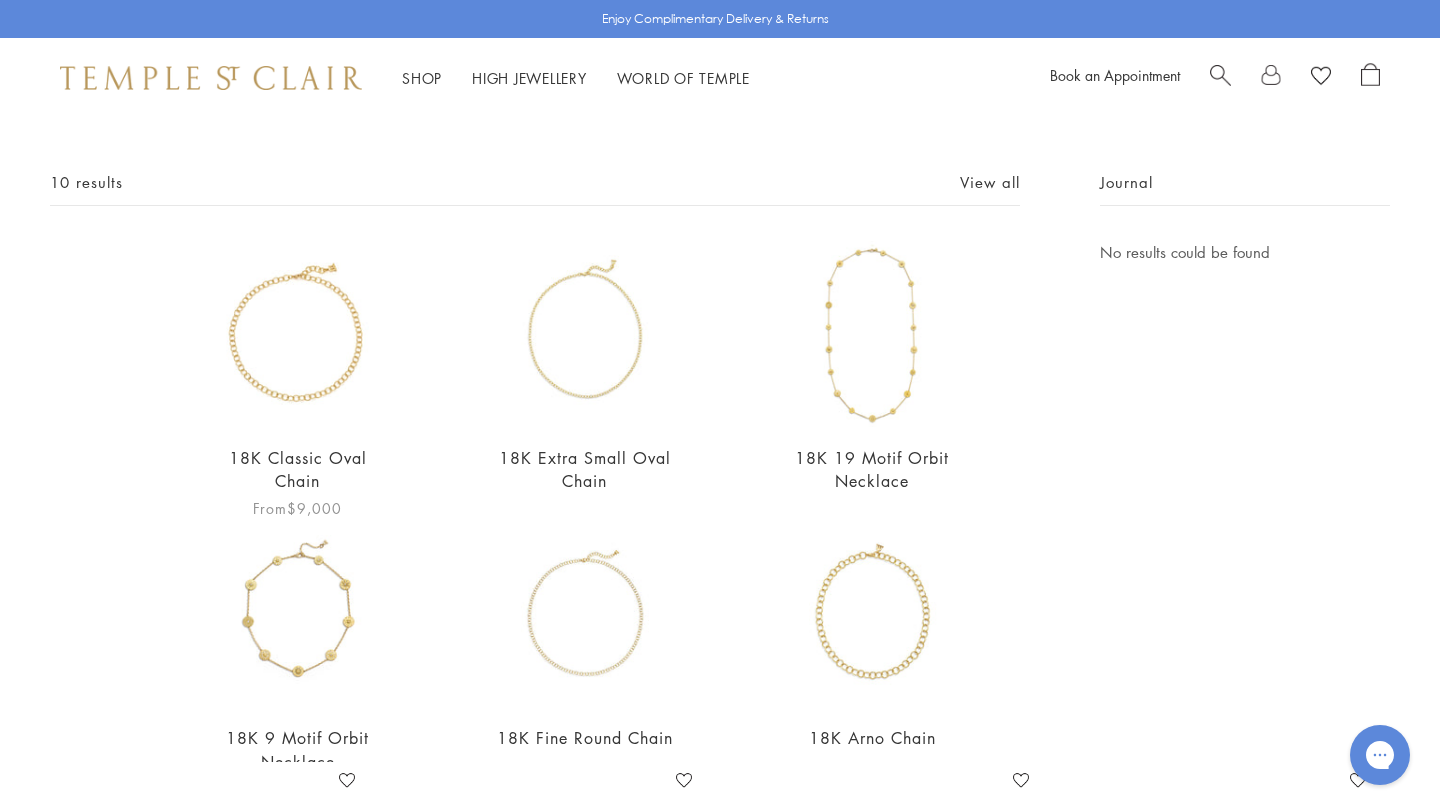 type on "**********" 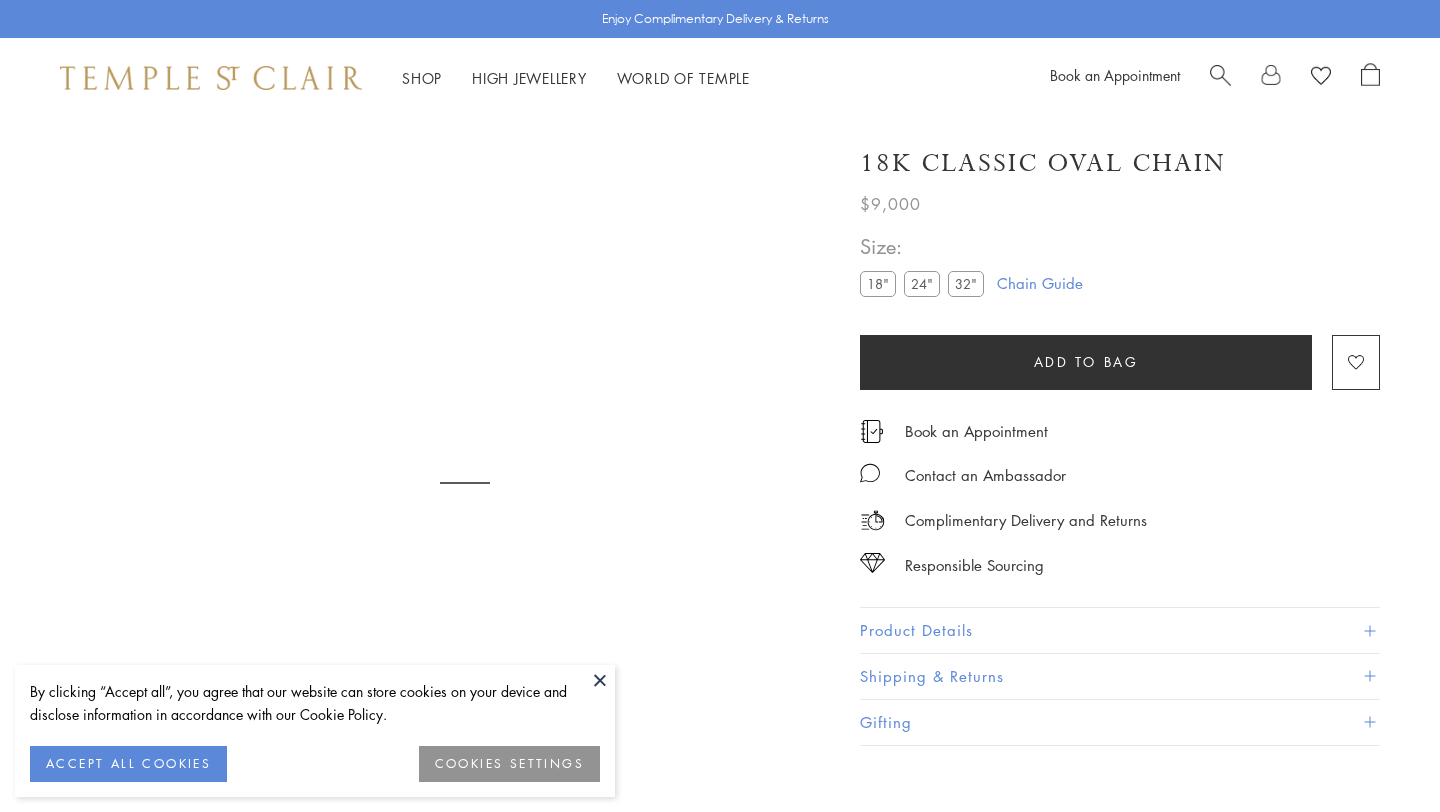 scroll, scrollTop: 0, scrollLeft: 0, axis: both 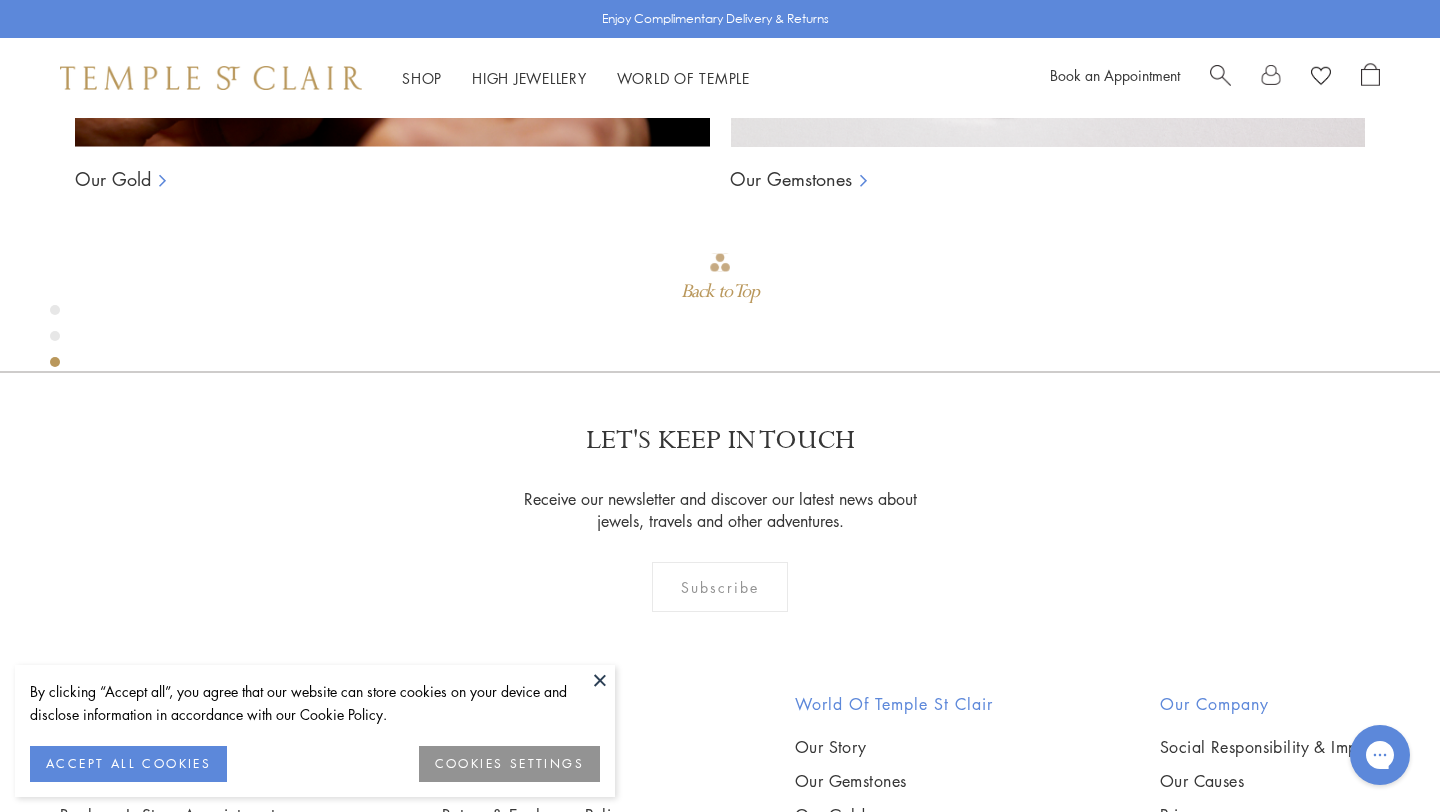 click at bounding box center [1220, 73] 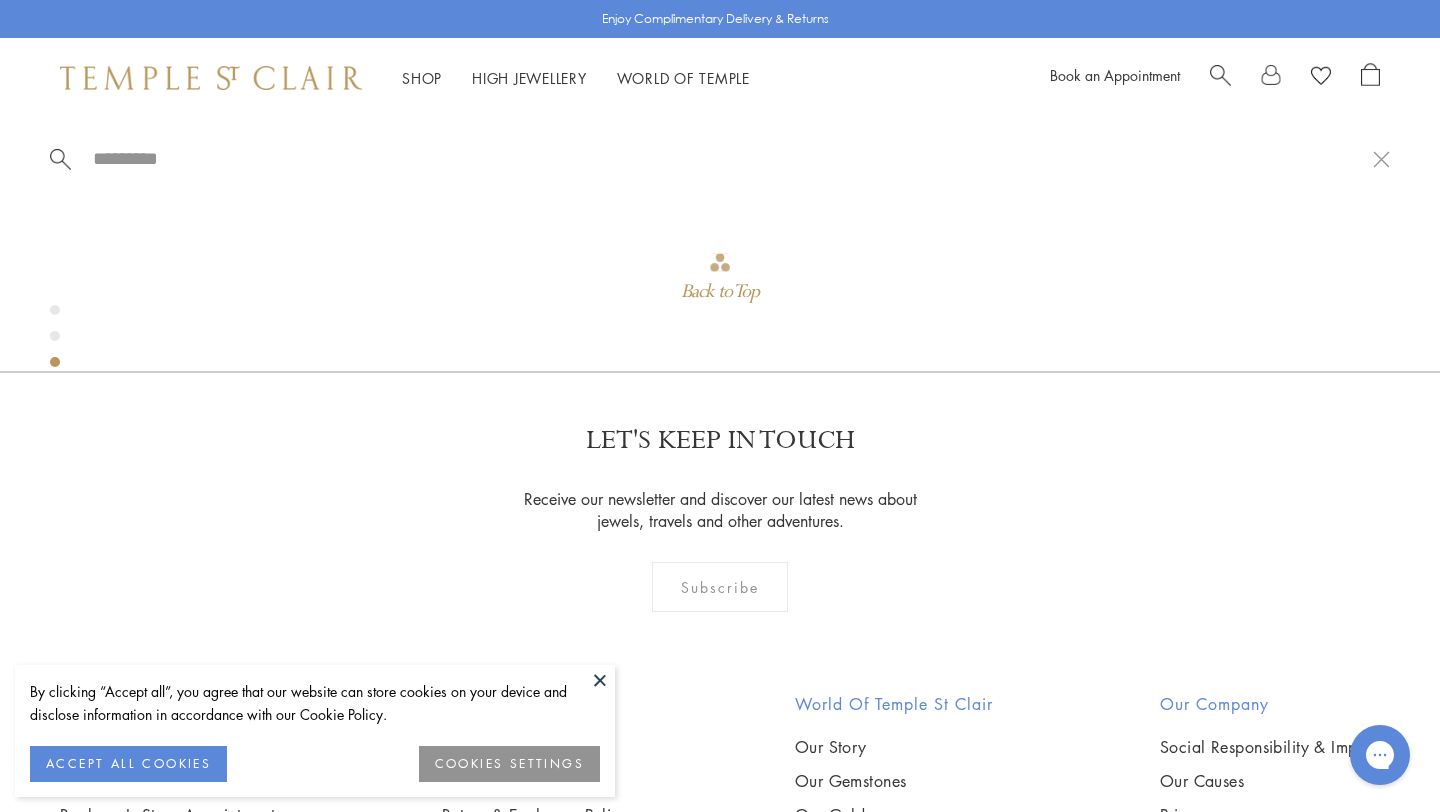 paste on "**********" 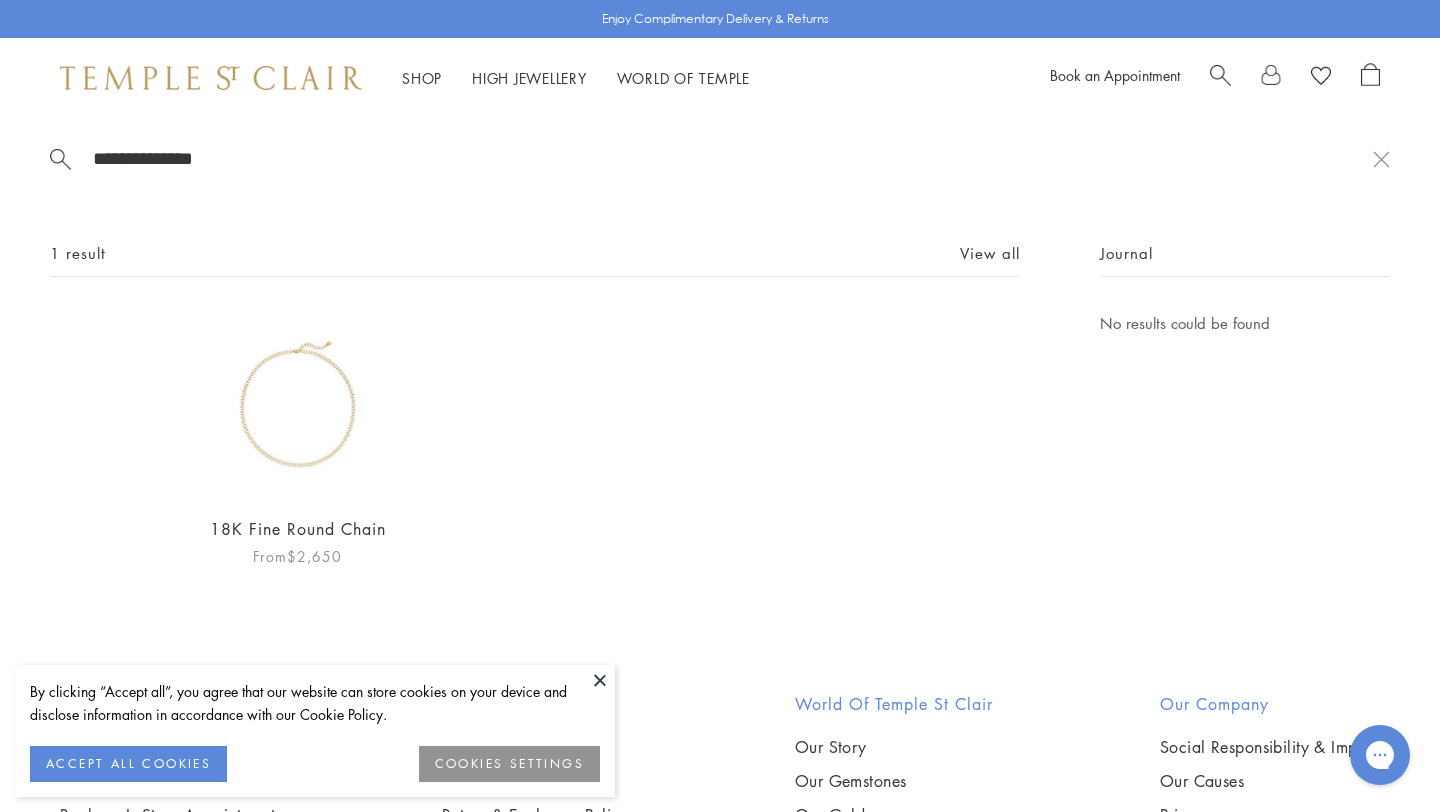 type on "**********" 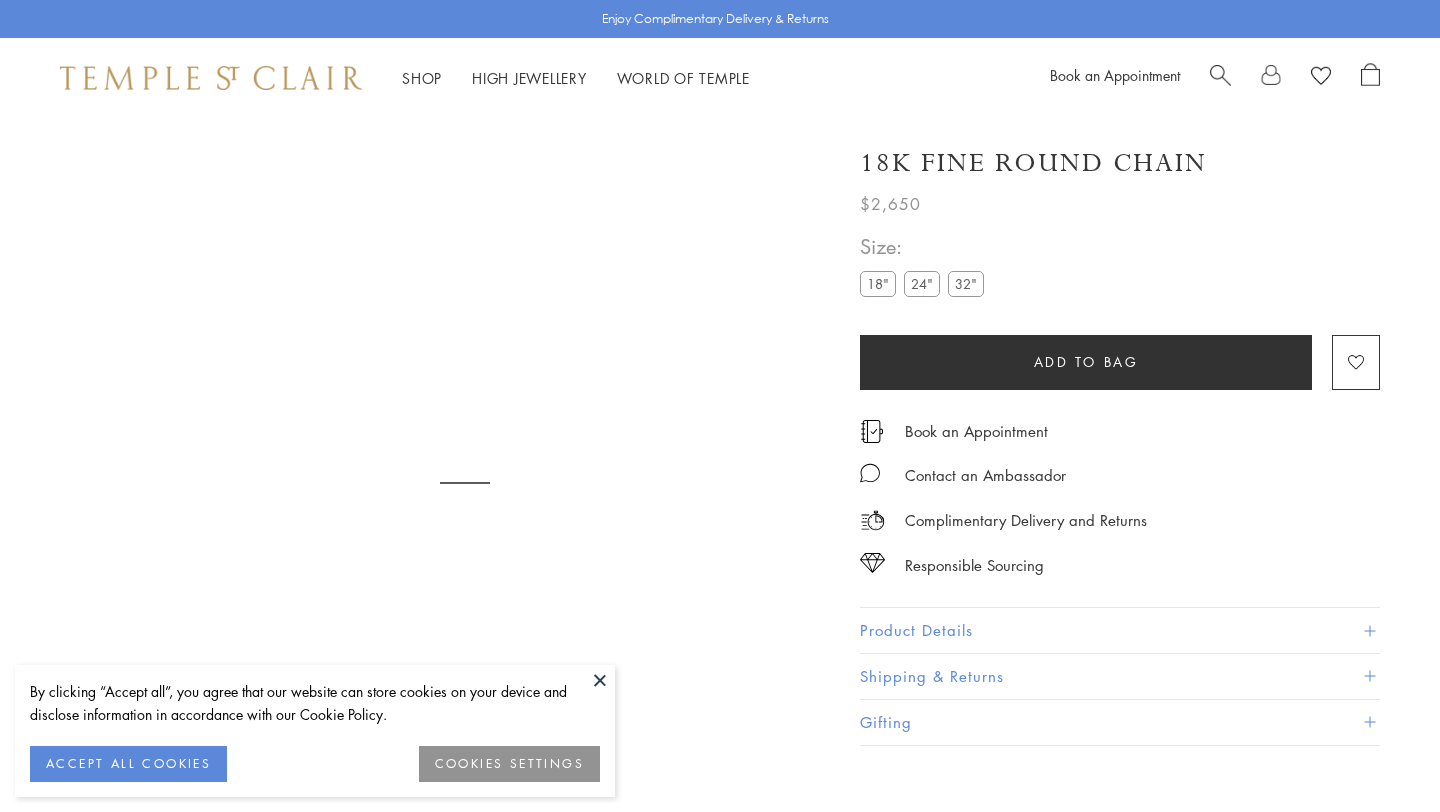 scroll, scrollTop: 0, scrollLeft: 0, axis: both 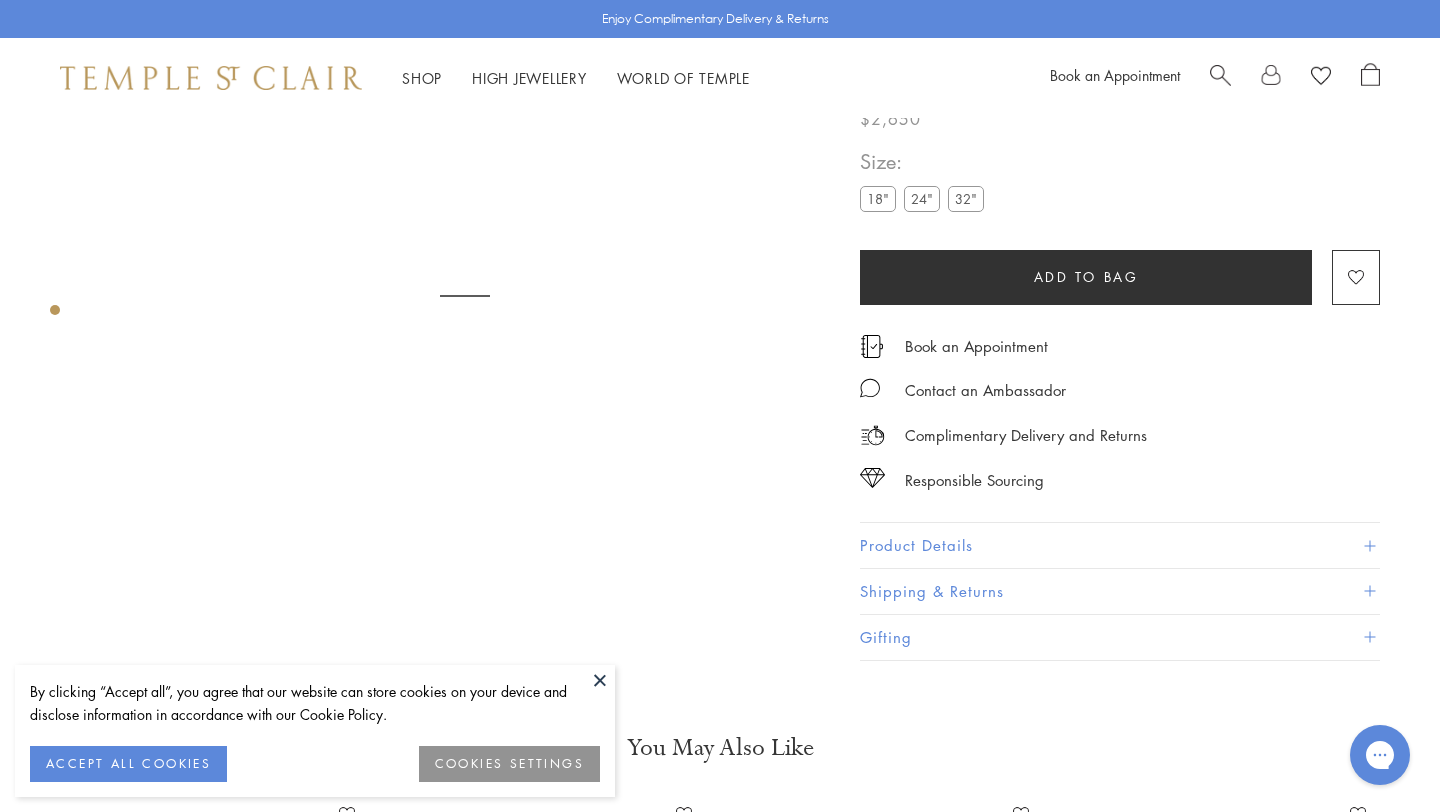 click at bounding box center [600, 680] 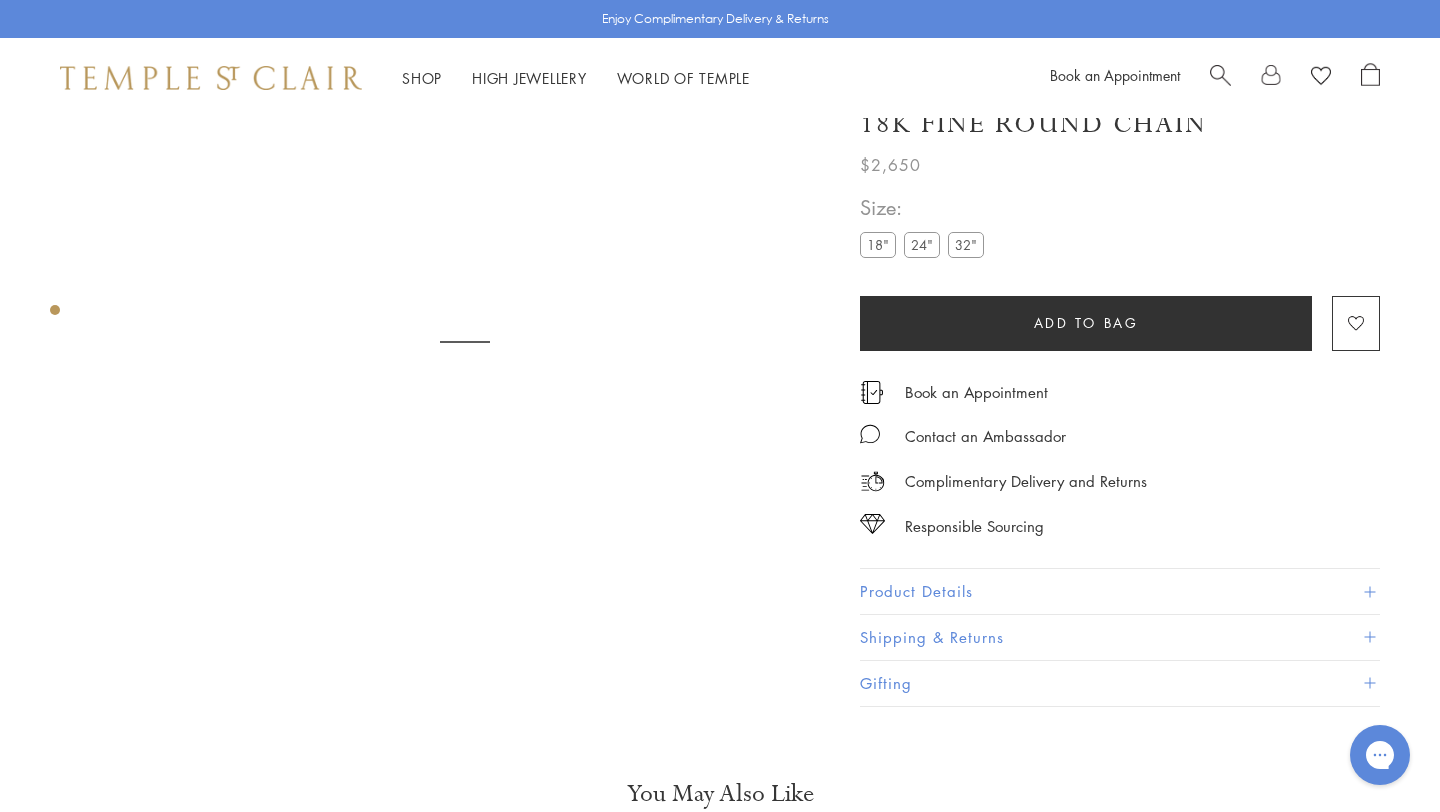 scroll, scrollTop: 0, scrollLeft: 0, axis: both 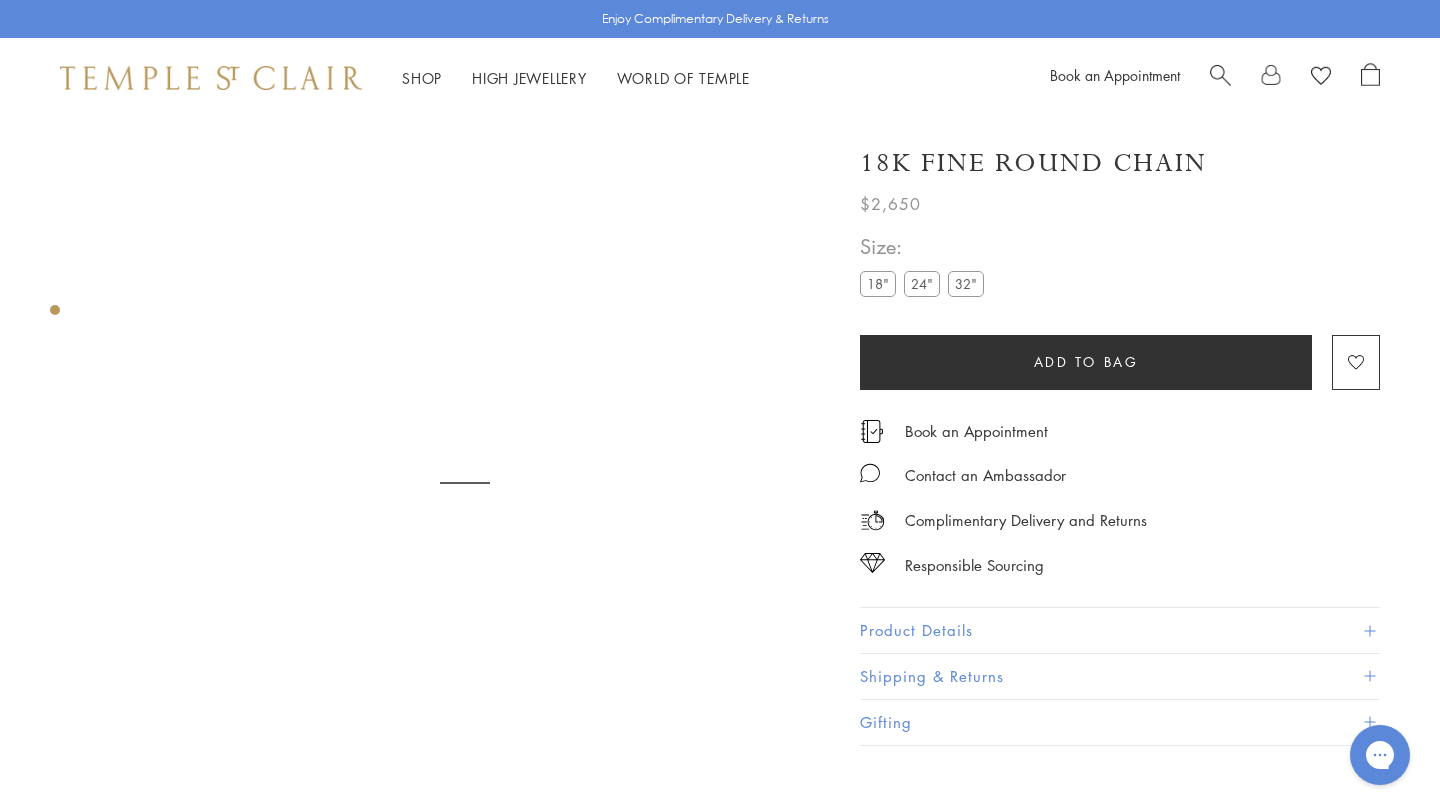 click on "24"" at bounding box center (922, 283) 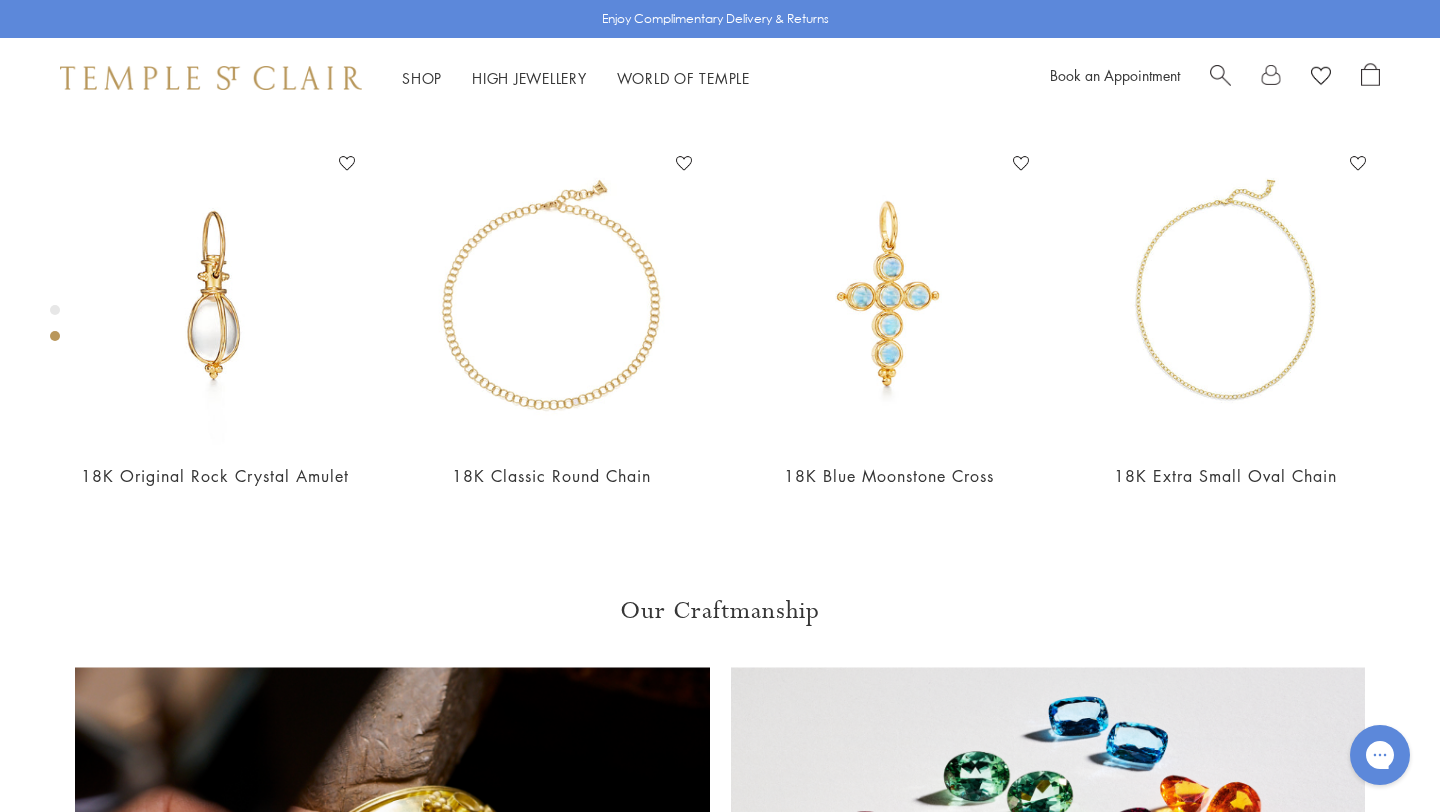 scroll, scrollTop: 841, scrollLeft: 0, axis: vertical 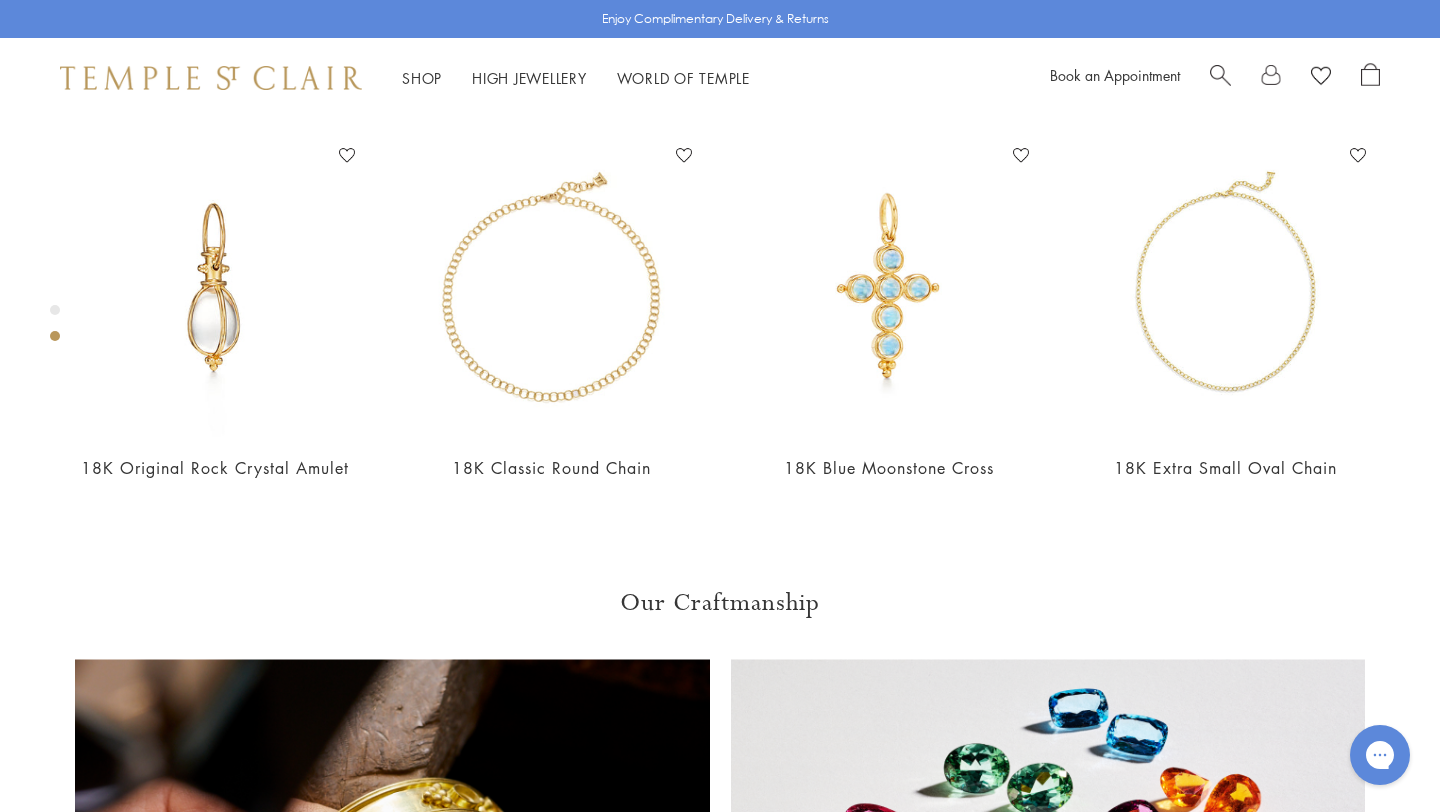 click on "18"" at bounding box center (878, -460) 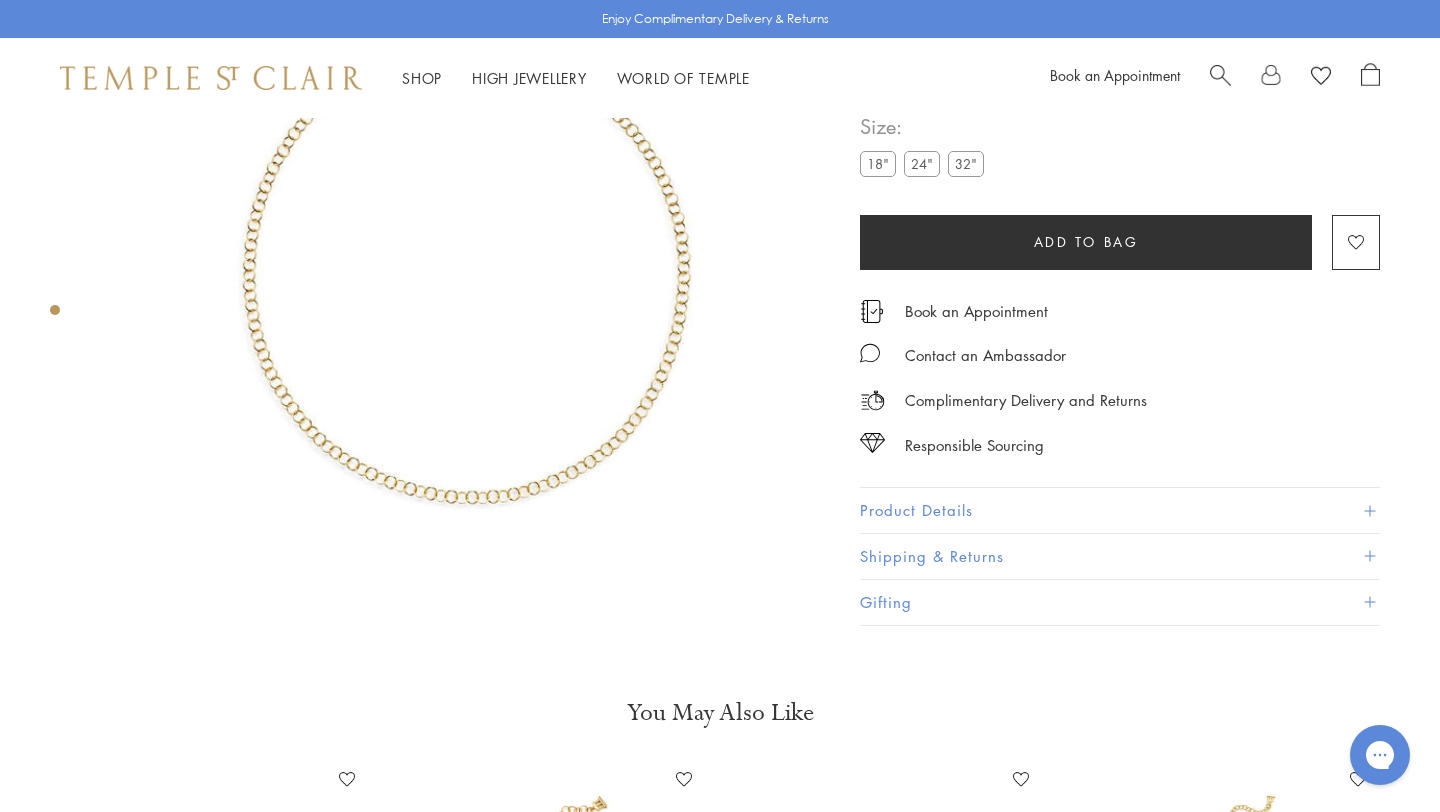 scroll, scrollTop: 118, scrollLeft: 0, axis: vertical 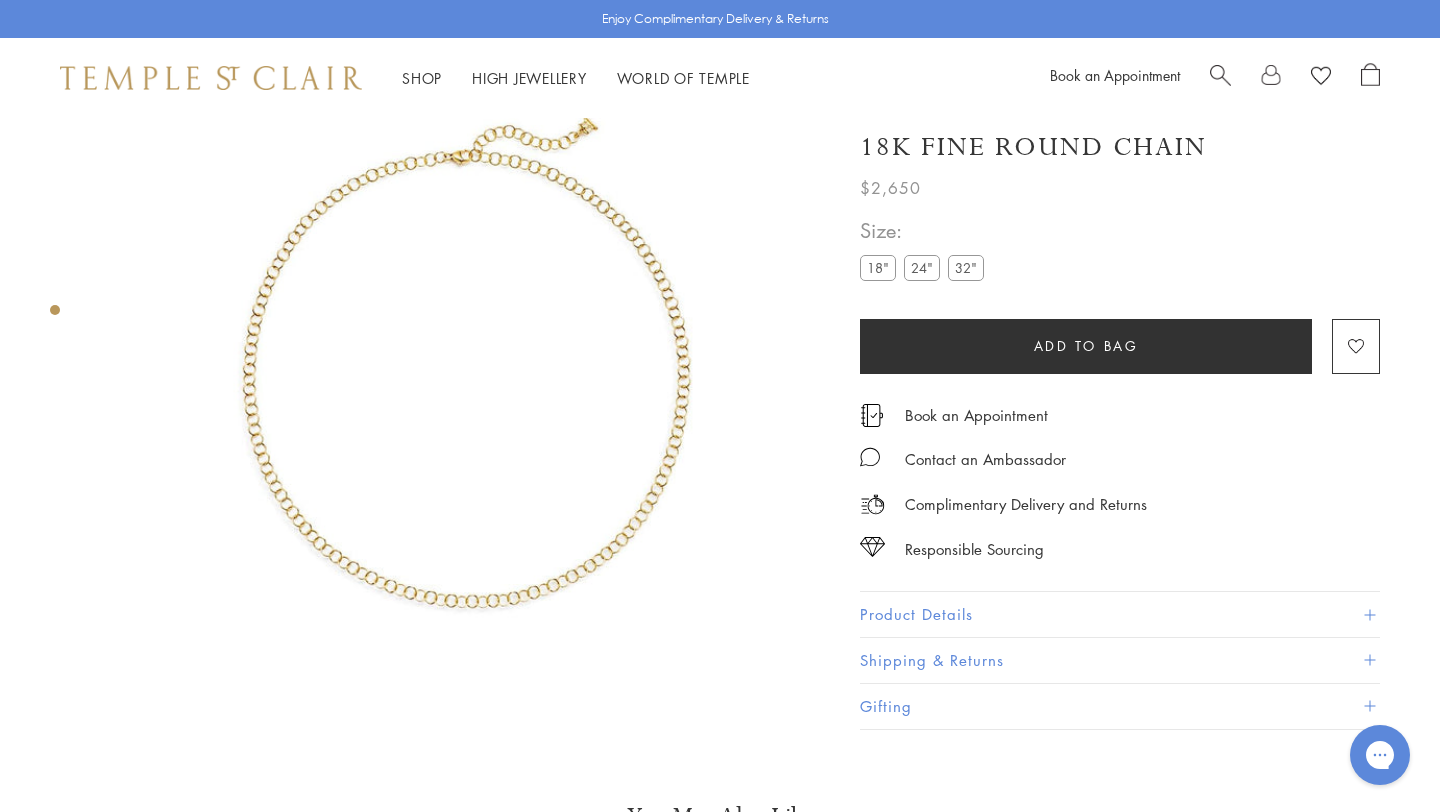 click on "32"" at bounding box center [966, 268] 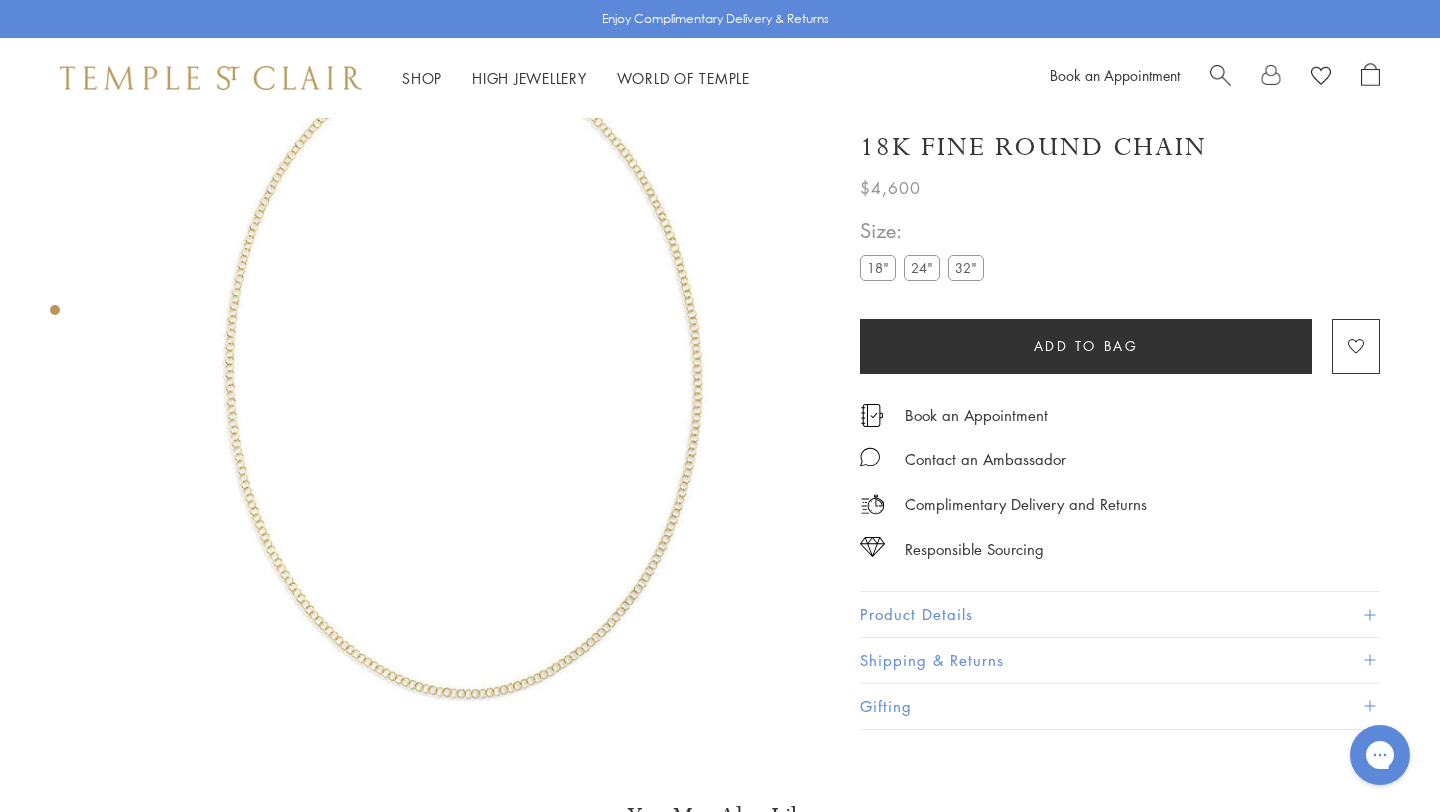 click on "18"" at bounding box center (878, 268) 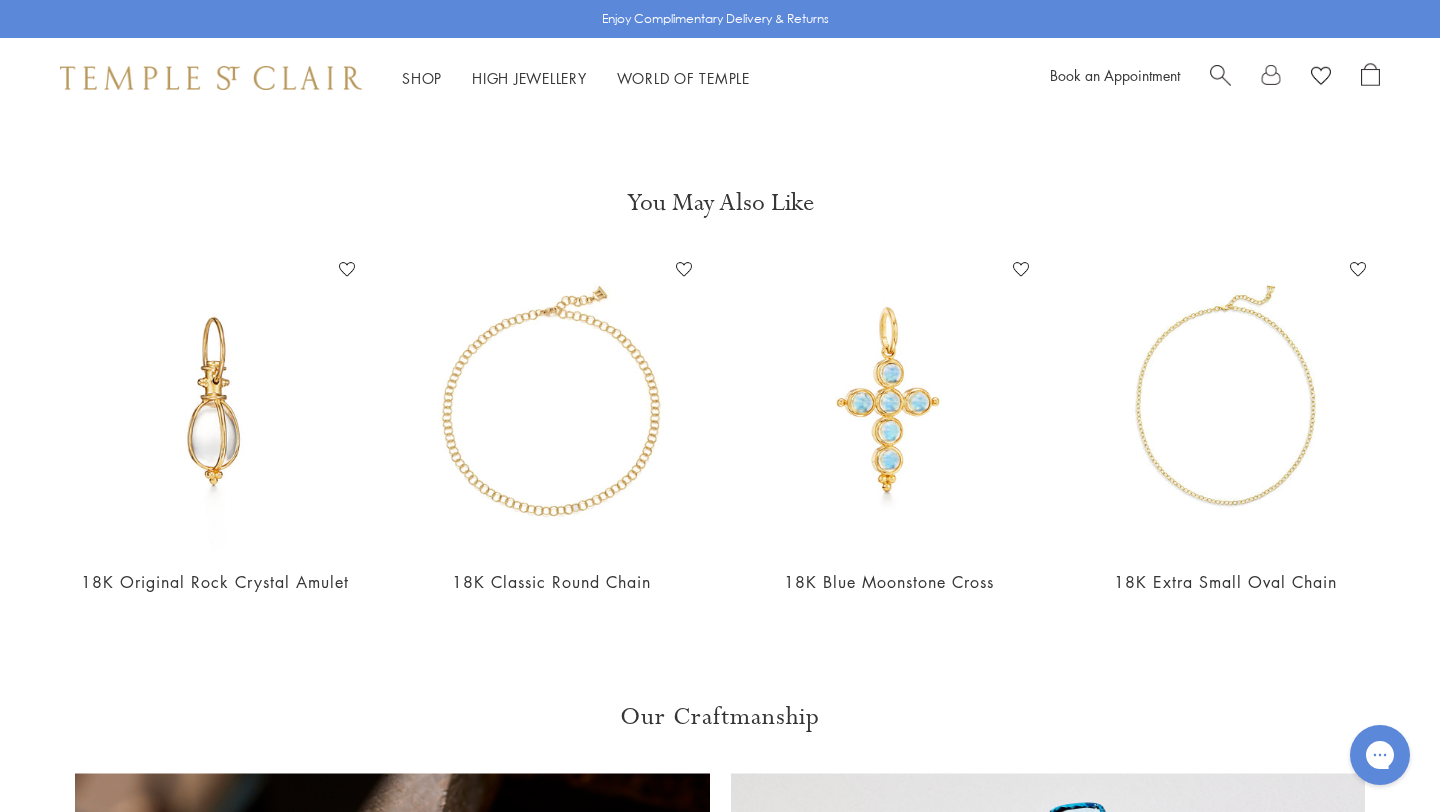 scroll, scrollTop: 734, scrollLeft: 0, axis: vertical 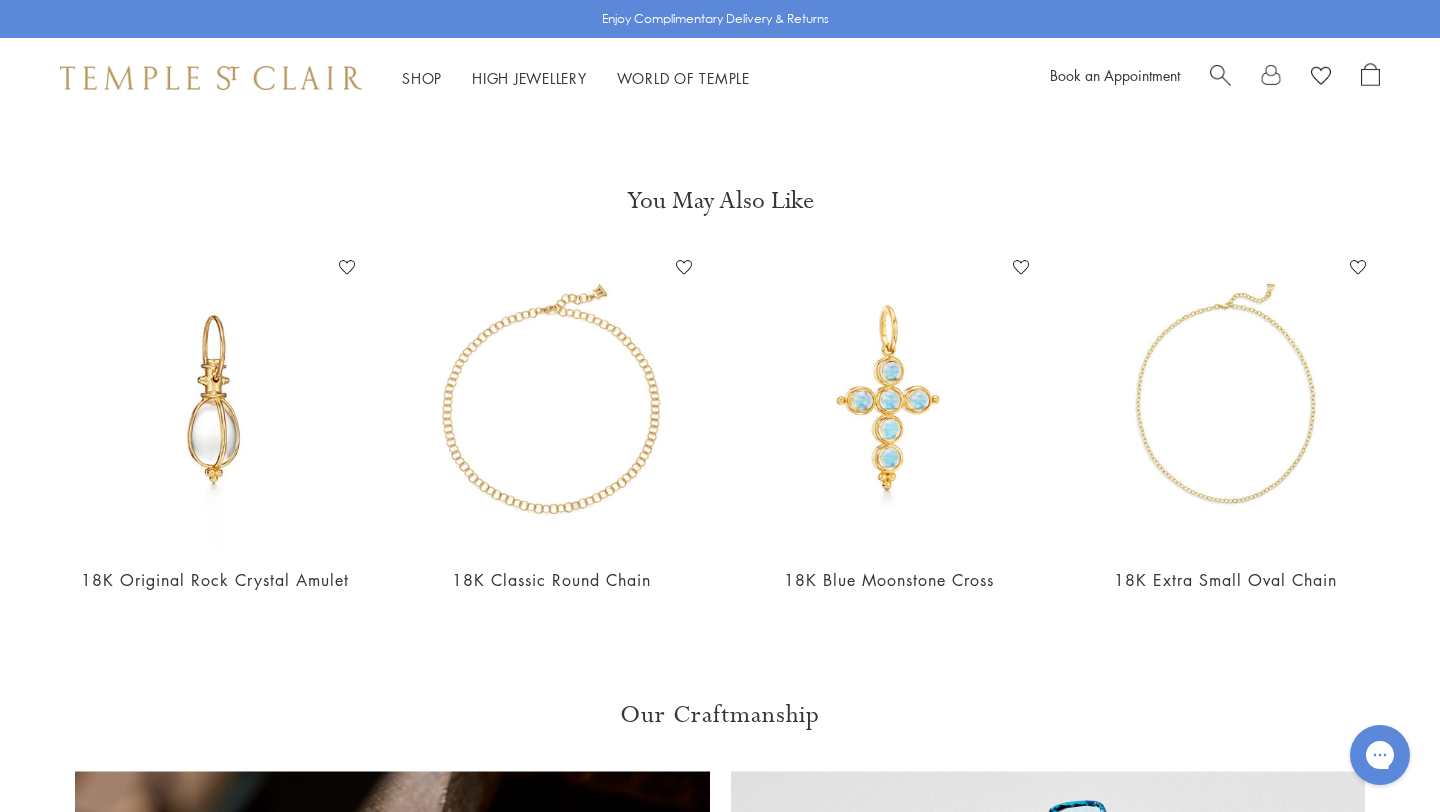 click at bounding box center [1220, 73] 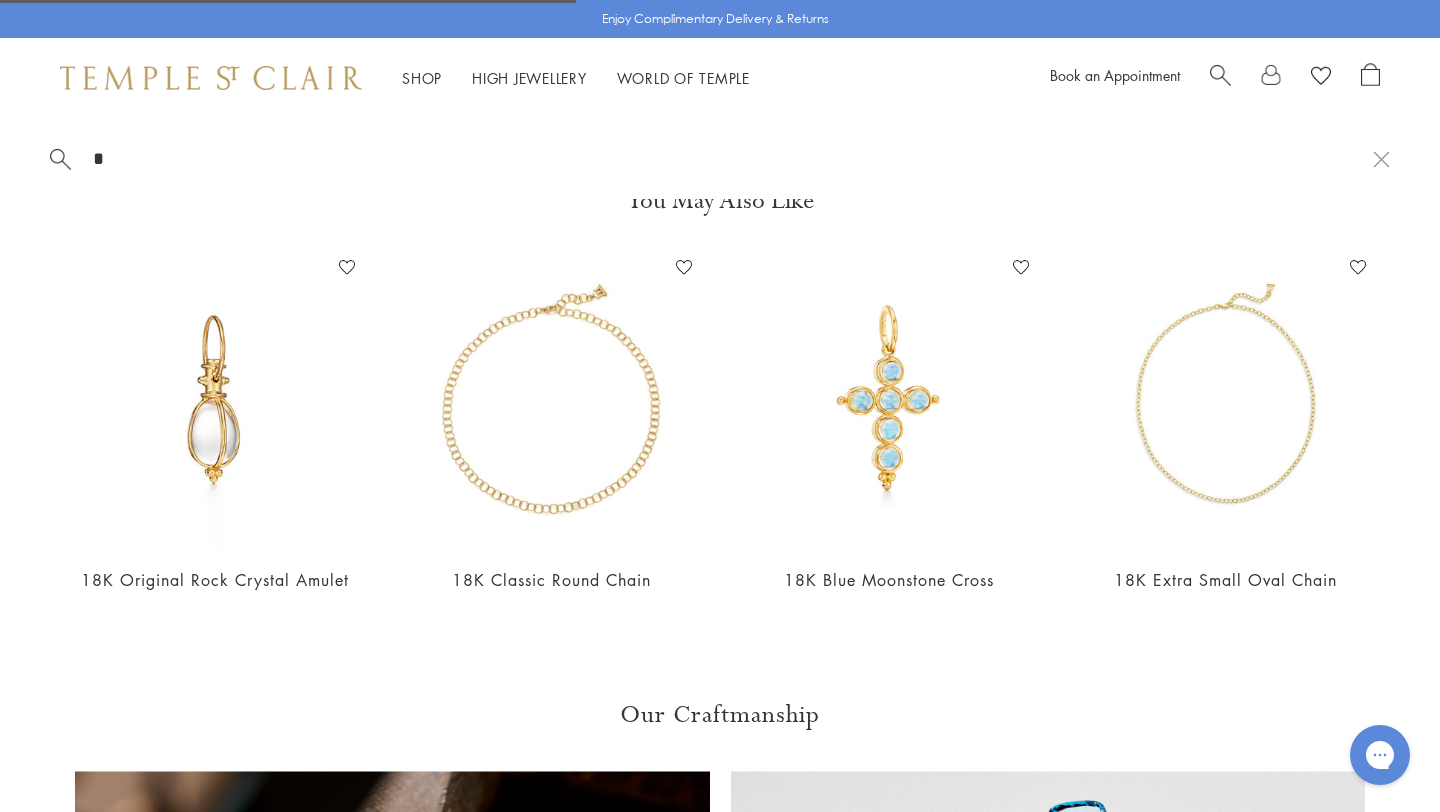 paste on "**********" 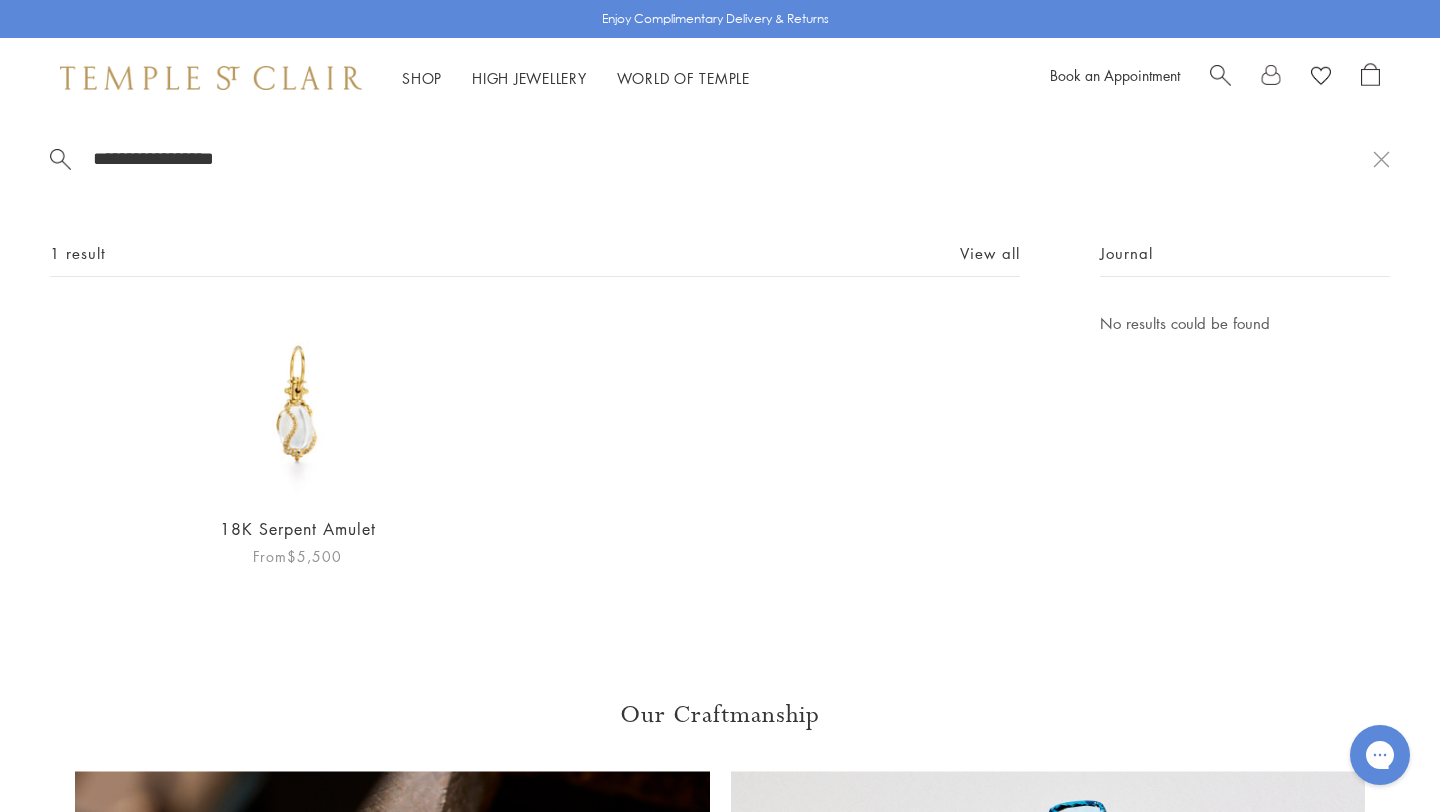 type on "**********" 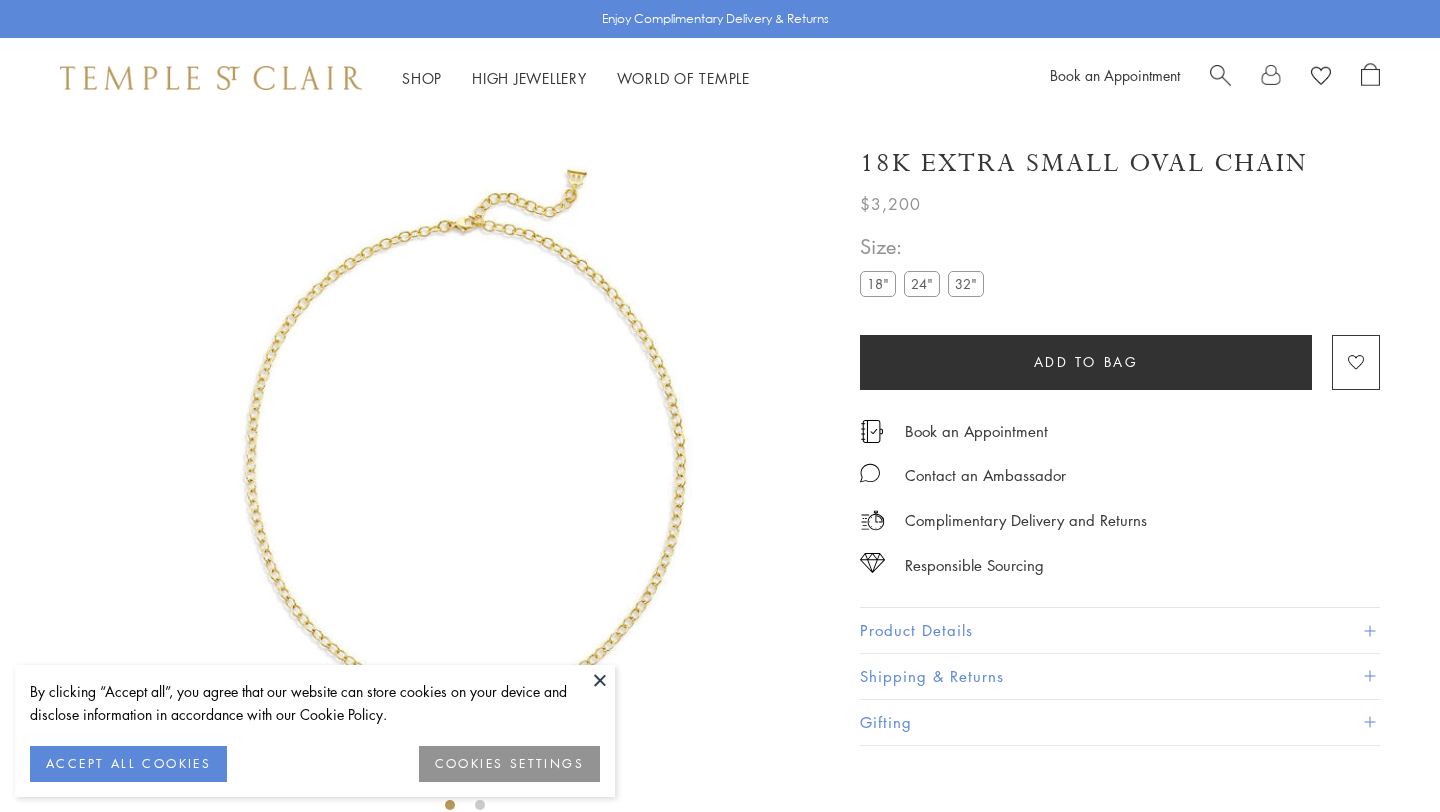 scroll, scrollTop: 118, scrollLeft: 0, axis: vertical 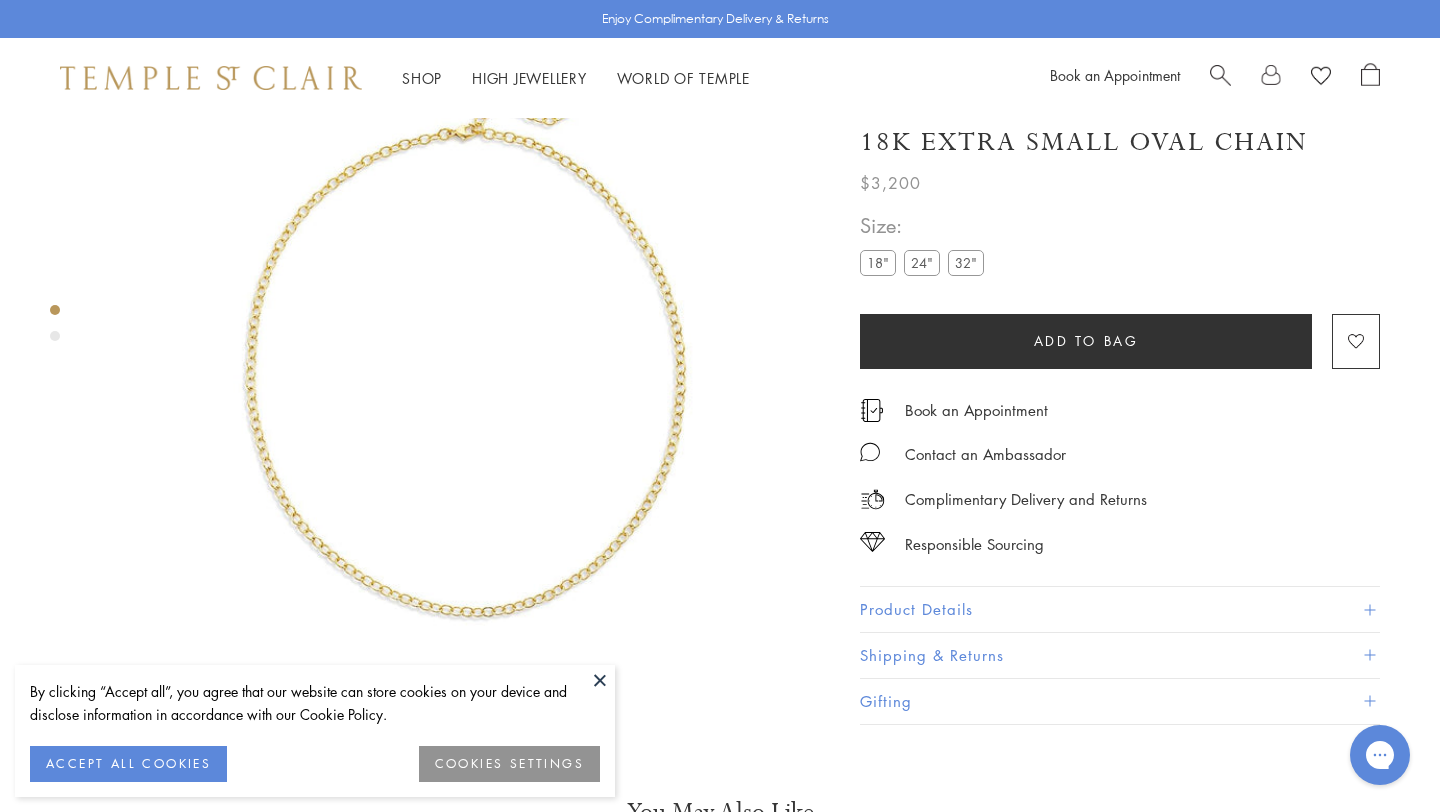 click on "24"" at bounding box center [922, 263] 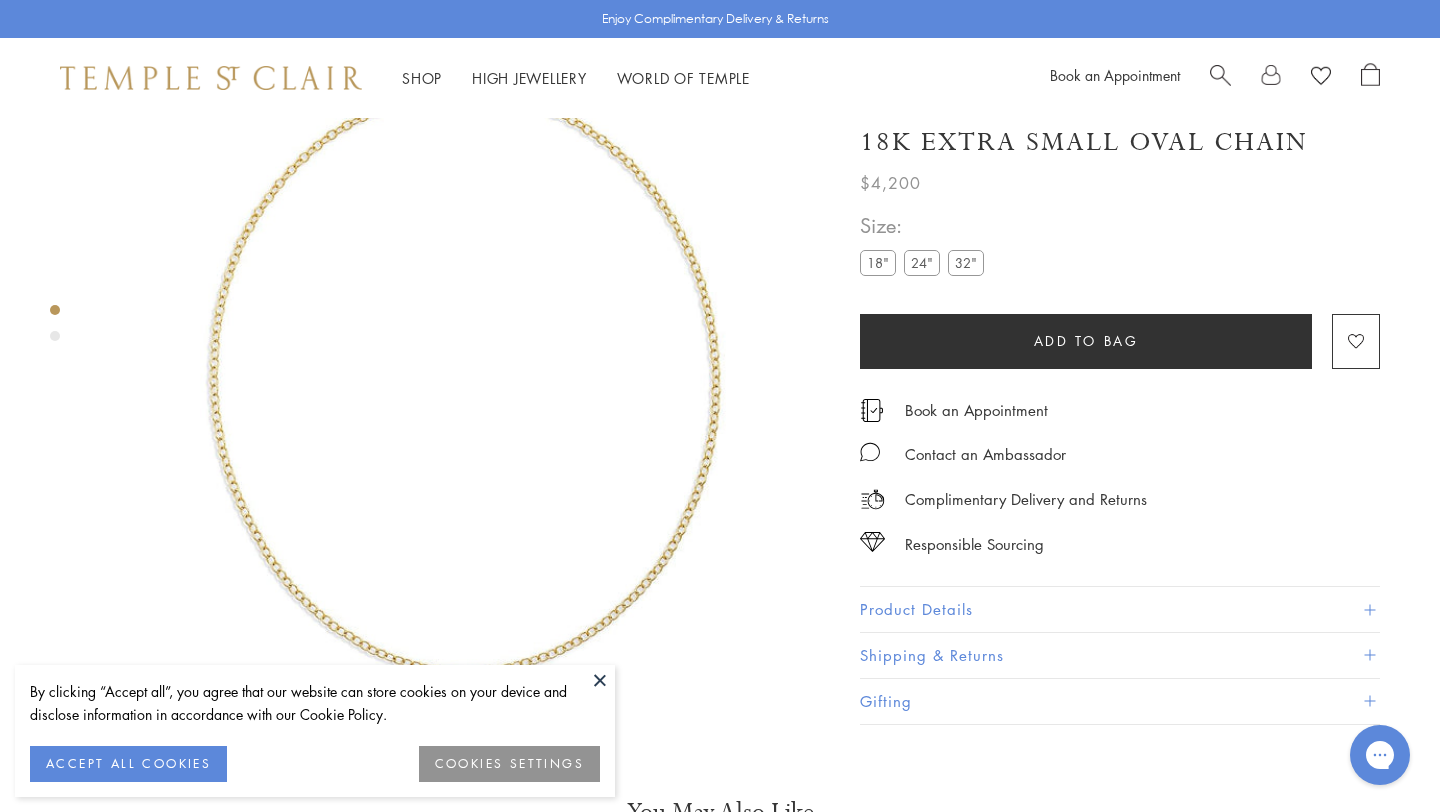 click on "18"" at bounding box center [878, 263] 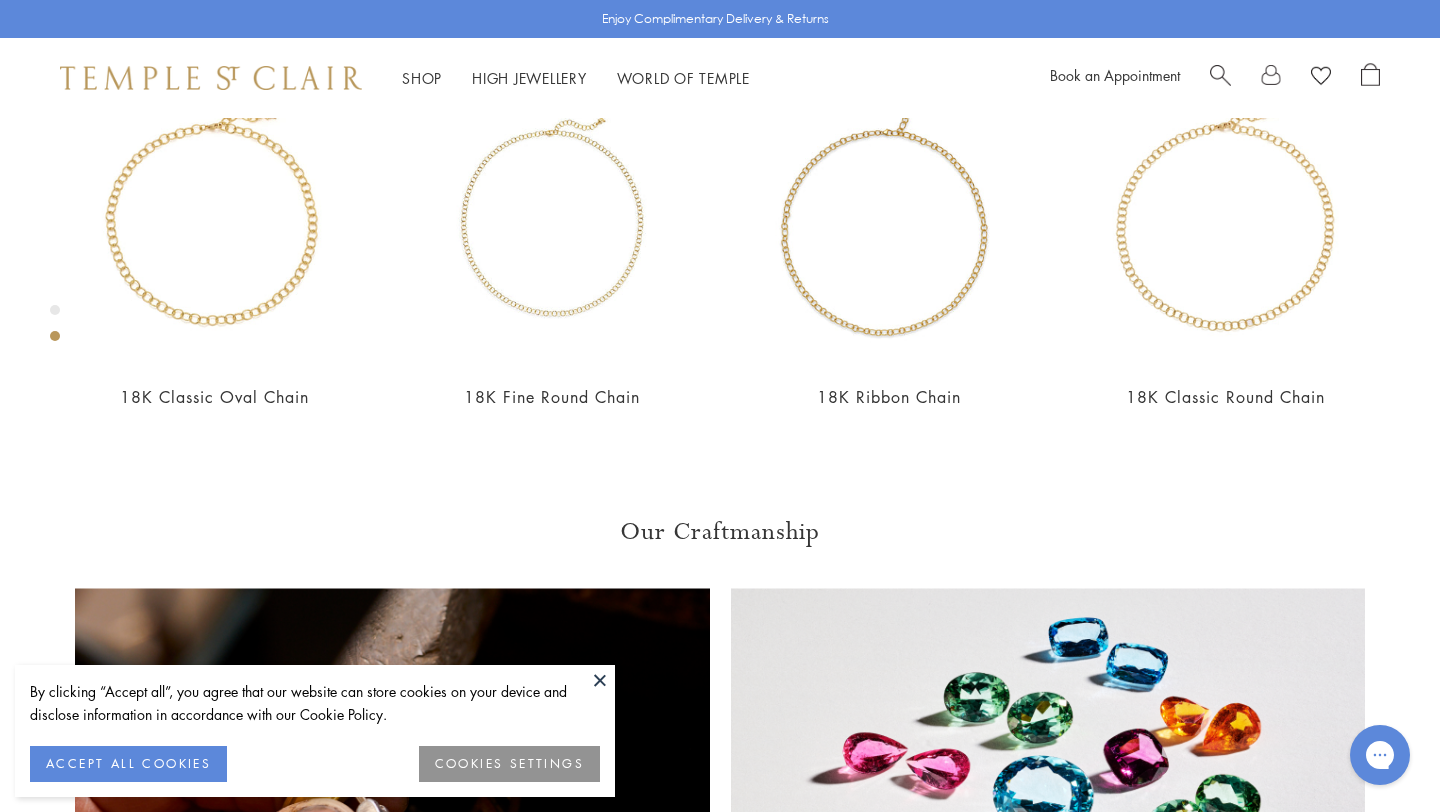 scroll, scrollTop: 907, scrollLeft: 0, axis: vertical 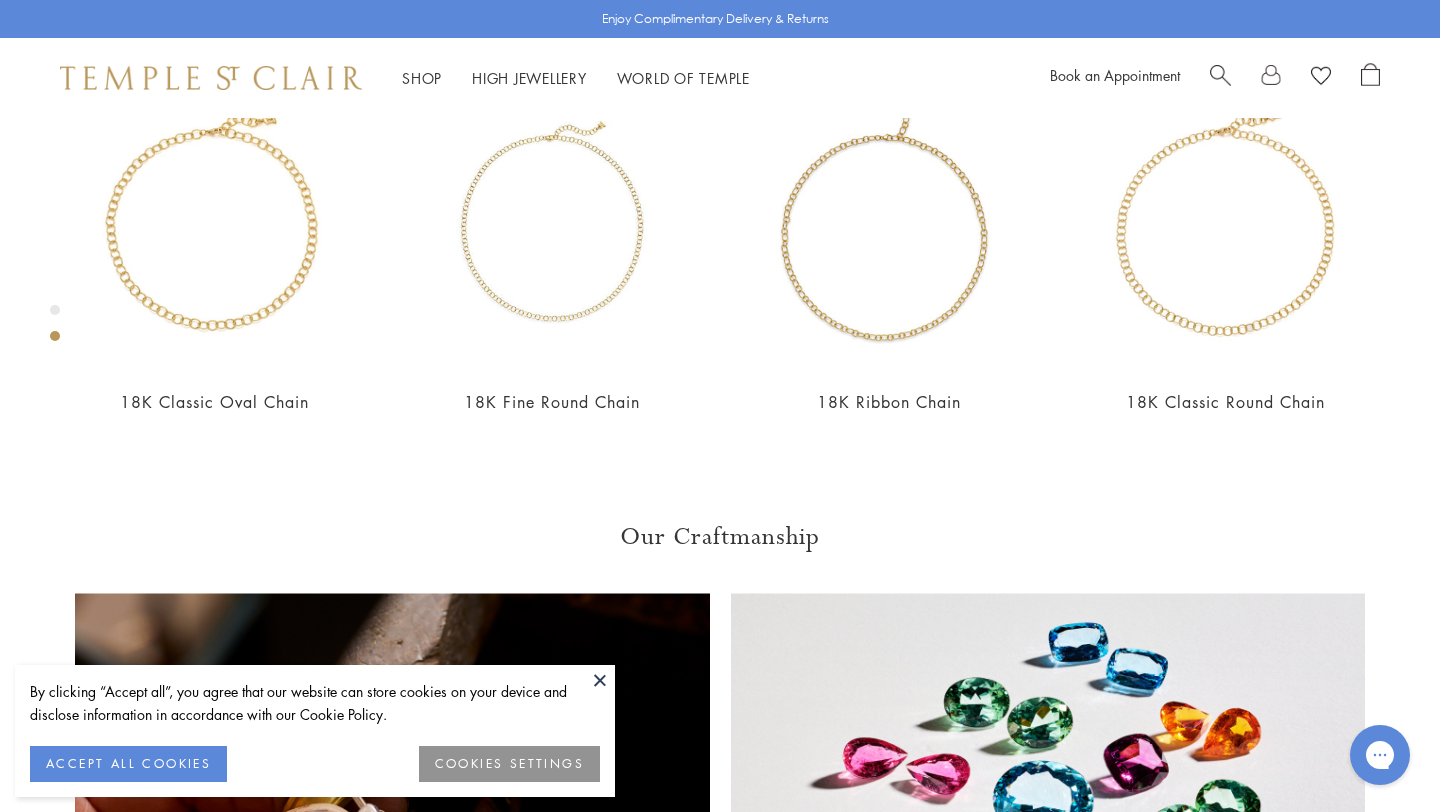 click at bounding box center [-265, -424] 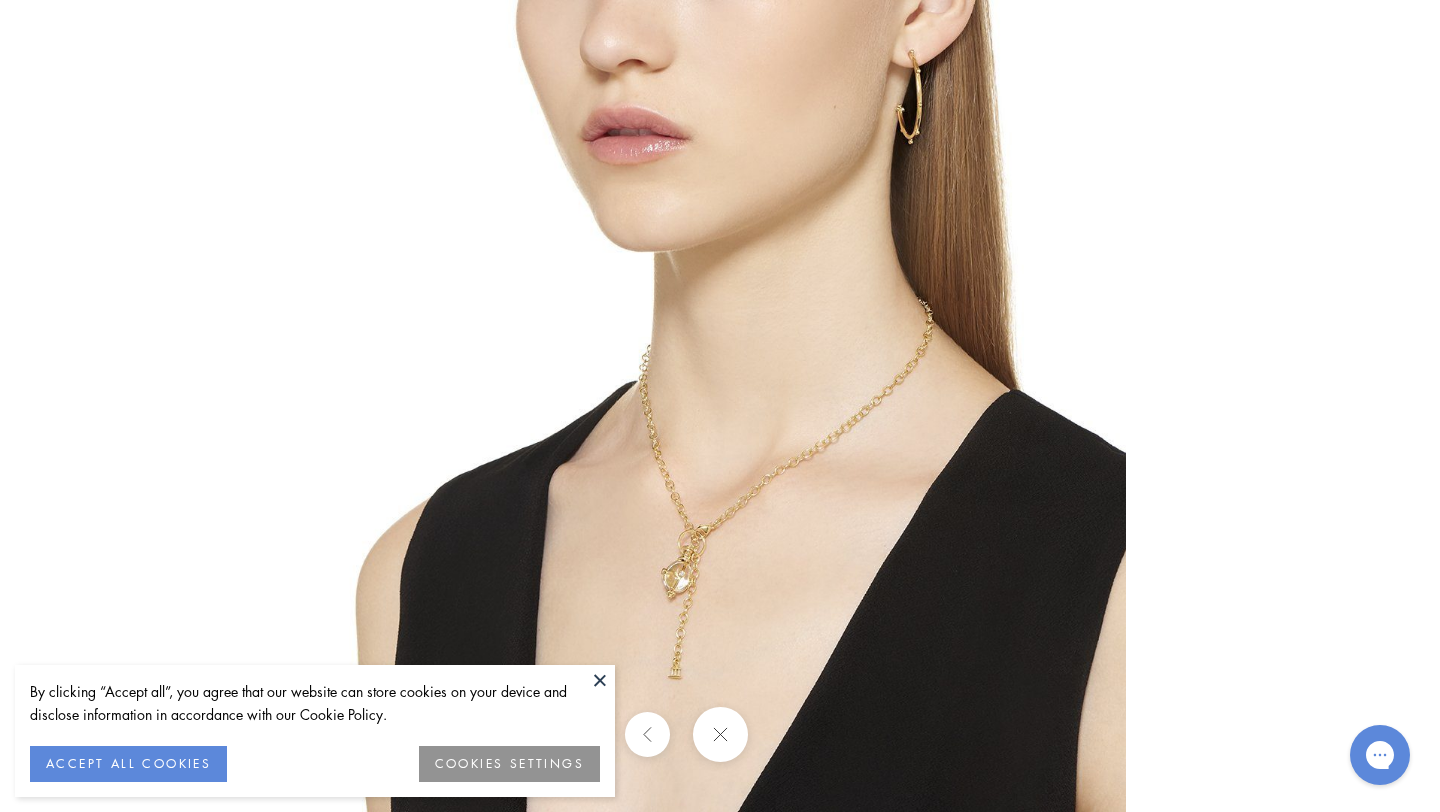 click at bounding box center (720, 406) 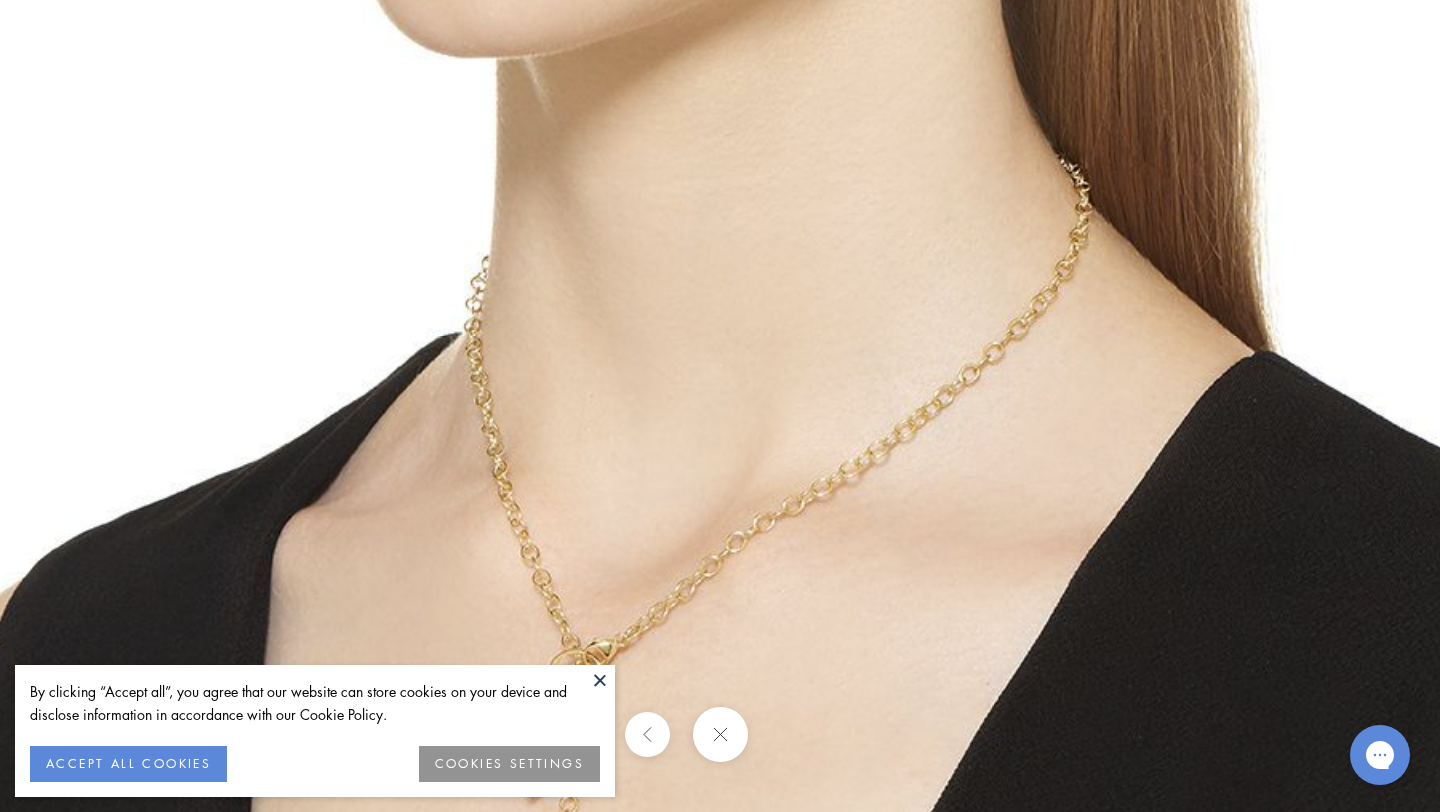 click at bounding box center [637, 386] 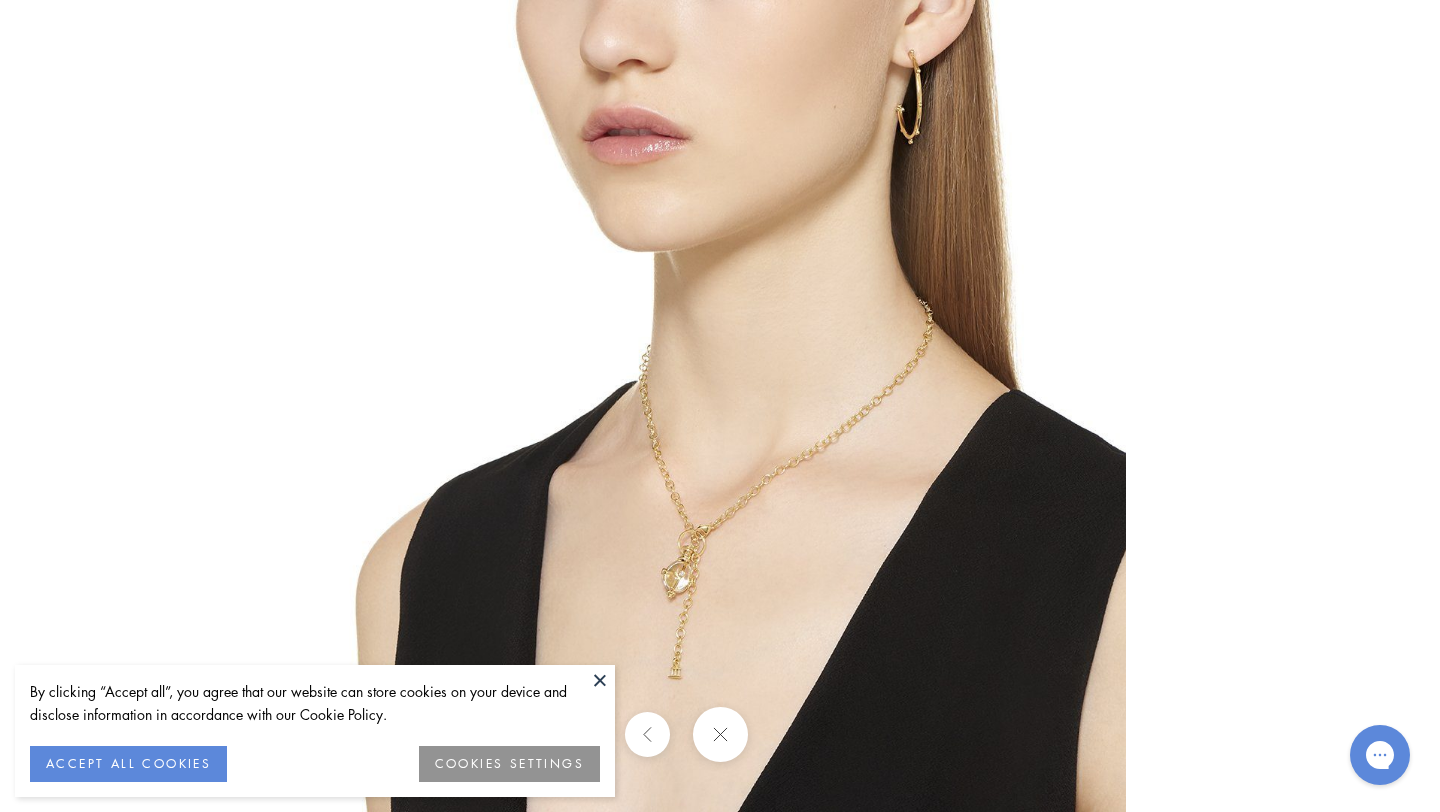click at bounding box center [720, 406] 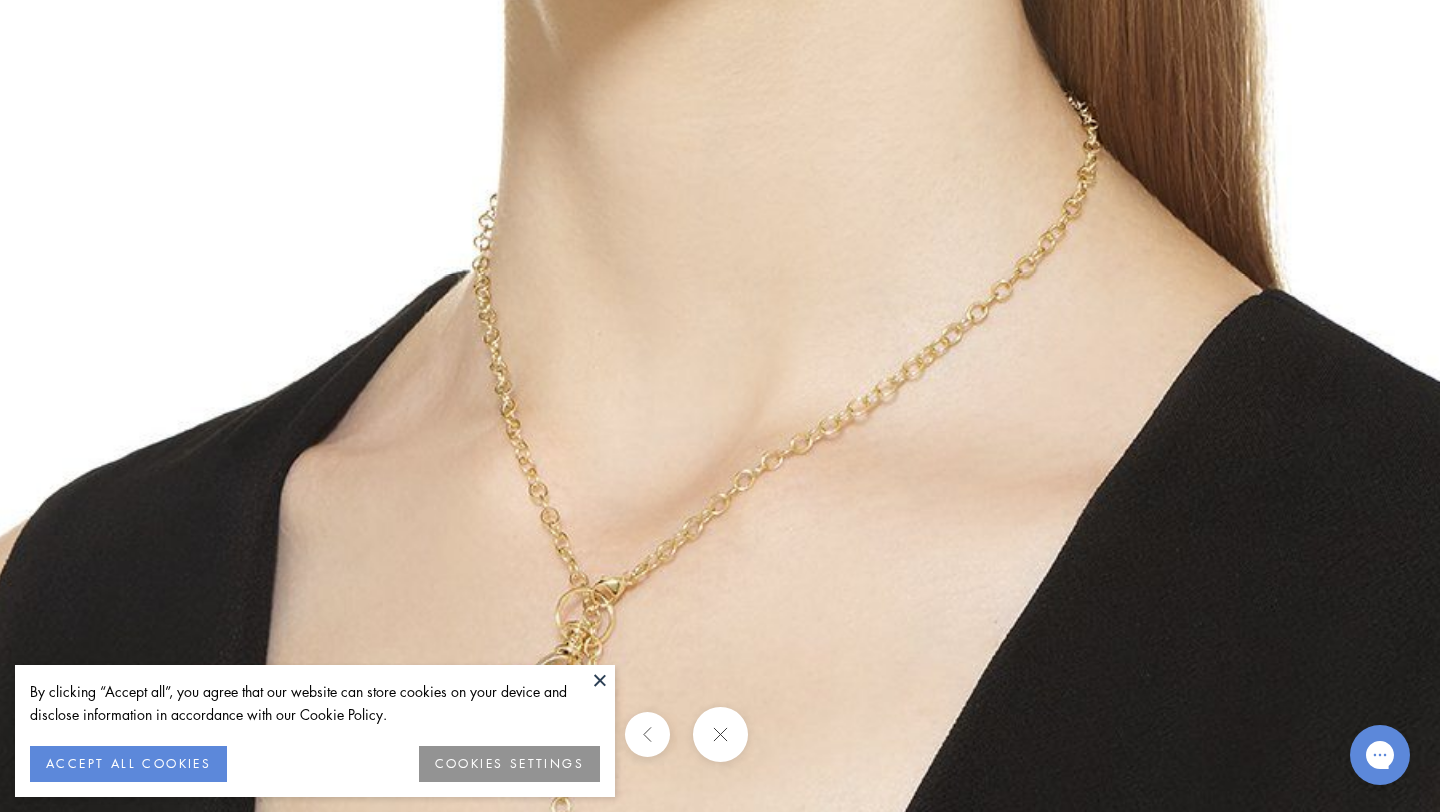 click at bounding box center (719, 734) 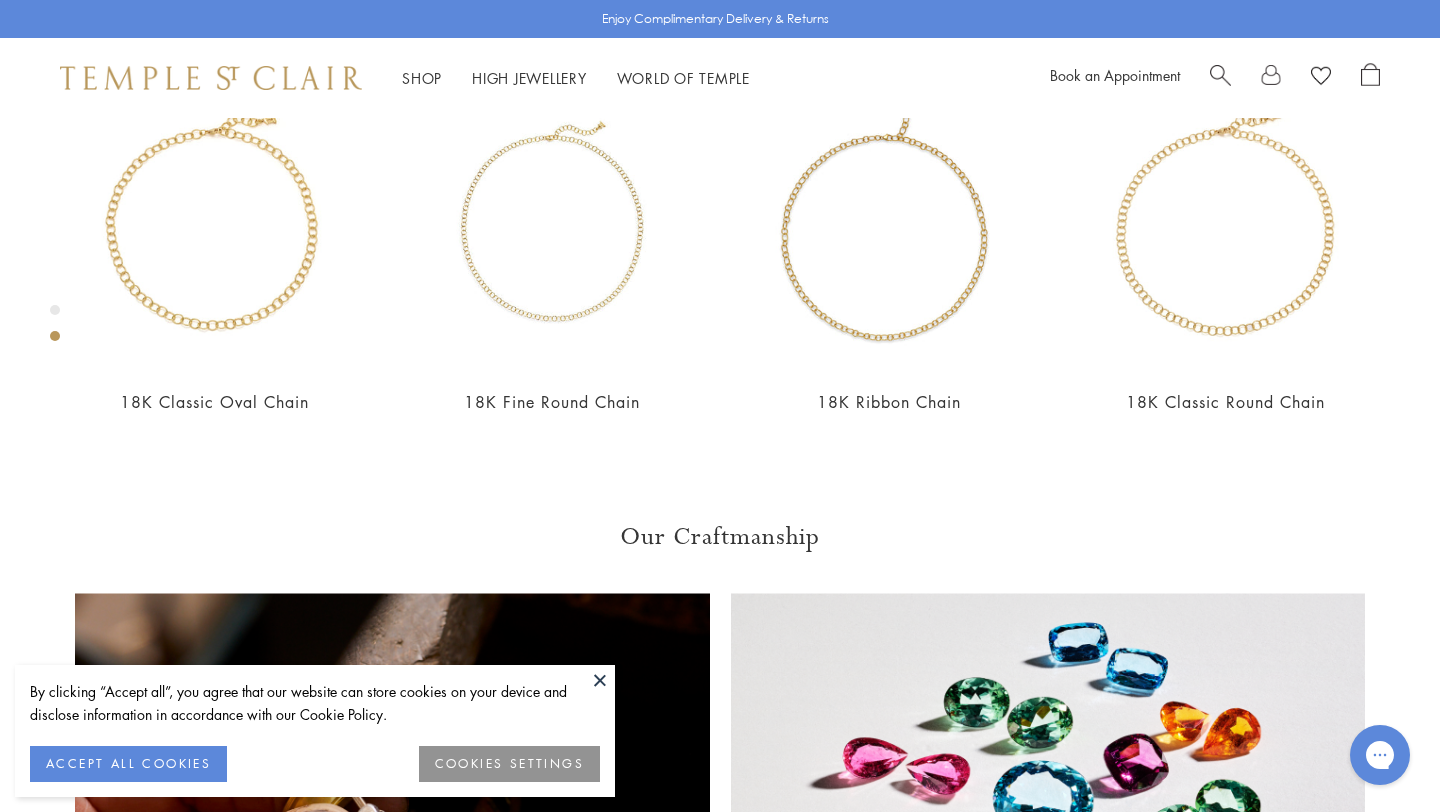 click on "18K Extra Small Oval Chain
$3,200
The 18K Extra Small Oval Chain features delicate, interlocking, oval links made from our signature yellow gold. The perfect home for amulets, angels, zodiacs, or any of our other pendants, it also makes a striking statement when worn on its own as a necklace. Available in multiple lengths, the 18K Extra Small Oval Chain is finished with our signature Temple charm. The clasp fits on all of the links, offering different lengths for even more versatility.
#18"#
18K gold+
Lobster clasp+
Length: 18''; Link: 0.425x0.3cm+
USA+
#24"#
18K gold+
Lobster clasp+
Length: 24''; Link: 0.425x0.3cm+
USA+
#32"#
18K gold+
Lobster clasp+
Length: 32''; Link: 0.425x0.3cm+
USA+" at bounding box center (1120, -374) 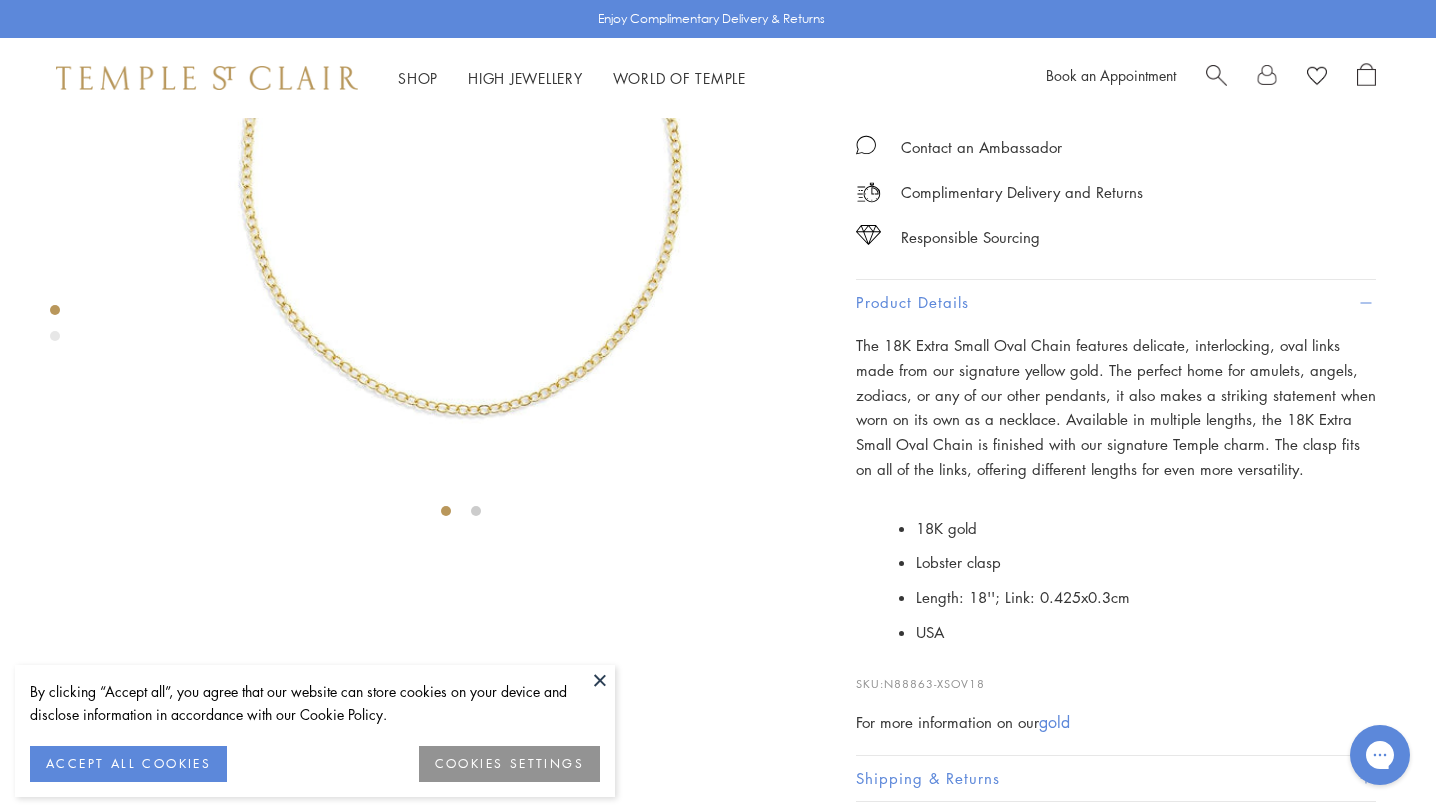 scroll, scrollTop: 239, scrollLeft: 4, axis: both 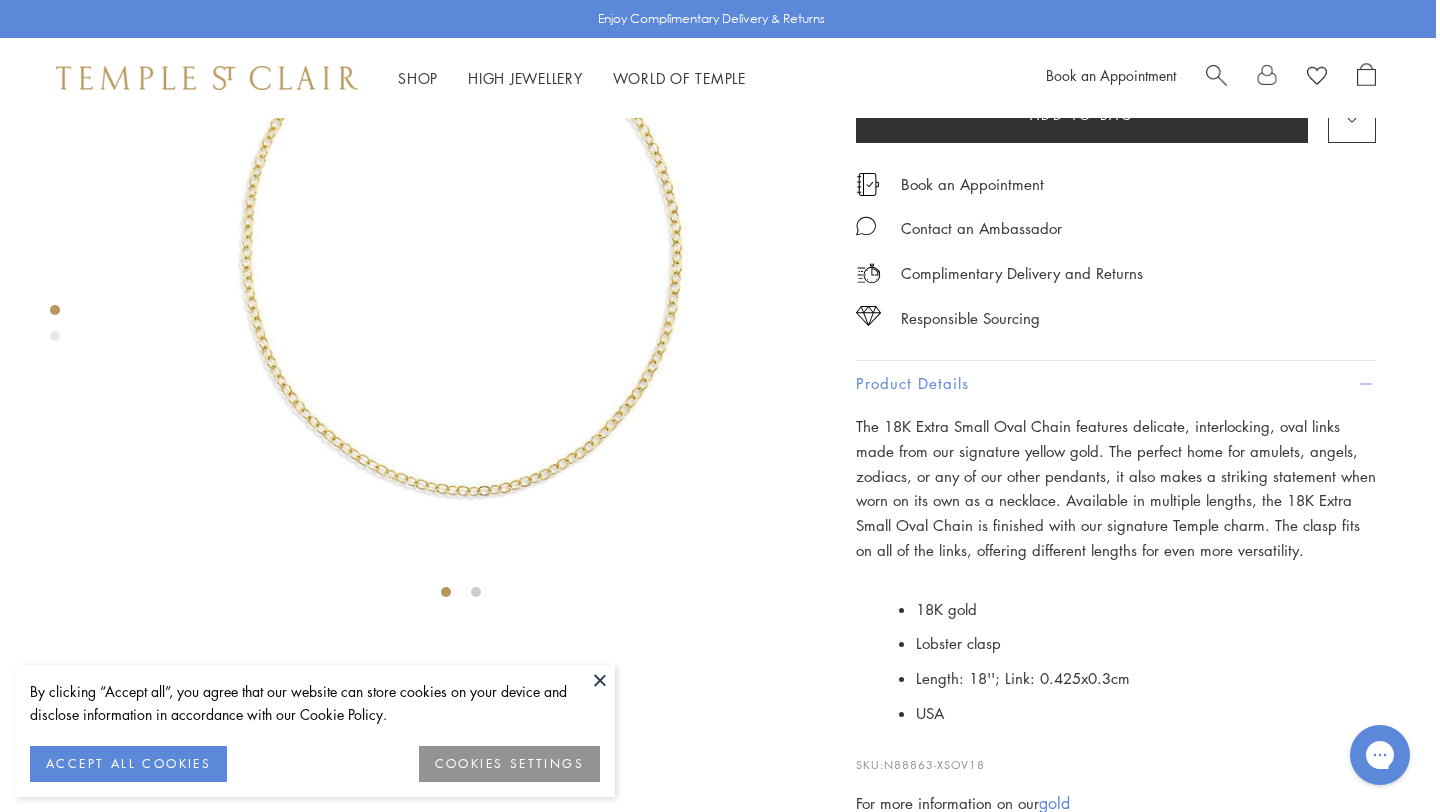 click on "24"" at bounding box center [918, 36] 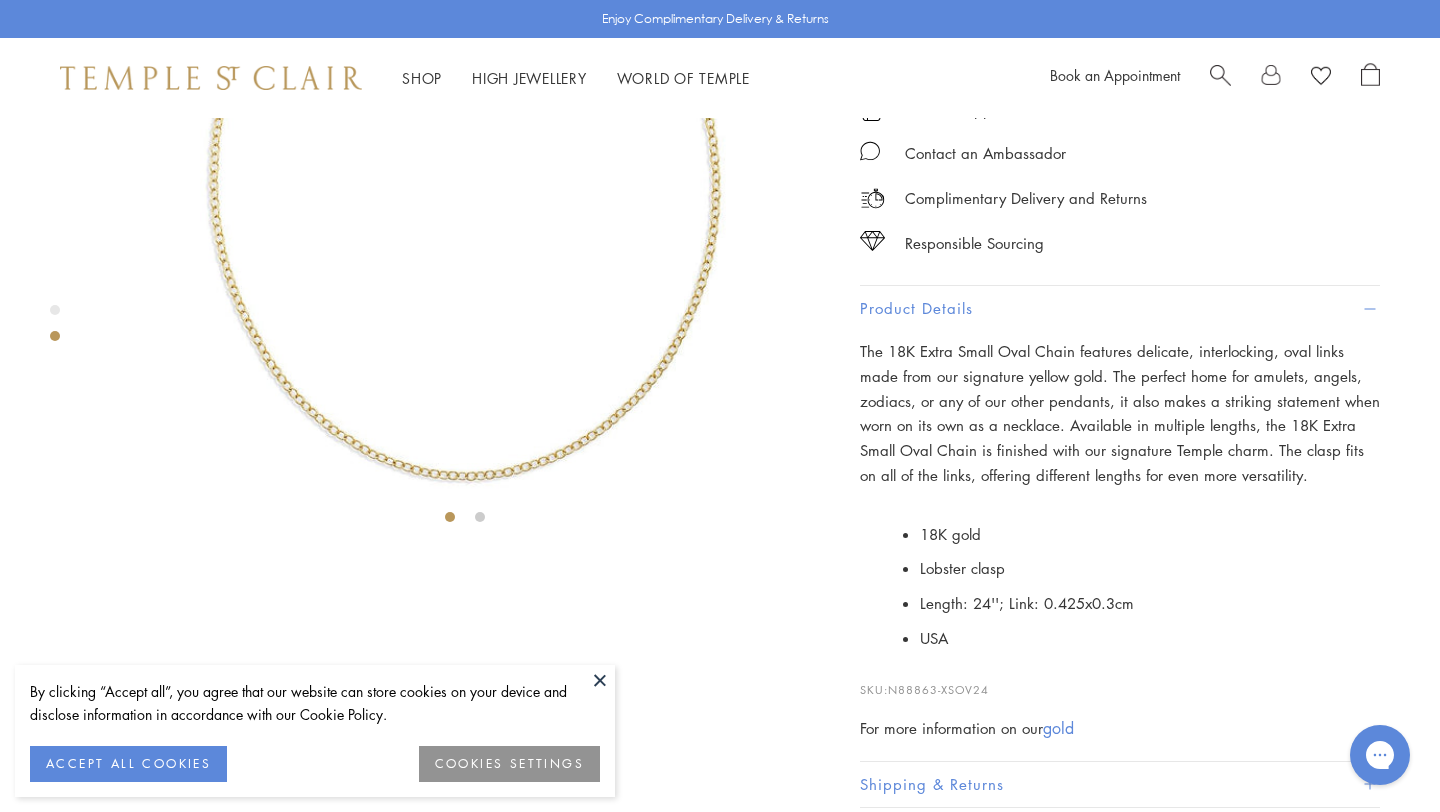scroll, scrollTop: 0, scrollLeft: 0, axis: both 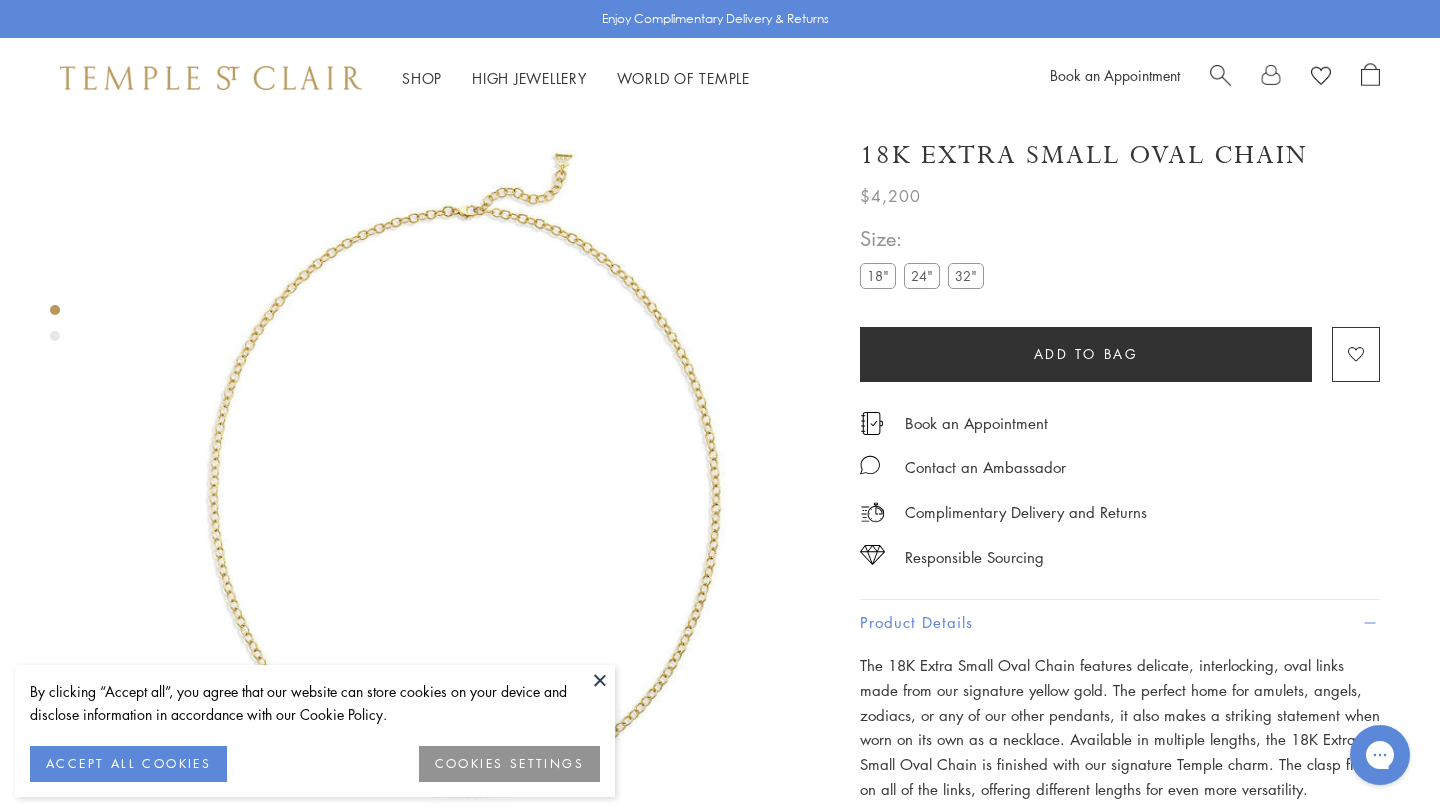 click on "18"" at bounding box center (878, 275) 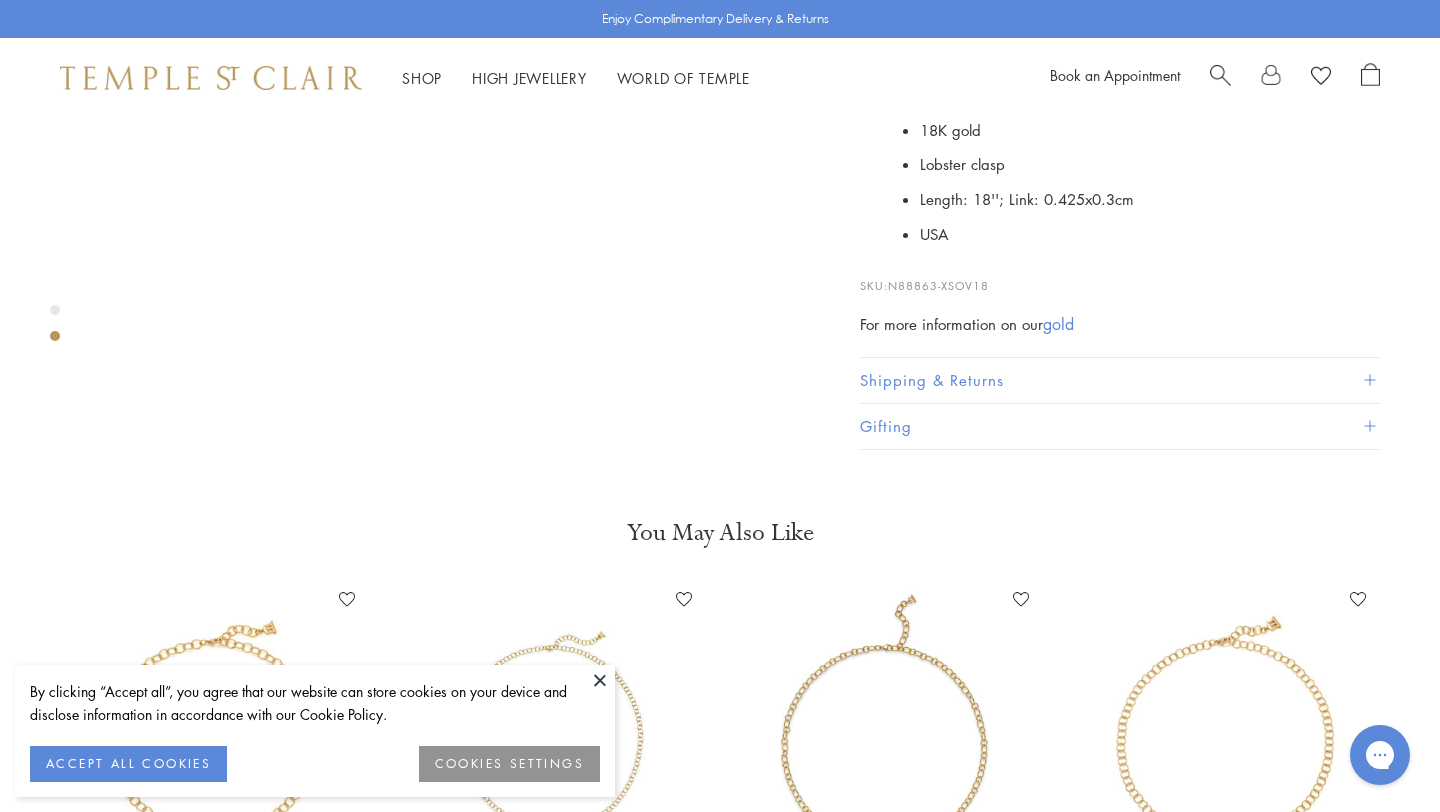 scroll, scrollTop: 806, scrollLeft: 0, axis: vertical 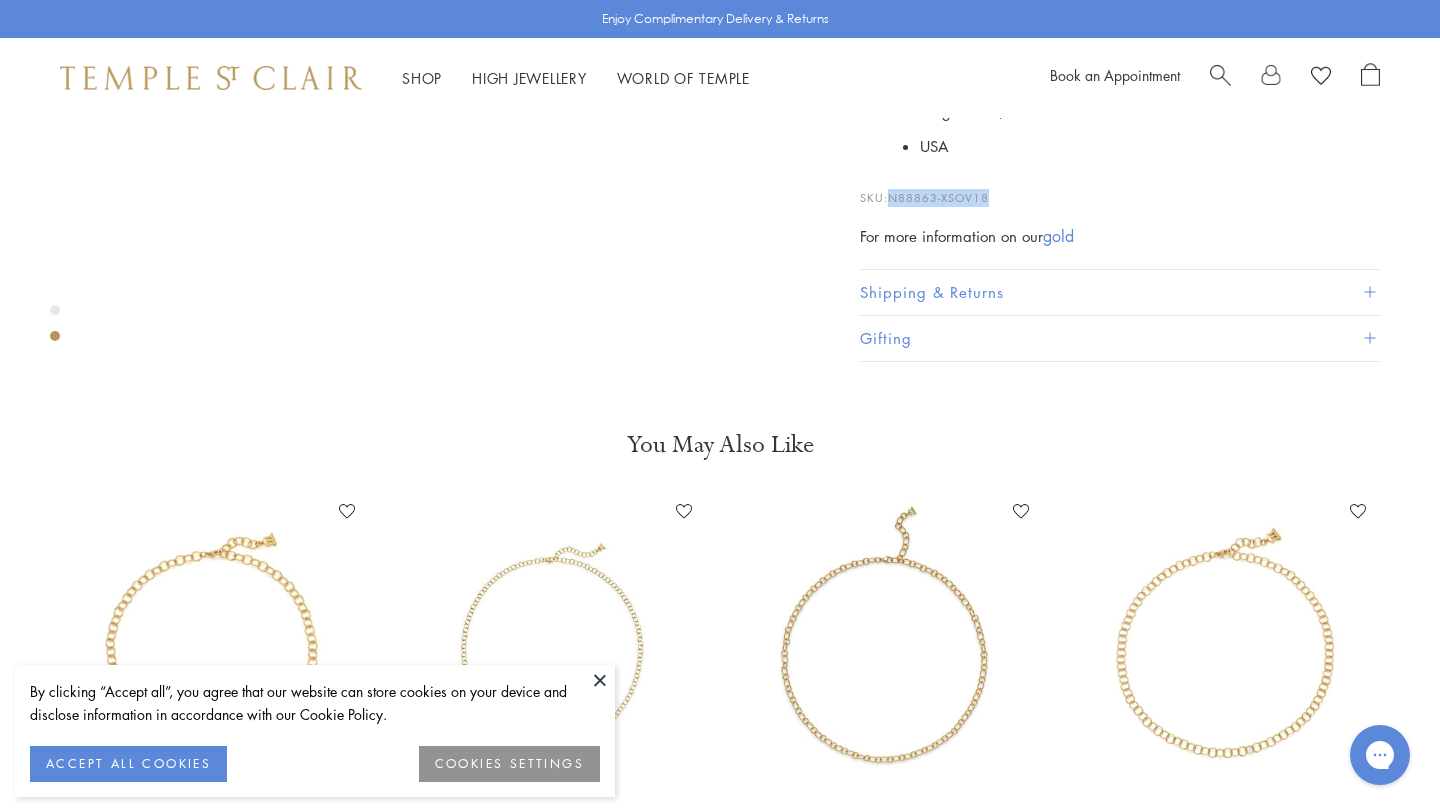 drag, startPoint x: 891, startPoint y: 607, endPoint x: 996, endPoint y: 603, distance: 105.076164 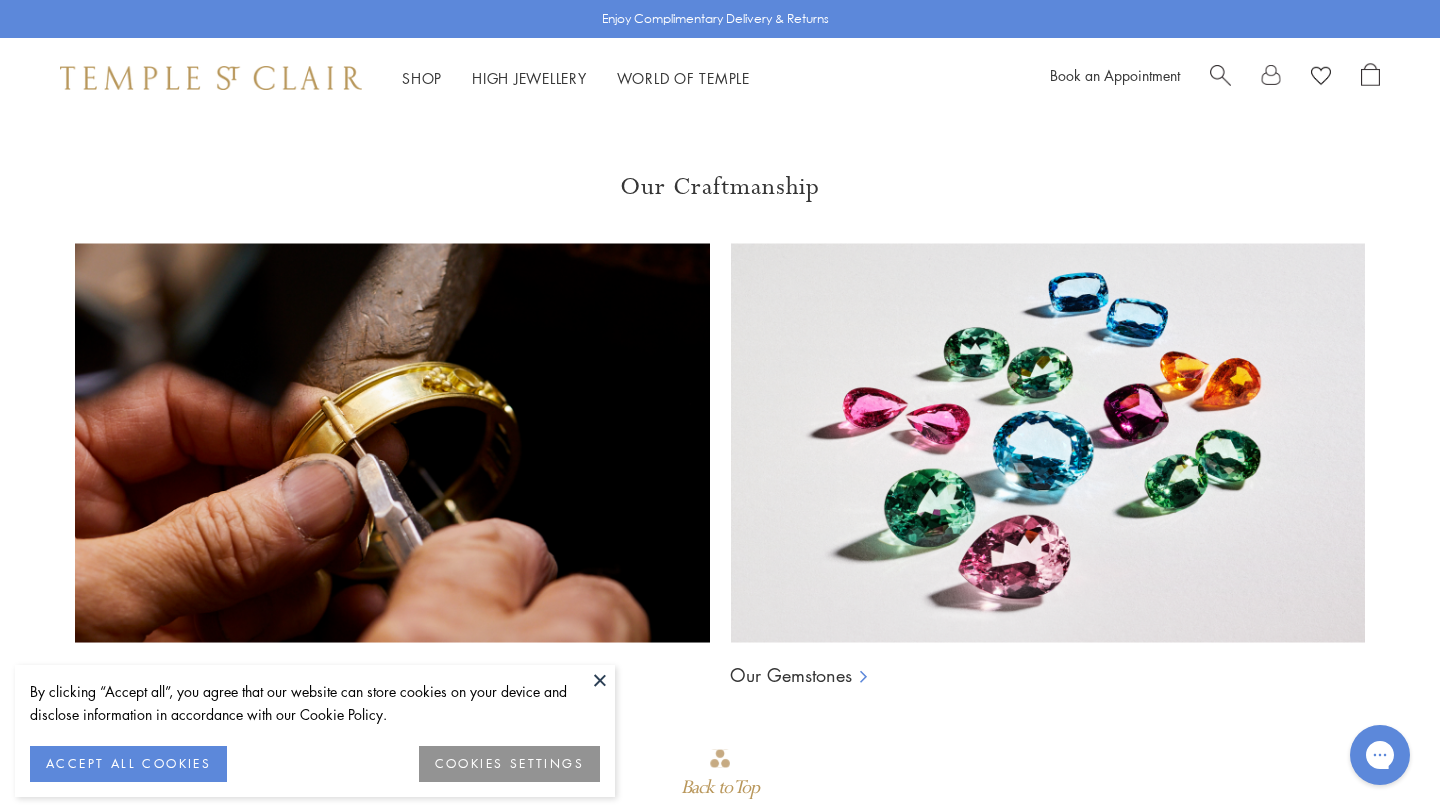 scroll, scrollTop: 1580, scrollLeft: 0, axis: vertical 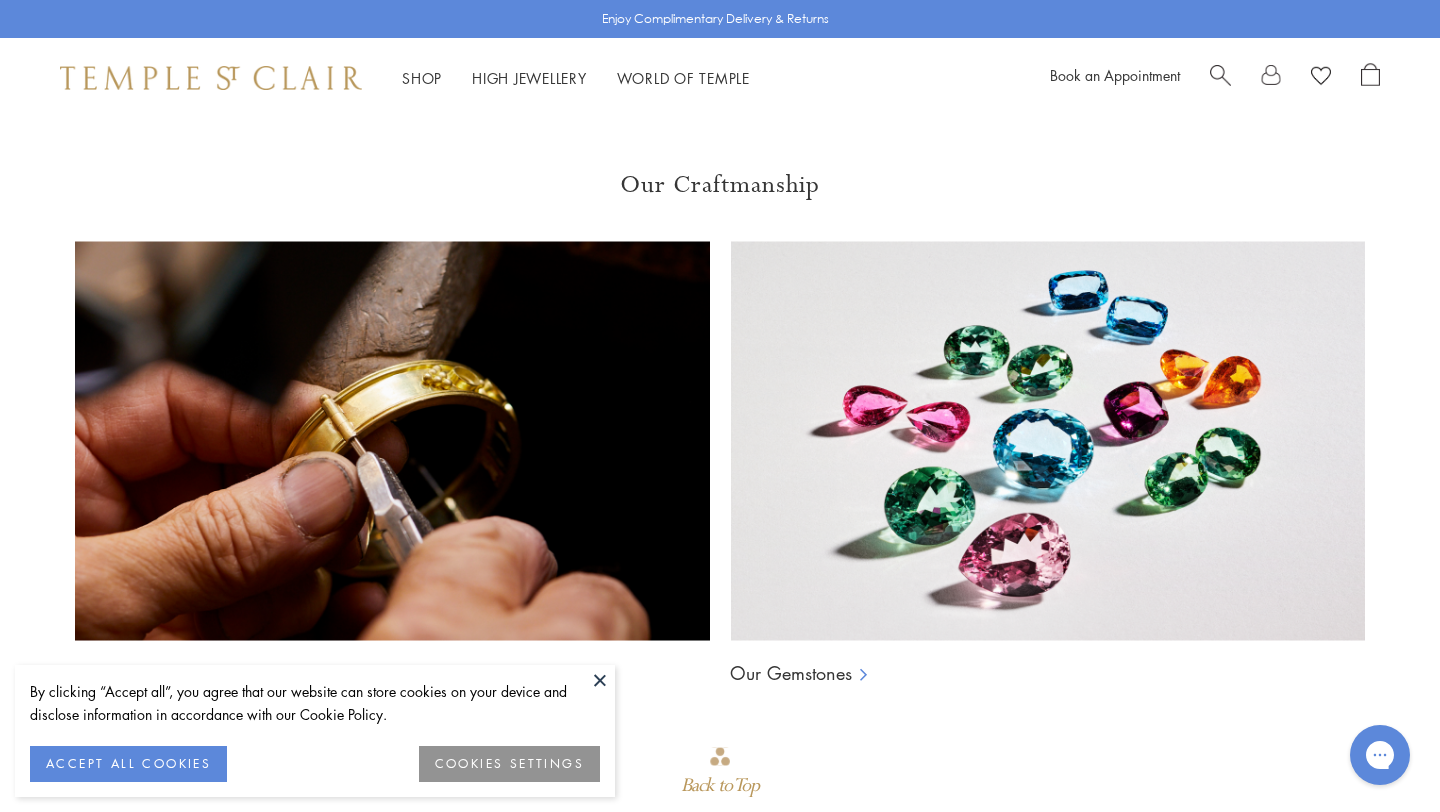 click at bounding box center (551, -130) 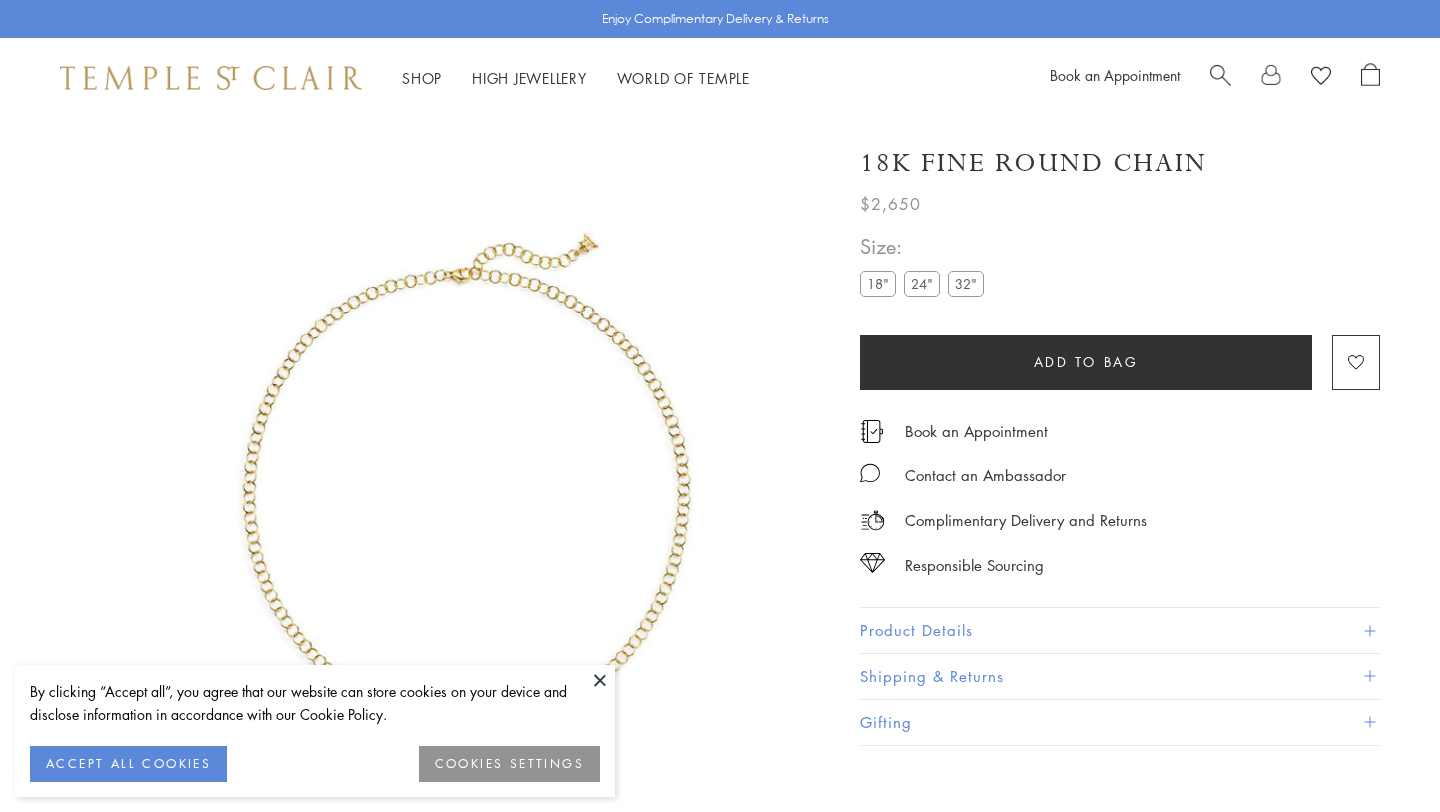 scroll, scrollTop: 0, scrollLeft: 0, axis: both 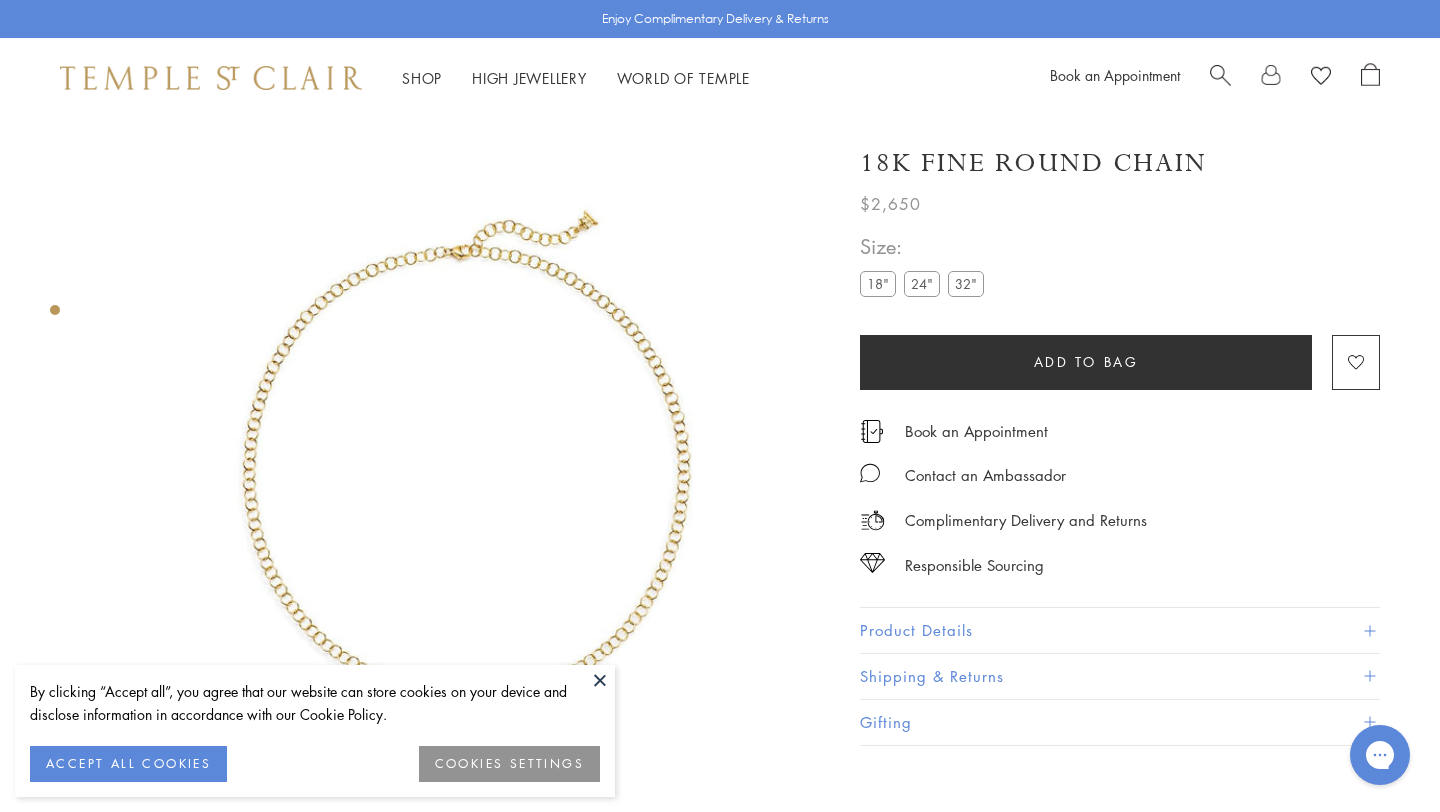 click on "Product Details" at bounding box center [1120, 630] 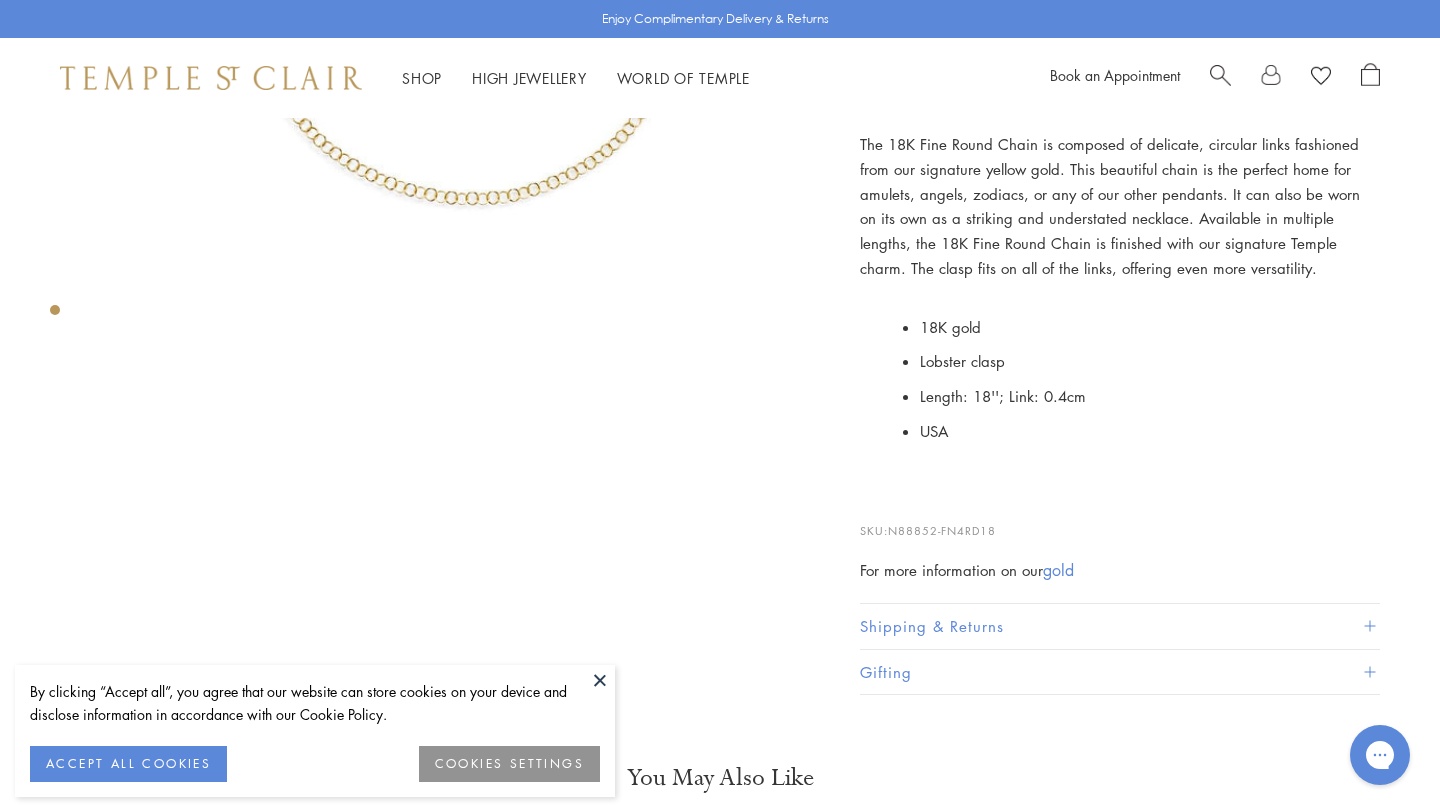 scroll, scrollTop: 527, scrollLeft: 0, axis: vertical 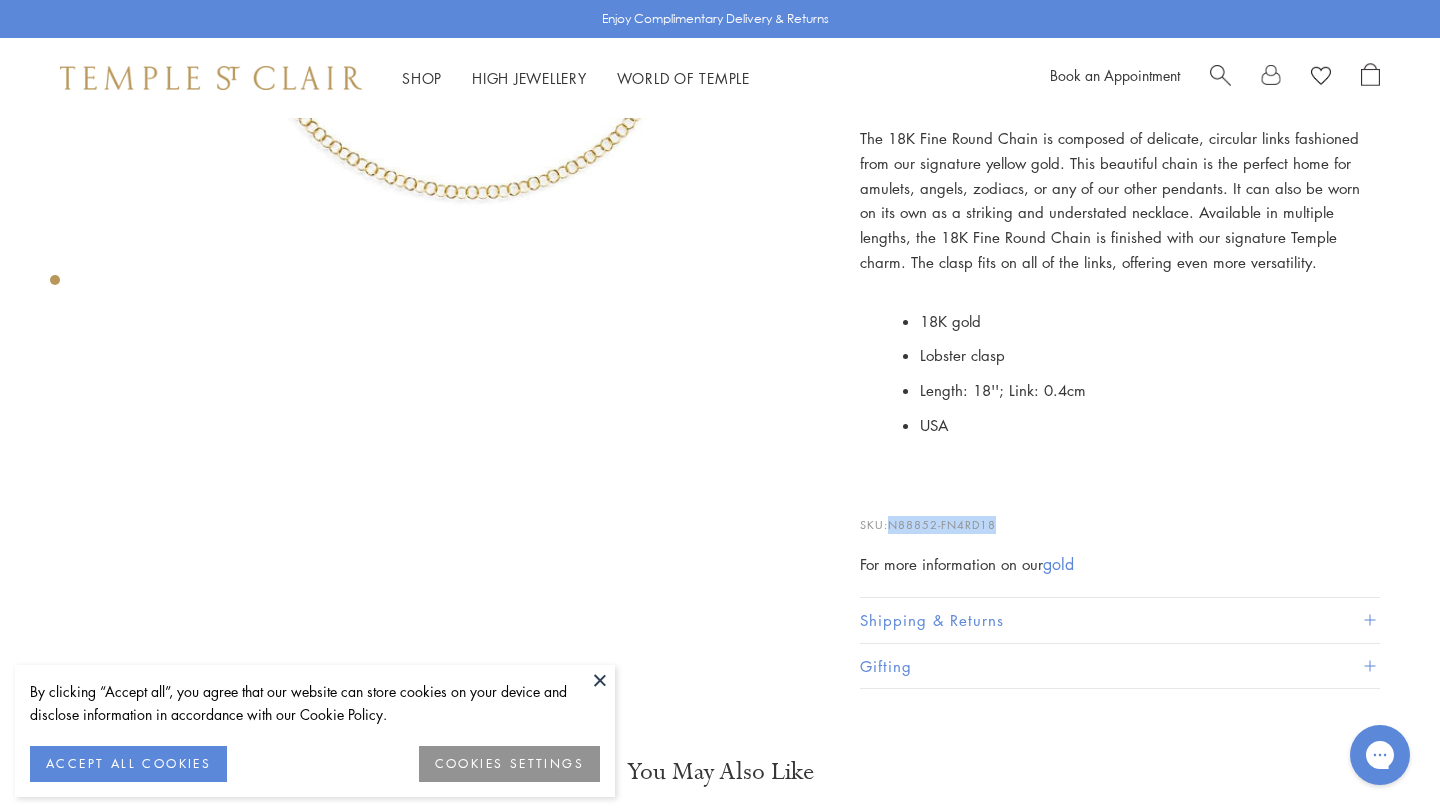 drag, startPoint x: 891, startPoint y: 523, endPoint x: 1035, endPoint y: 519, distance: 144.05554 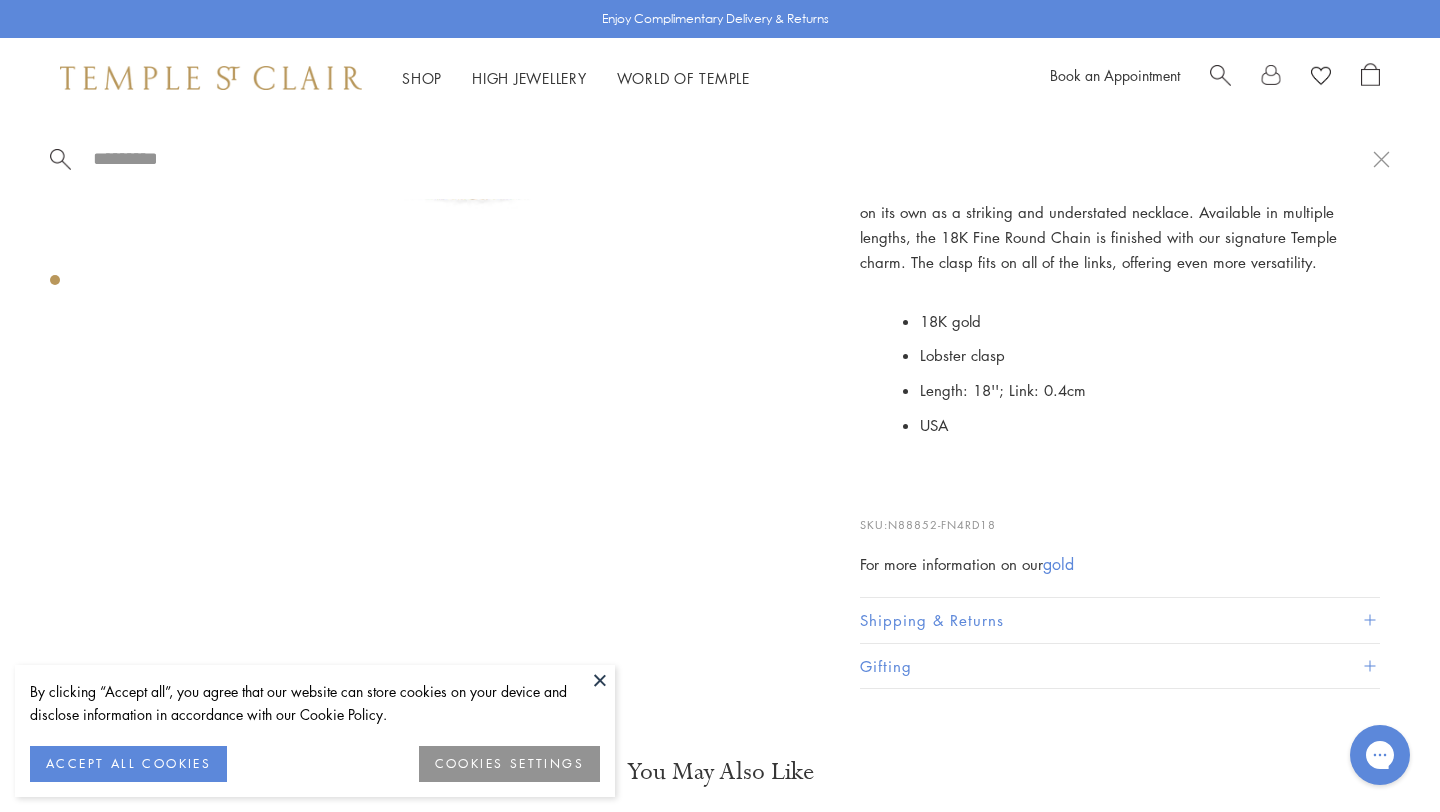 paste on "**********" 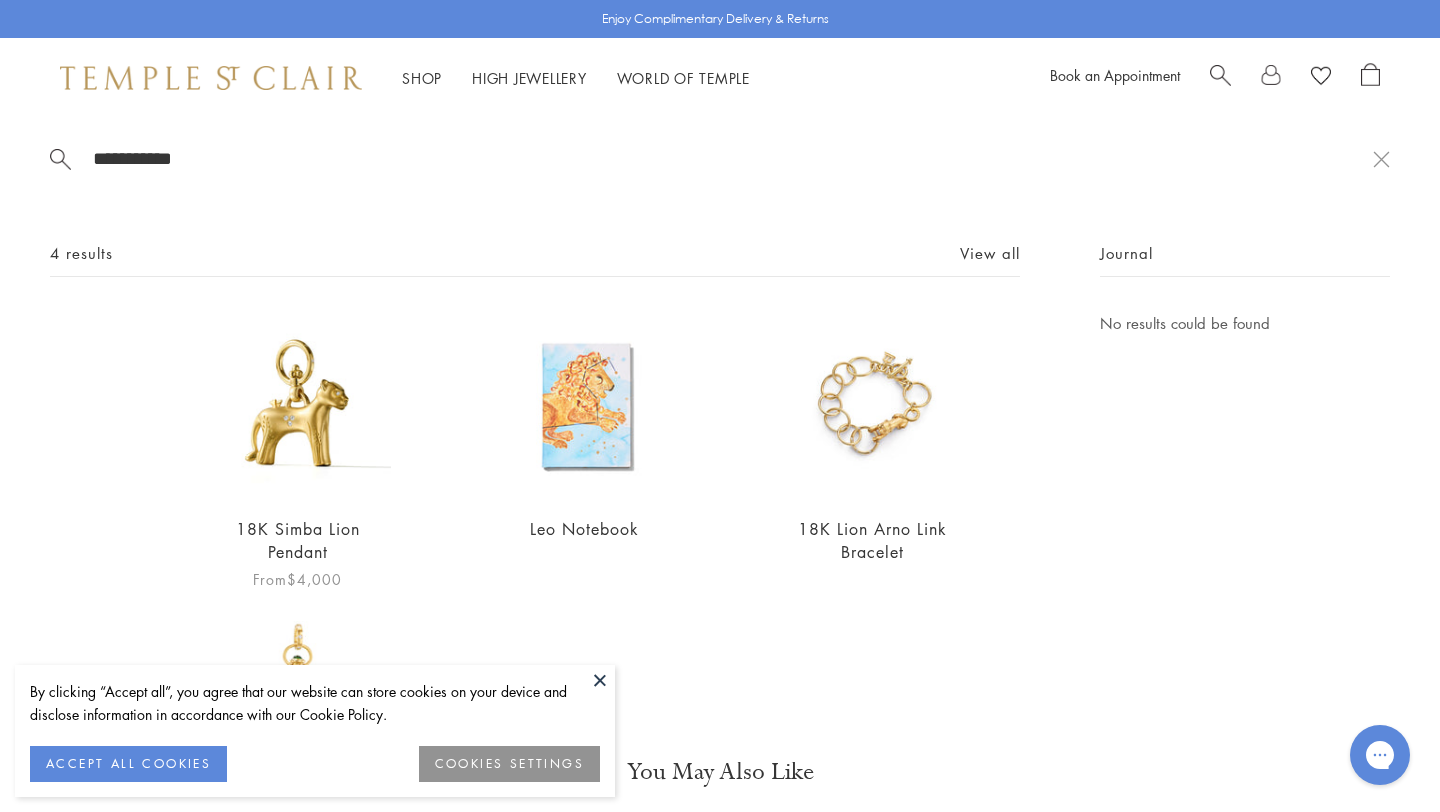 type on "**********" 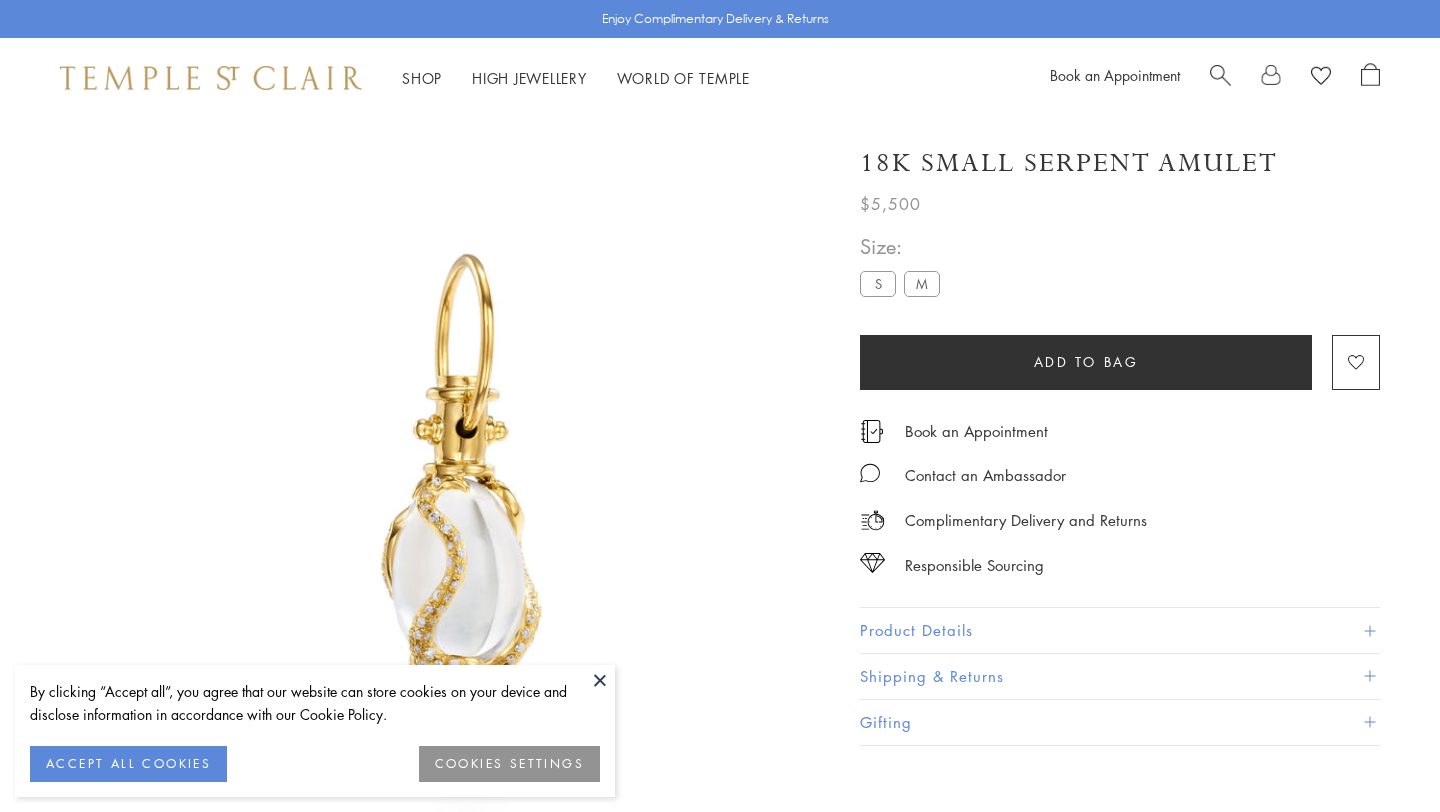 scroll, scrollTop: 0, scrollLeft: 0, axis: both 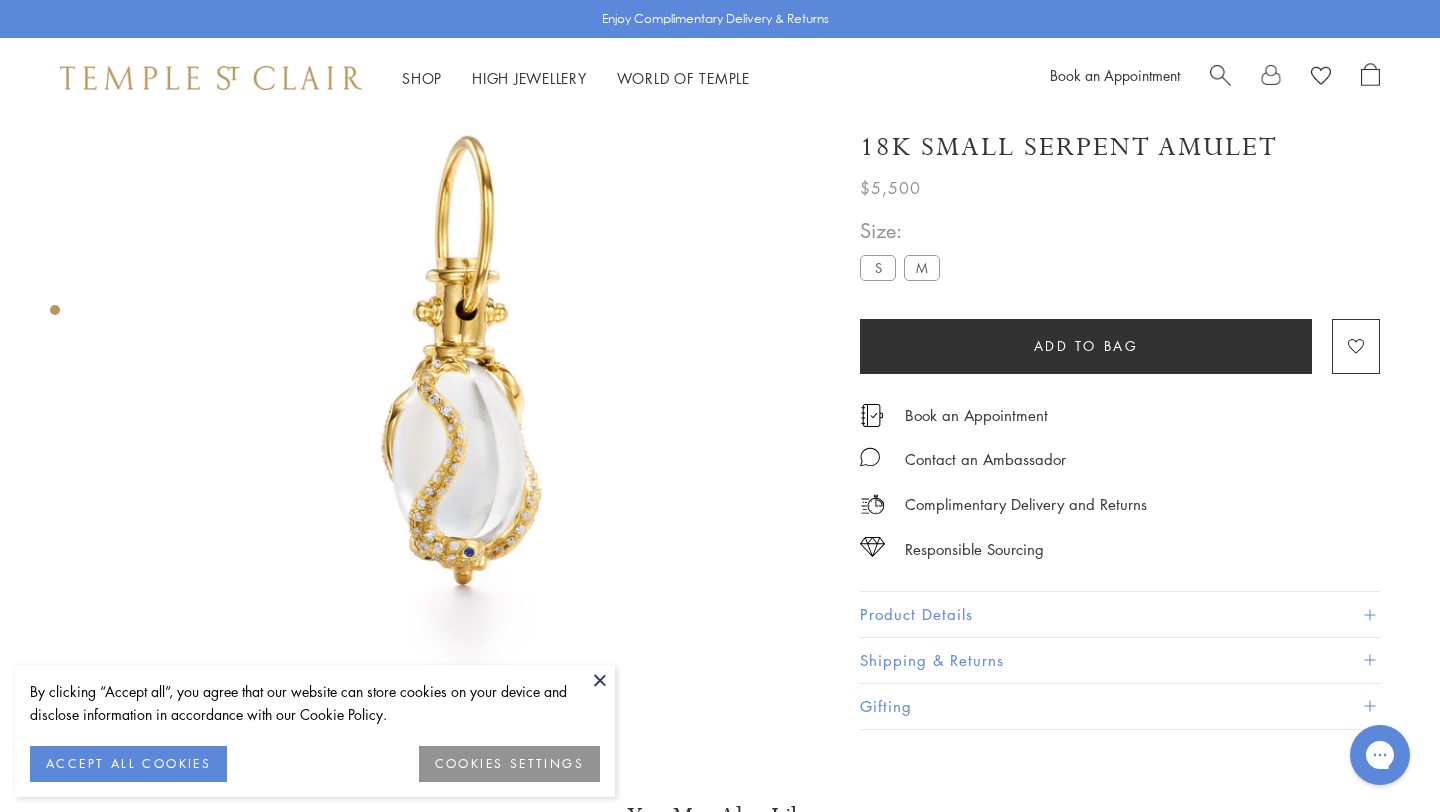 click on "S
M" at bounding box center [904, 271] 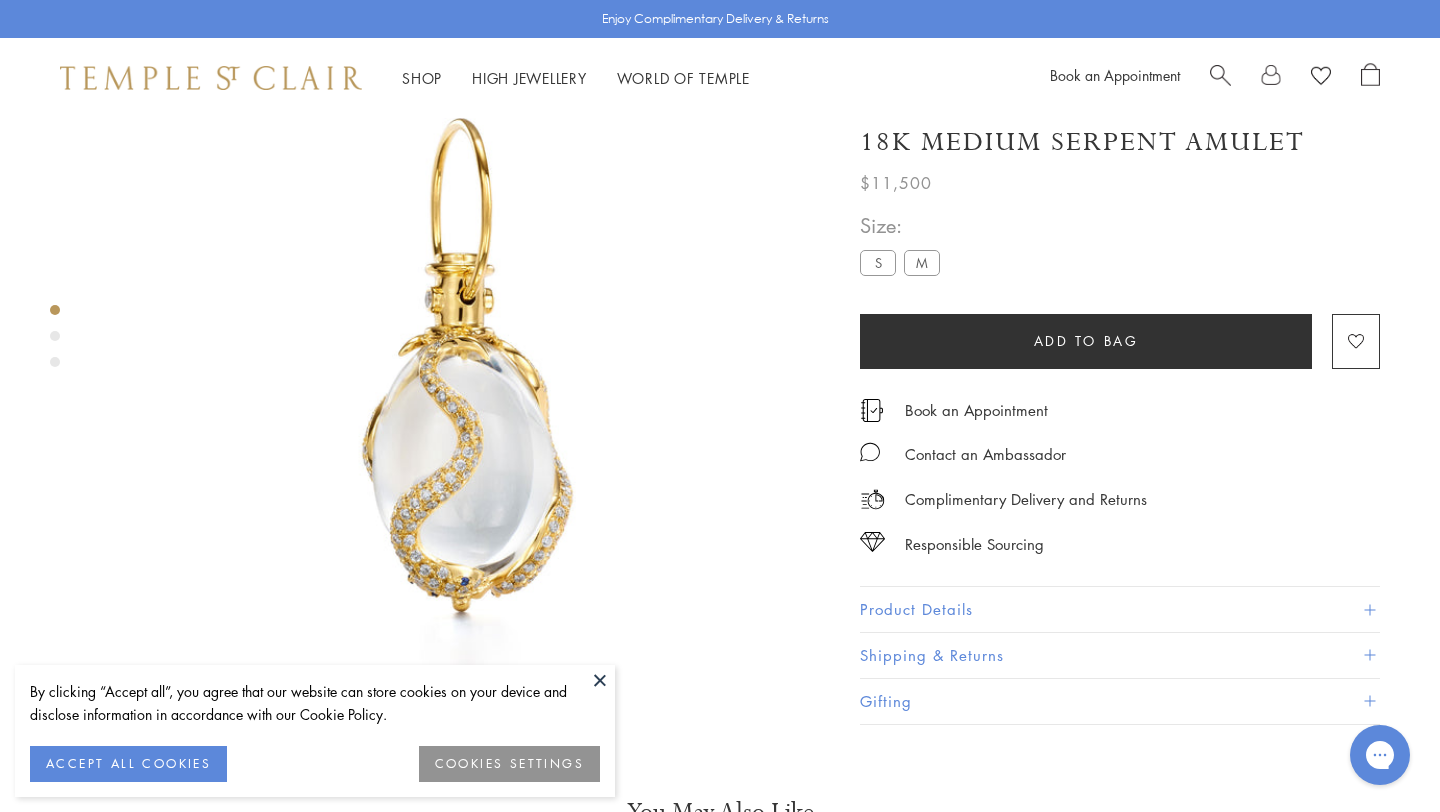 click on "S" at bounding box center [878, 263] 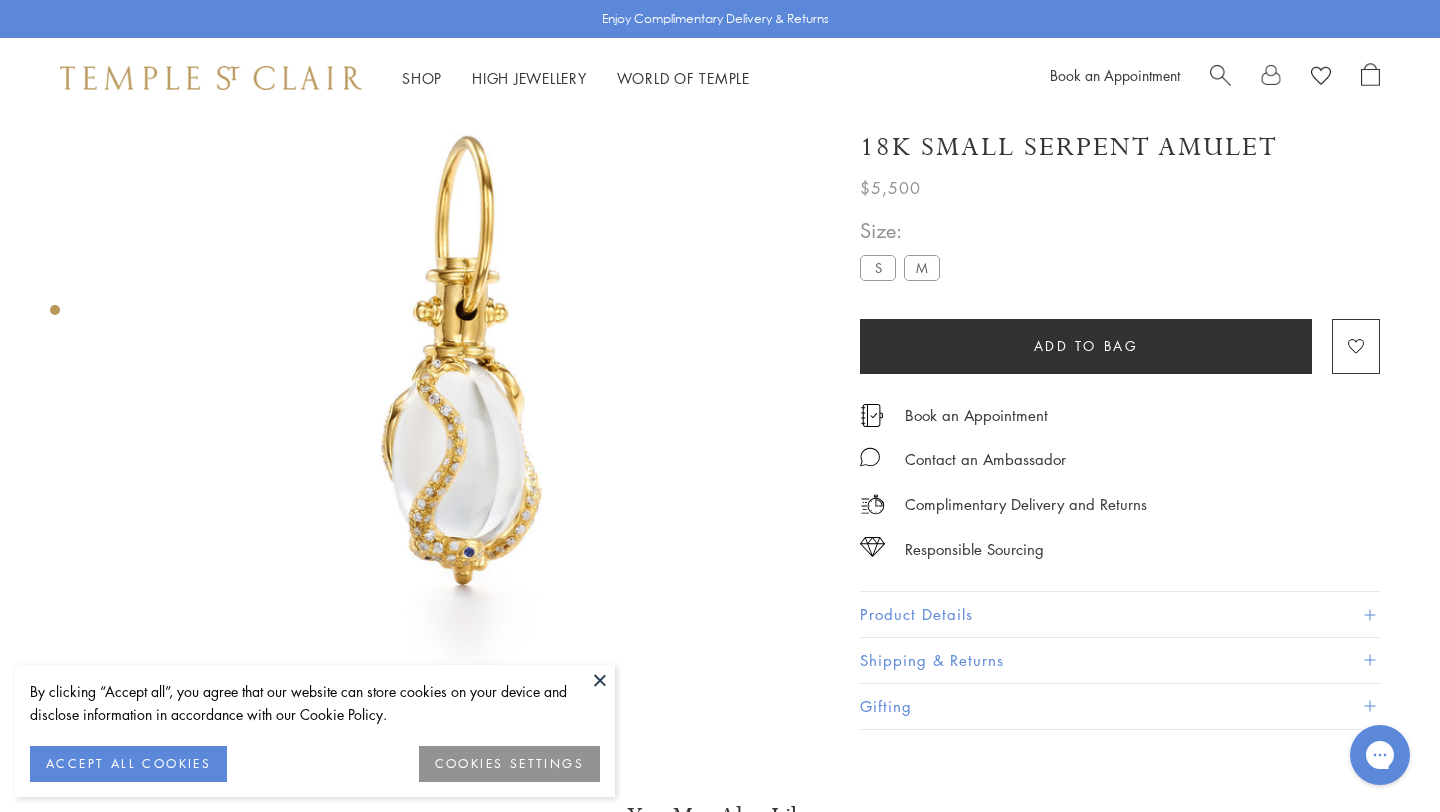 click on "M" at bounding box center (922, 268) 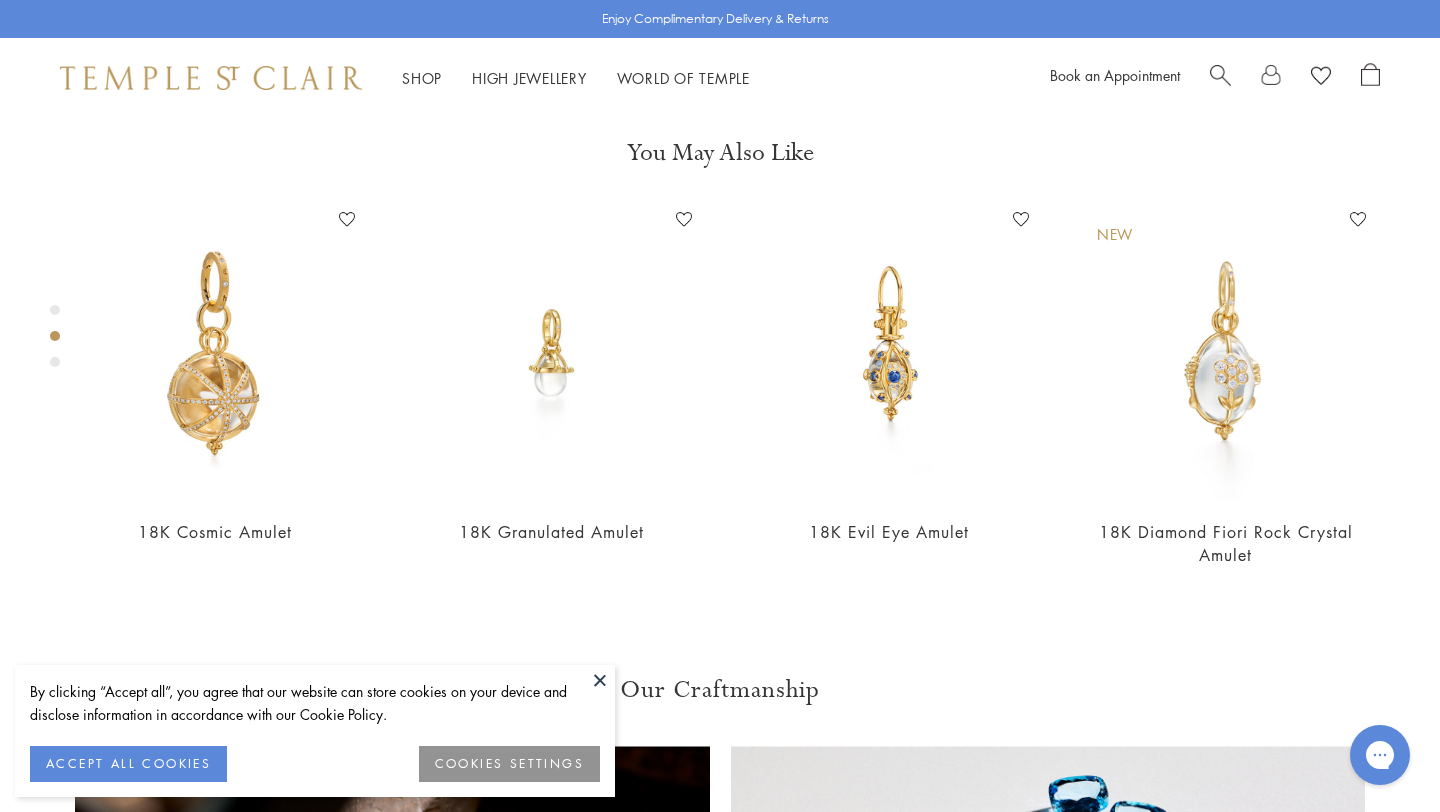 scroll, scrollTop: 712, scrollLeft: 0, axis: vertical 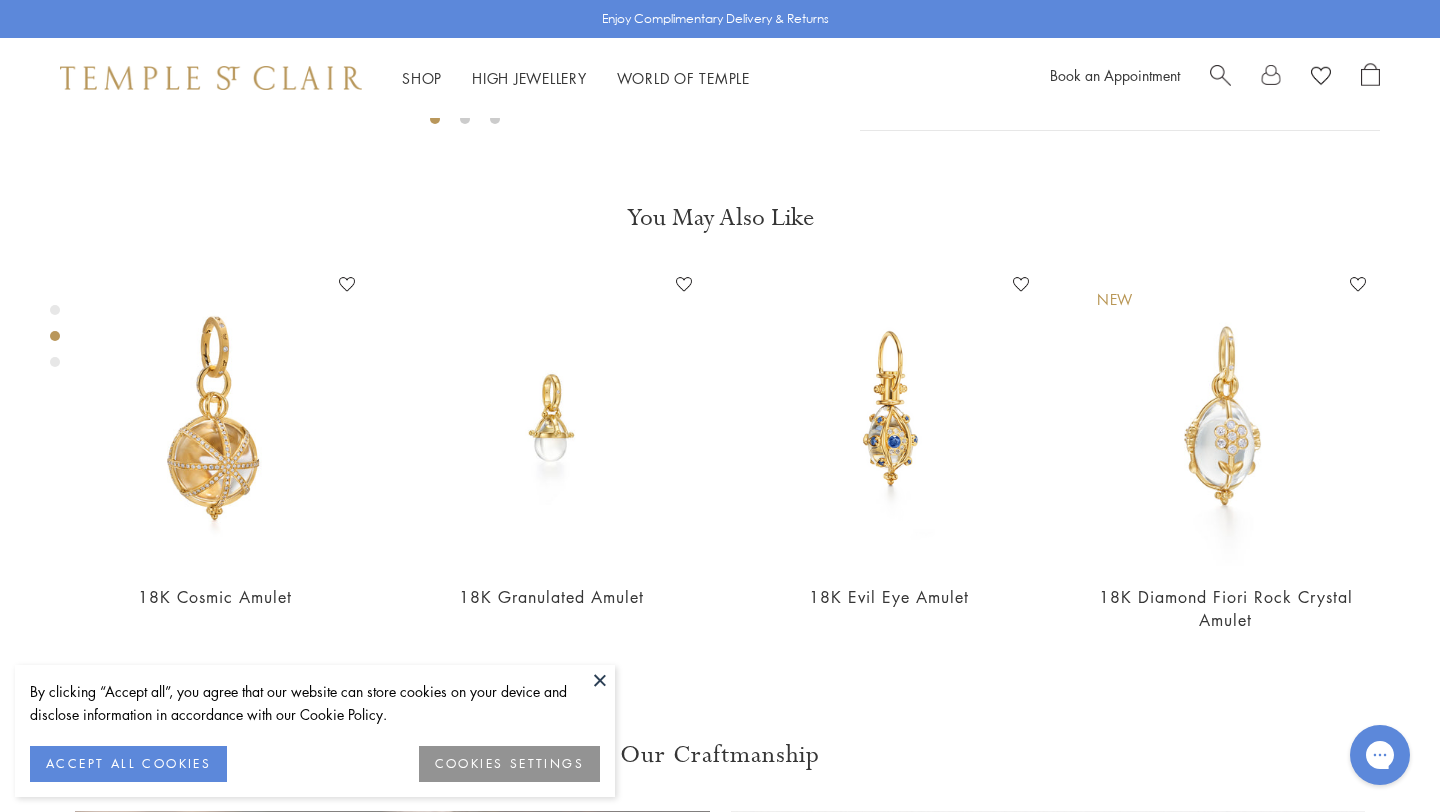 click on "S" at bounding box center (878, -331) 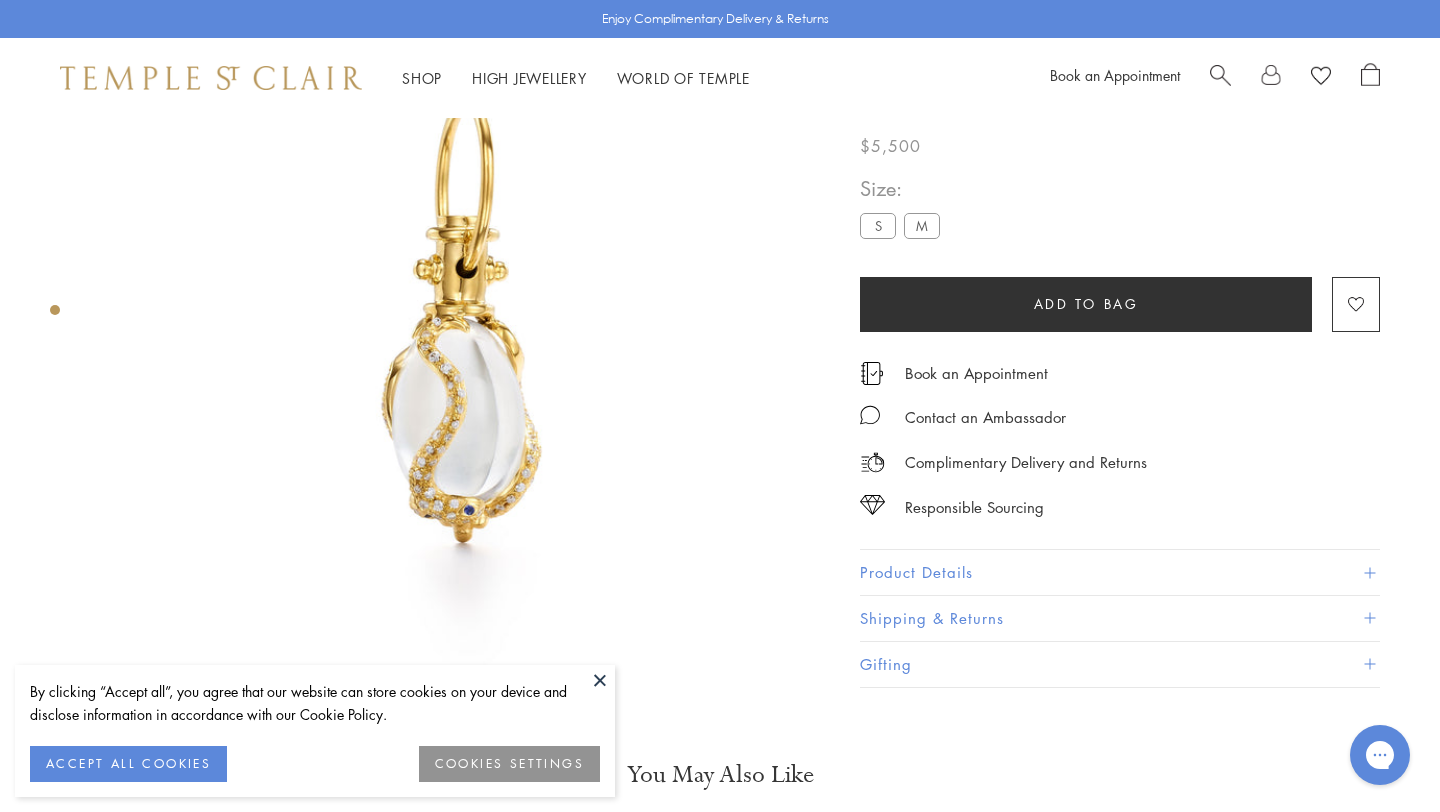 scroll, scrollTop: 118, scrollLeft: 0, axis: vertical 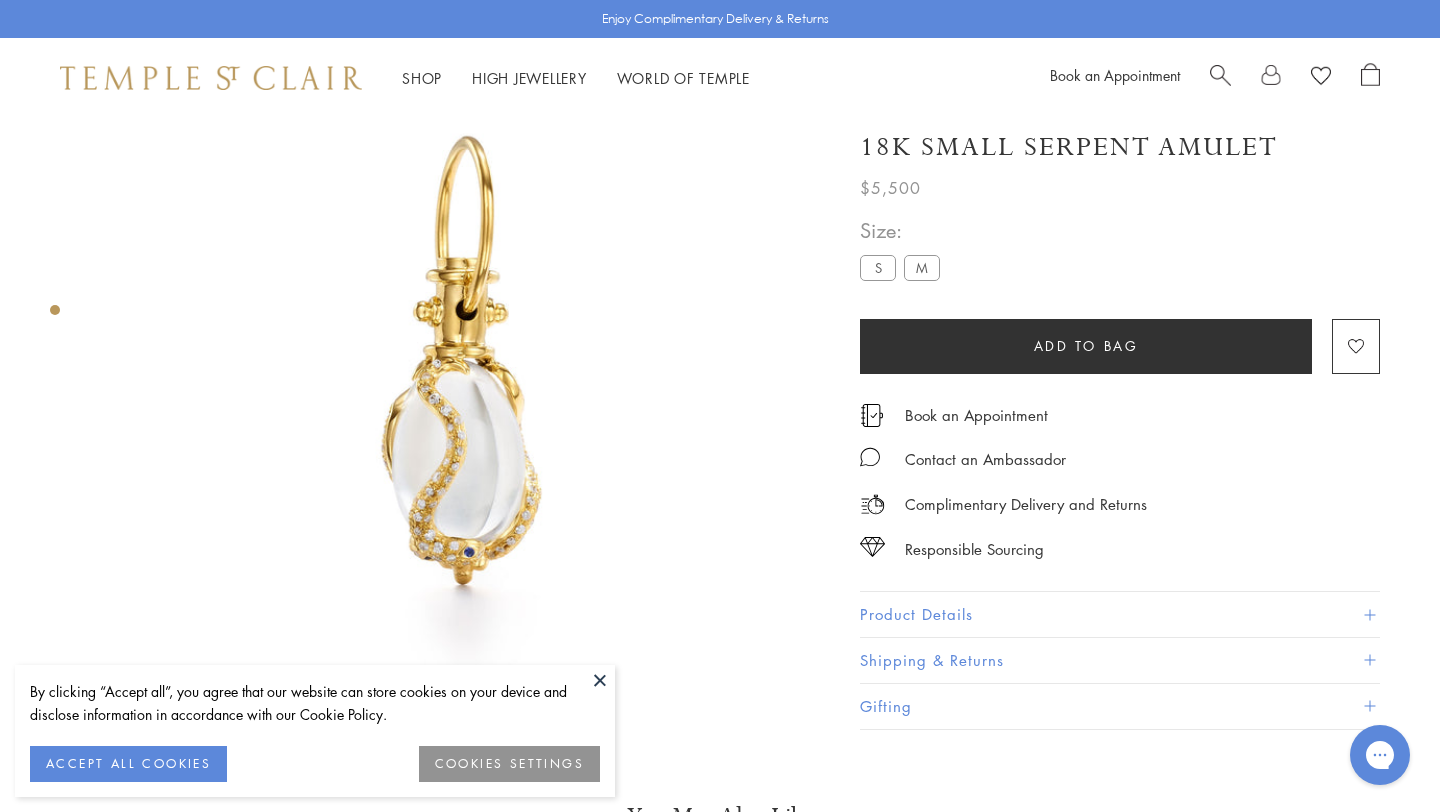 click at bounding box center (1220, 73) 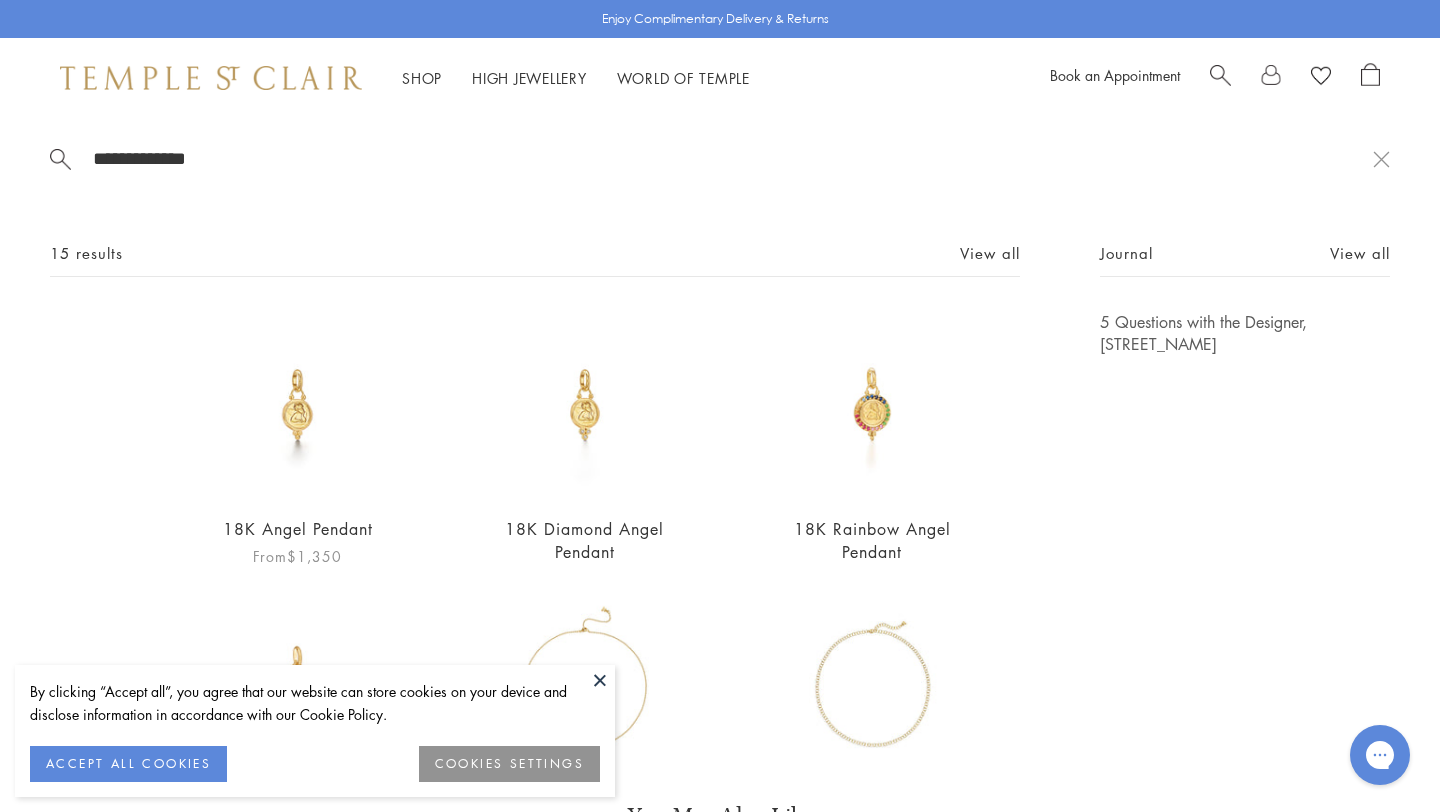 type on "**********" 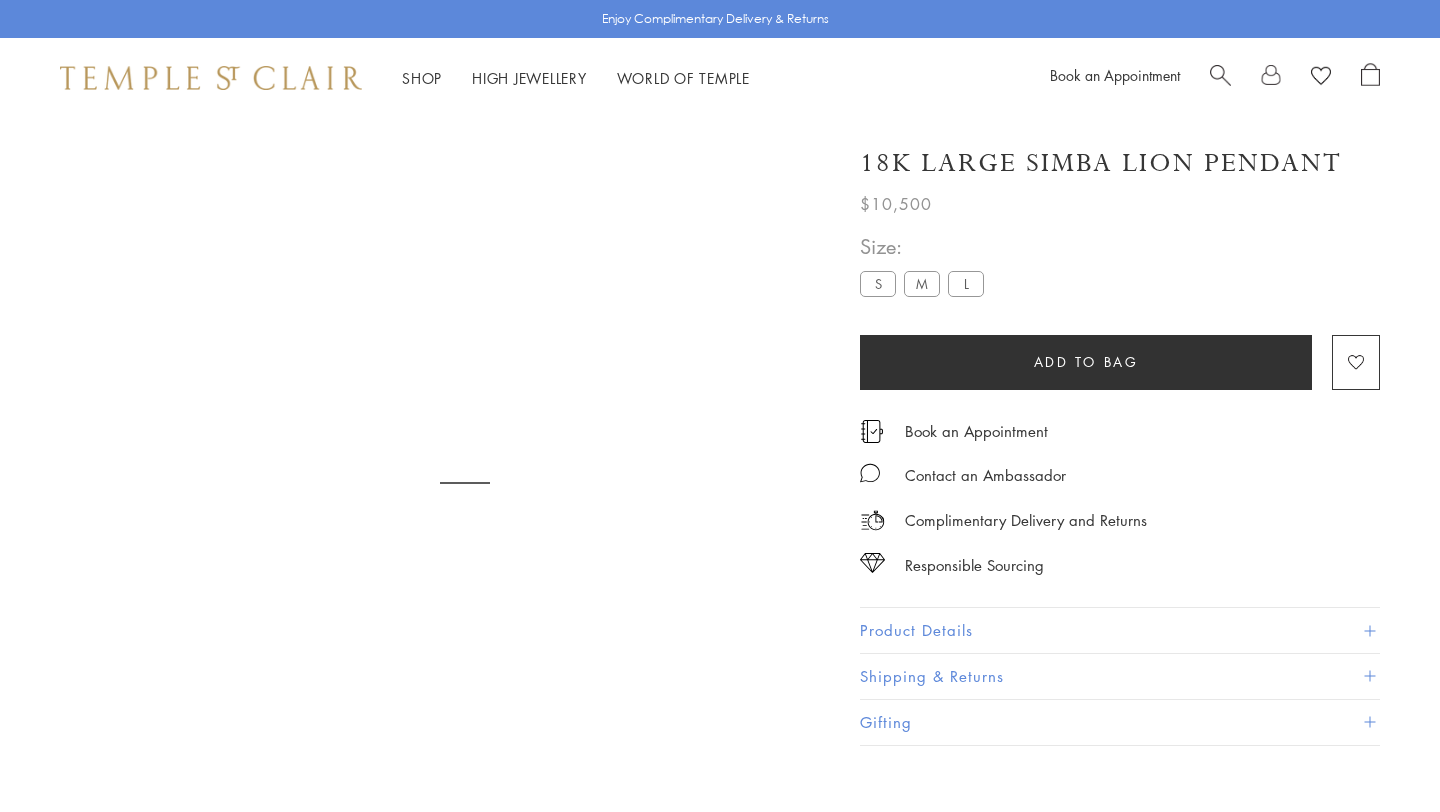 scroll, scrollTop: 0, scrollLeft: 0, axis: both 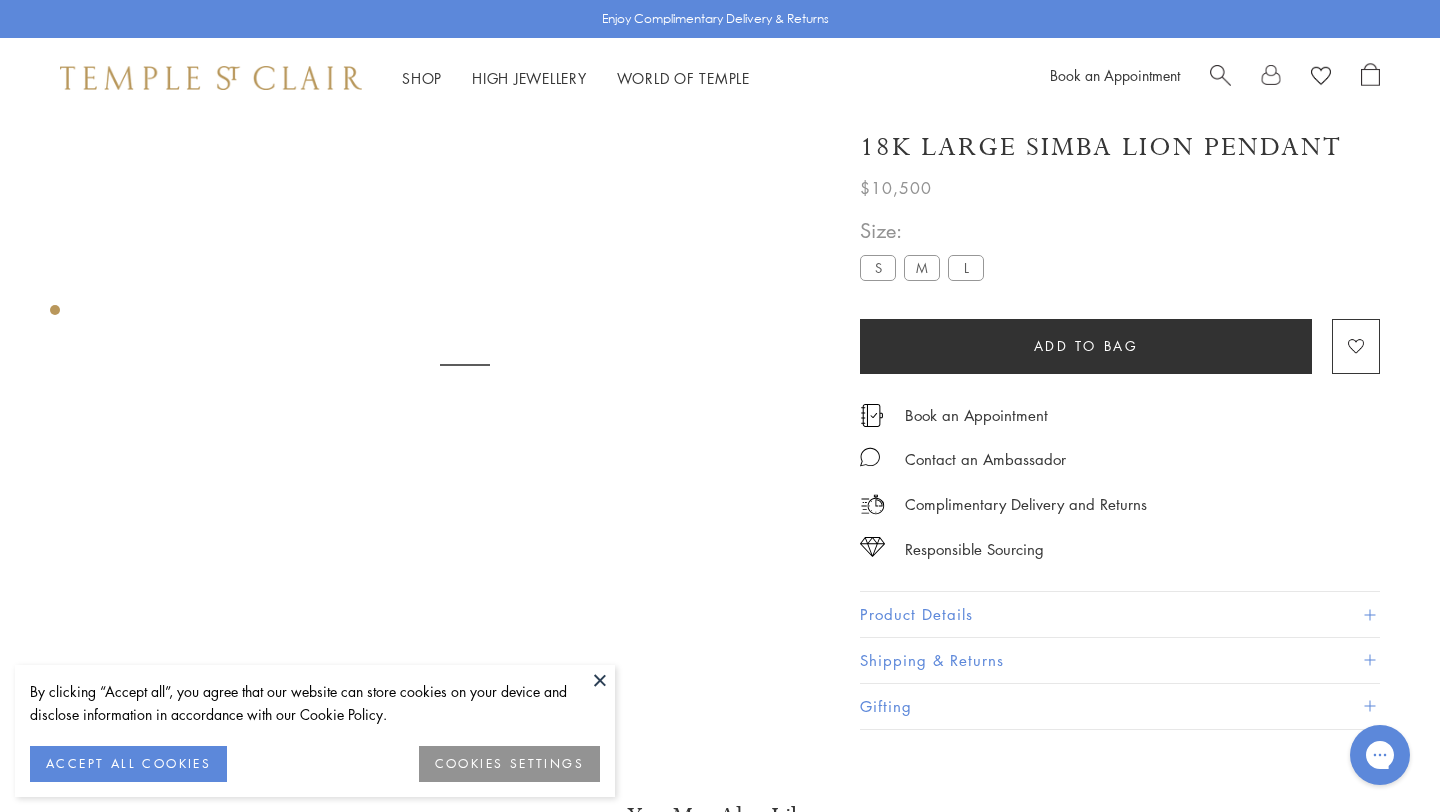 click on "S" at bounding box center [878, 268] 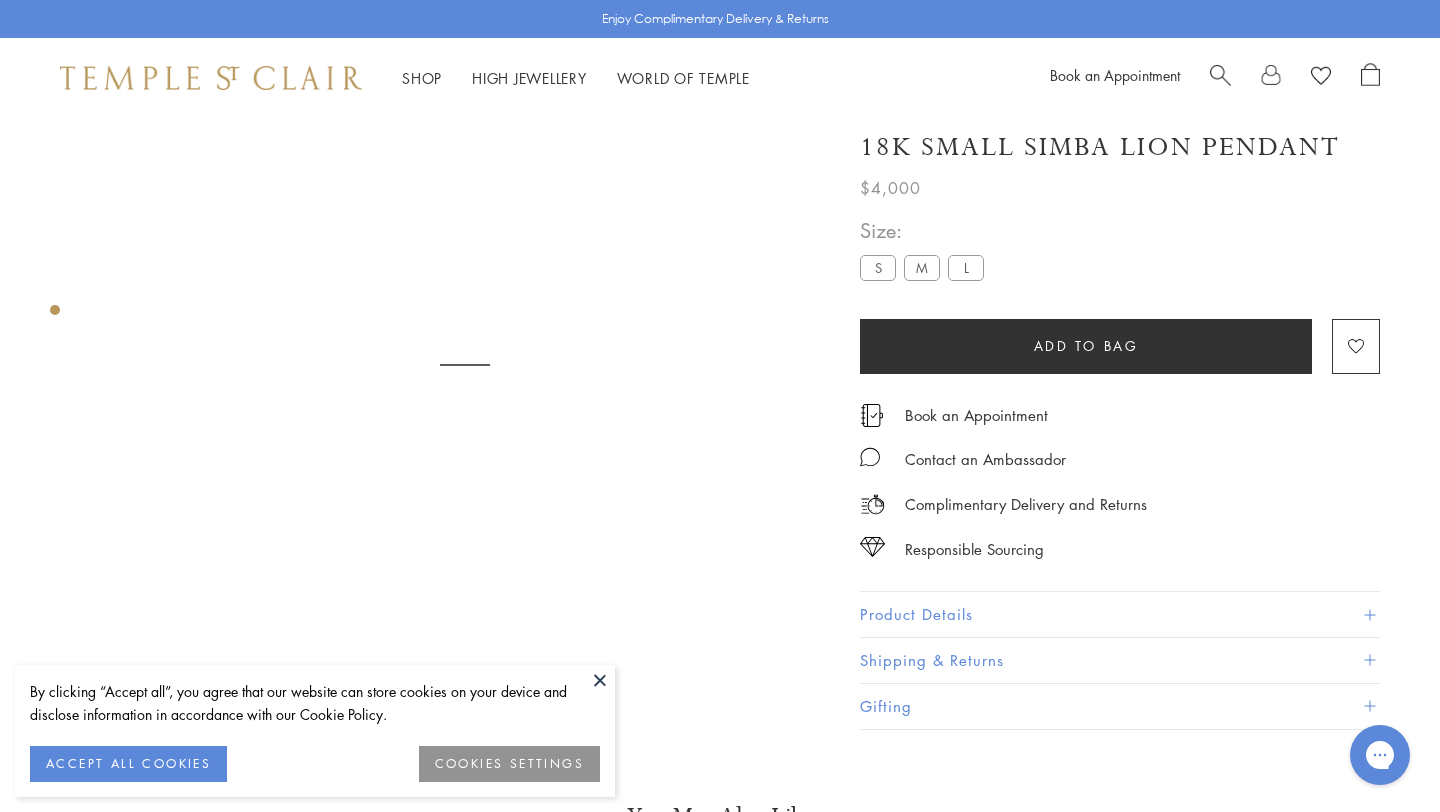 click on "Product Details" at bounding box center (1120, 615) 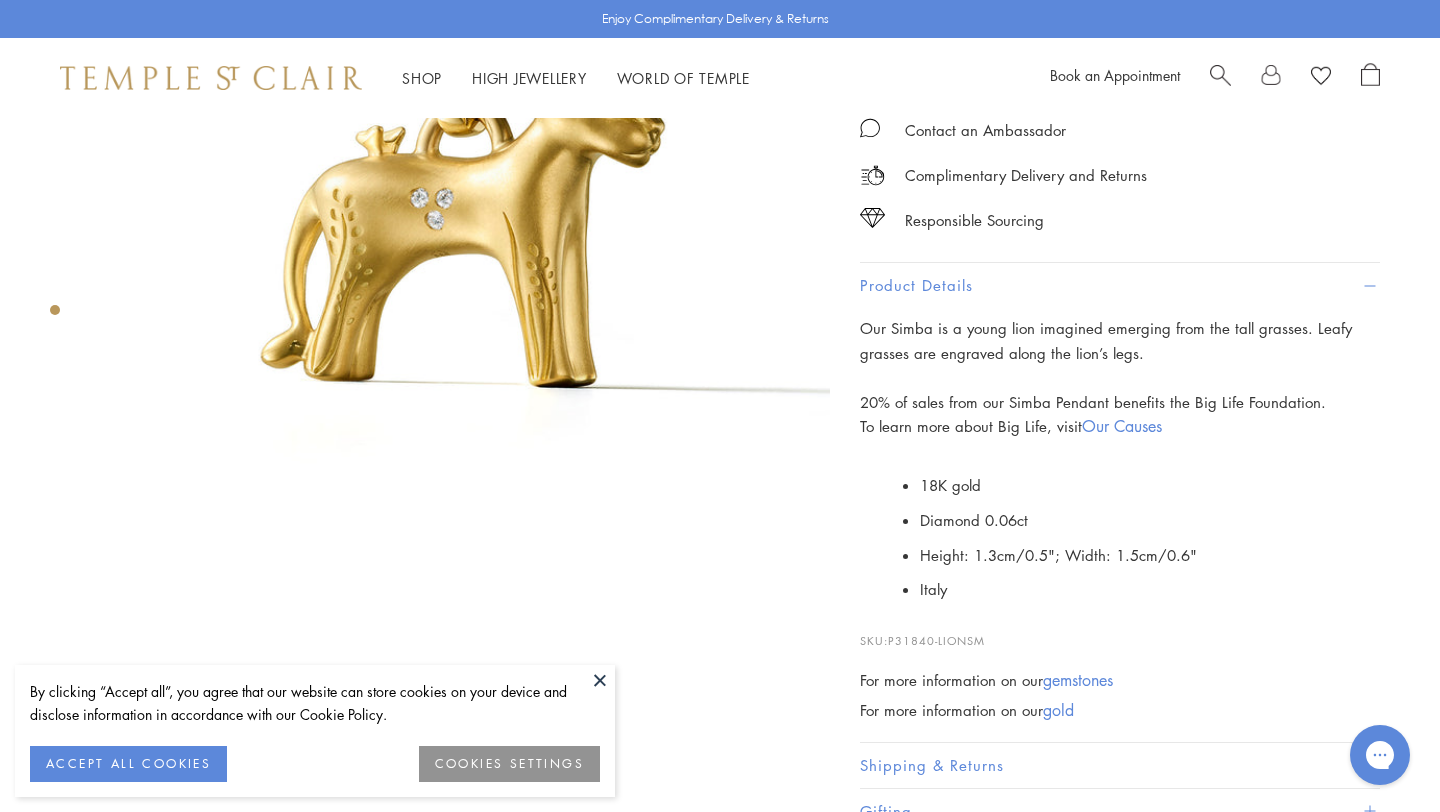 scroll, scrollTop: 413, scrollLeft: 0, axis: vertical 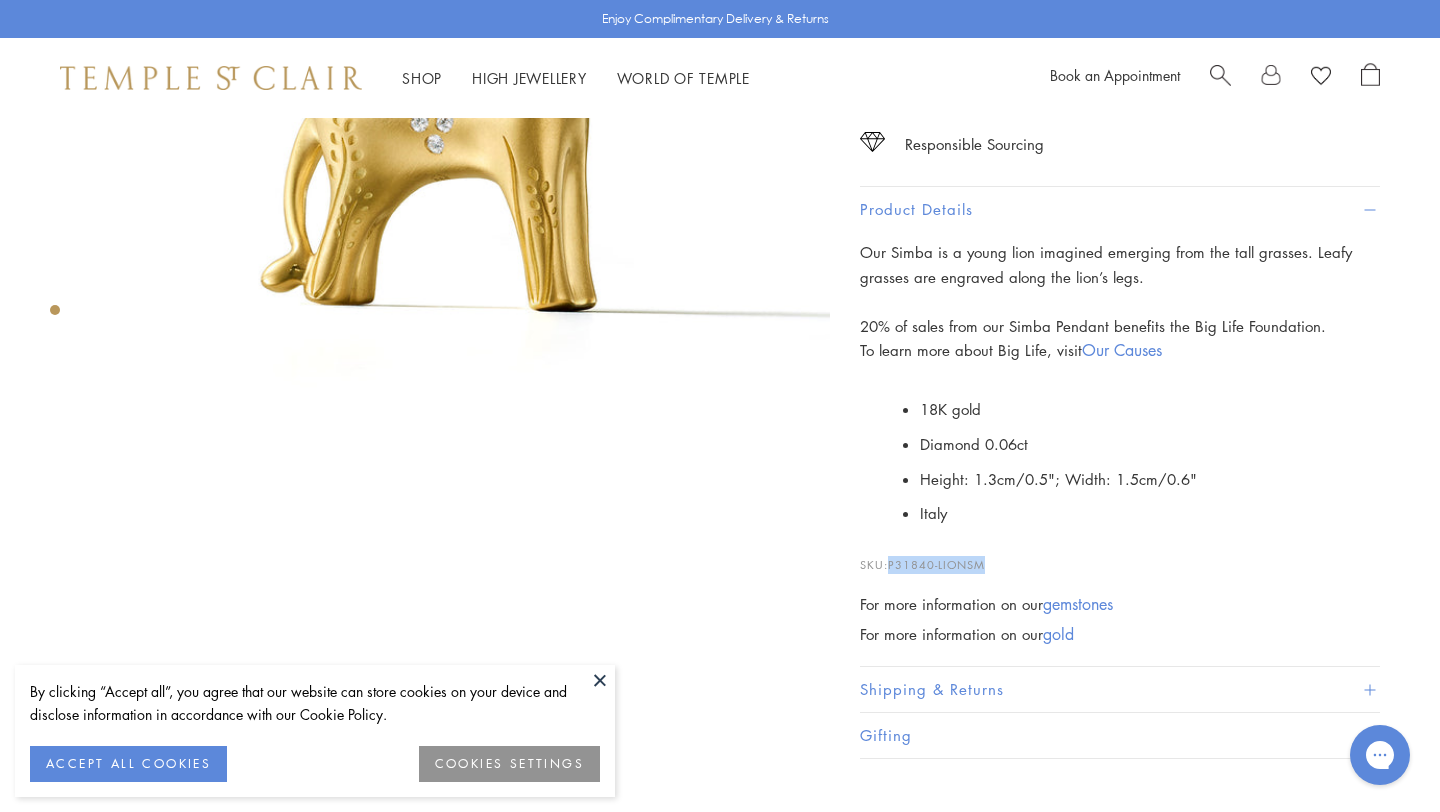 drag, startPoint x: 891, startPoint y: 561, endPoint x: 1003, endPoint y: 561, distance: 112 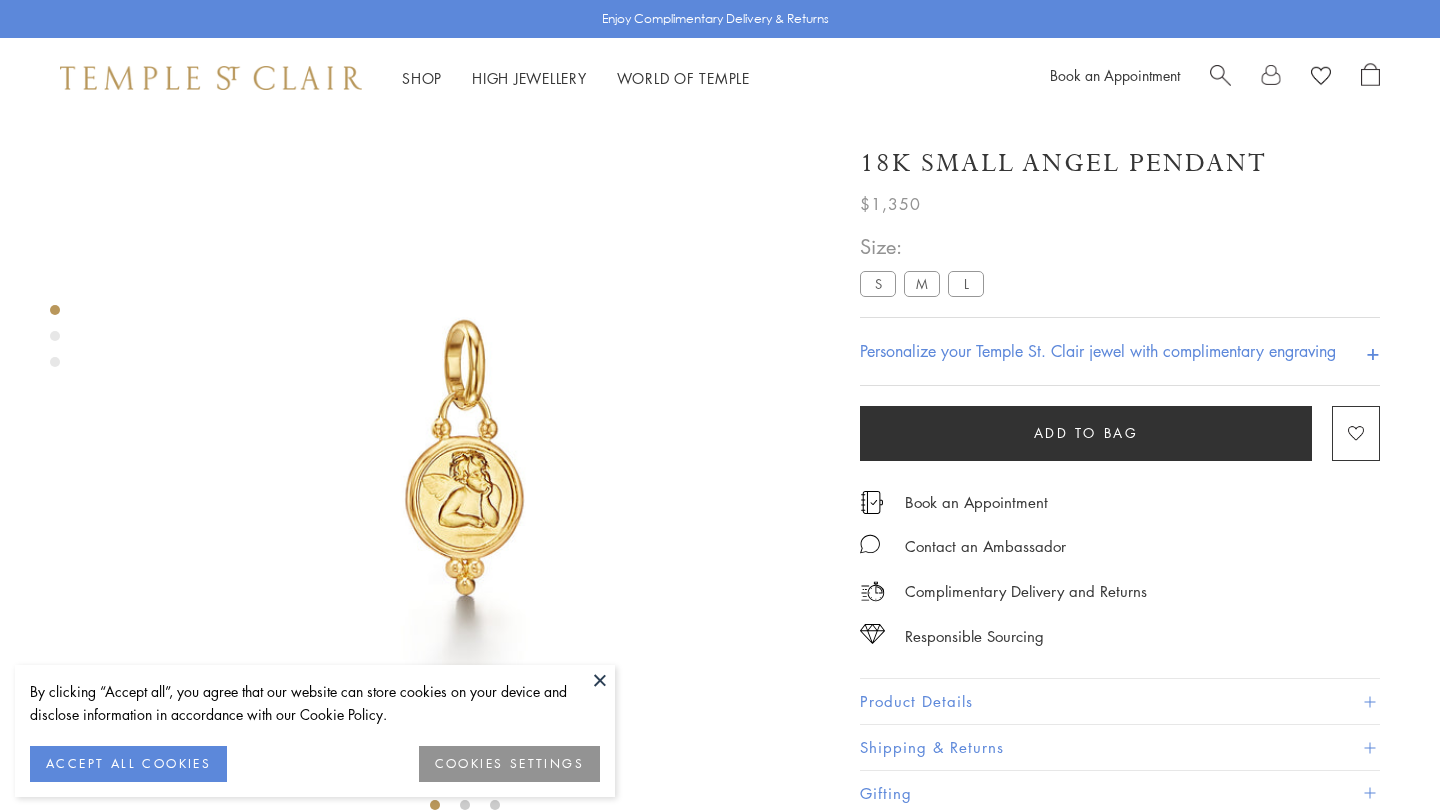 scroll, scrollTop: 118, scrollLeft: 0, axis: vertical 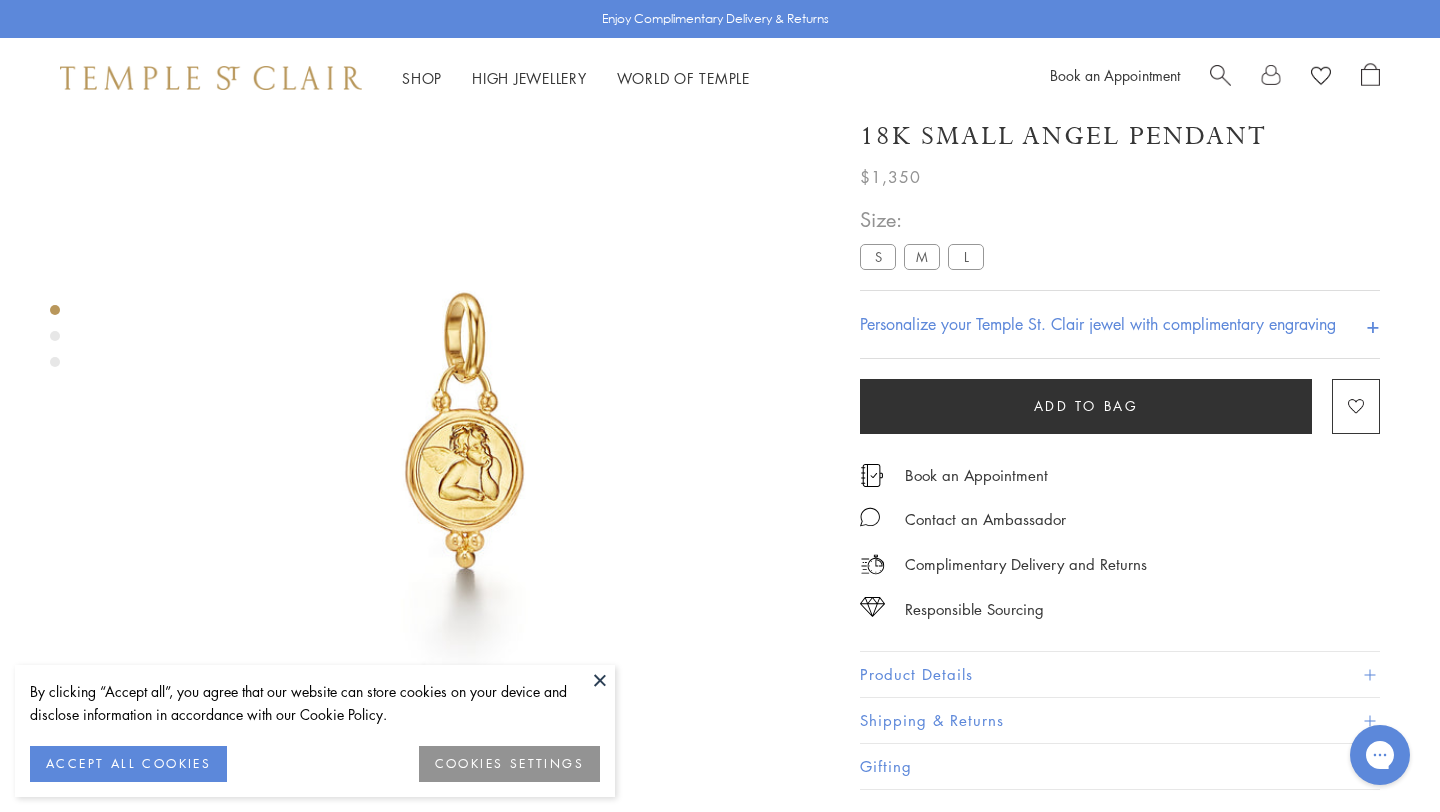click on "Size:
S
M
L" at bounding box center [926, 238] 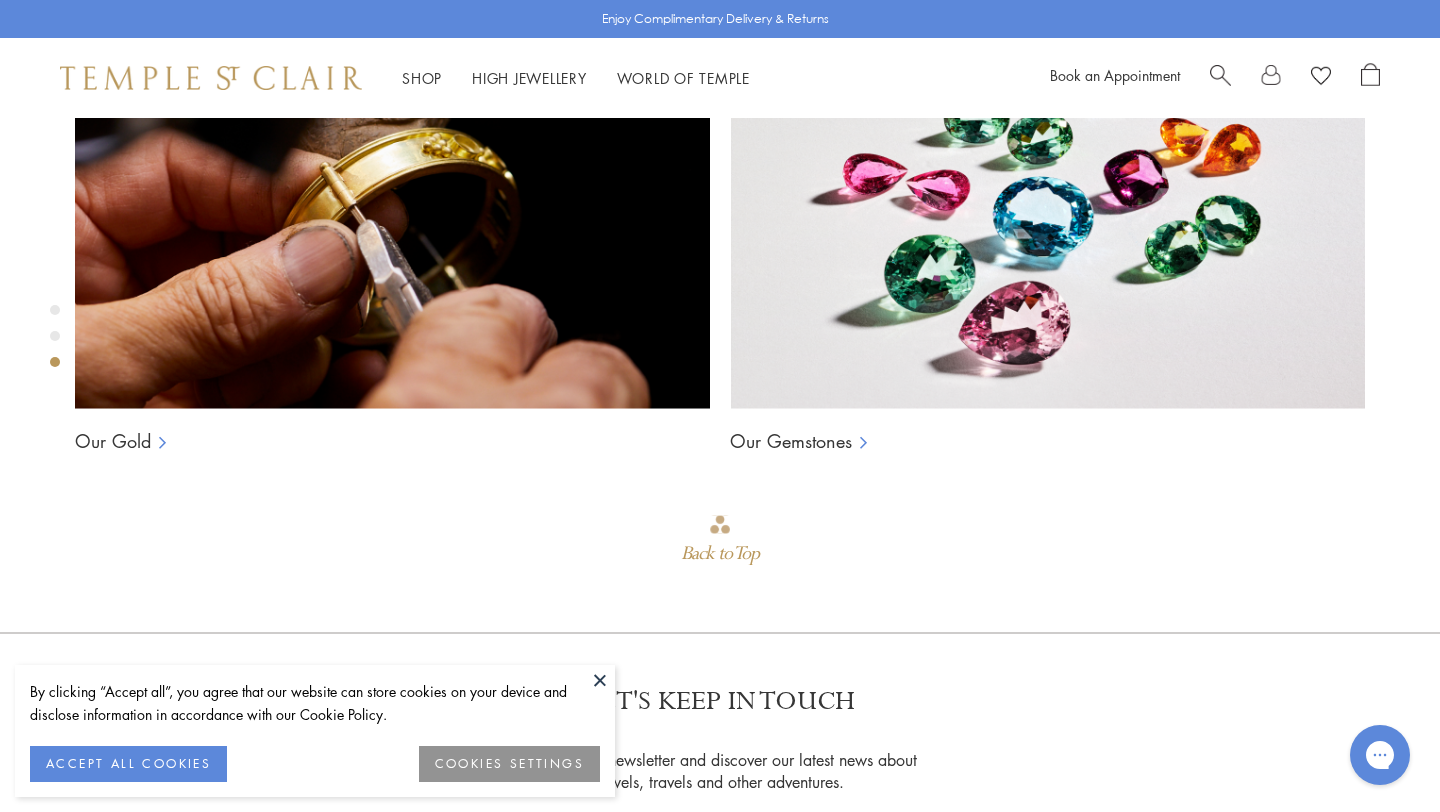 scroll, scrollTop: 1493, scrollLeft: 0, axis: vertical 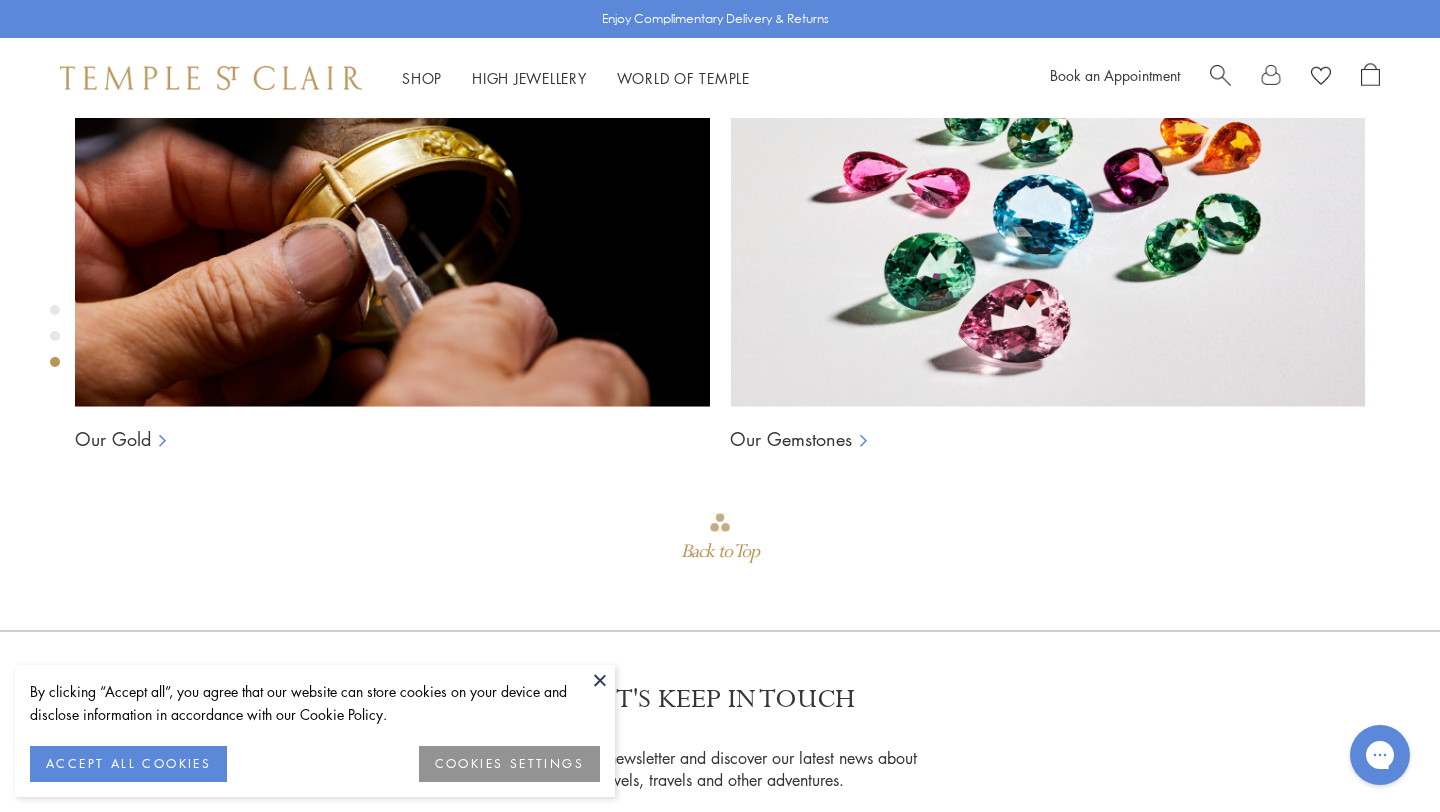 click on "S" at bounding box center (878, -1184) 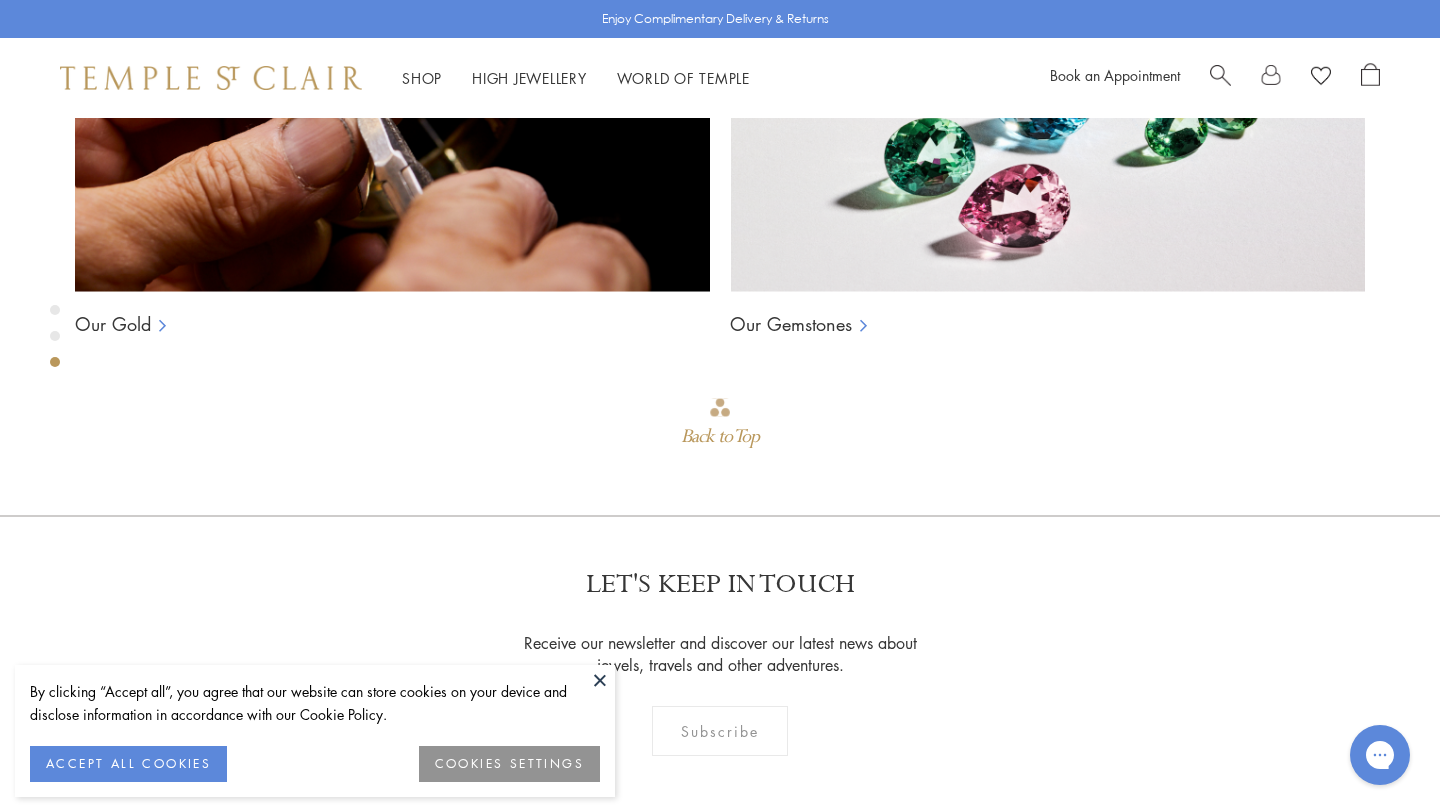 scroll, scrollTop: 1614, scrollLeft: 0, axis: vertical 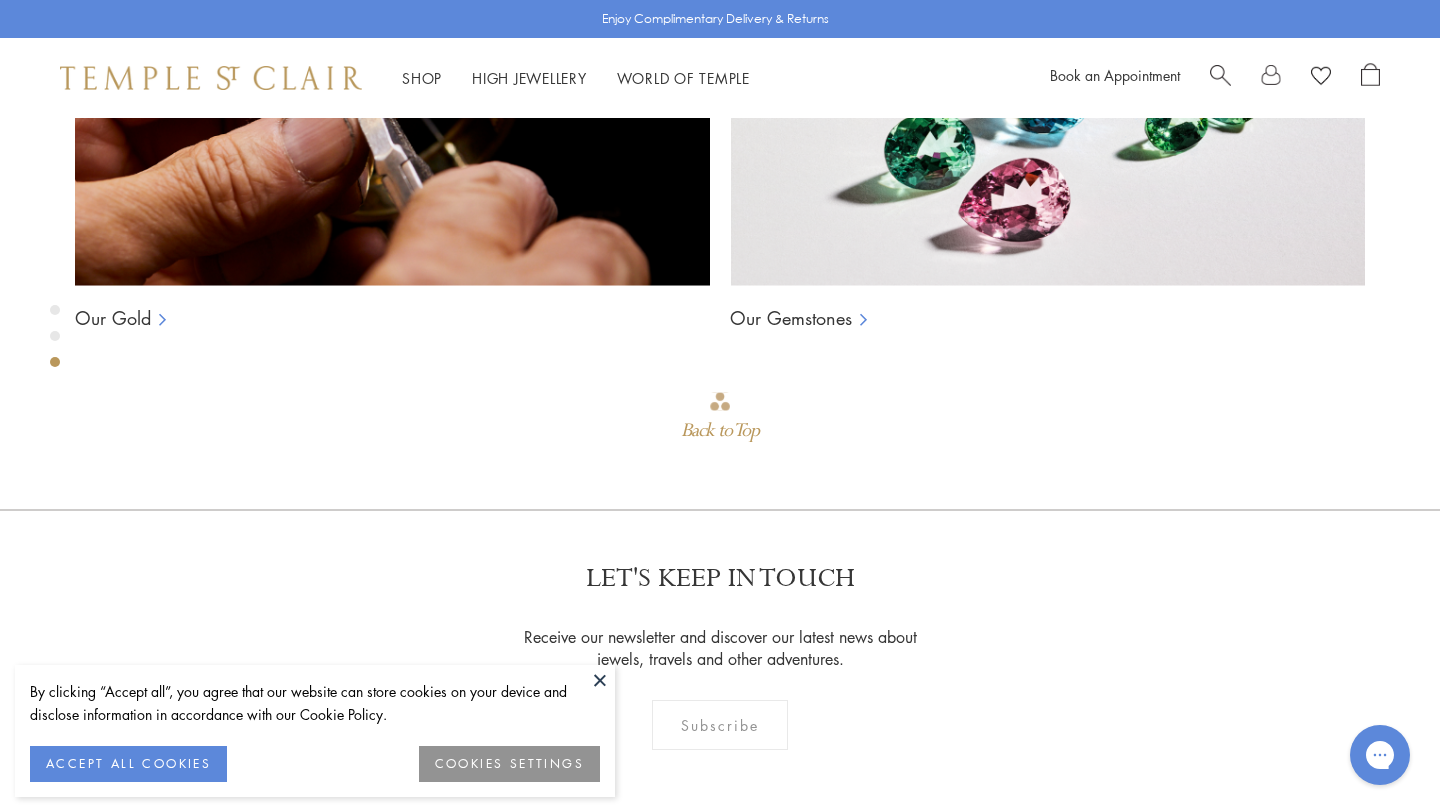 click on "Product Details" at bounding box center (1120, -886) 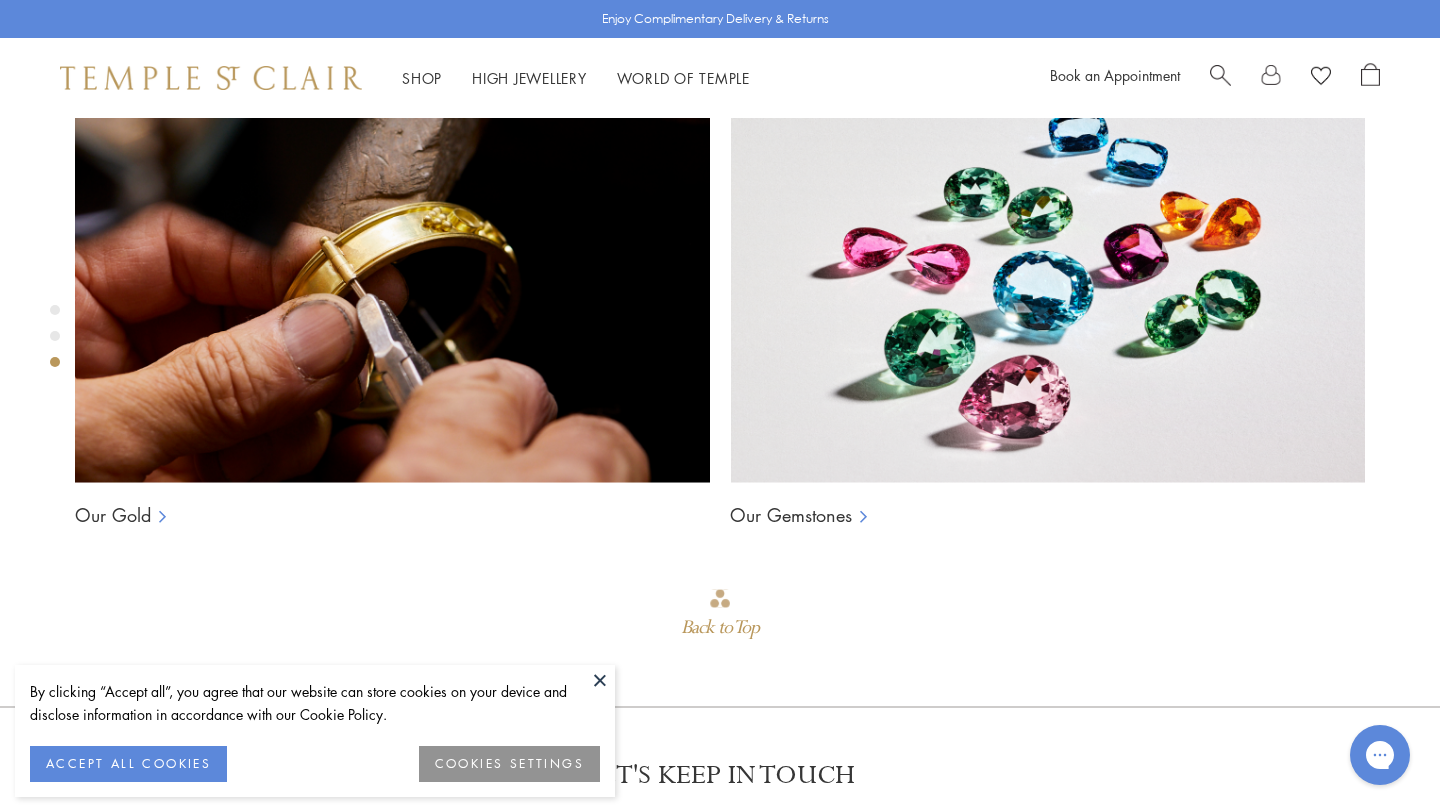 scroll, scrollTop: 1745, scrollLeft: 0, axis: vertical 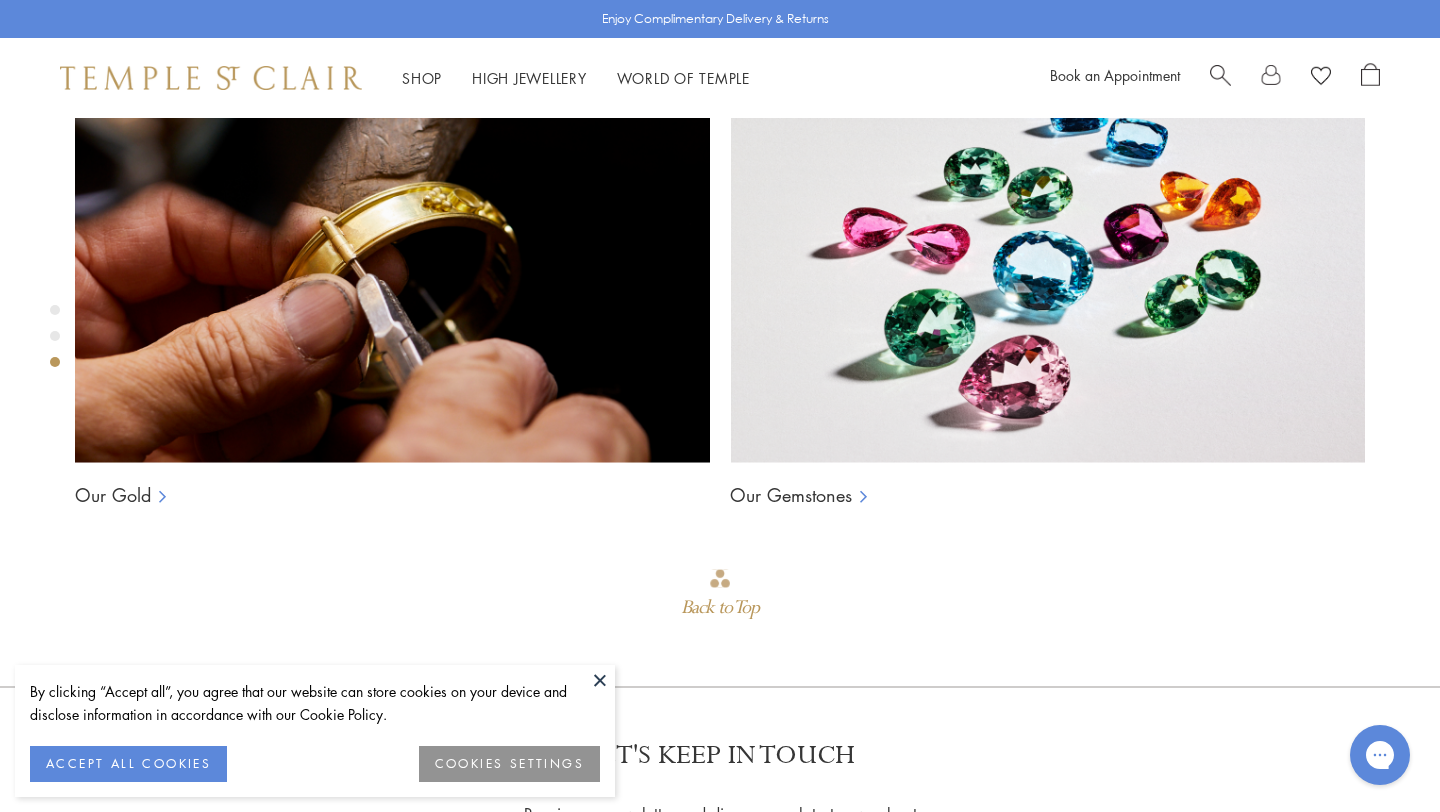 drag, startPoint x: 888, startPoint y: 399, endPoint x: 982, endPoint y: 397, distance: 94.02127 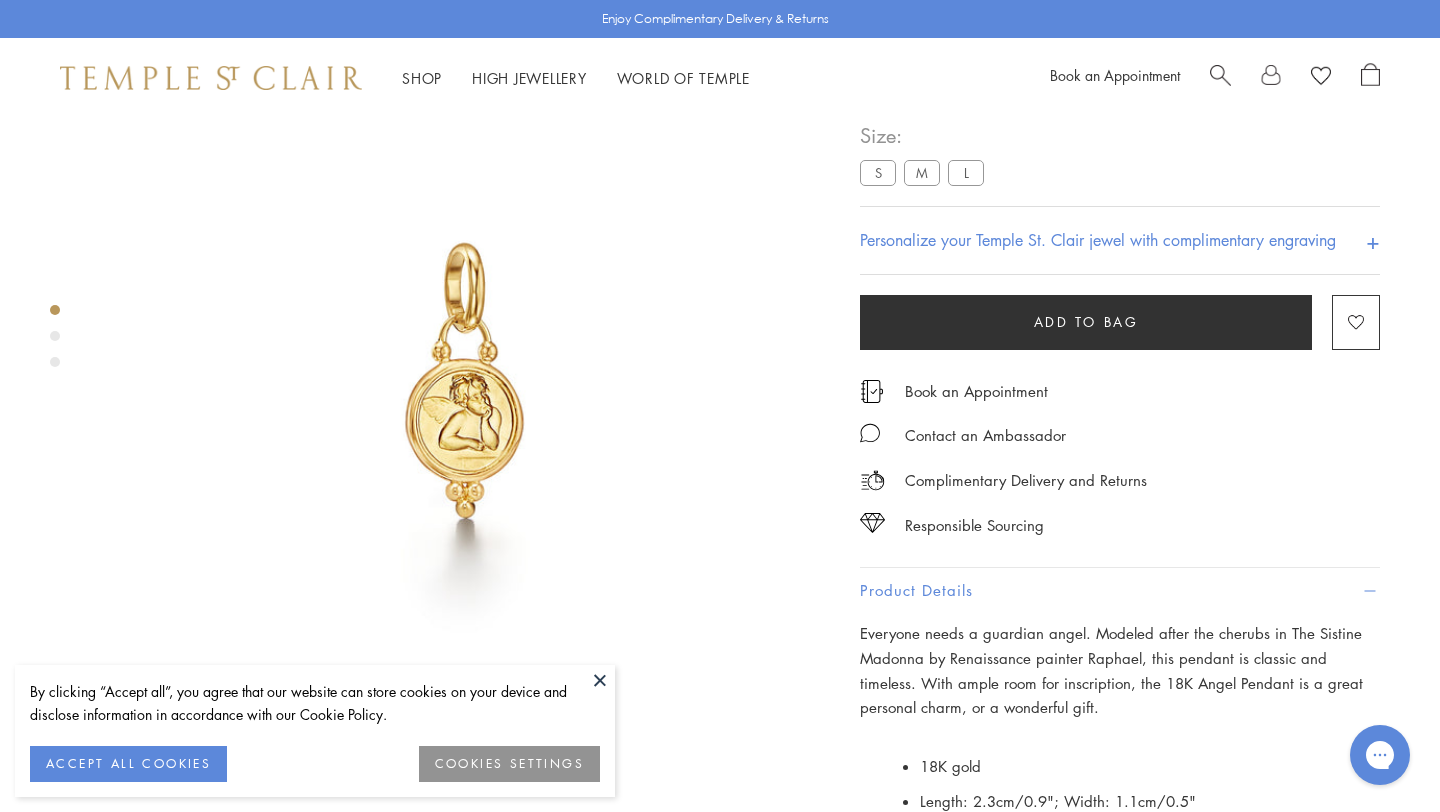 scroll, scrollTop: 95, scrollLeft: 0, axis: vertical 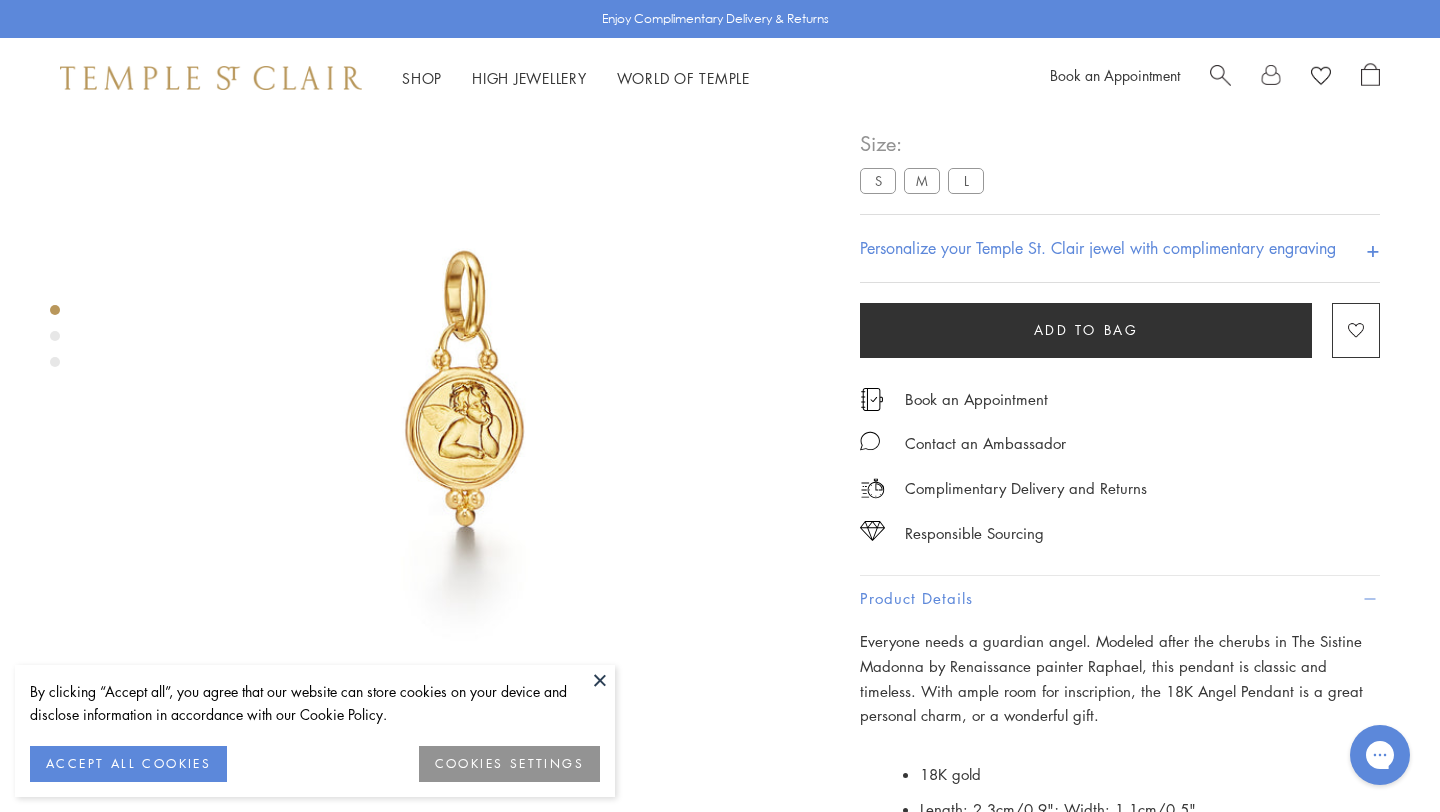 click on "M" at bounding box center (922, 180) 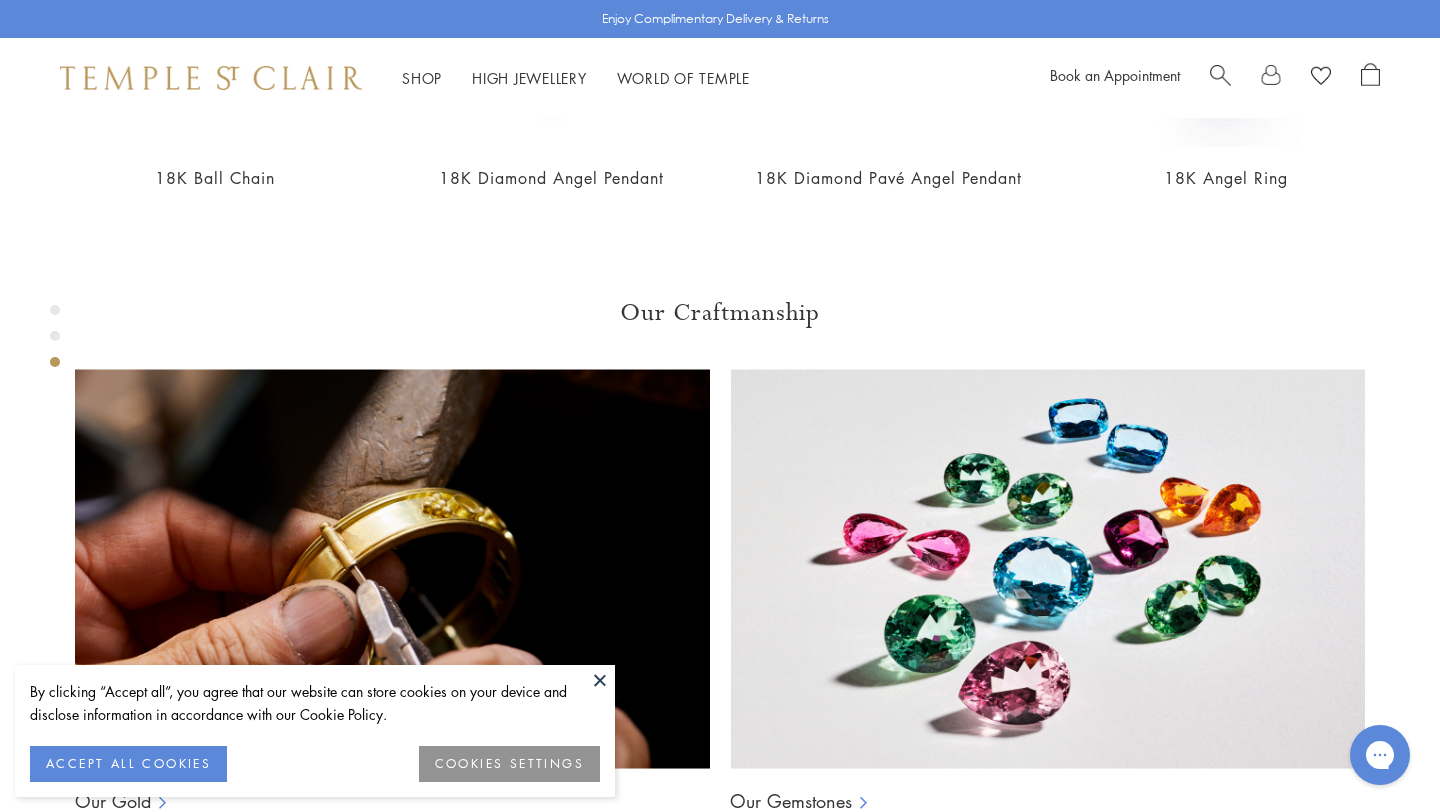 scroll, scrollTop: 1435, scrollLeft: 0, axis: vertical 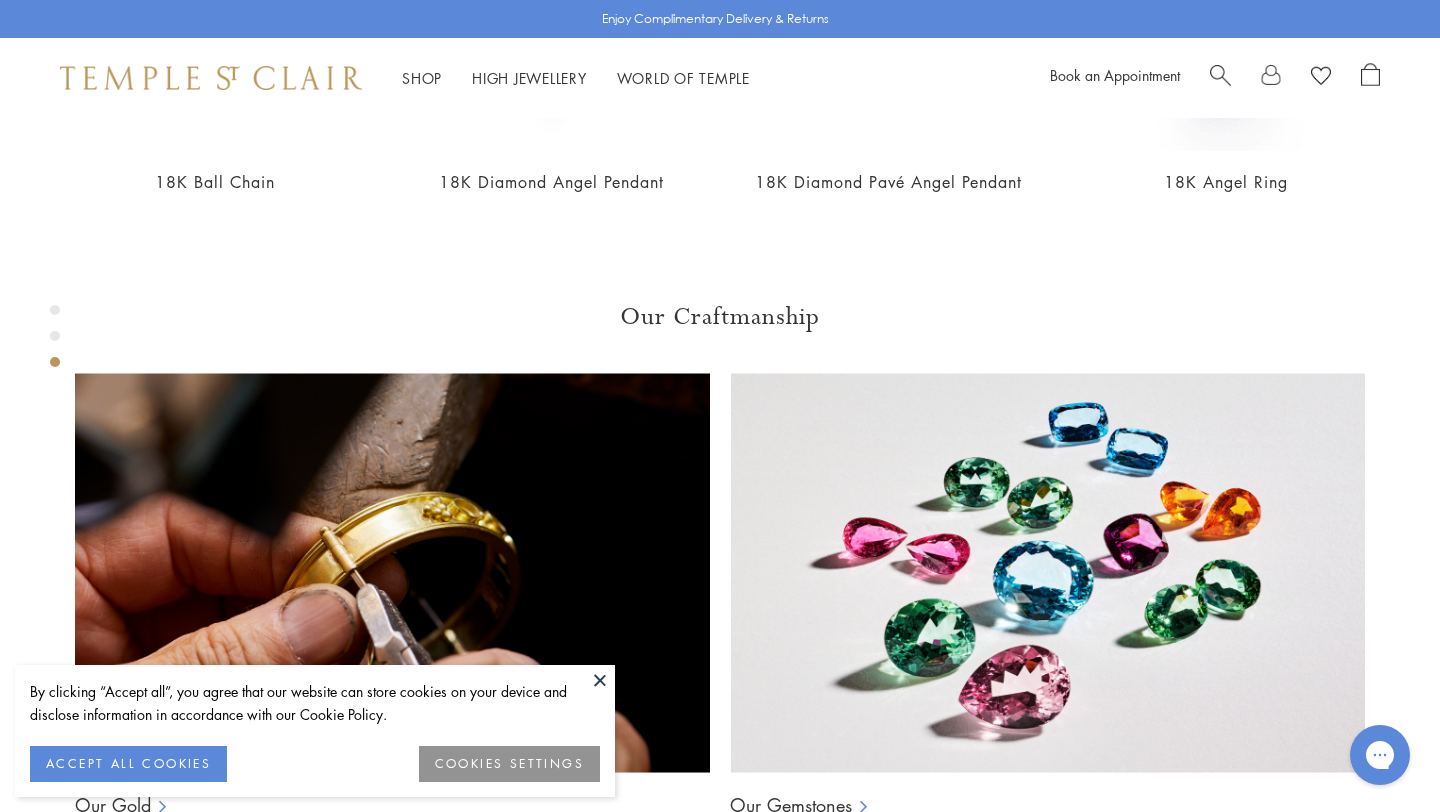 drag, startPoint x: 892, startPoint y: 710, endPoint x: 993, endPoint y: 713, distance: 101.04455 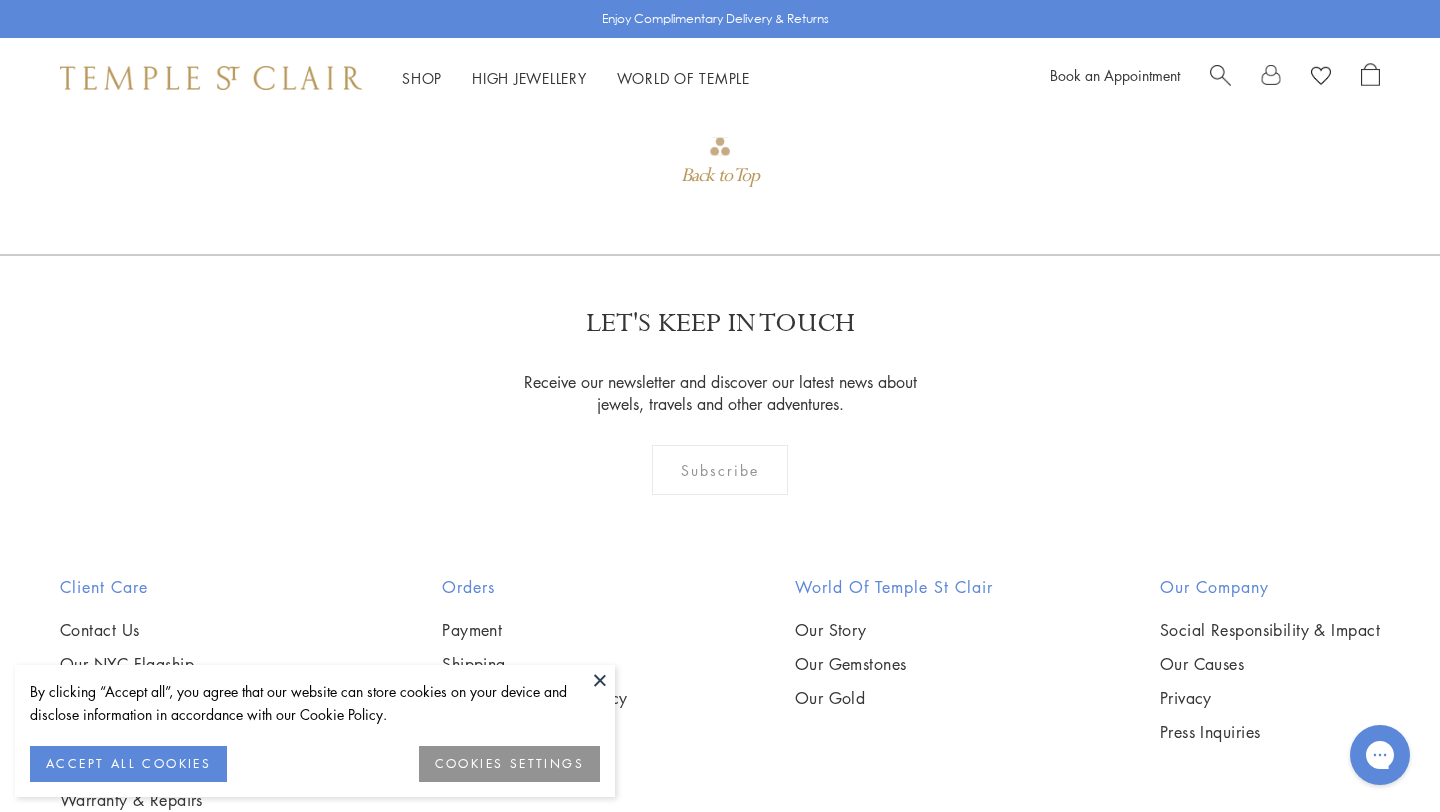 scroll, scrollTop: 2185, scrollLeft: 0, axis: vertical 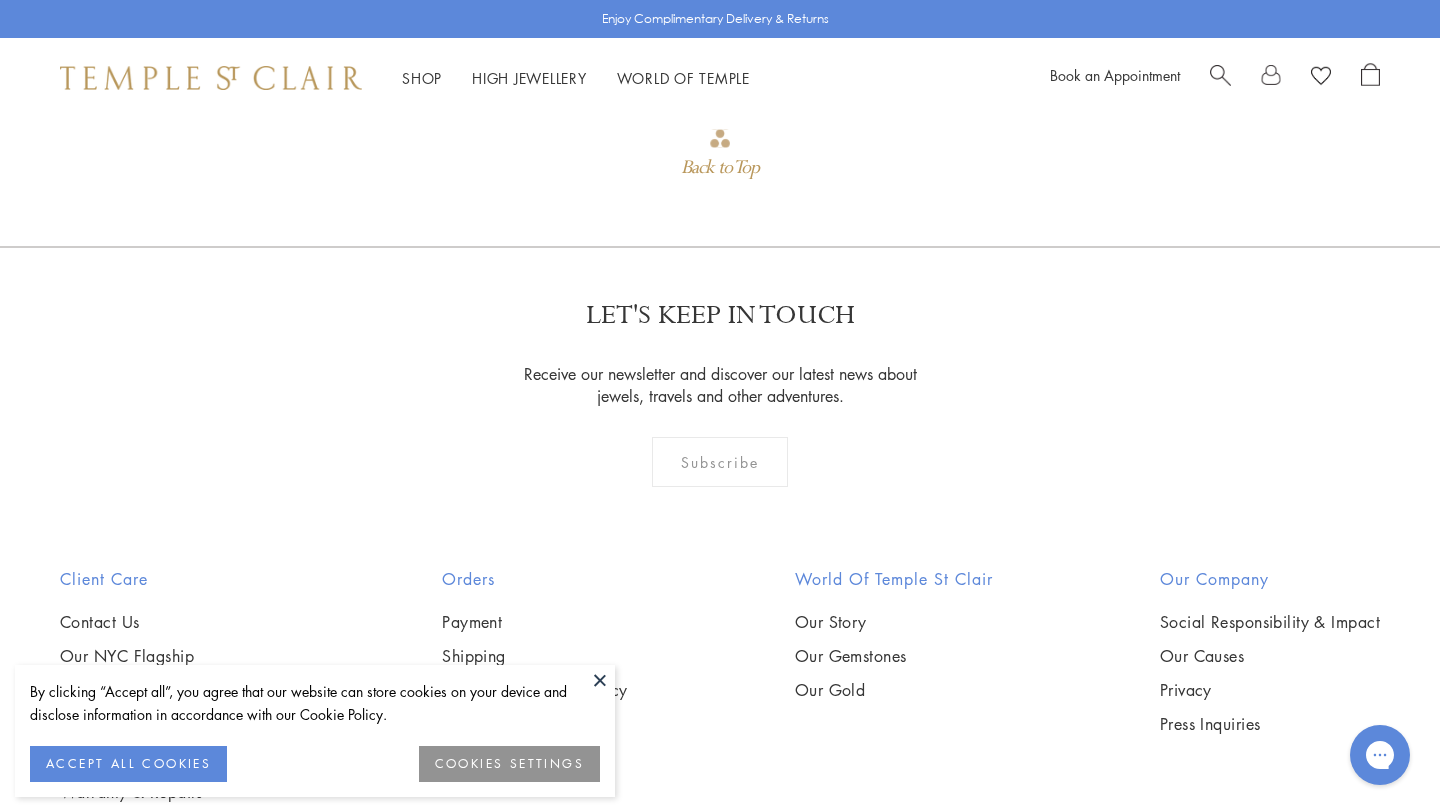 click at bounding box center (551, -748) 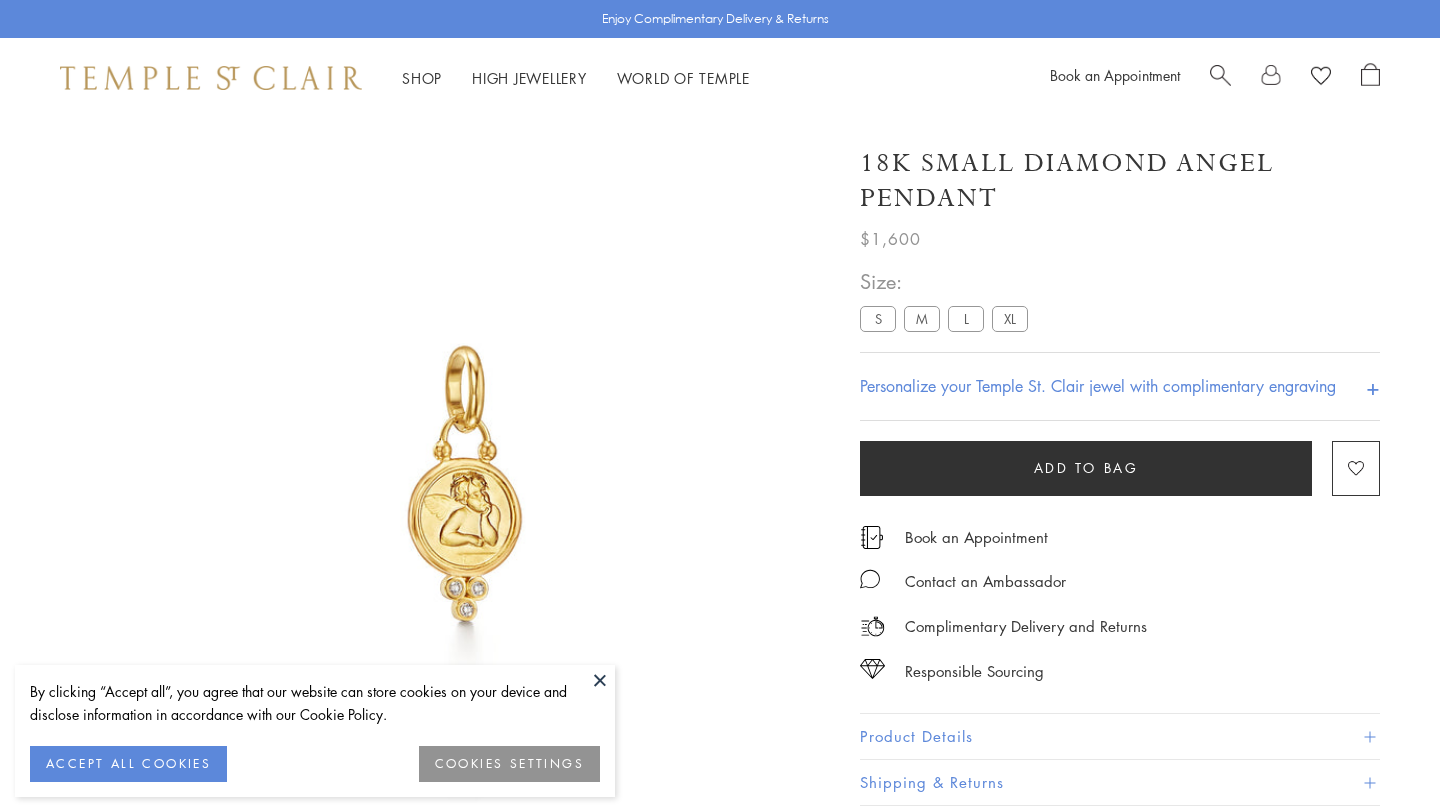 scroll, scrollTop: 0, scrollLeft: 0, axis: both 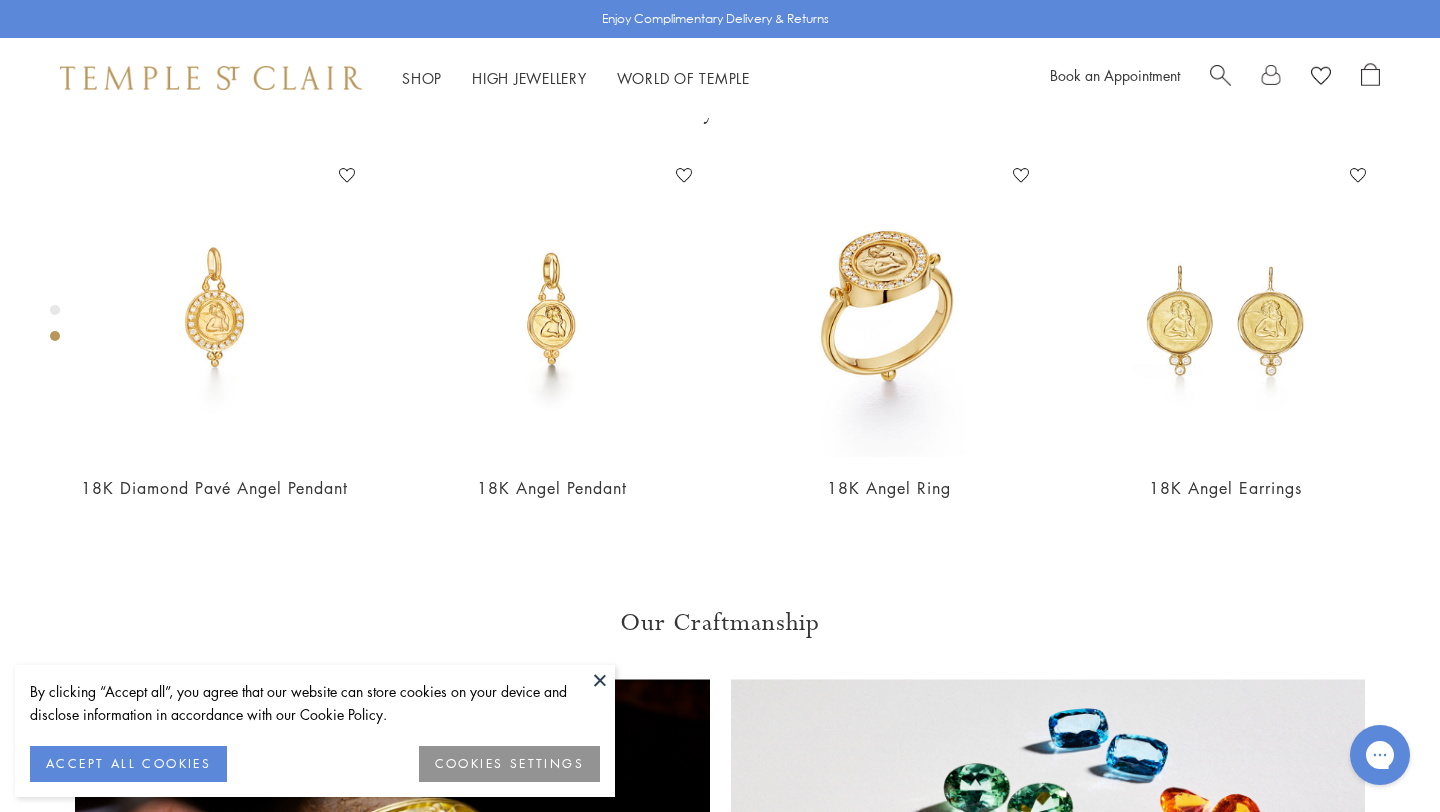 click on "M" at bounding box center (922, -511) 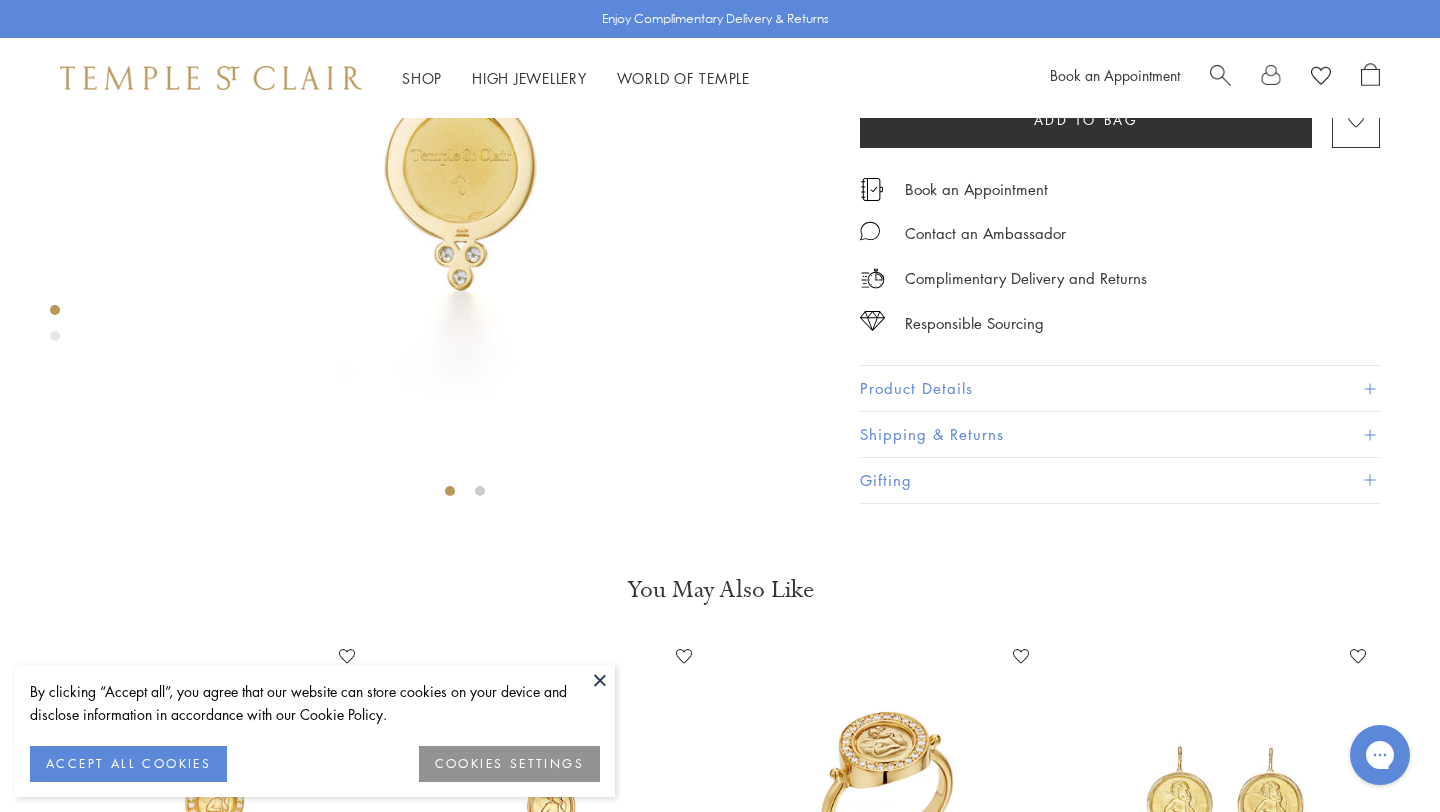 scroll, scrollTop: 72, scrollLeft: 0, axis: vertical 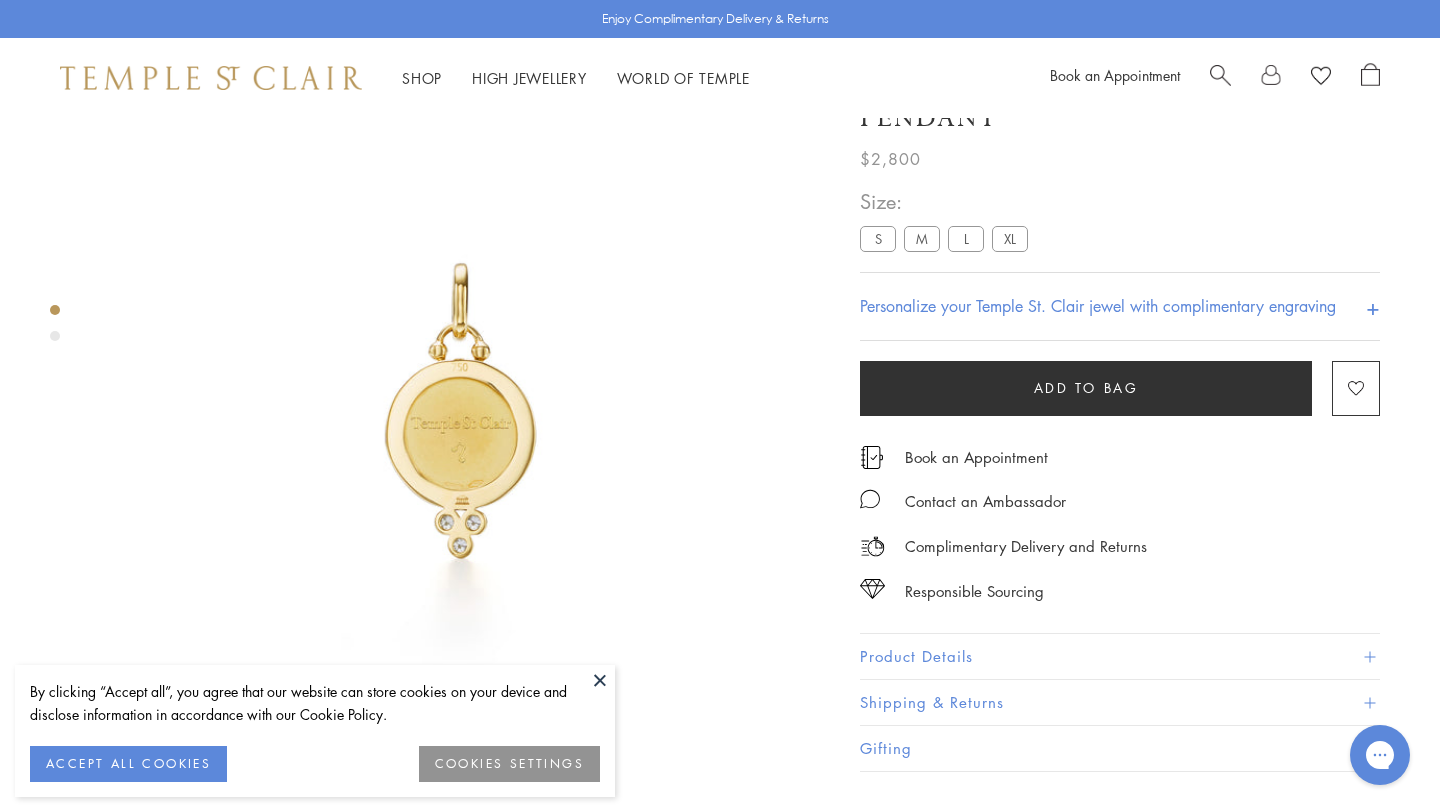 click on "S" at bounding box center (878, 238) 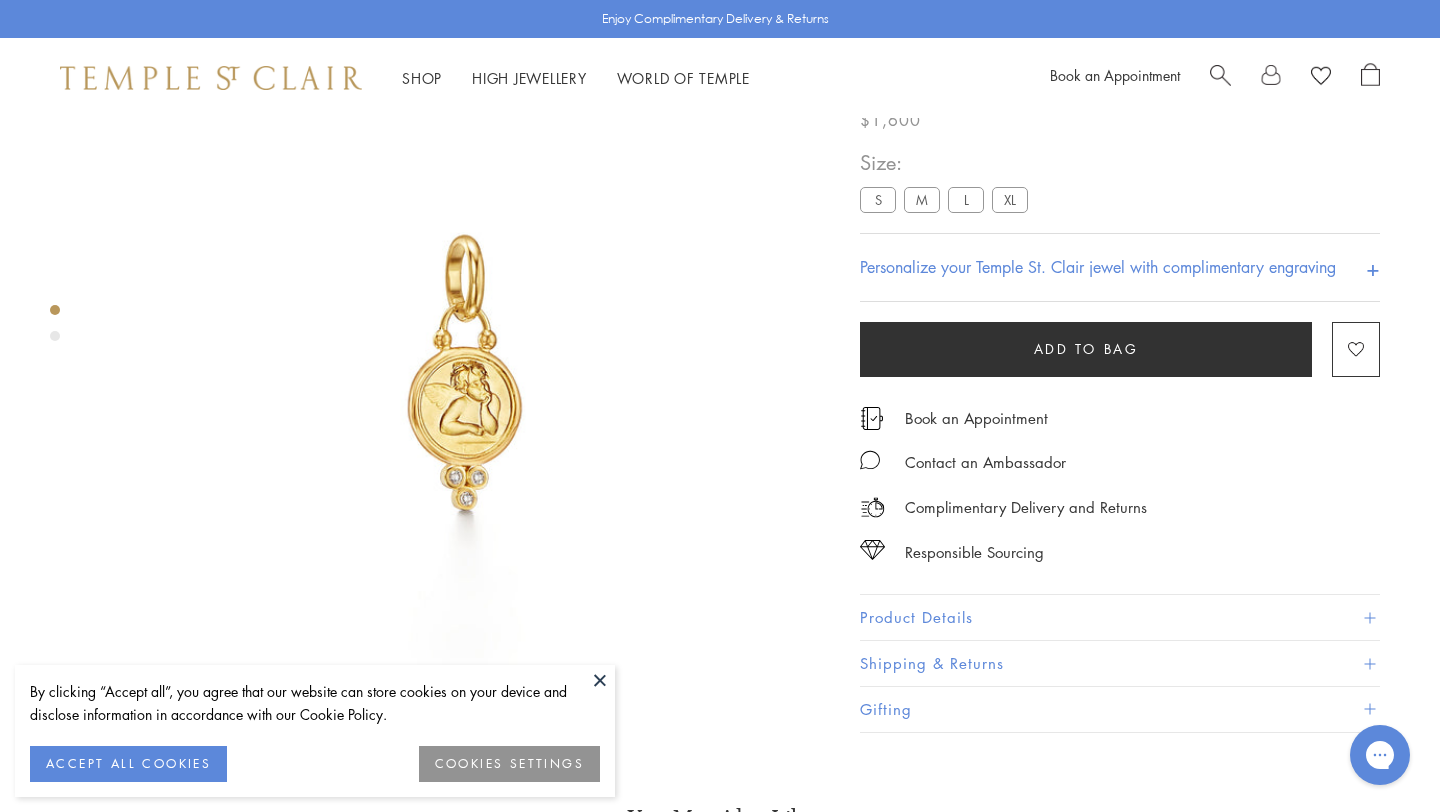 scroll, scrollTop: 118, scrollLeft: 0, axis: vertical 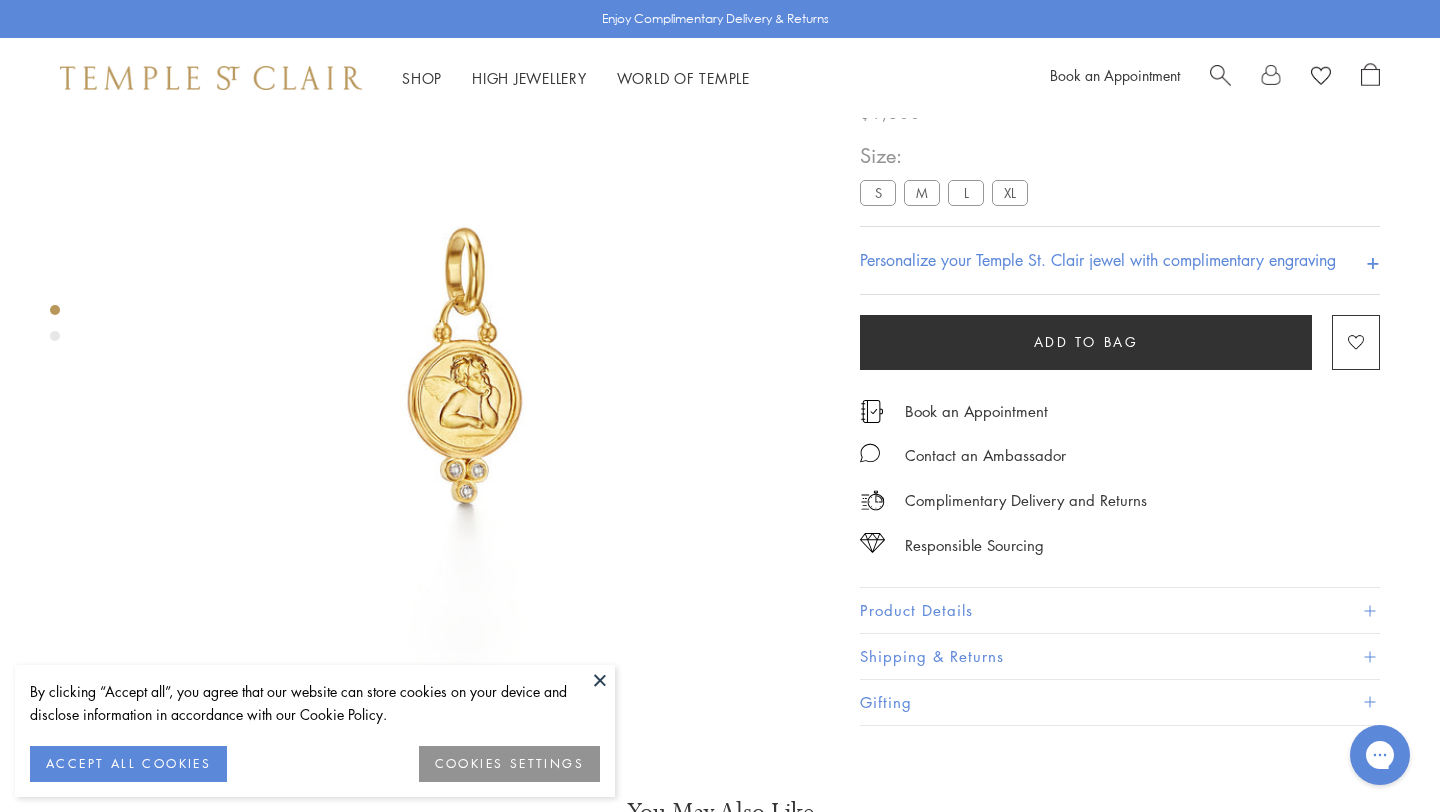 click on "Product Details" at bounding box center (1120, 610) 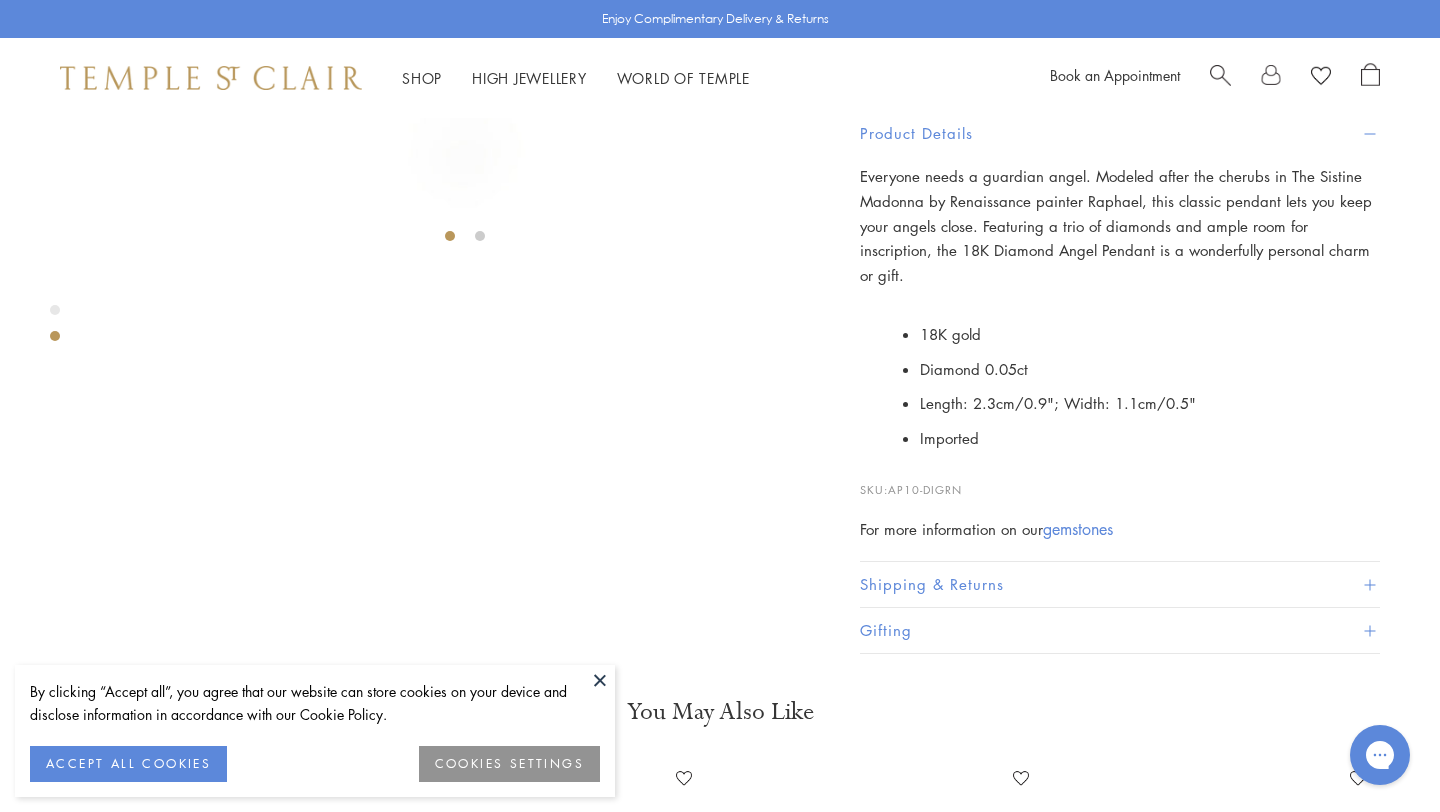 scroll, scrollTop: 637, scrollLeft: 0, axis: vertical 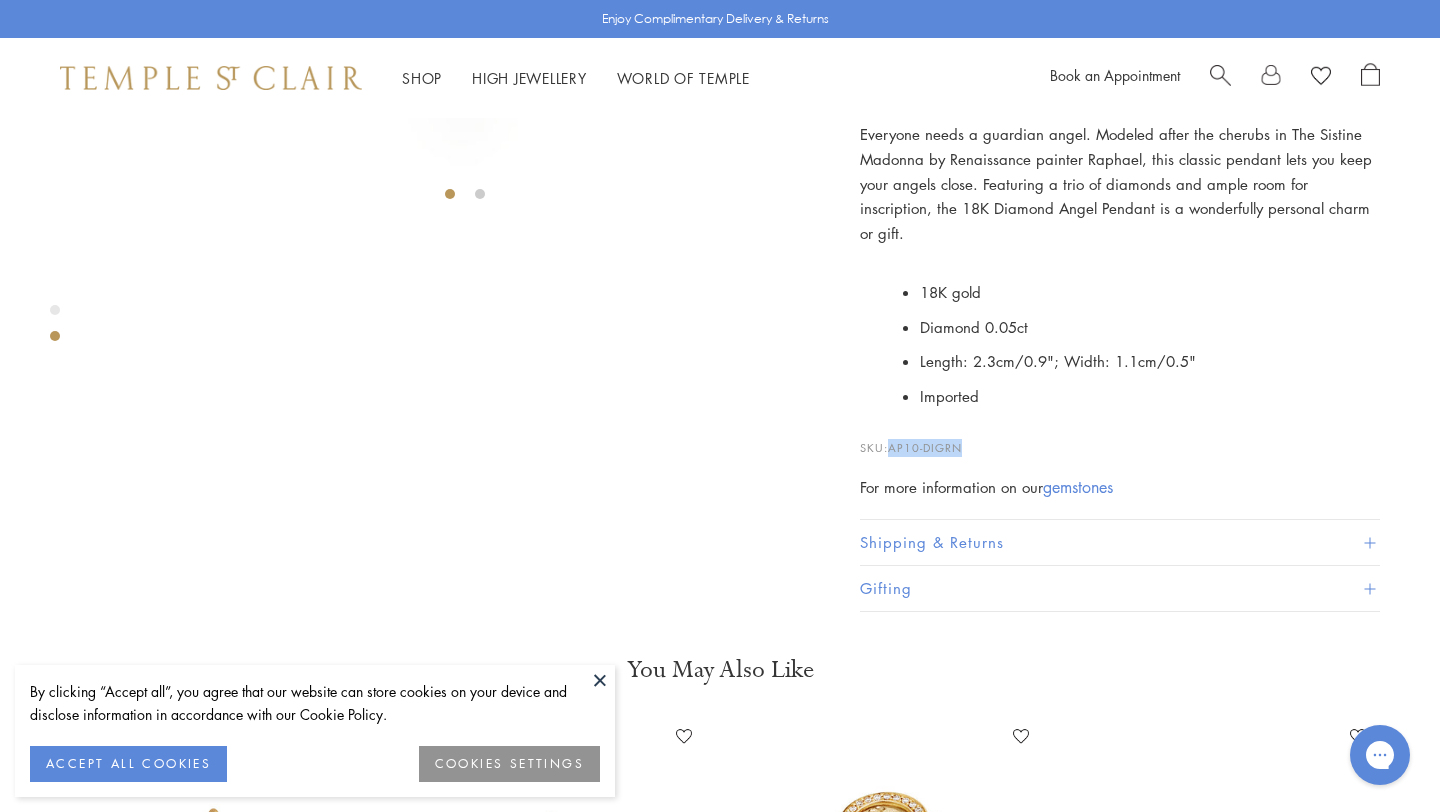 drag, startPoint x: 892, startPoint y: 649, endPoint x: 993, endPoint y: 647, distance: 101.0198 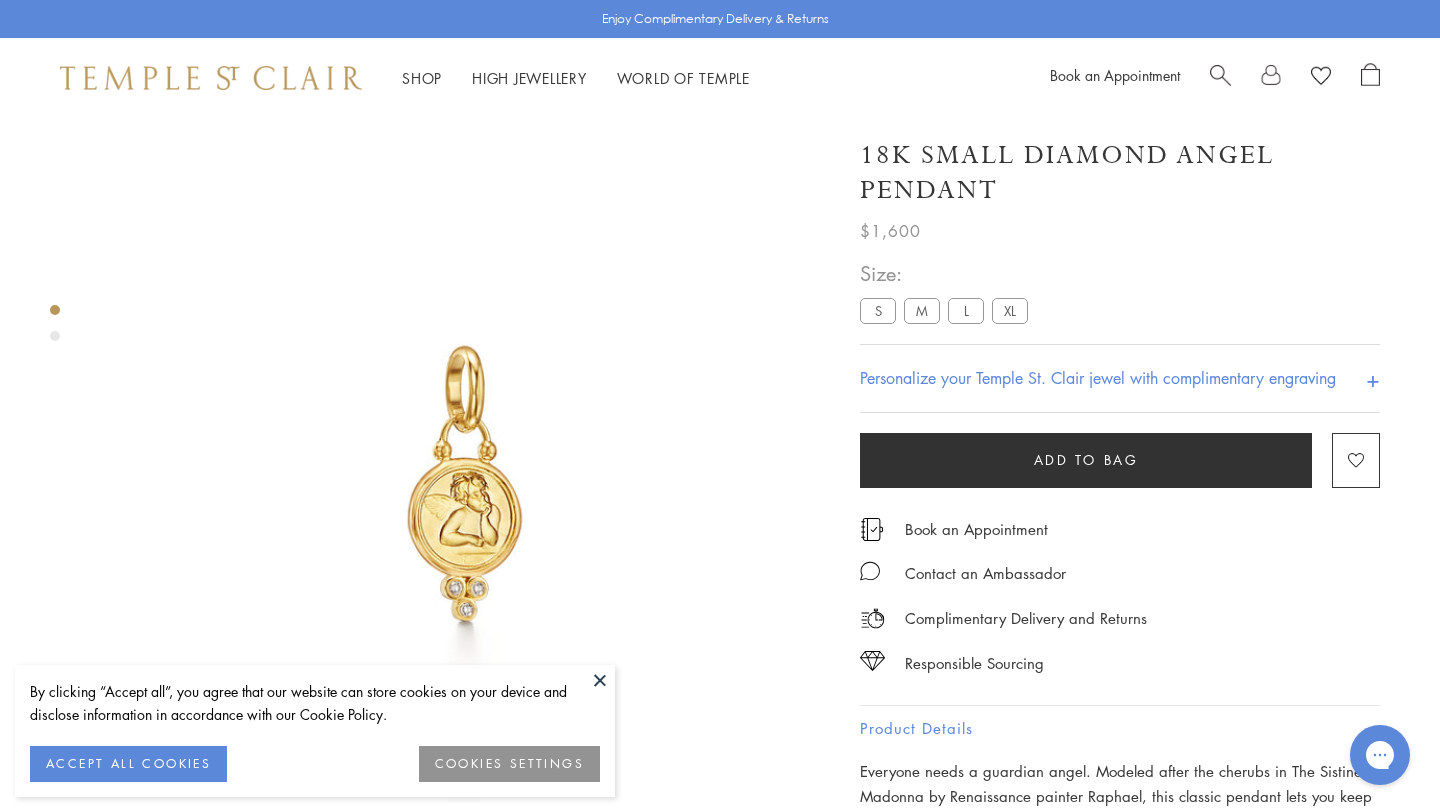 click on "M" at bounding box center (922, 310) 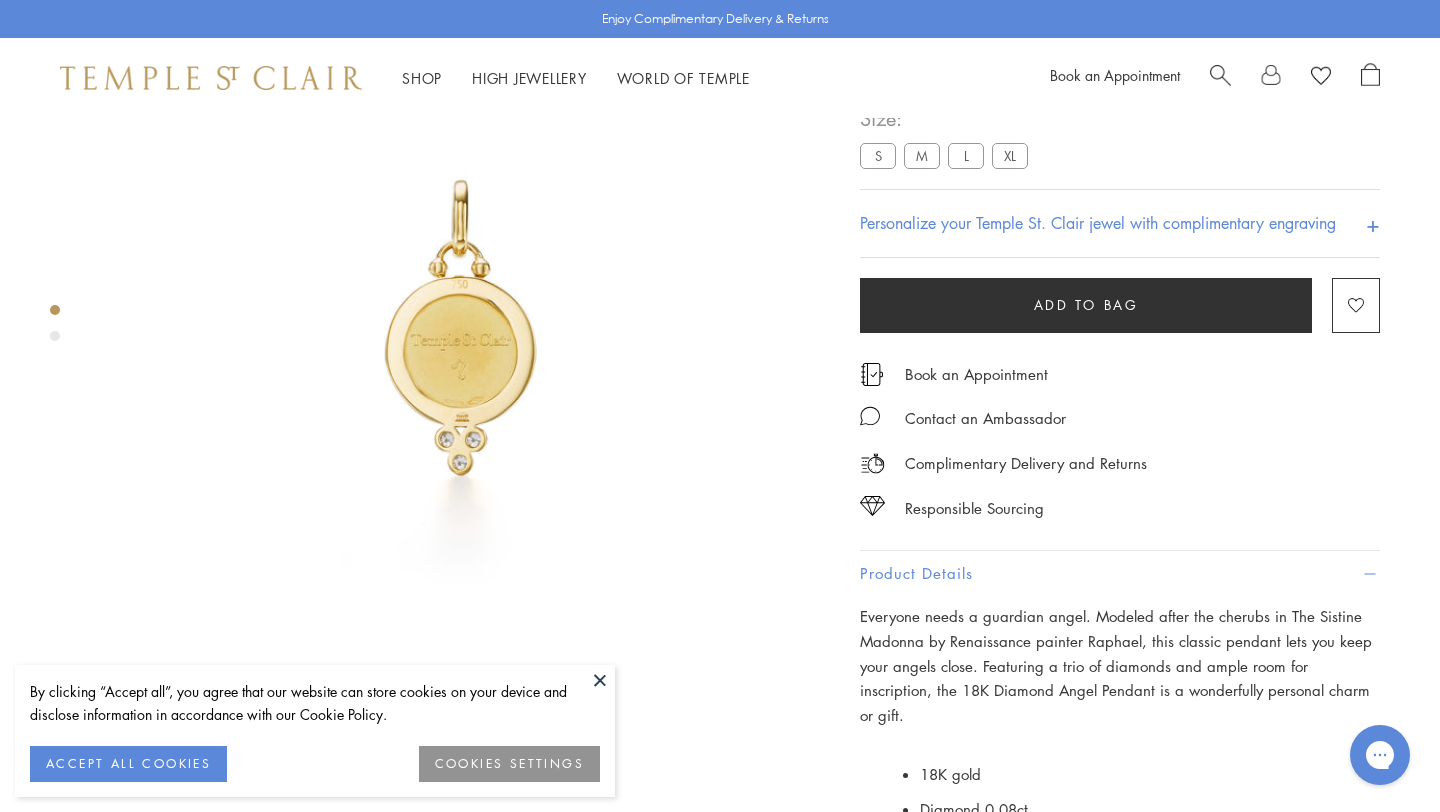 scroll, scrollTop: 126, scrollLeft: 0, axis: vertical 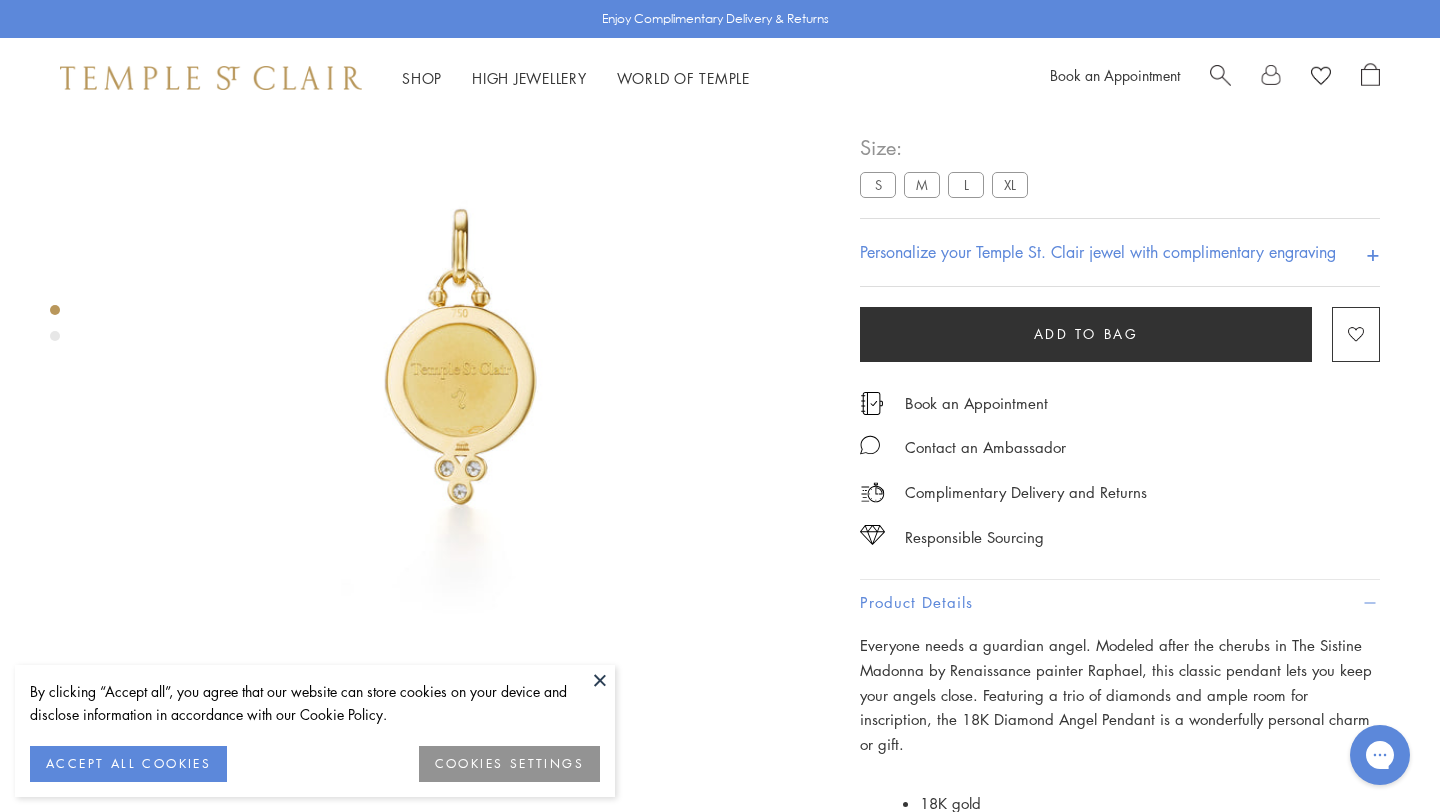 click on "Size:
S
M
L
XL" at bounding box center [948, 166] 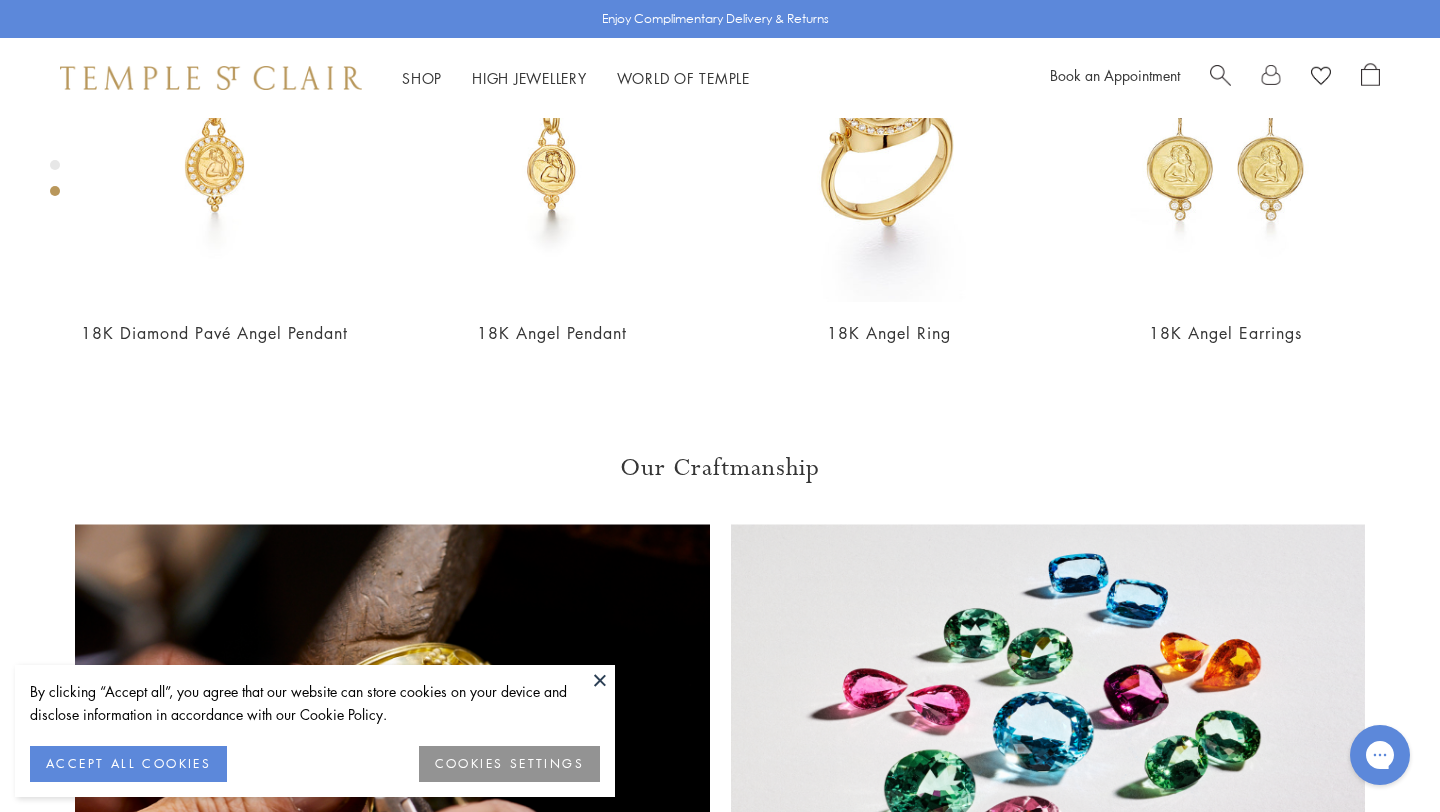 scroll, scrollTop: 1354, scrollLeft: 0, axis: vertical 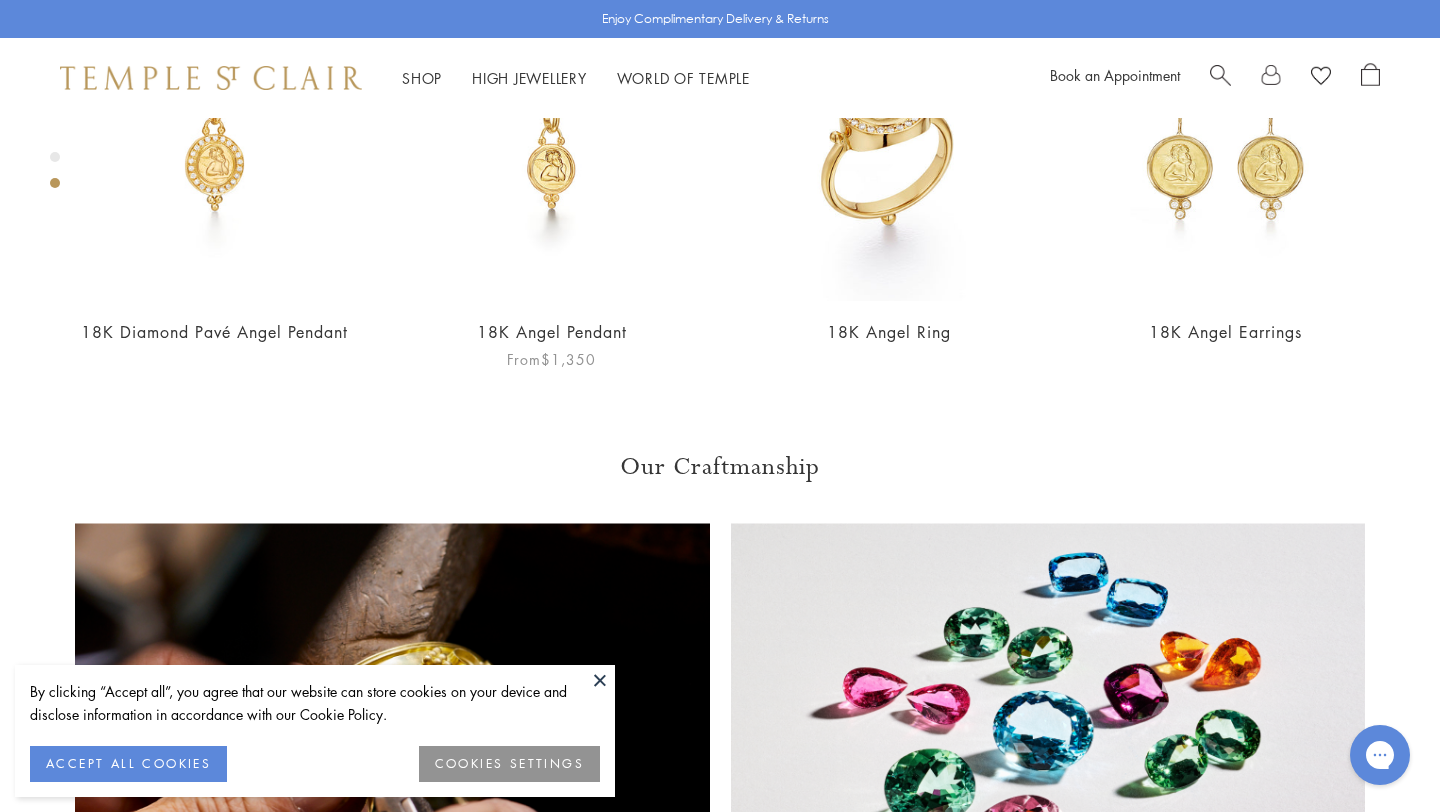 click at bounding box center [551, 152] 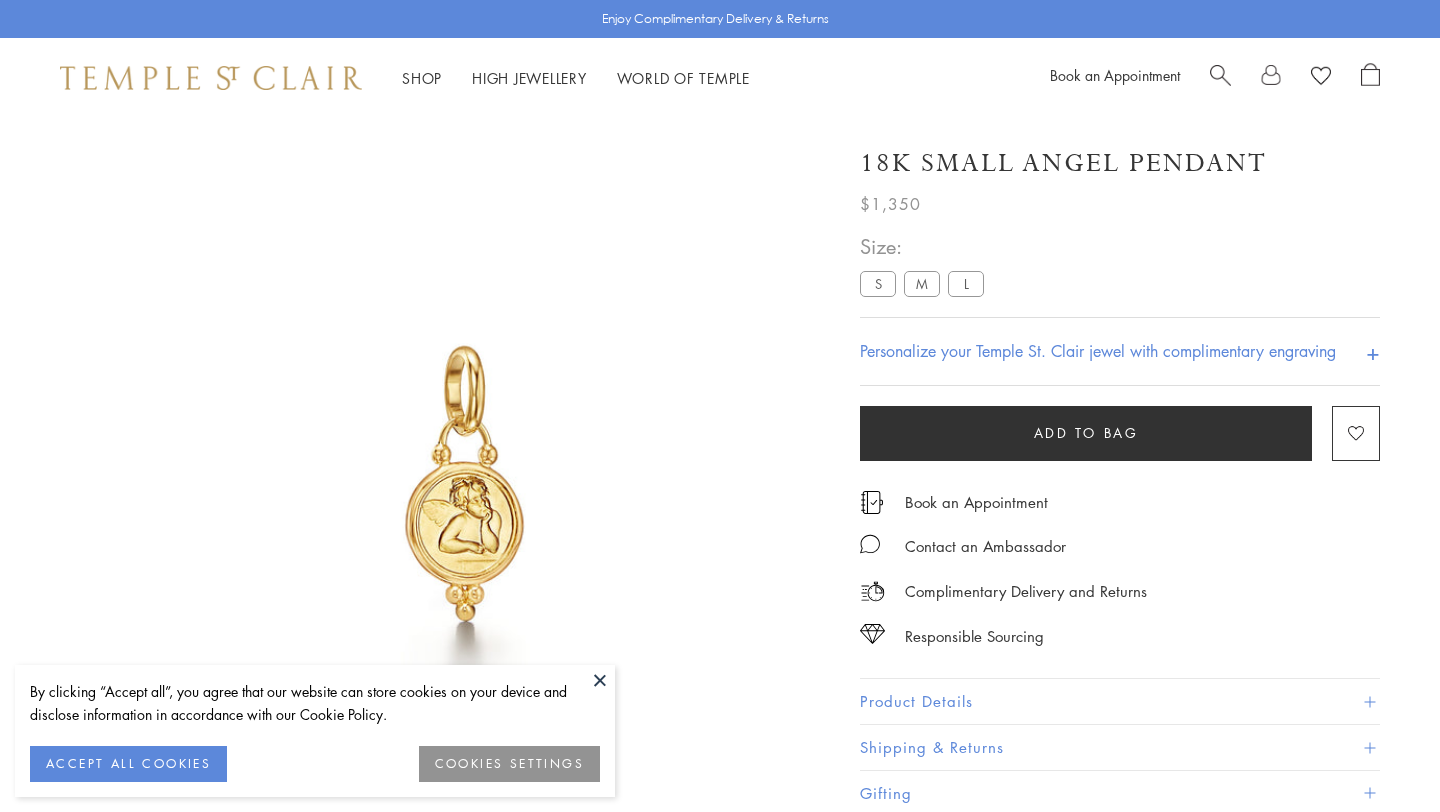 scroll, scrollTop: 0, scrollLeft: 0, axis: both 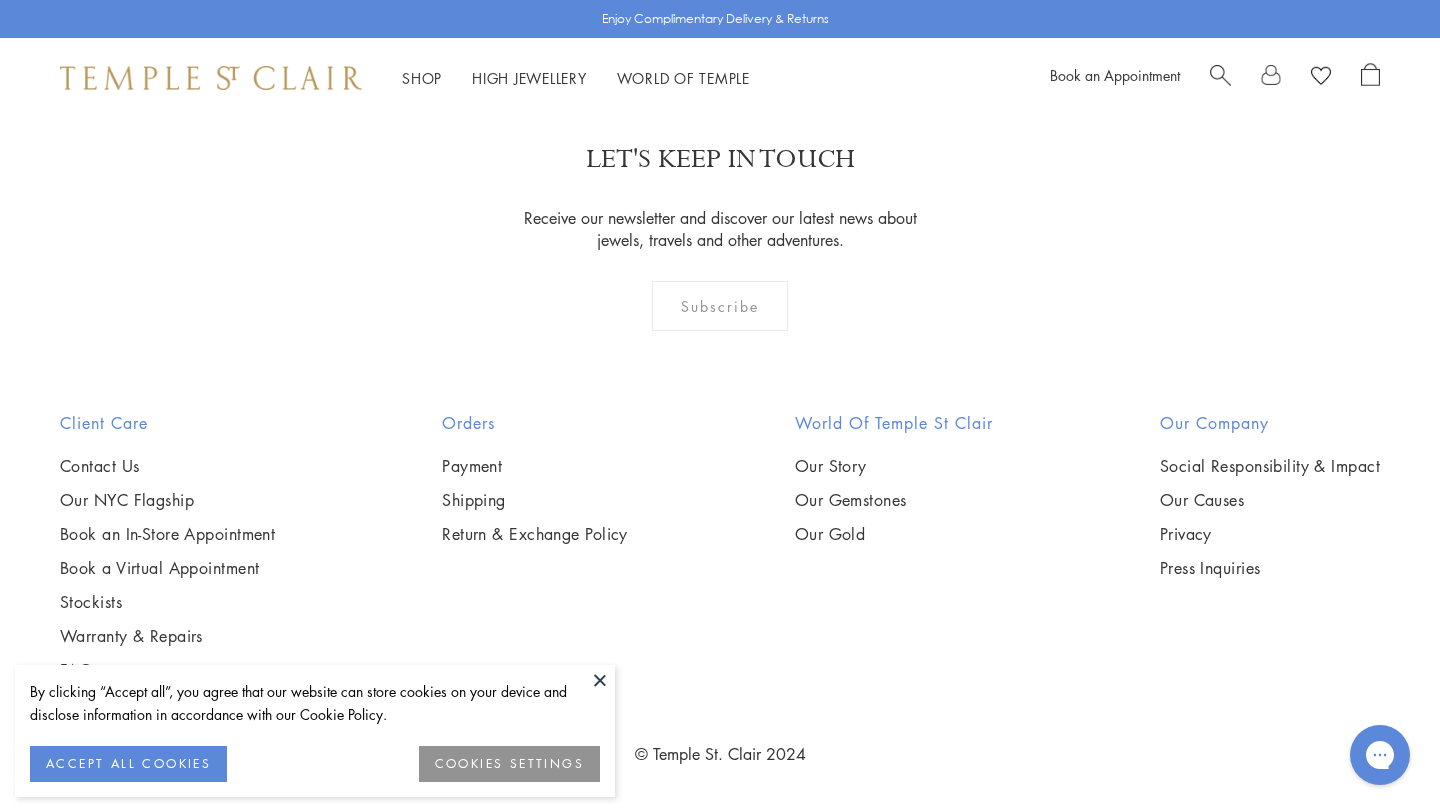 click at bounding box center (551, -904) 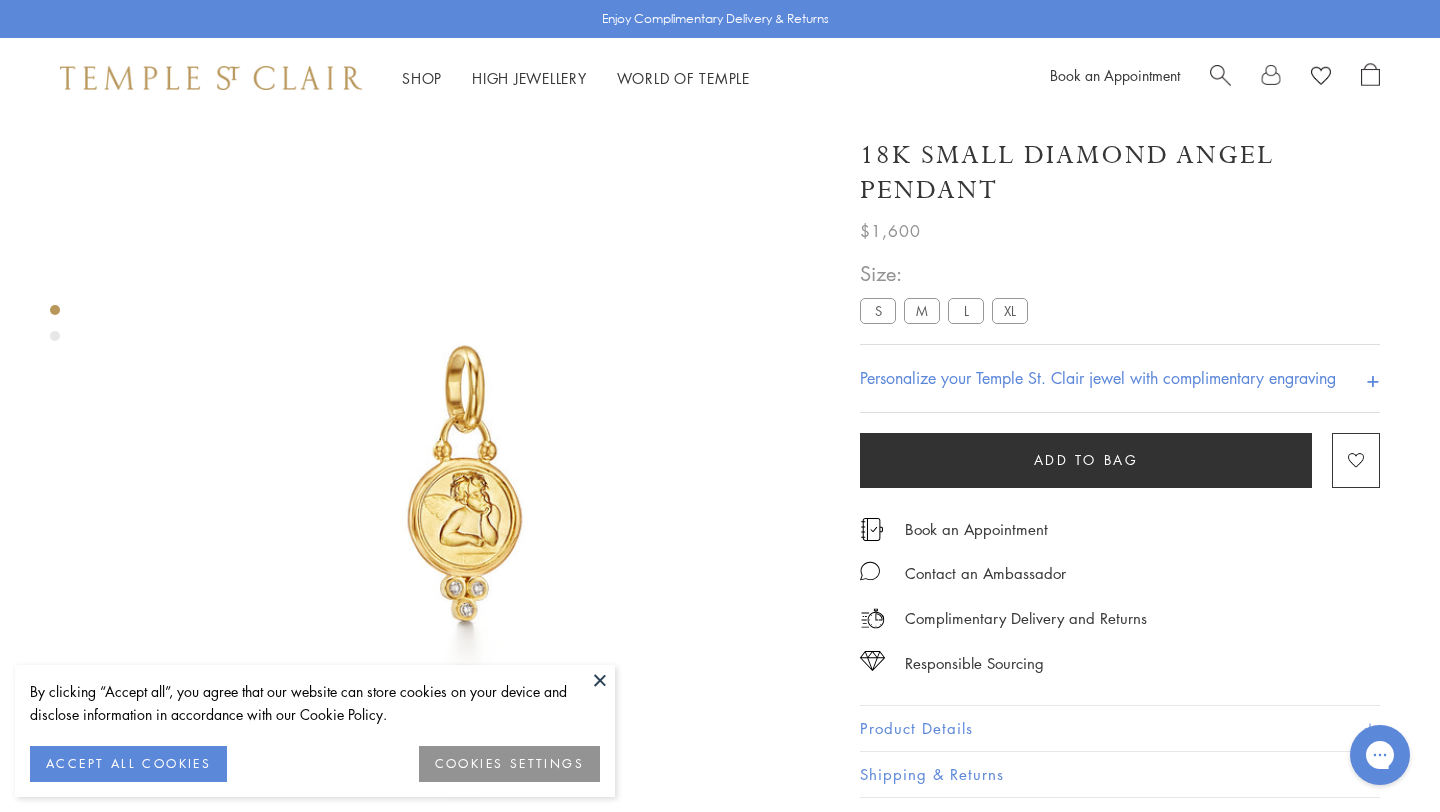 scroll, scrollTop: 112, scrollLeft: 0, axis: vertical 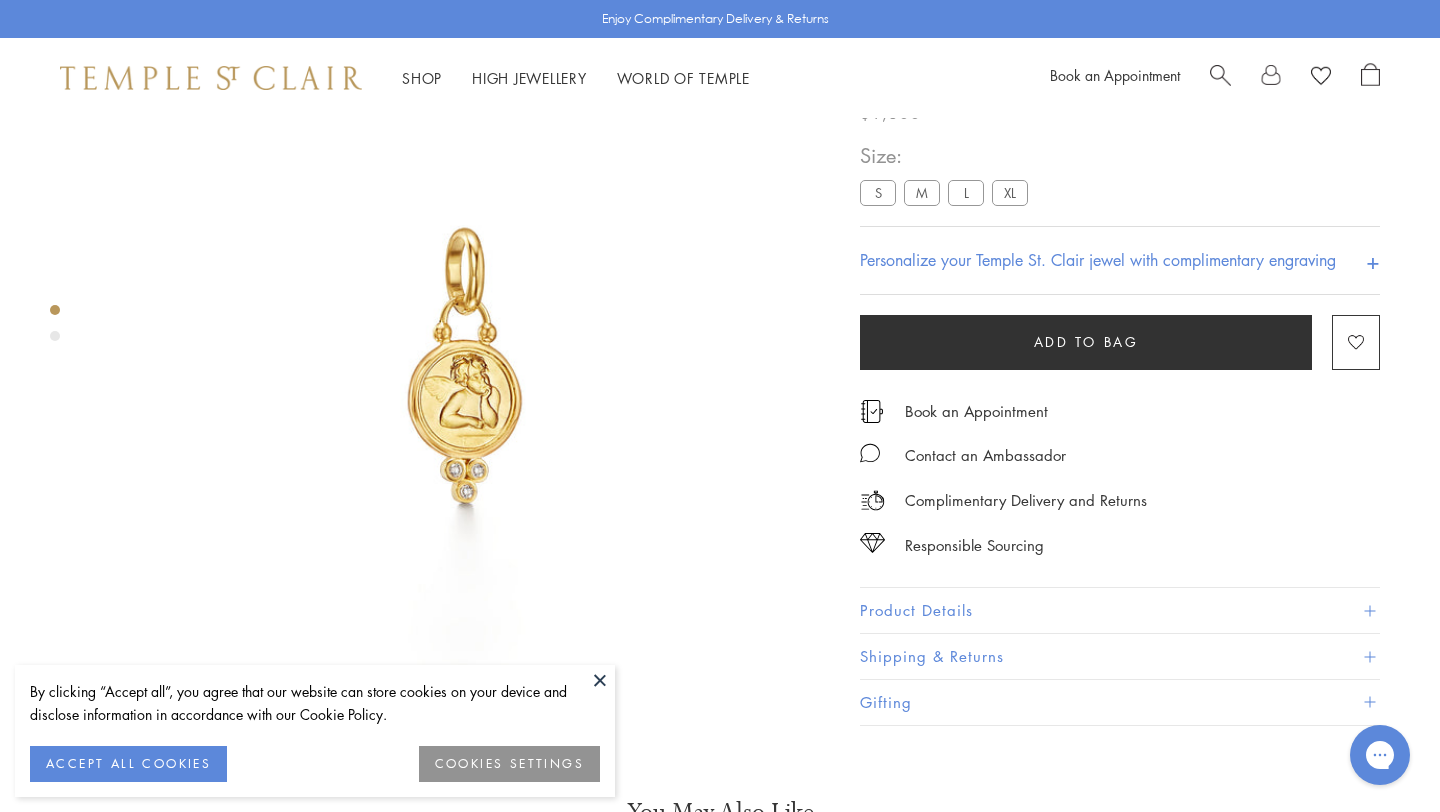 click on "Product Details" at bounding box center (1120, 610) 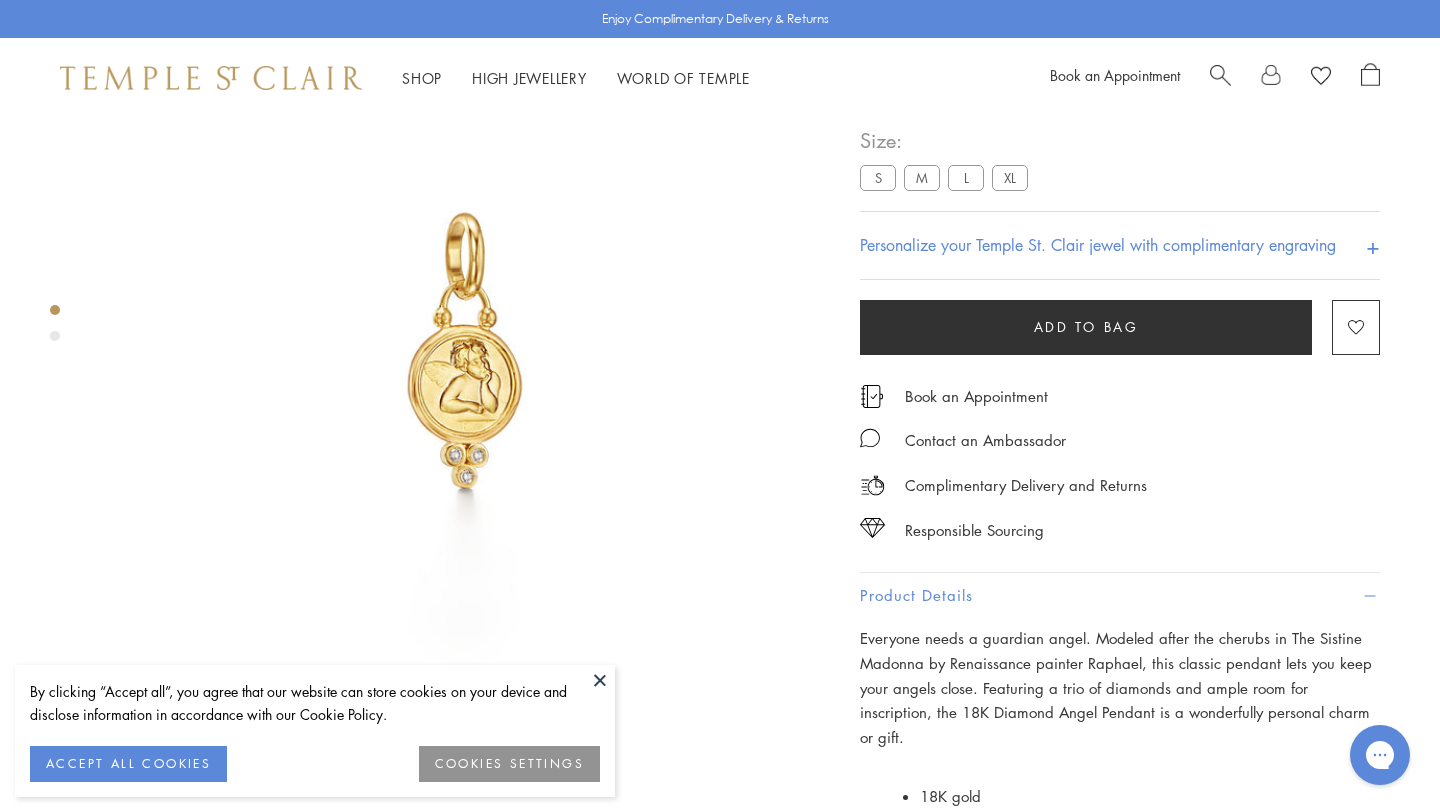 scroll, scrollTop: 134, scrollLeft: 0, axis: vertical 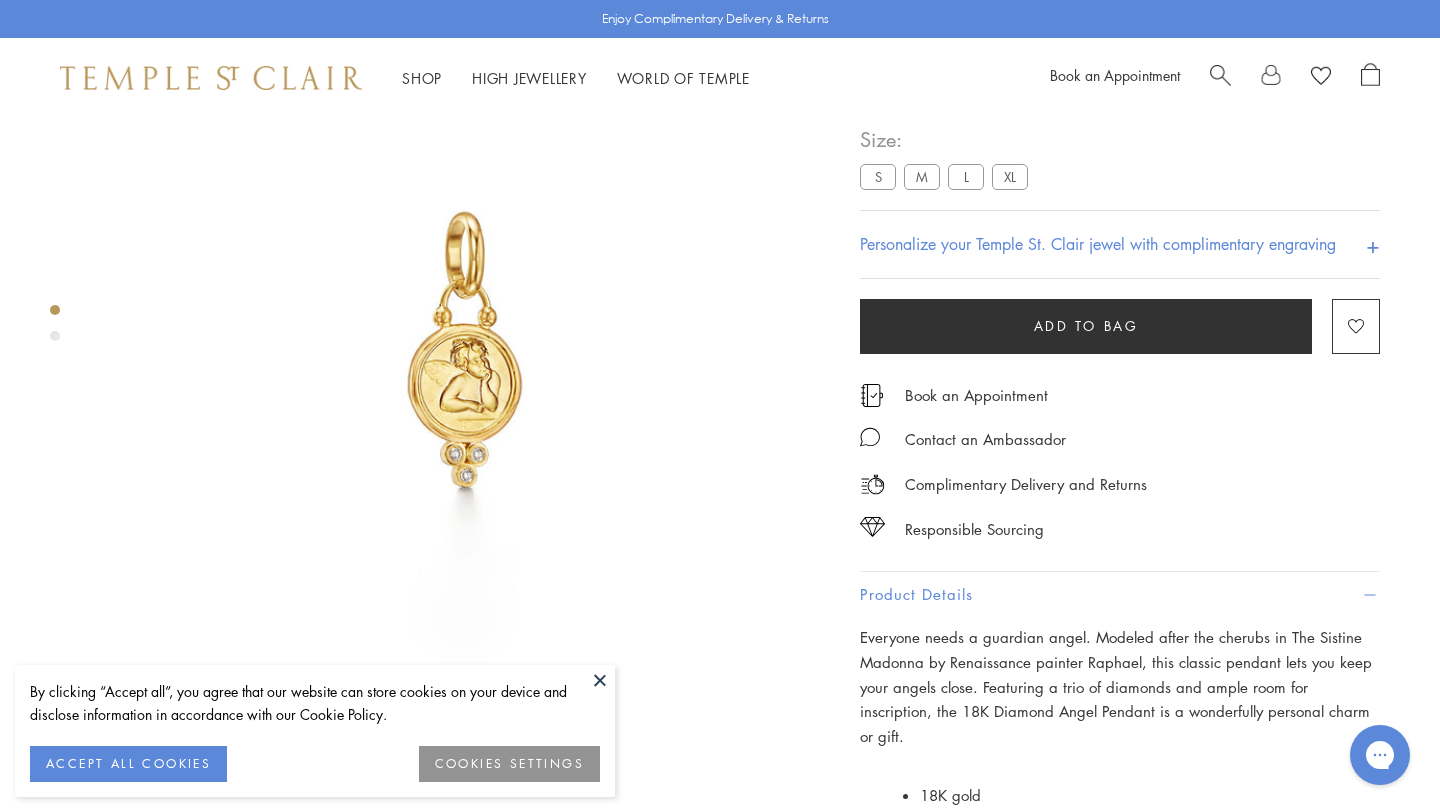 click on "Product Details" at bounding box center (1120, 594) 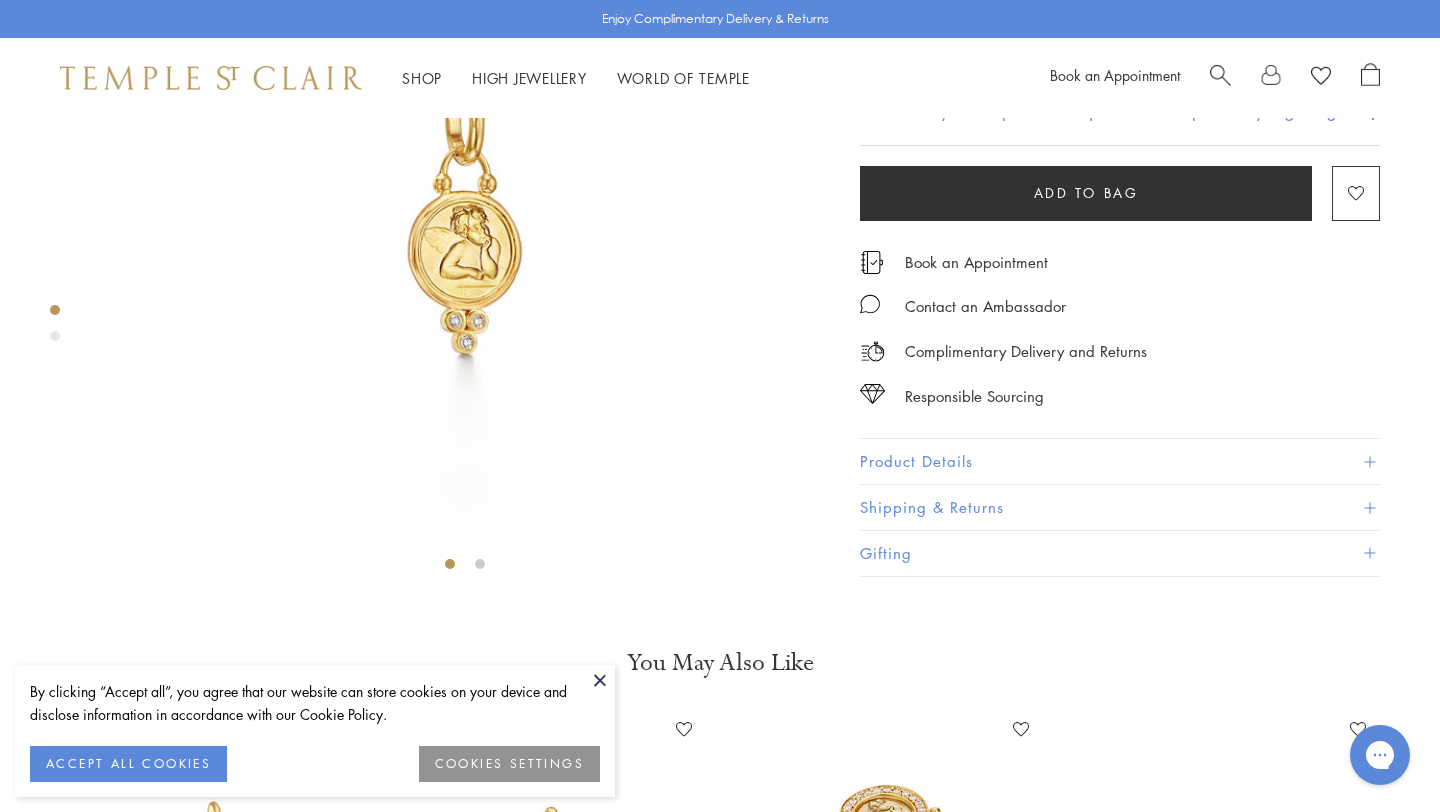 scroll, scrollTop: 272, scrollLeft: 0, axis: vertical 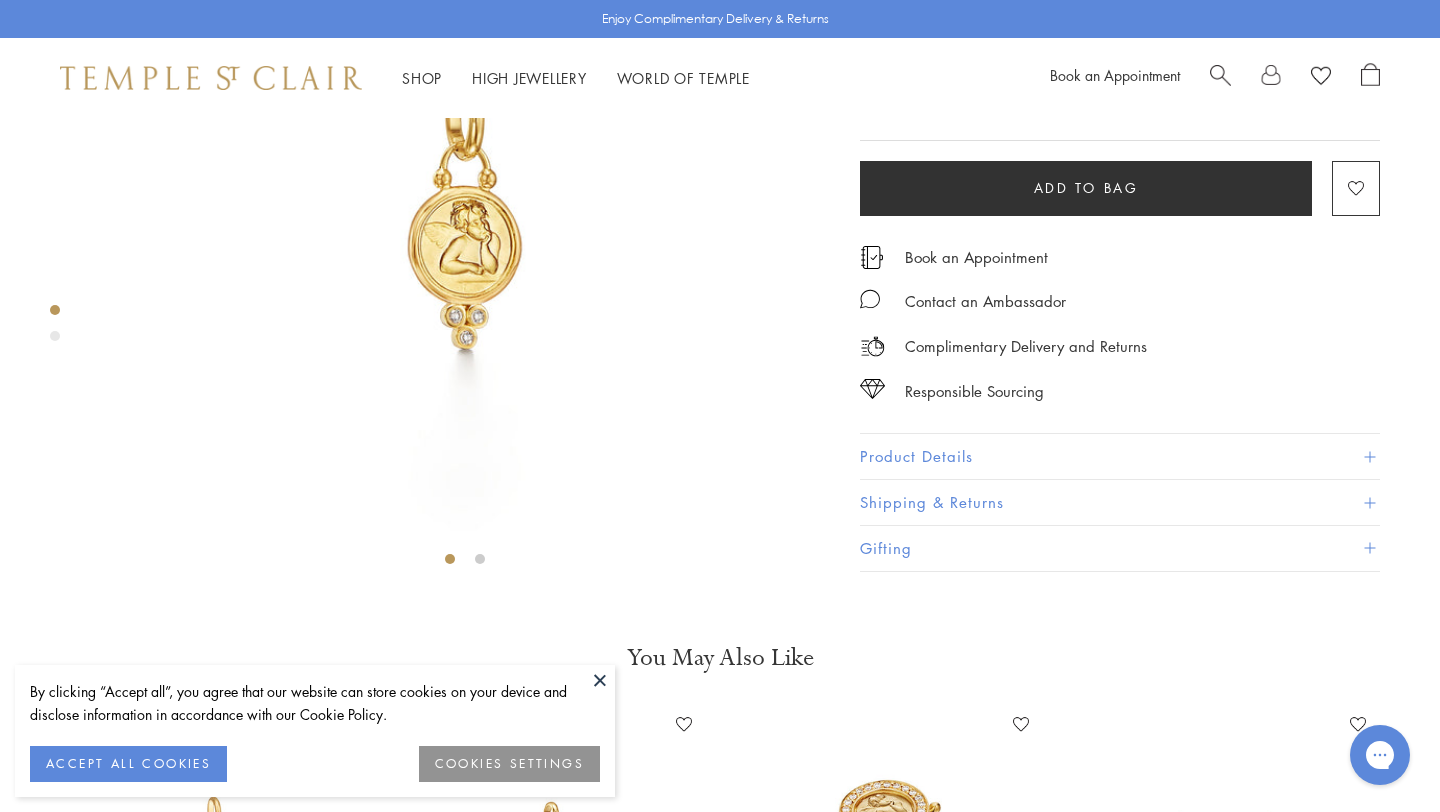 click at bounding box center (1220, 73) 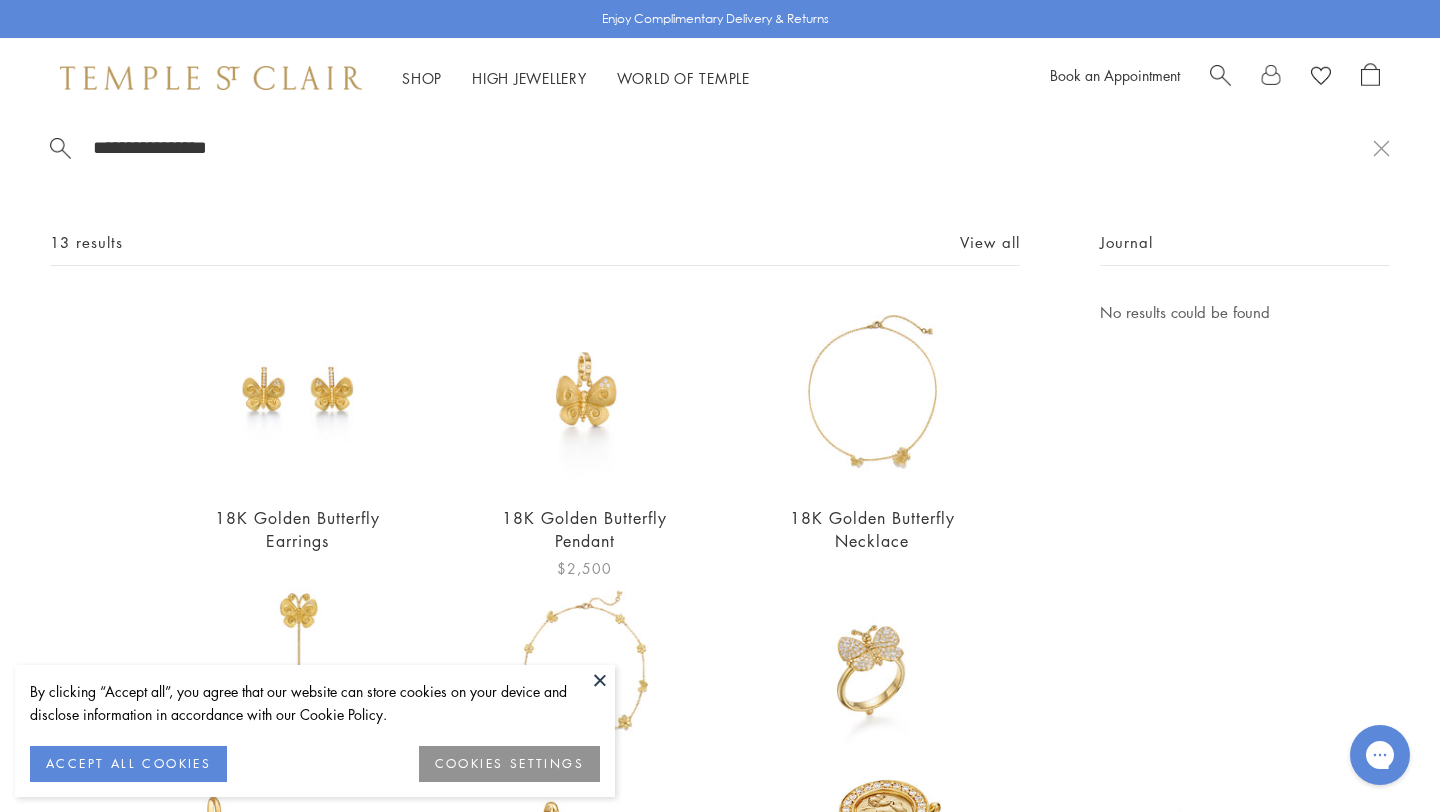 scroll, scrollTop: 0, scrollLeft: 0, axis: both 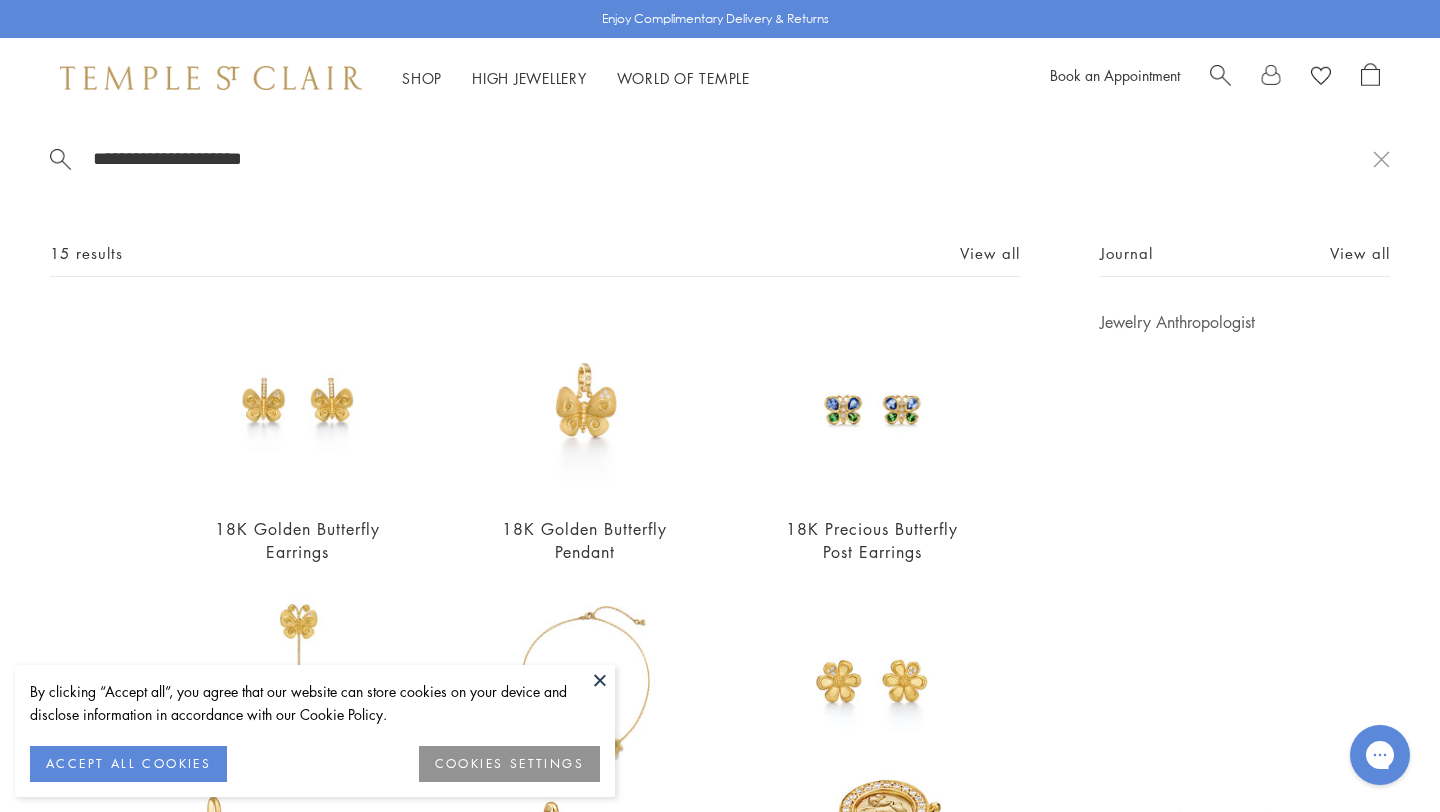 type on "**********" 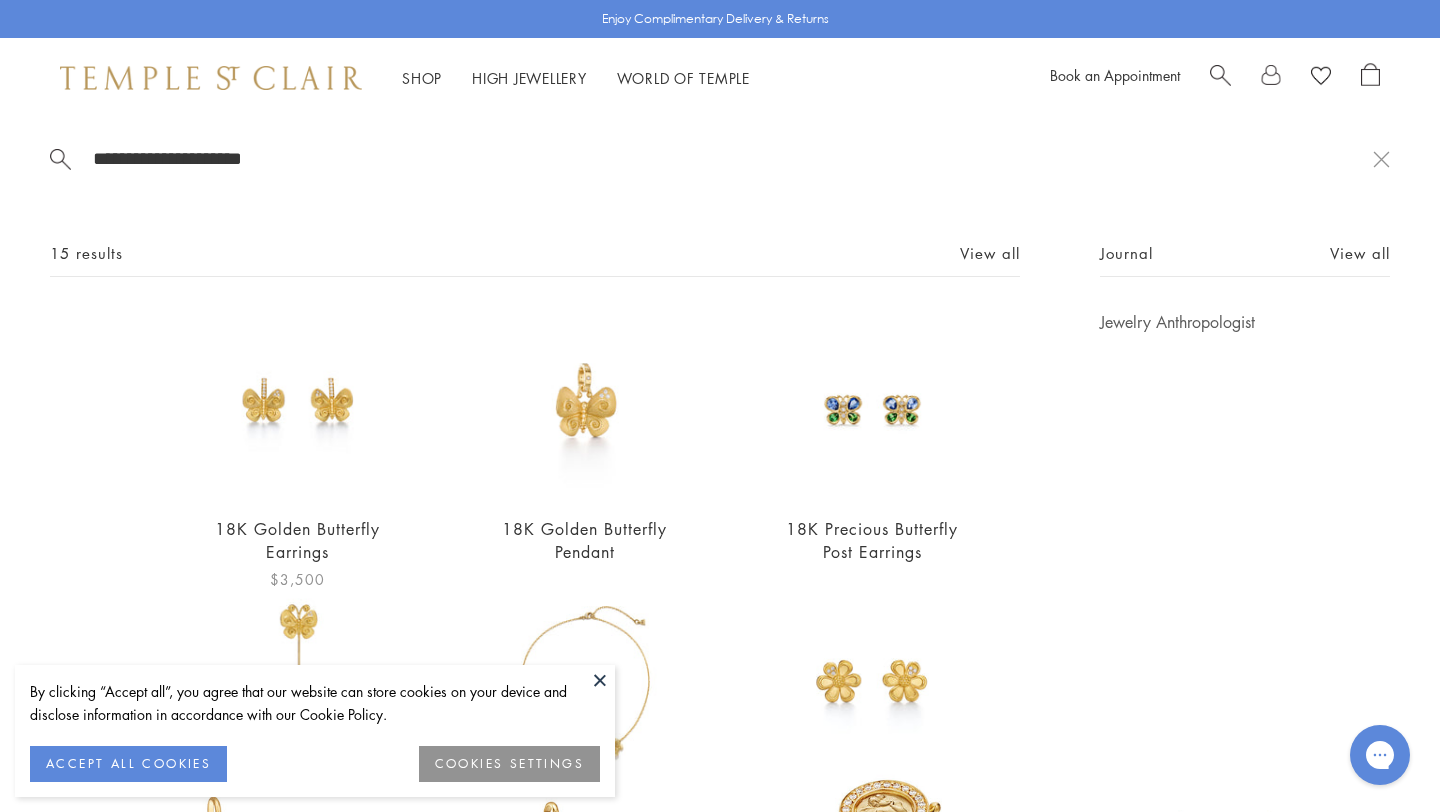 click at bounding box center (297, 404) 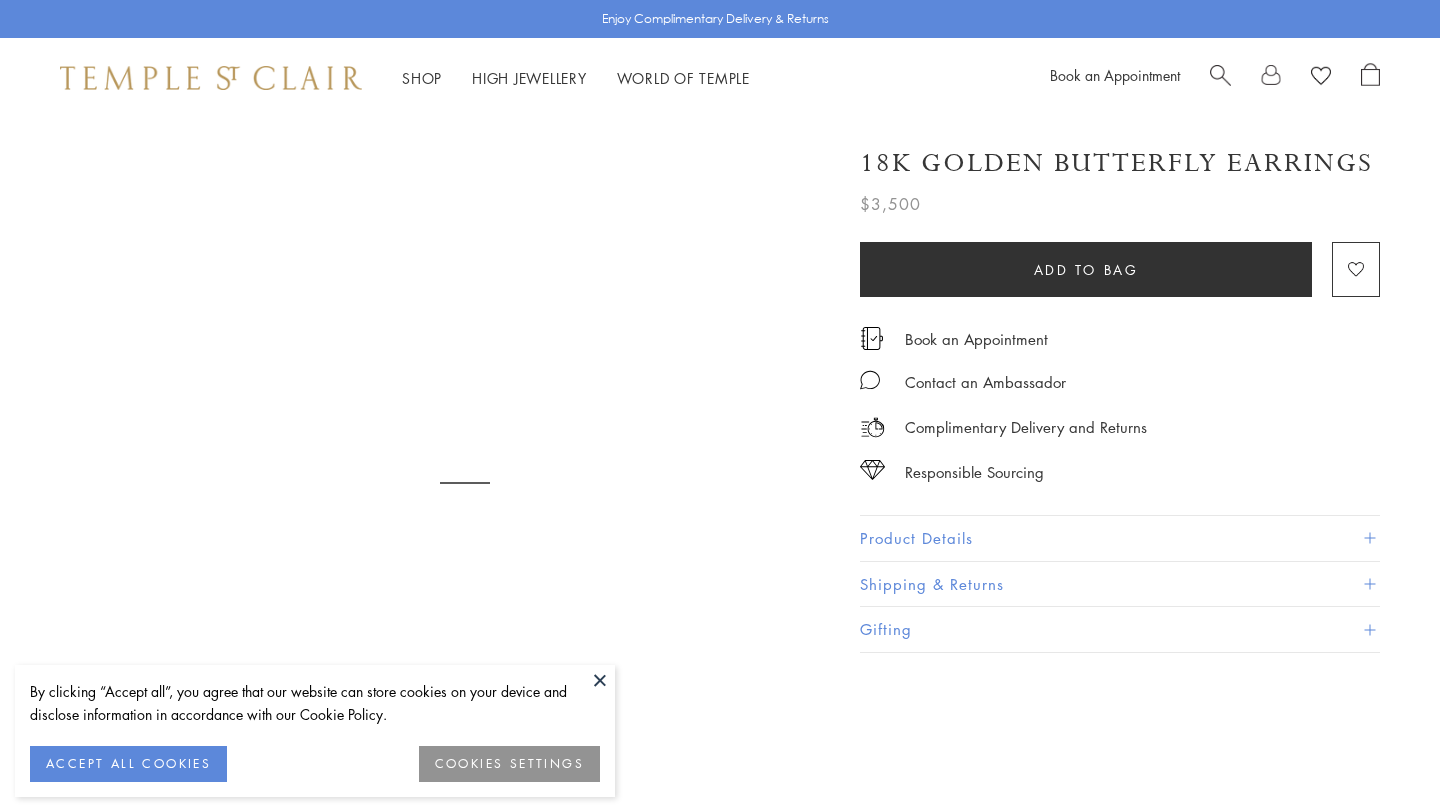 scroll, scrollTop: 0, scrollLeft: 0, axis: both 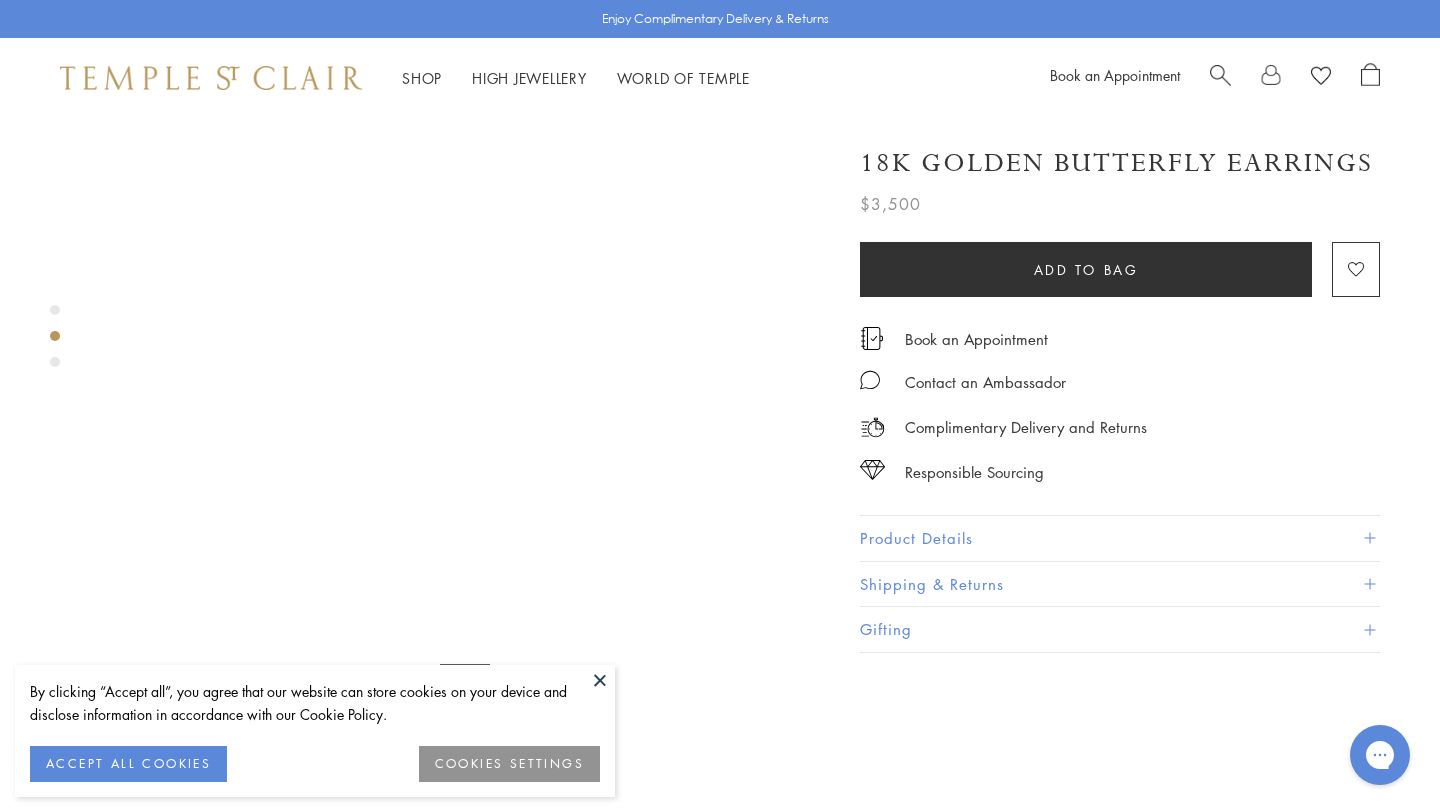 click at bounding box center (465, 715) 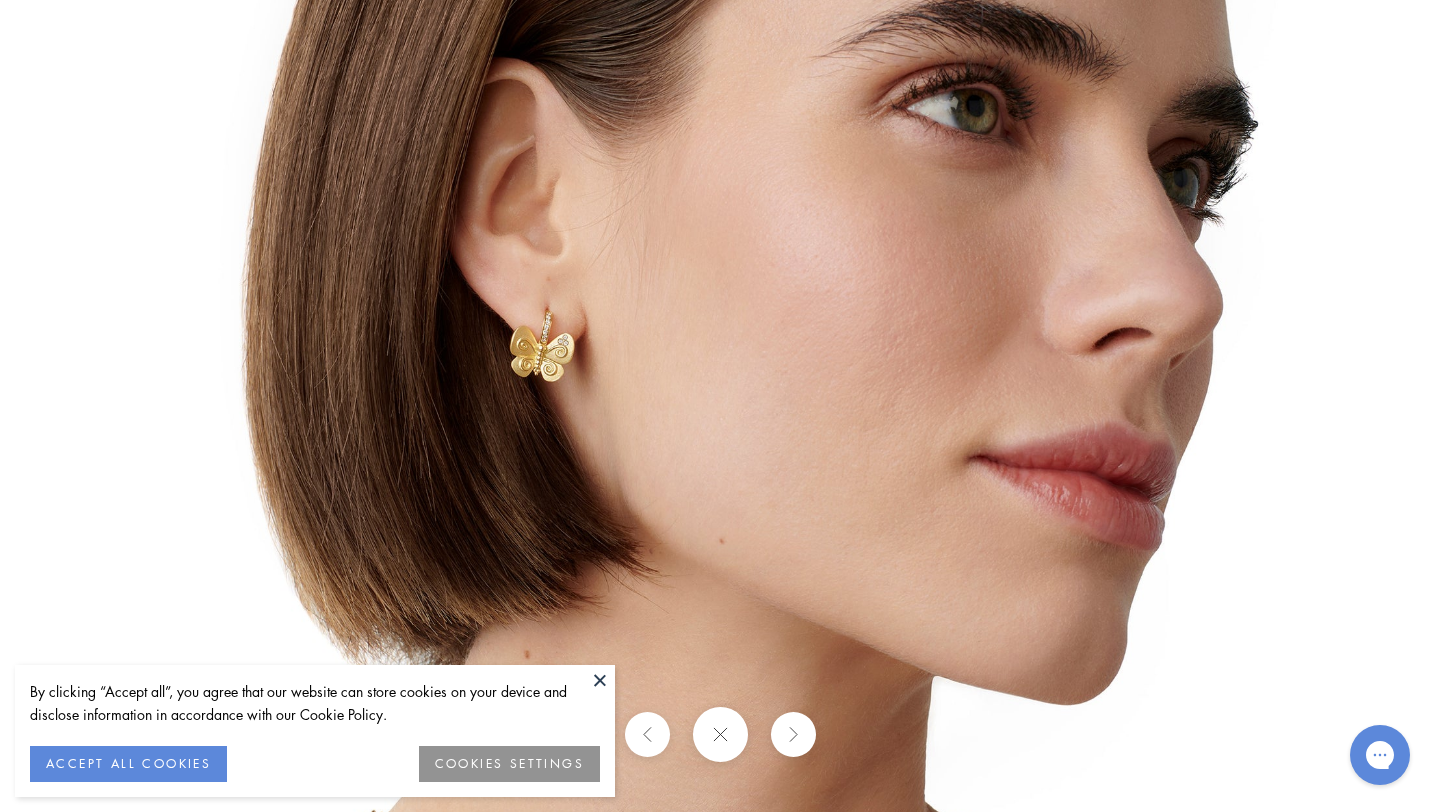 click at bounding box center (600, 680) 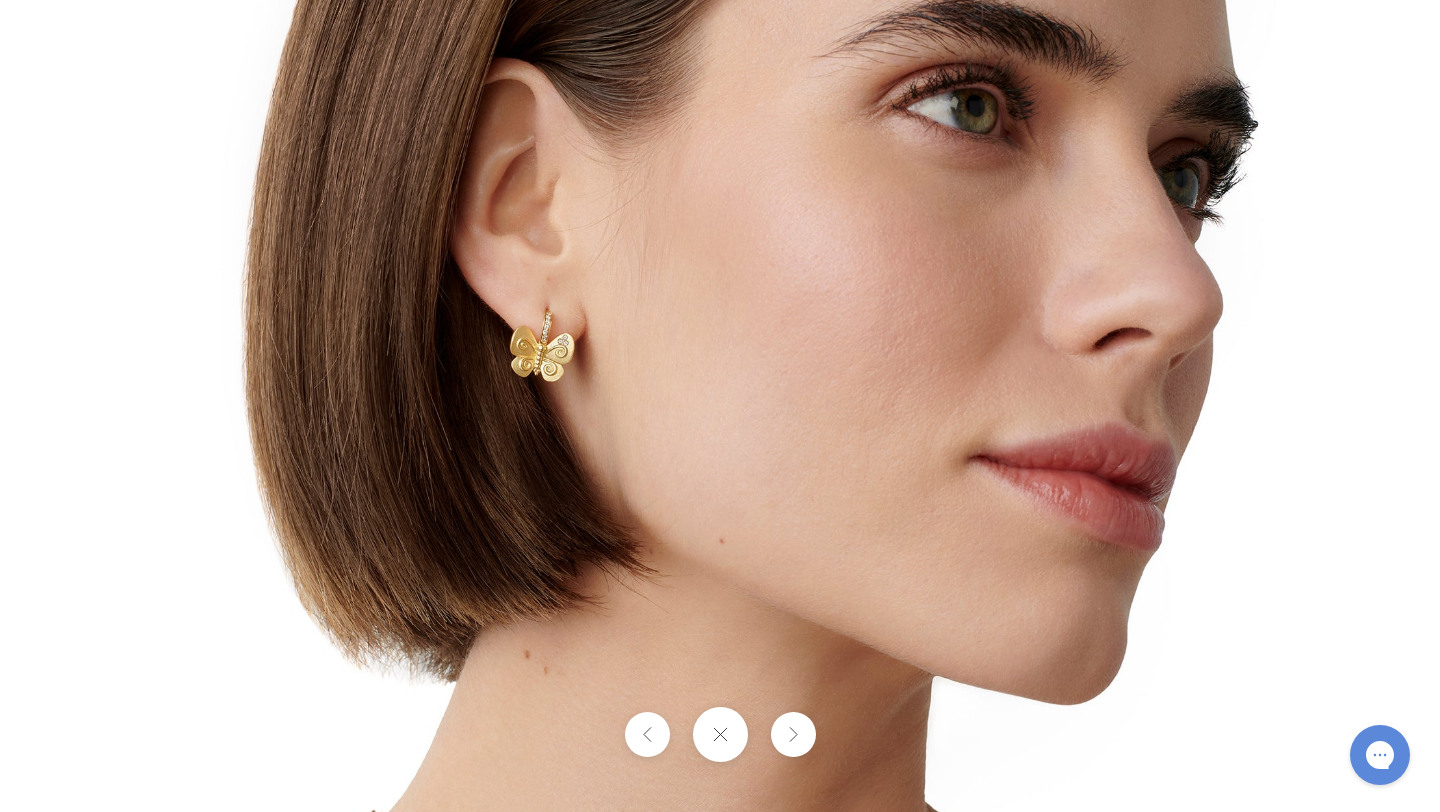 click at bounding box center (719, 734) 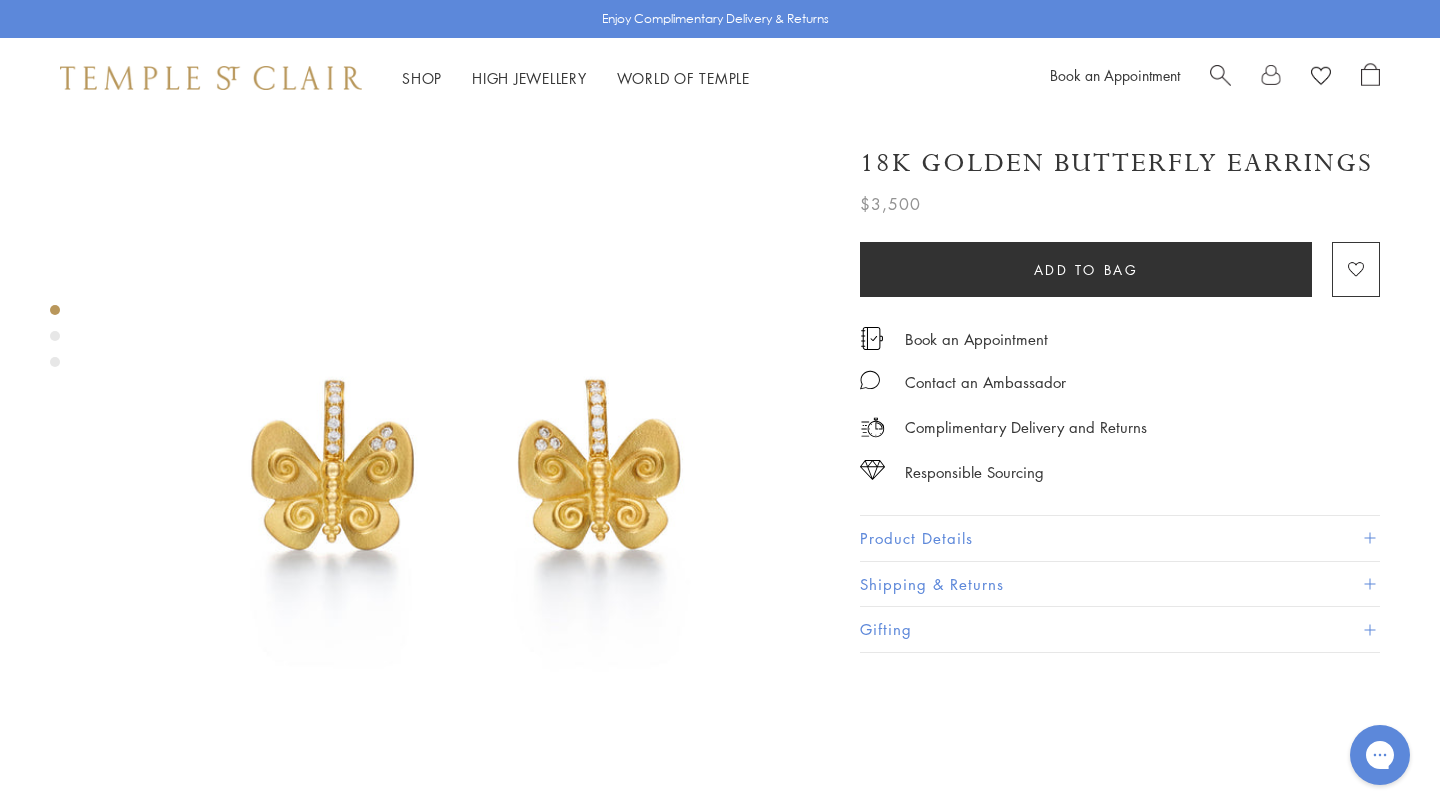 scroll, scrollTop: 256, scrollLeft: 0, axis: vertical 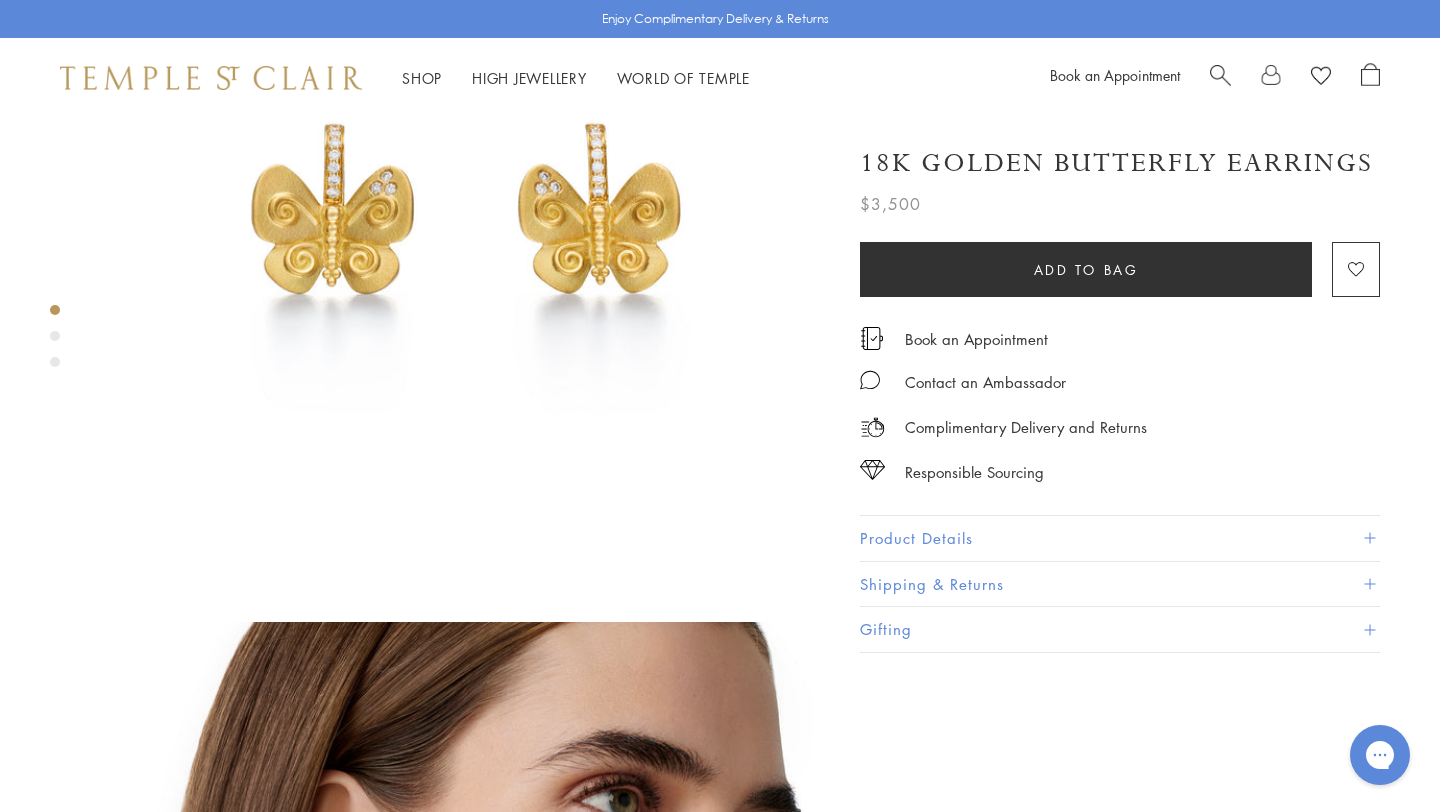 click at bounding box center [1220, 73] 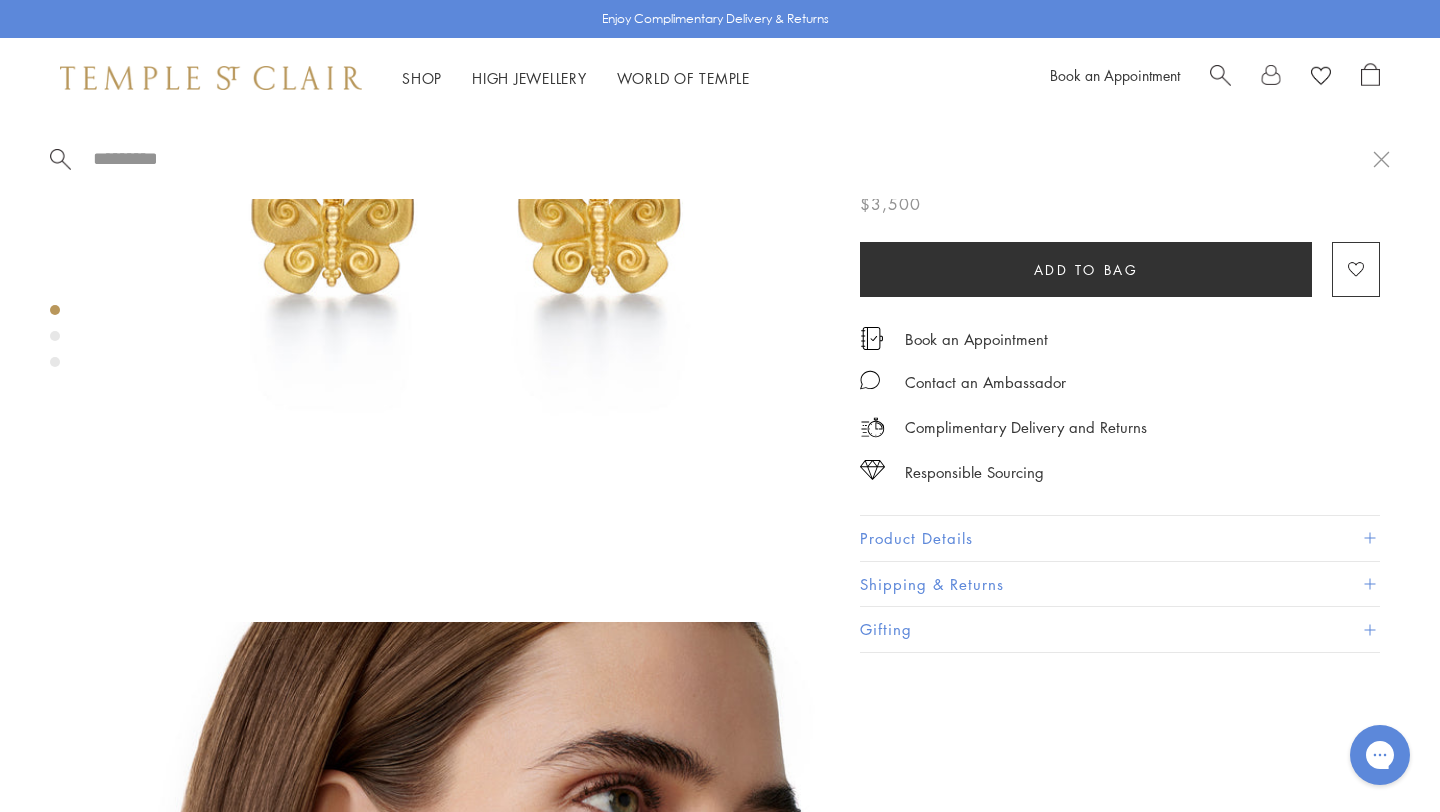 paste on "**********" 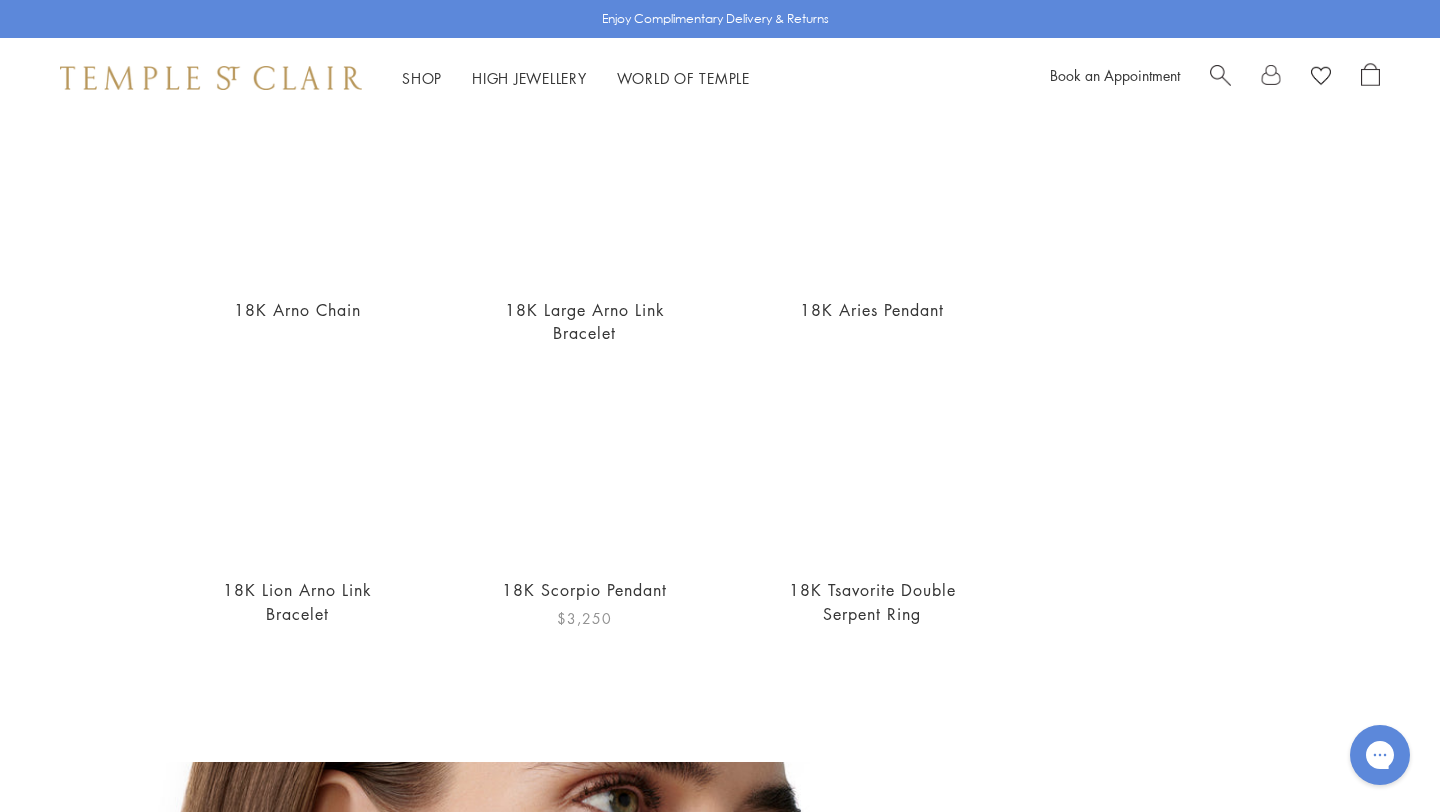 scroll, scrollTop: 220, scrollLeft: 0, axis: vertical 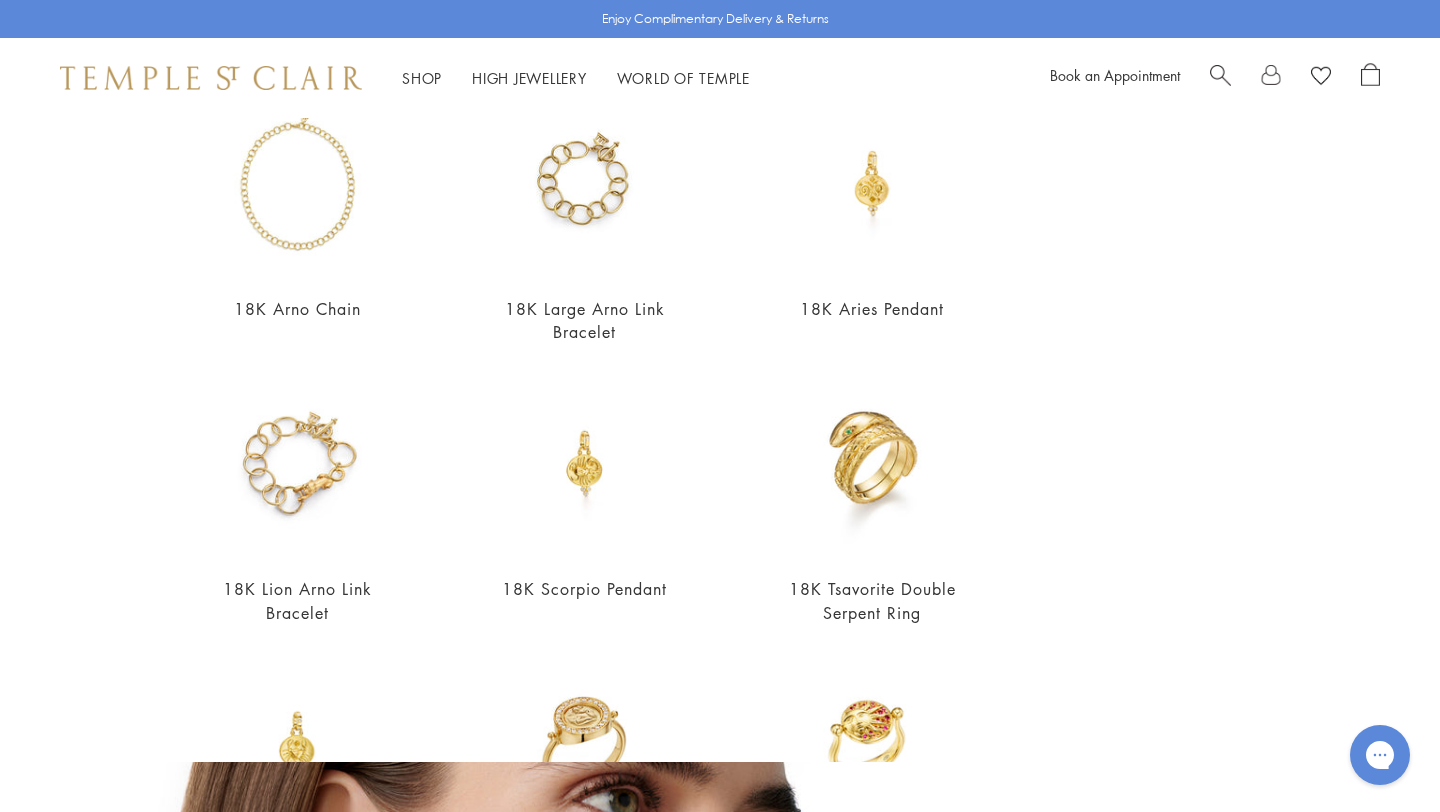 click at bounding box center [1220, 73] 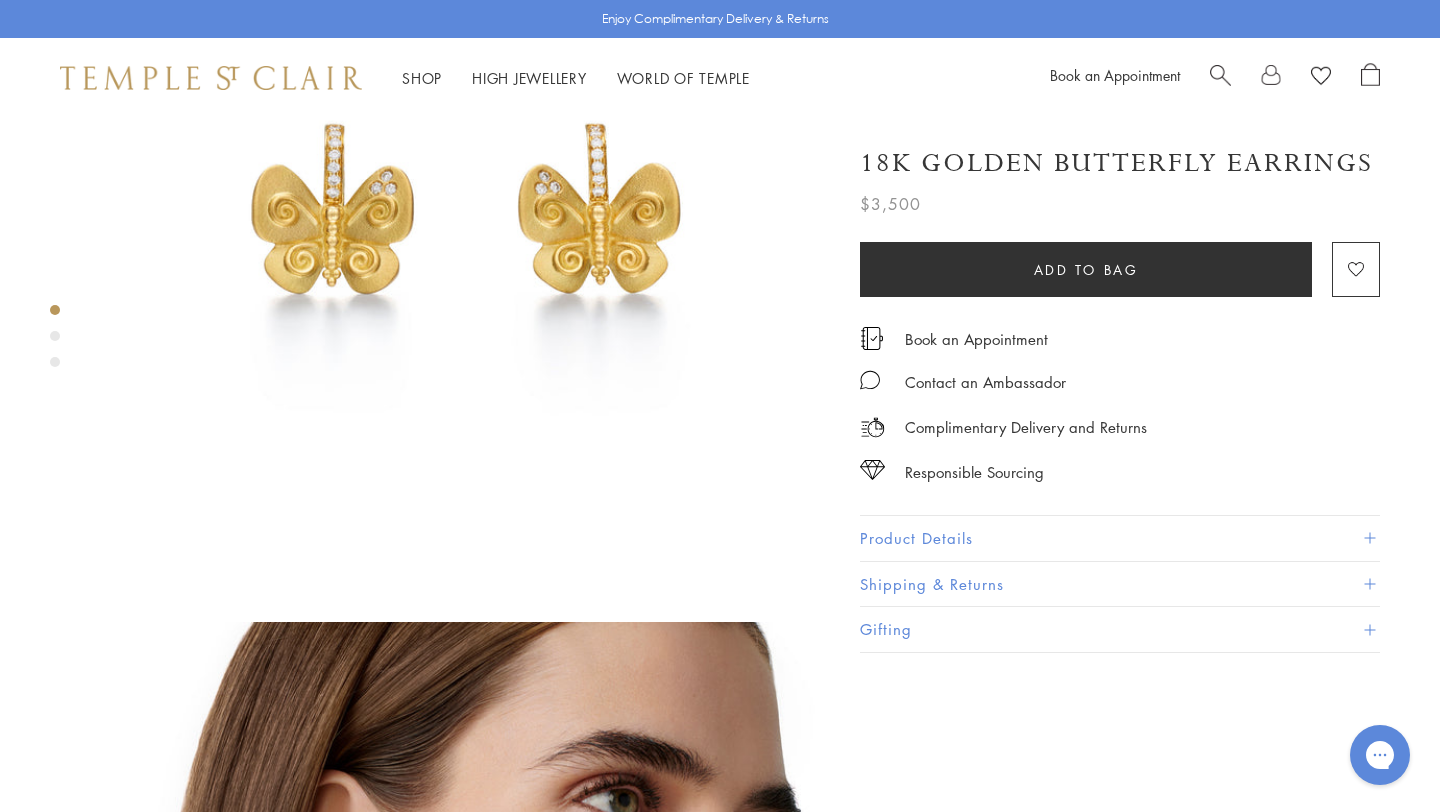click at bounding box center [1220, 73] 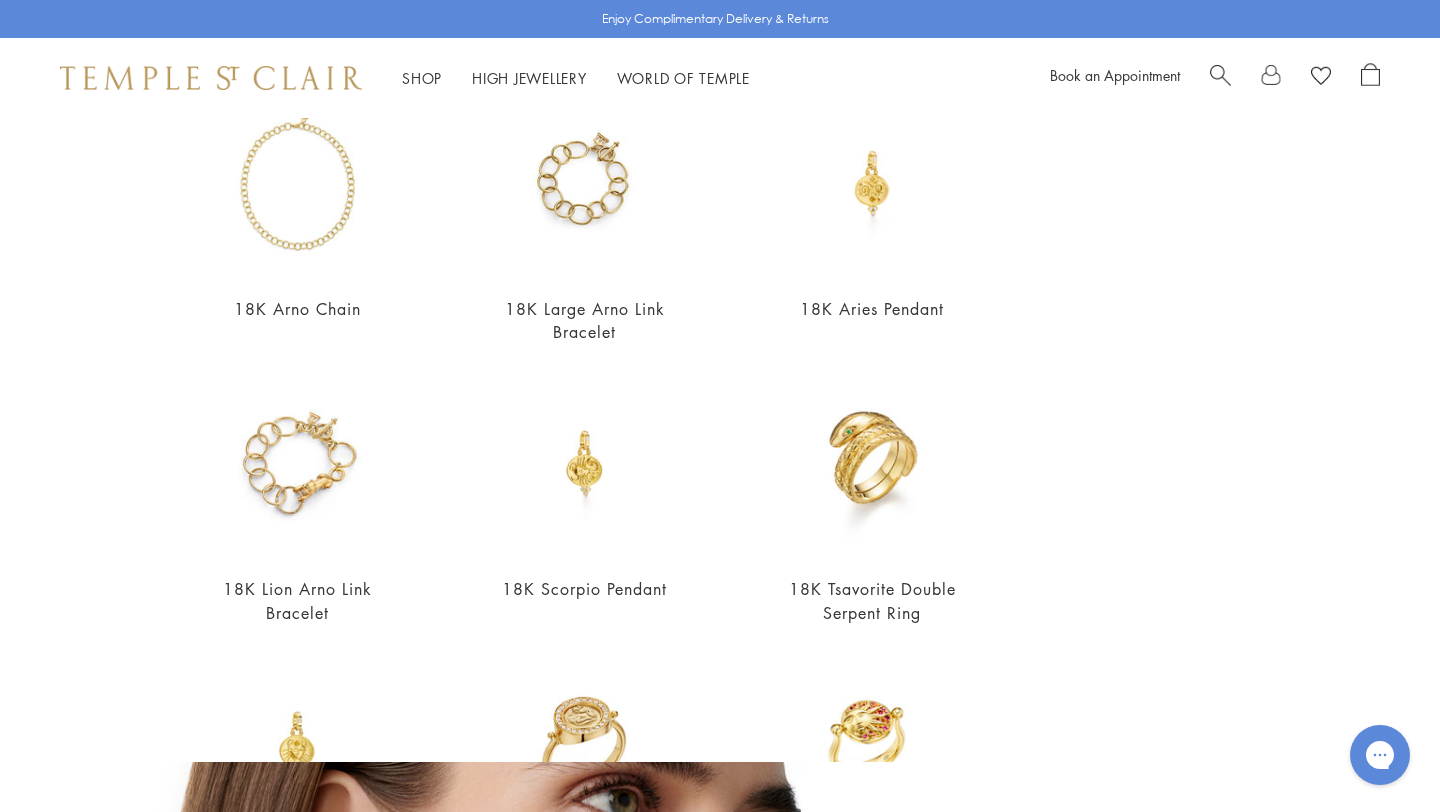 scroll, scrollTop: 0, scrollLeft: 0, axis: both 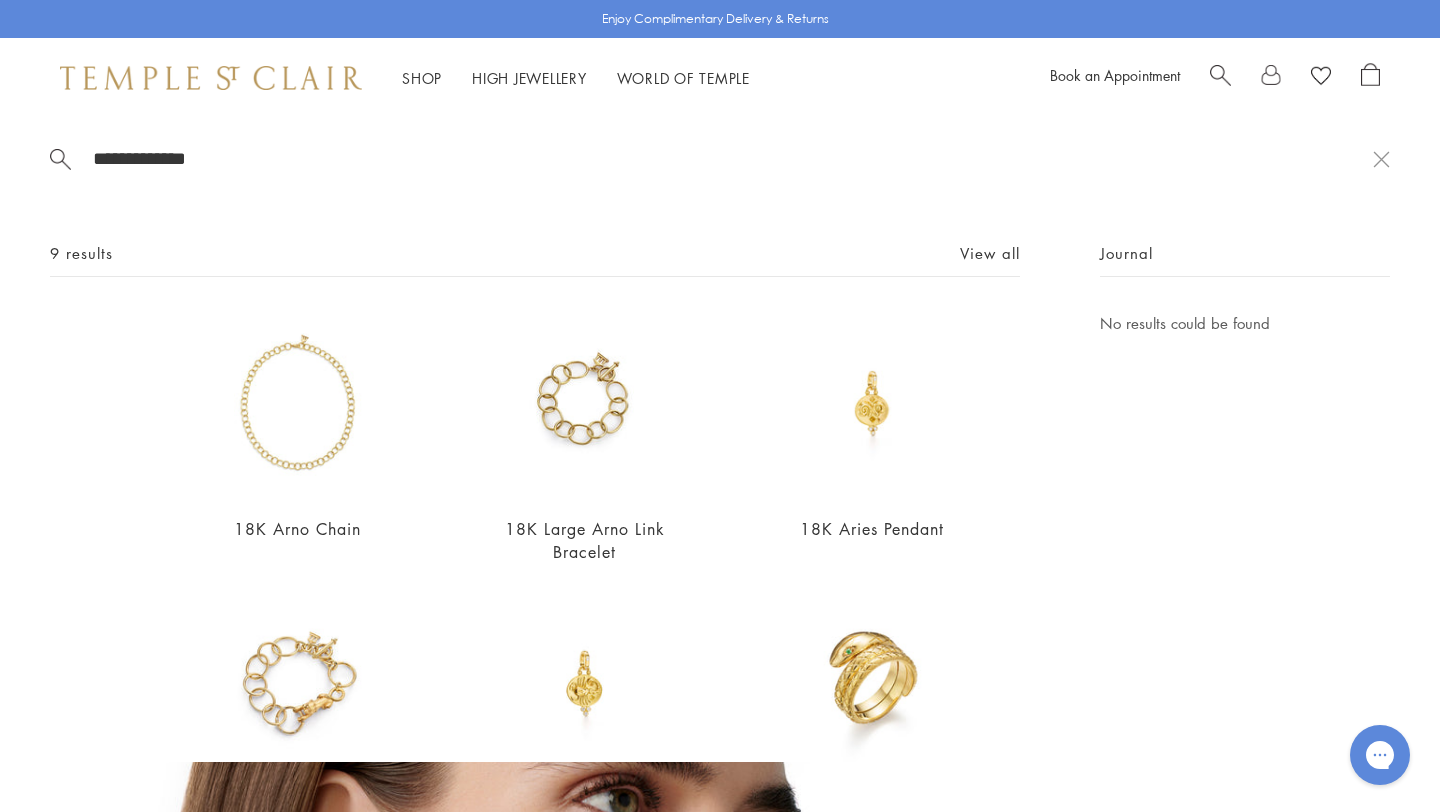 click on "**********" at bounding box center [732, 158] 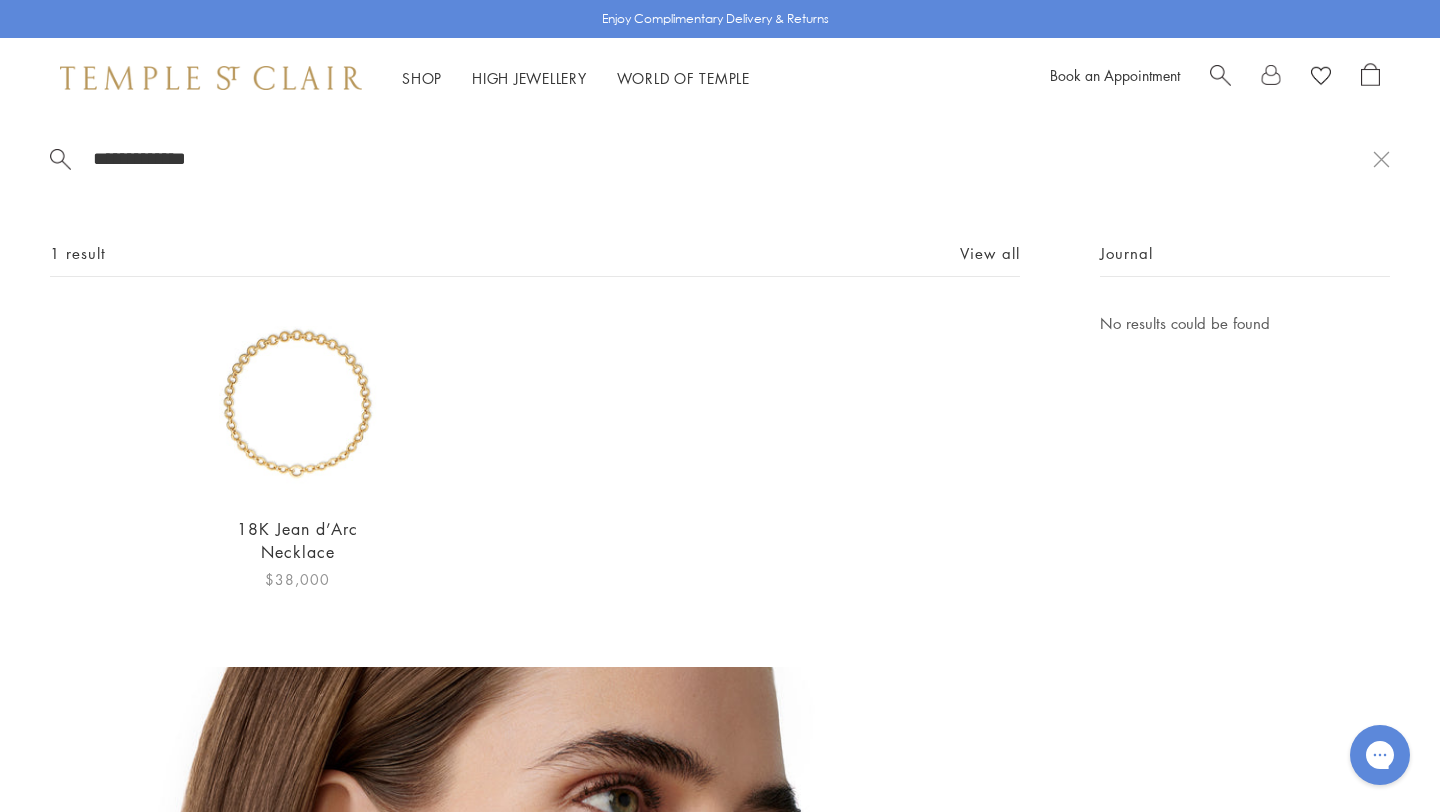 type on "**********" 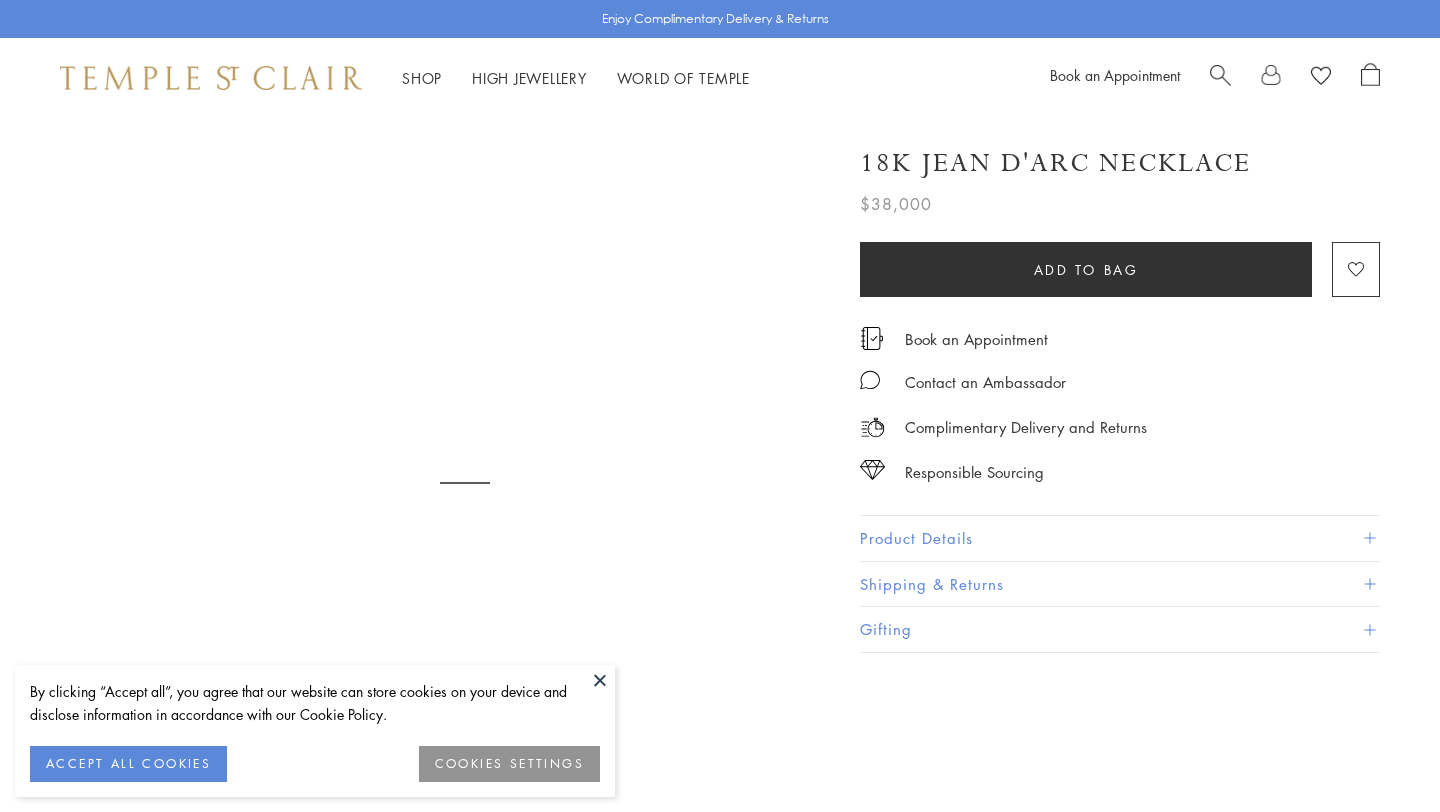 scroll, scrollTop: 0, scrollLeft: 0, axis: both 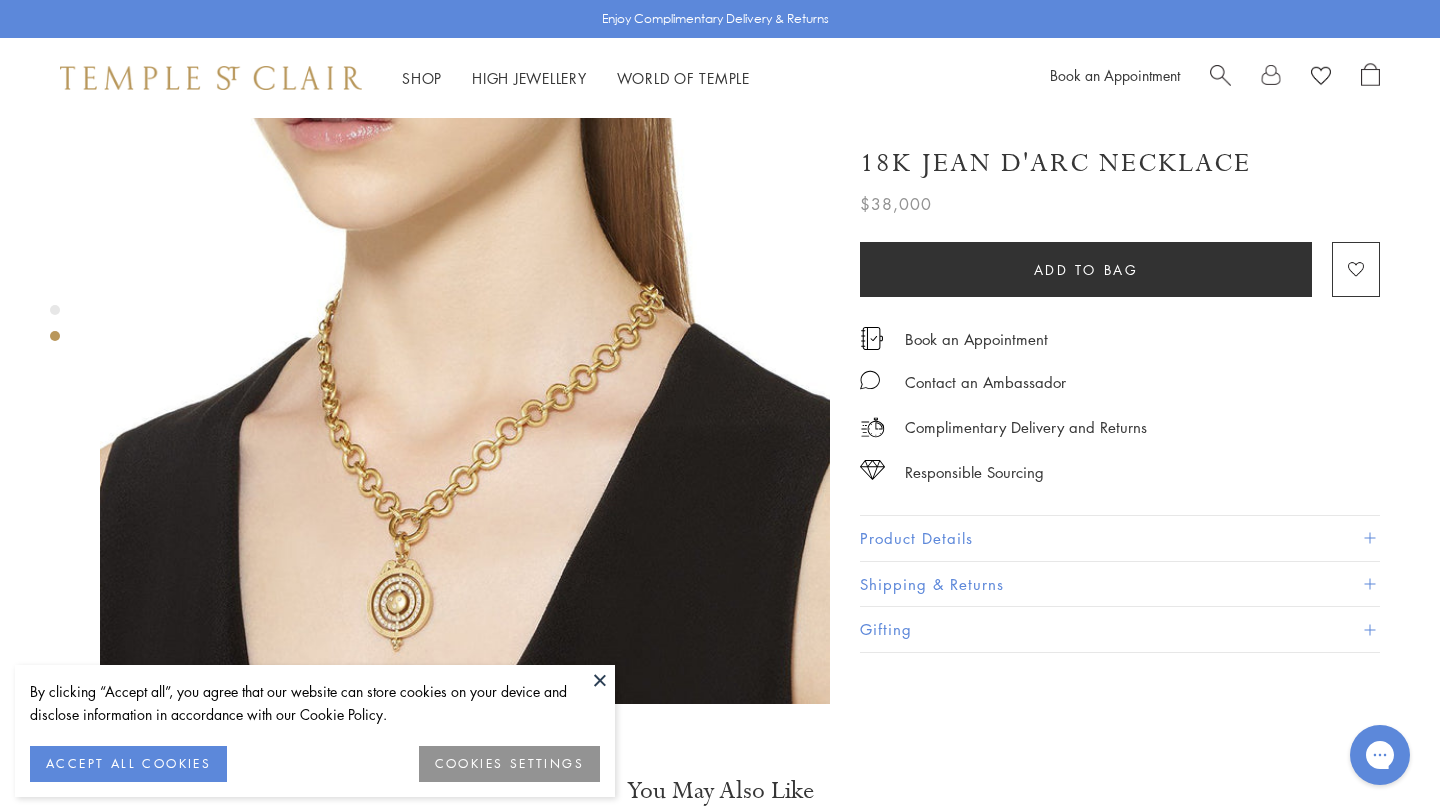 click on "Product Details" at bounding box center [1120, 538] 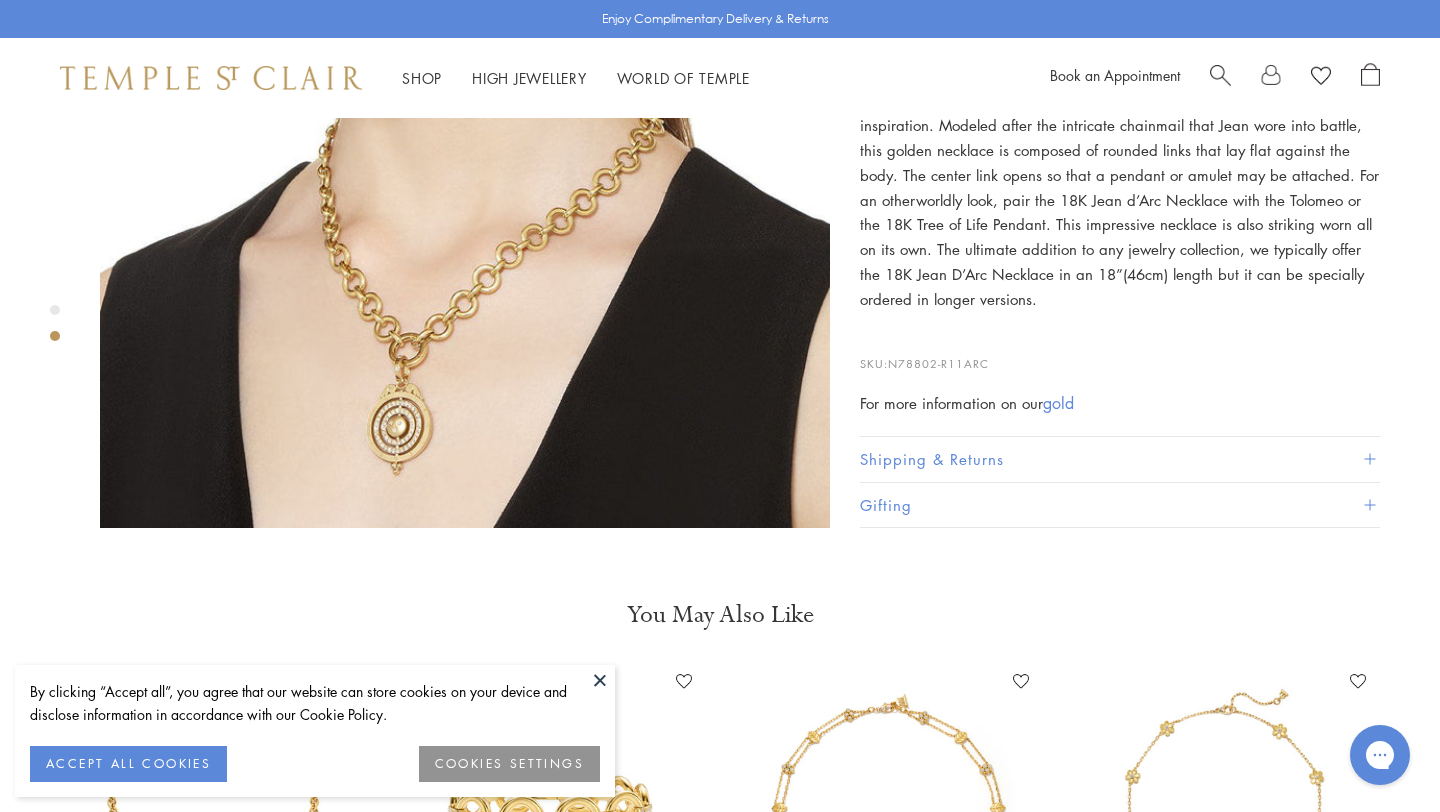scroll, scrollTop: 1029, scrollLeft: 0, axis: vertical 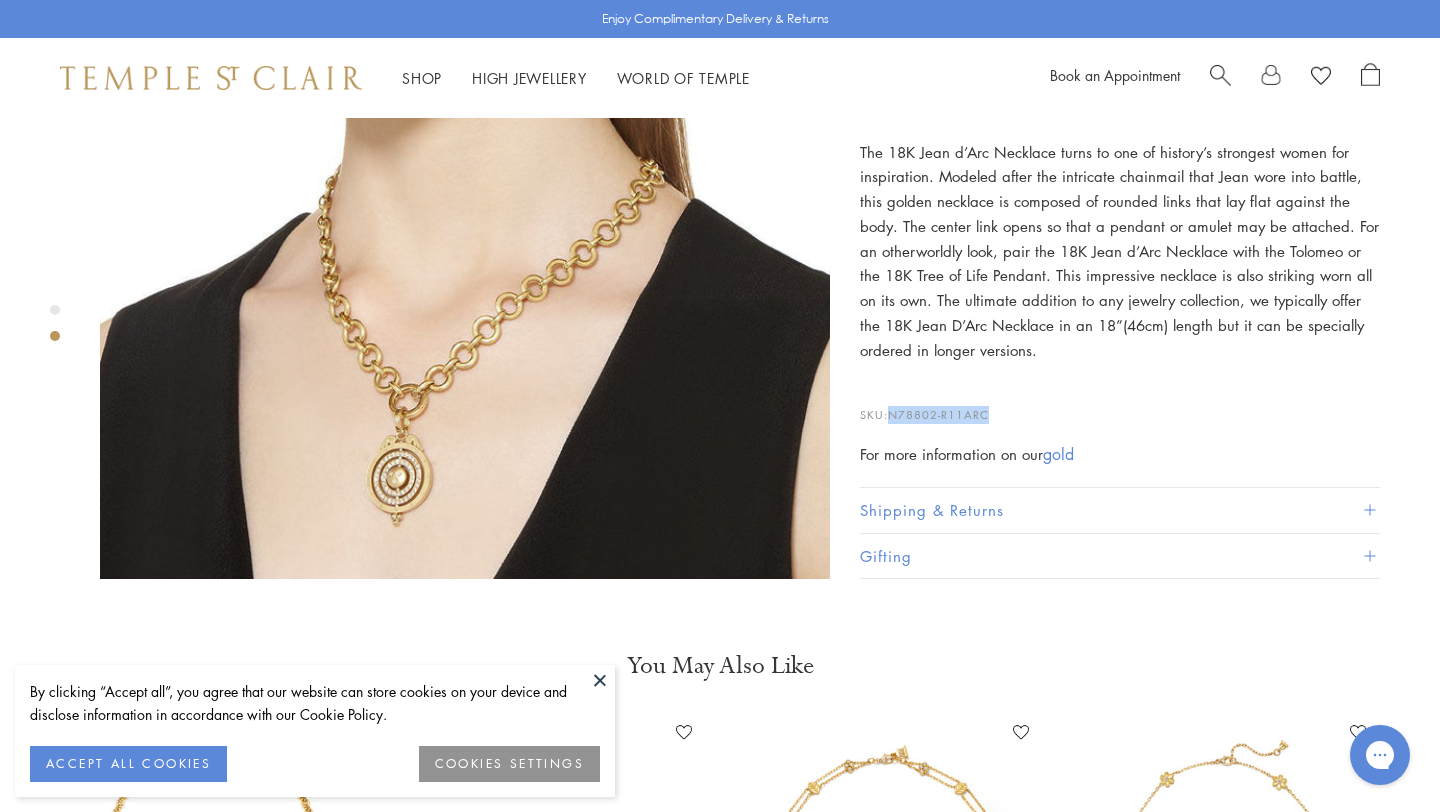 drag, startPoint x: 892, startPoint y: 384, endPoint x: 1011, endPoint y: 384, distance: 119 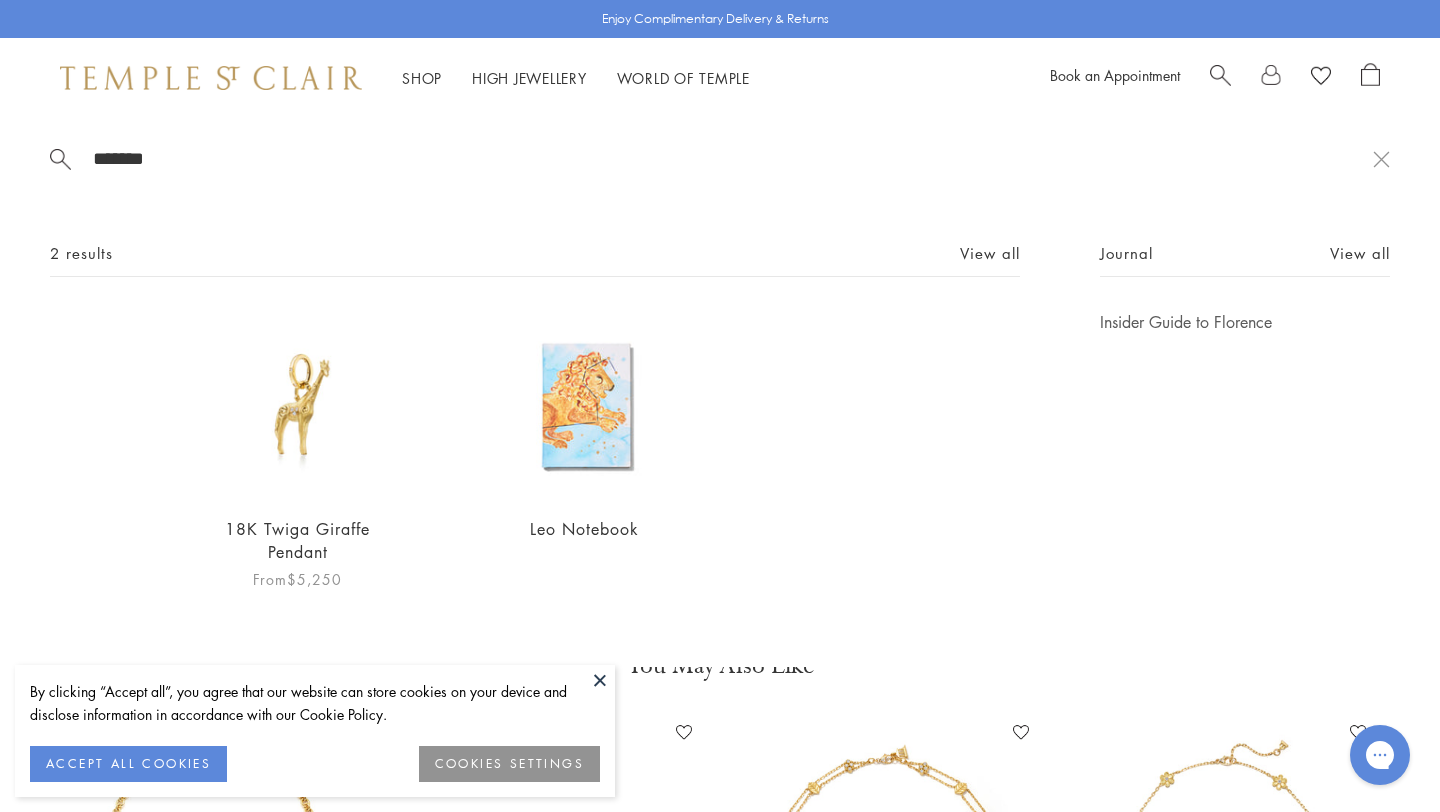 type on "*******" 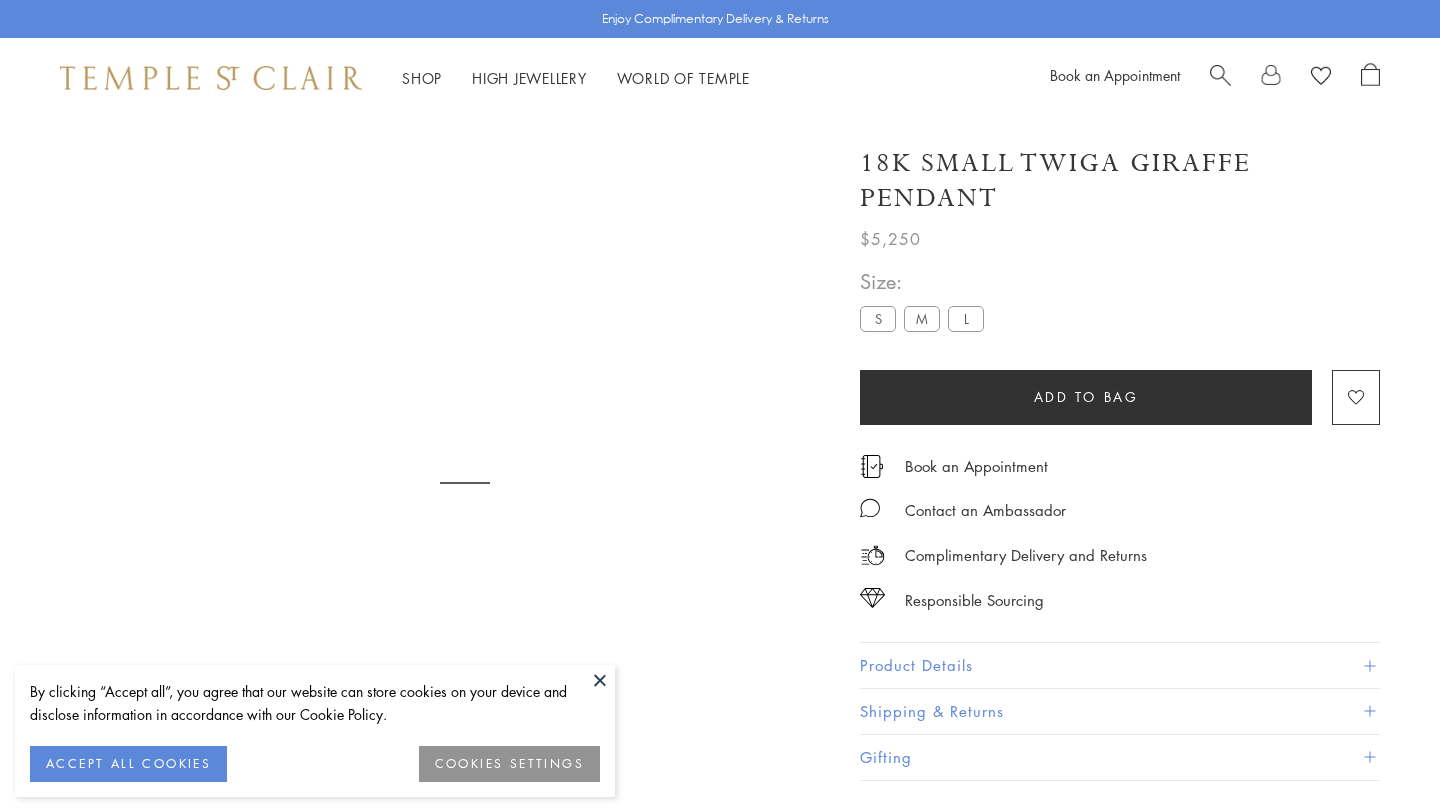 scroll, scrollTop: 0, scrollLeft: 0, axis: both 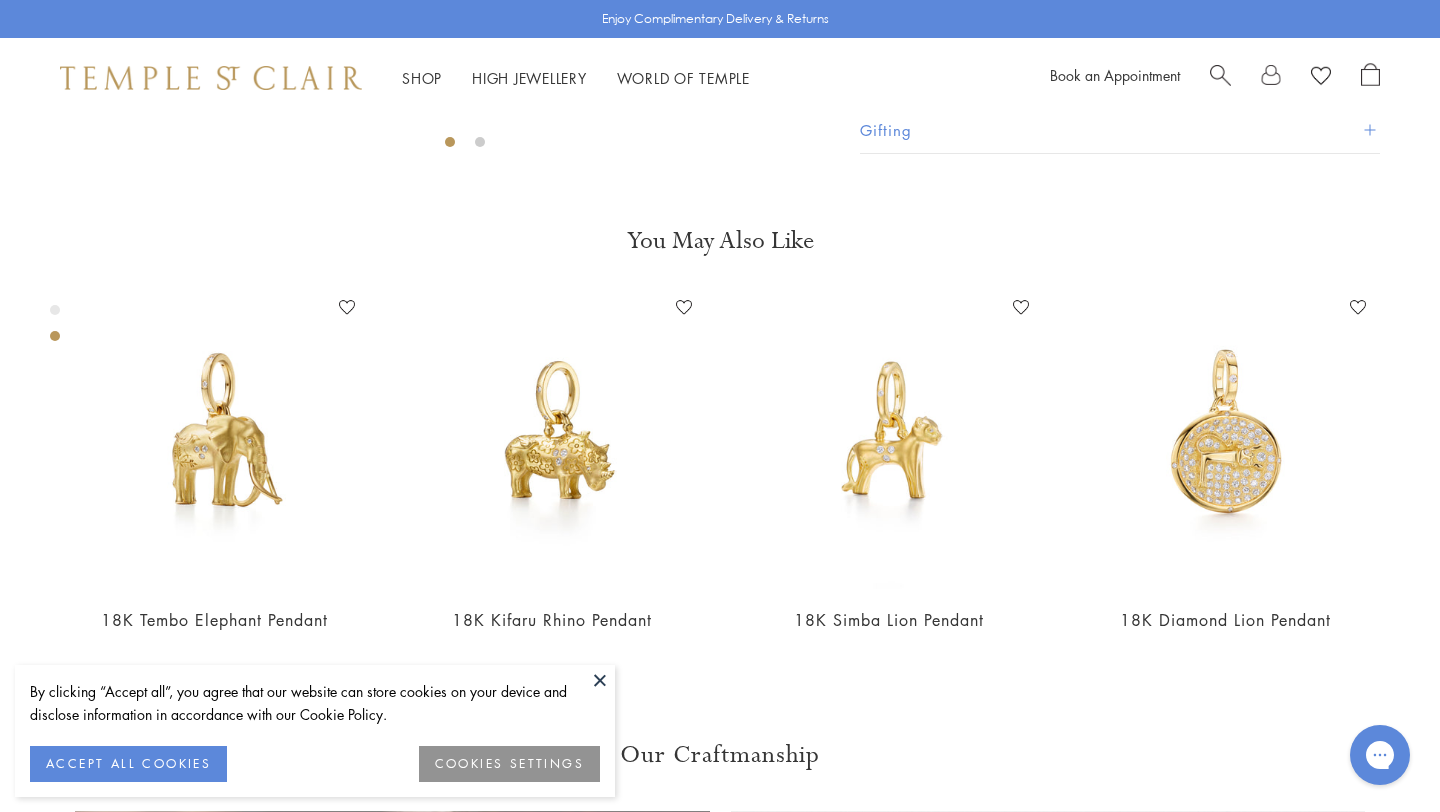 click on "M" at bounding box center (922, -308) 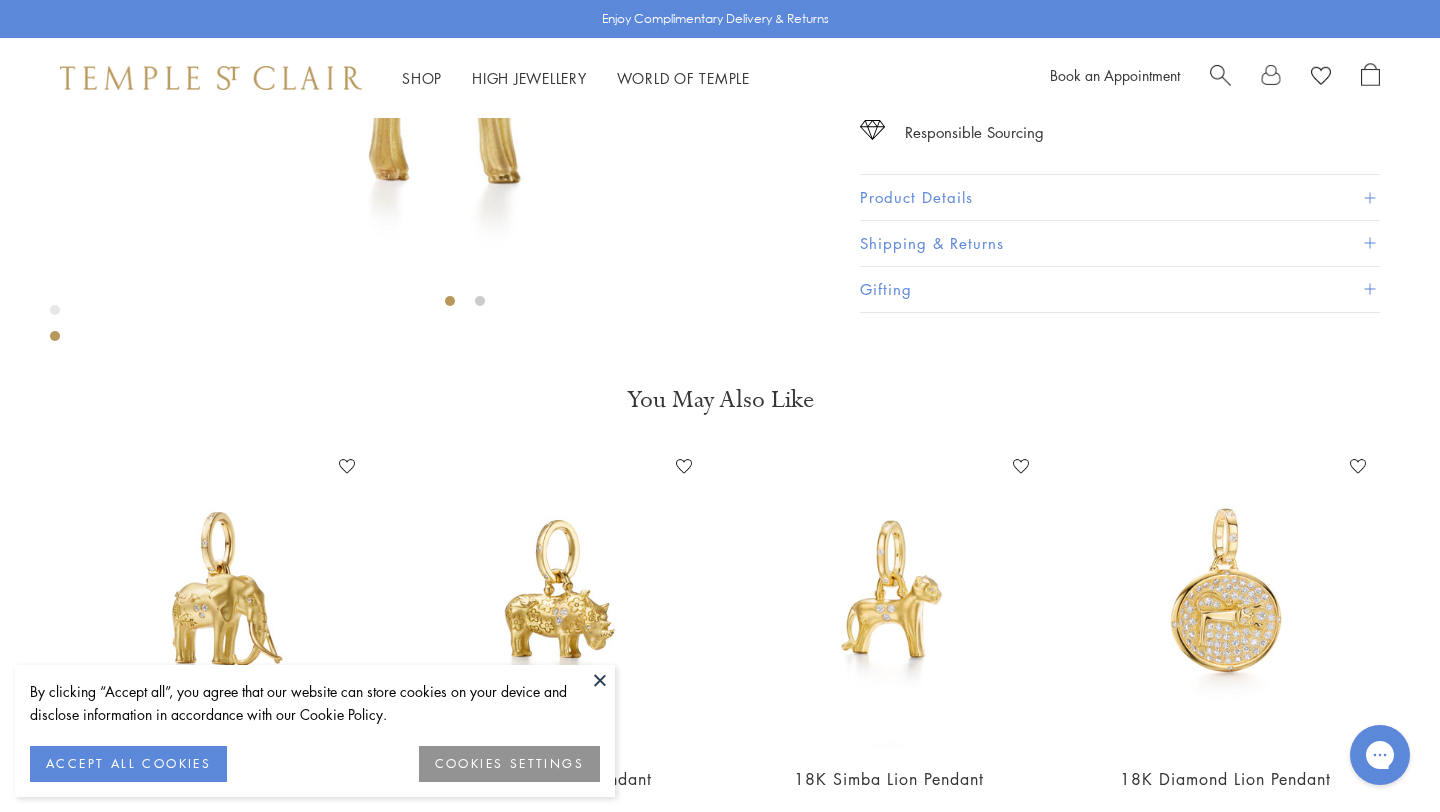 scroll, scrollTop: 487, scrollLeft: 0, axis: vertical 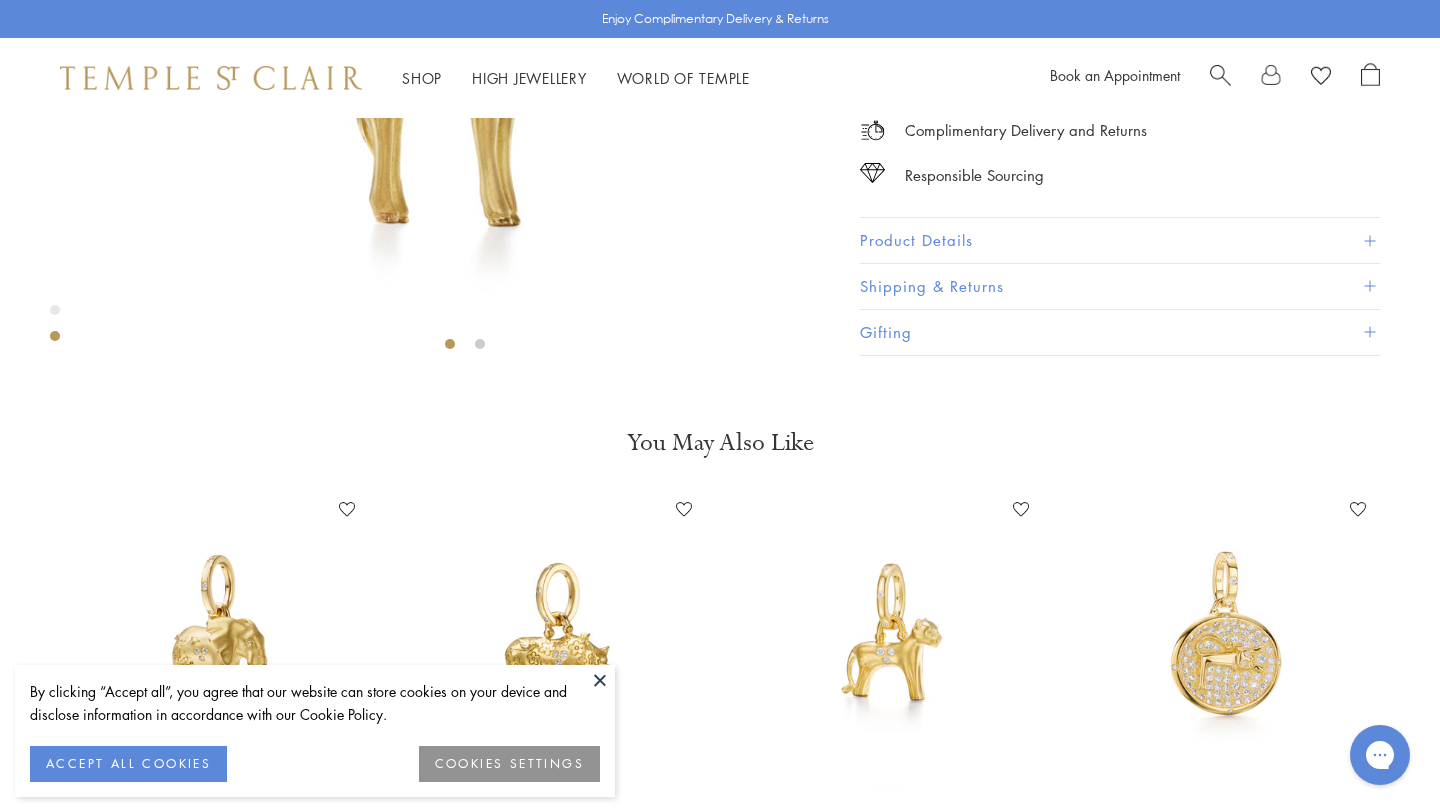 click on "L" at bounding box center (966, -106) 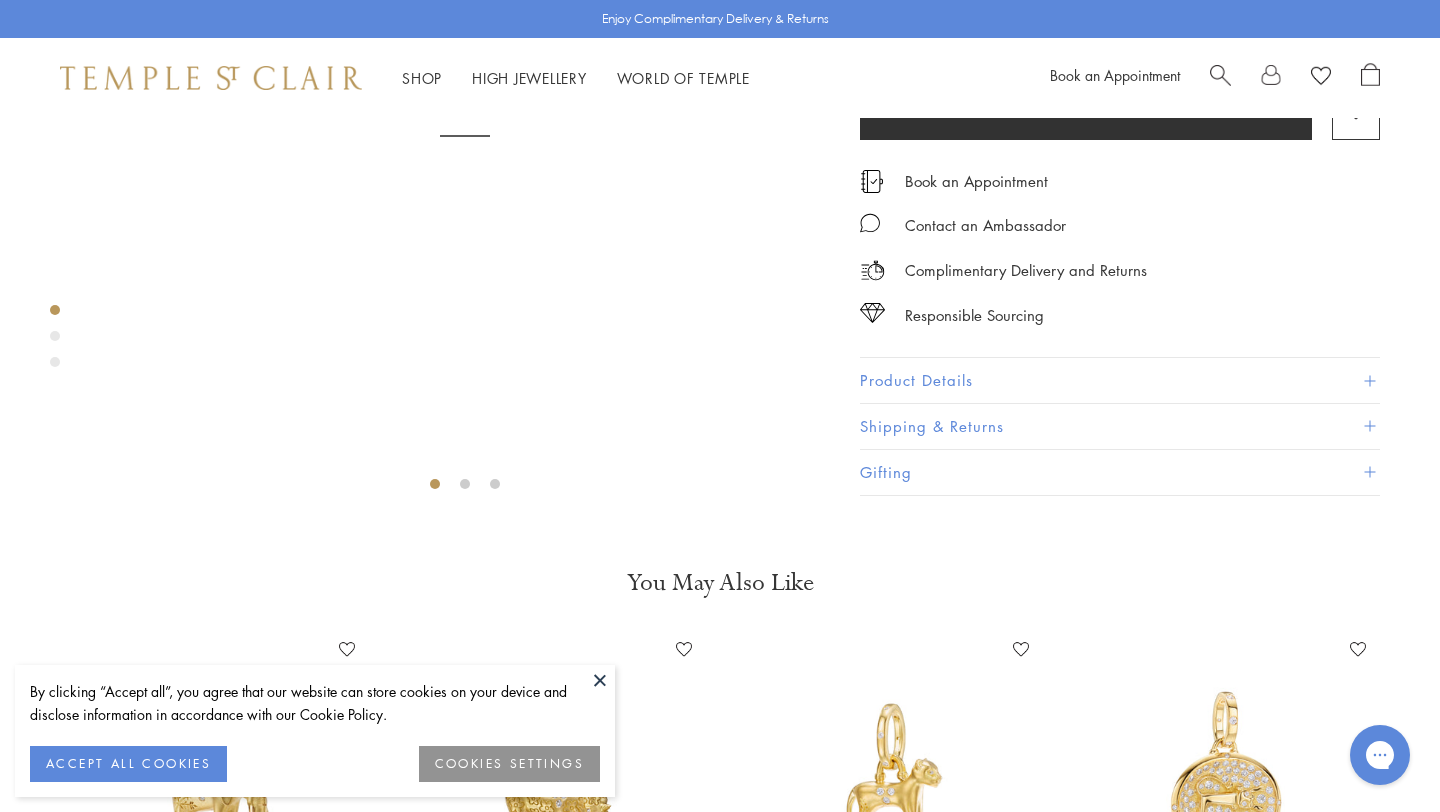 scroll, scrollTop: 516, scrollLeft: 0, axis: vertical 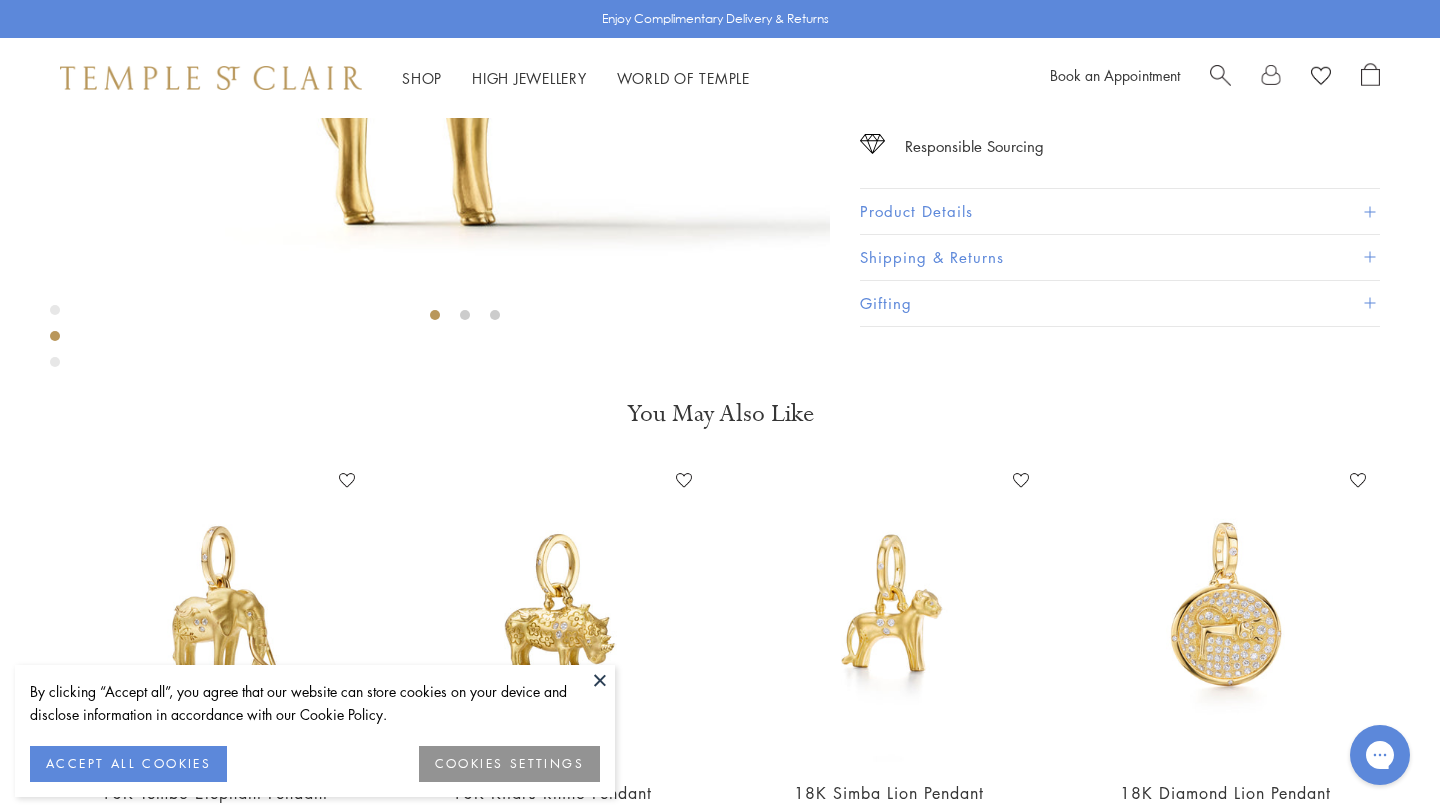 click at bounding box center [600, 680] 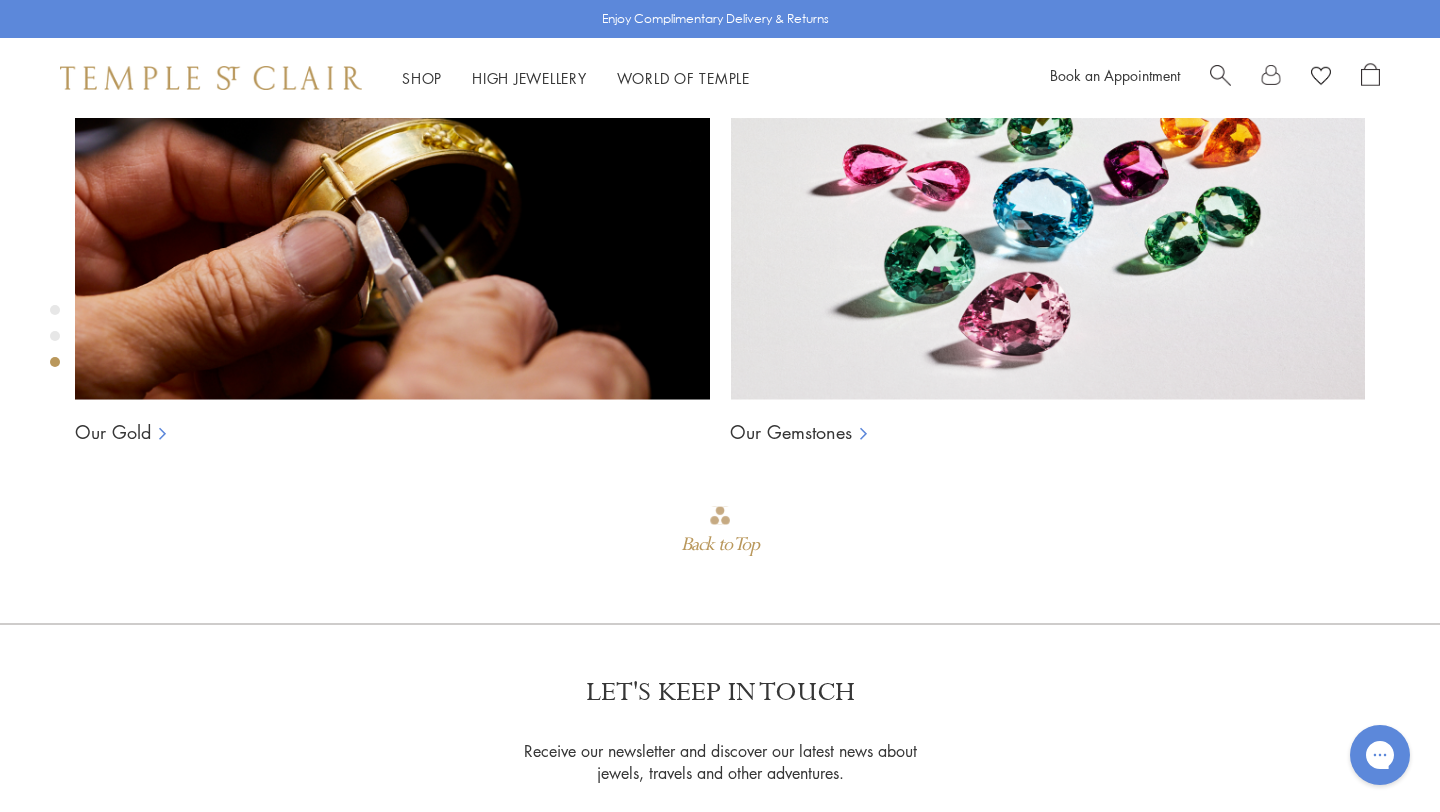 scroll, scrollTop: 1334, scrollLeft: 0, axis: vertical 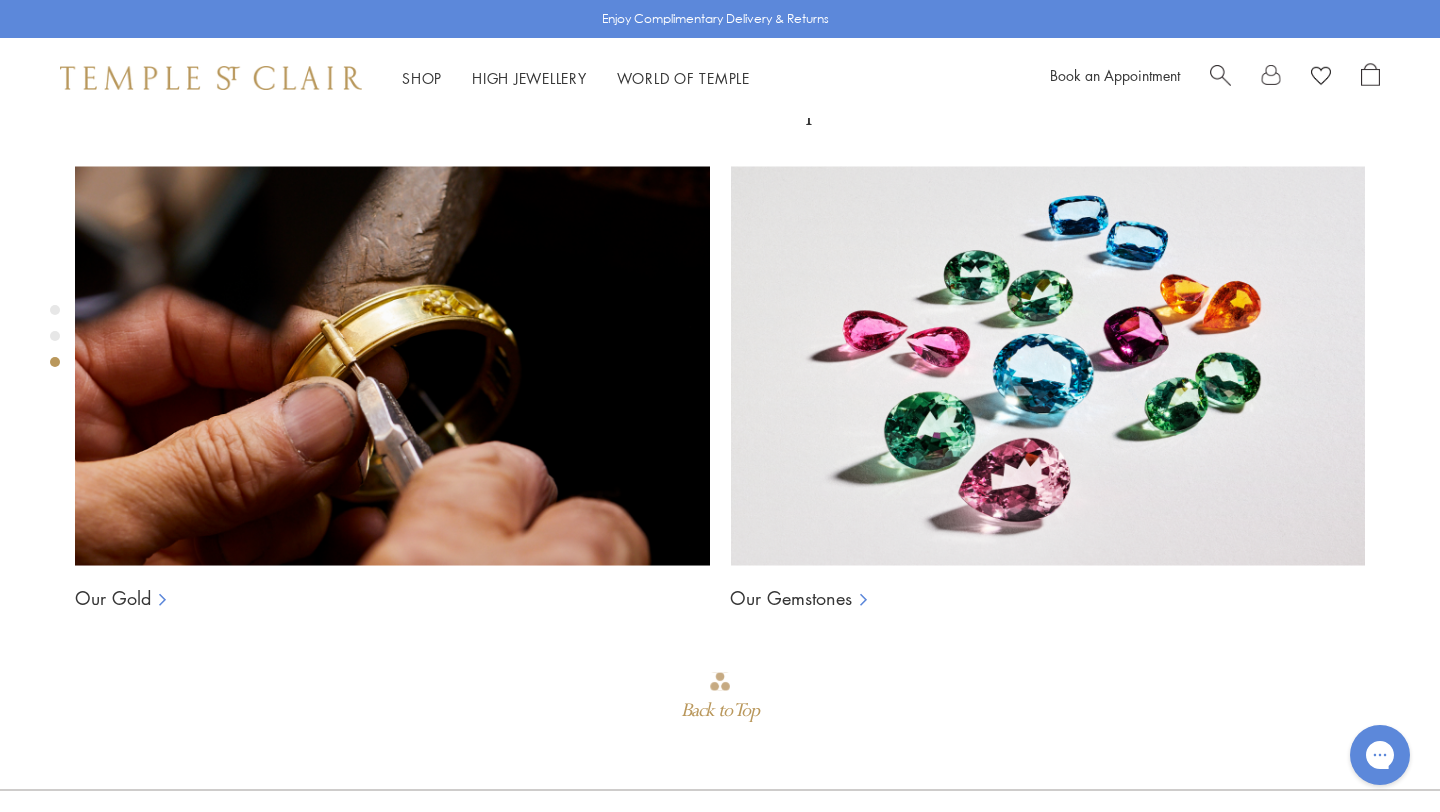 click on "M" at bounding box center (922, -953) 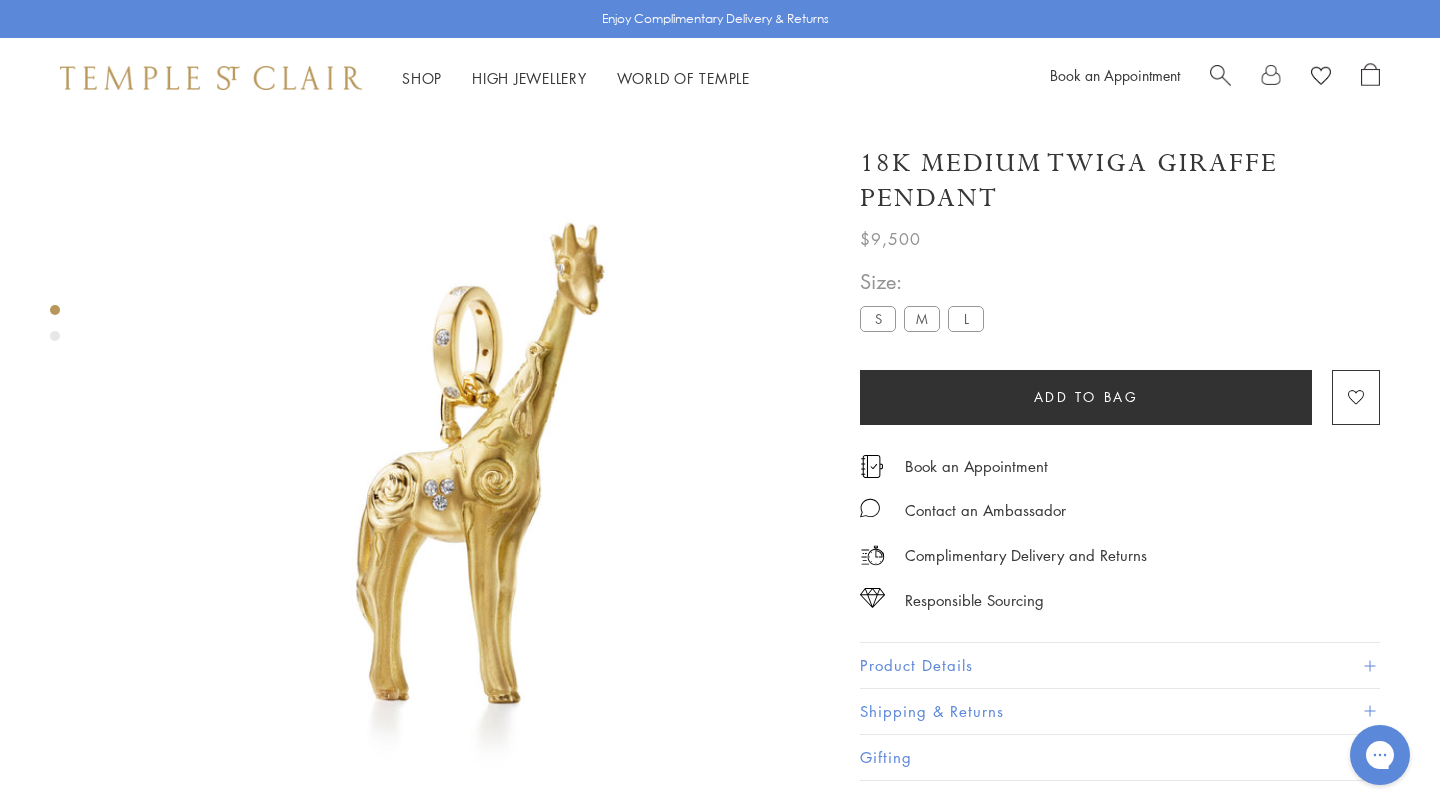scroll, scrollTop: 0, scrollLeft: 0, axis: both 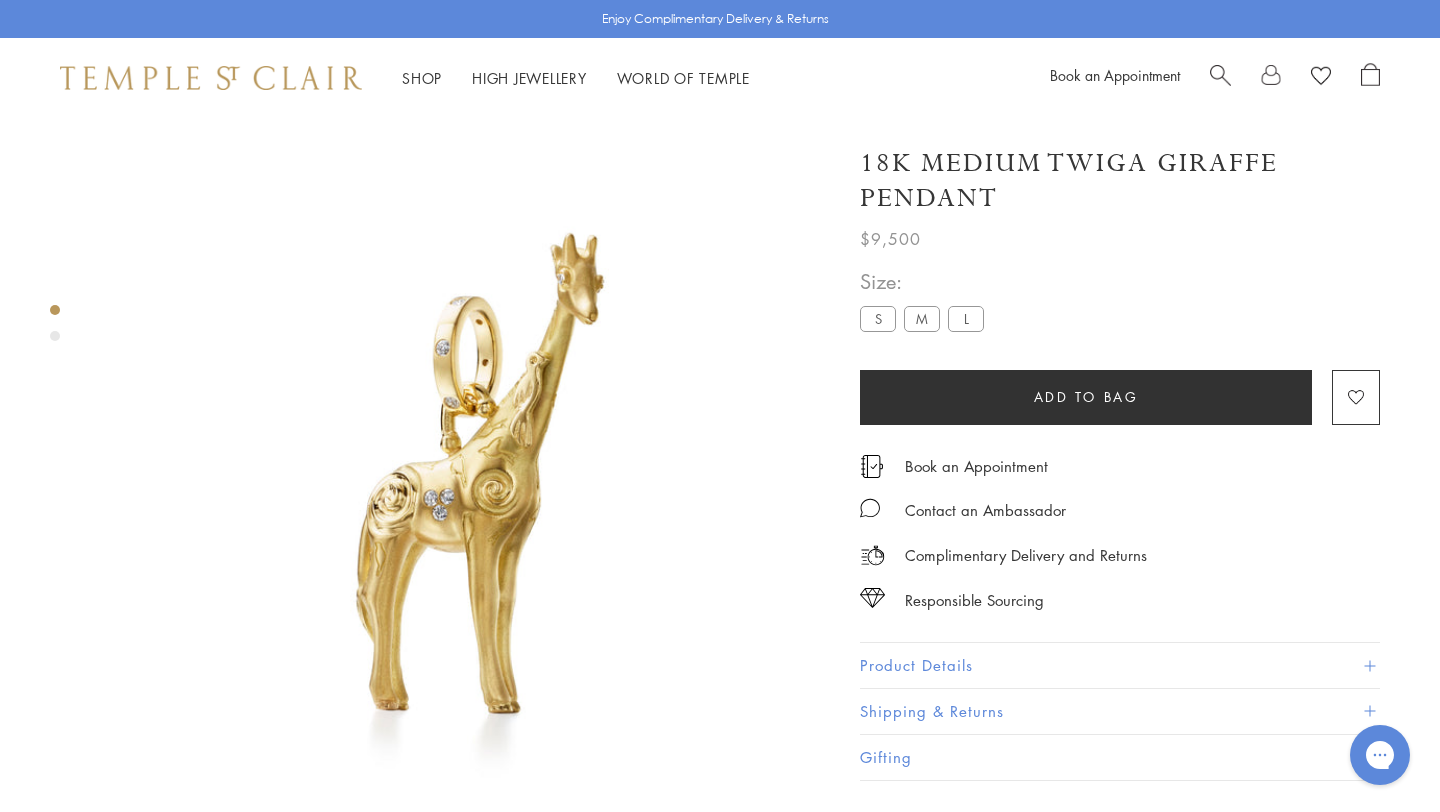 click on "L" at bounding box center (966, 318) 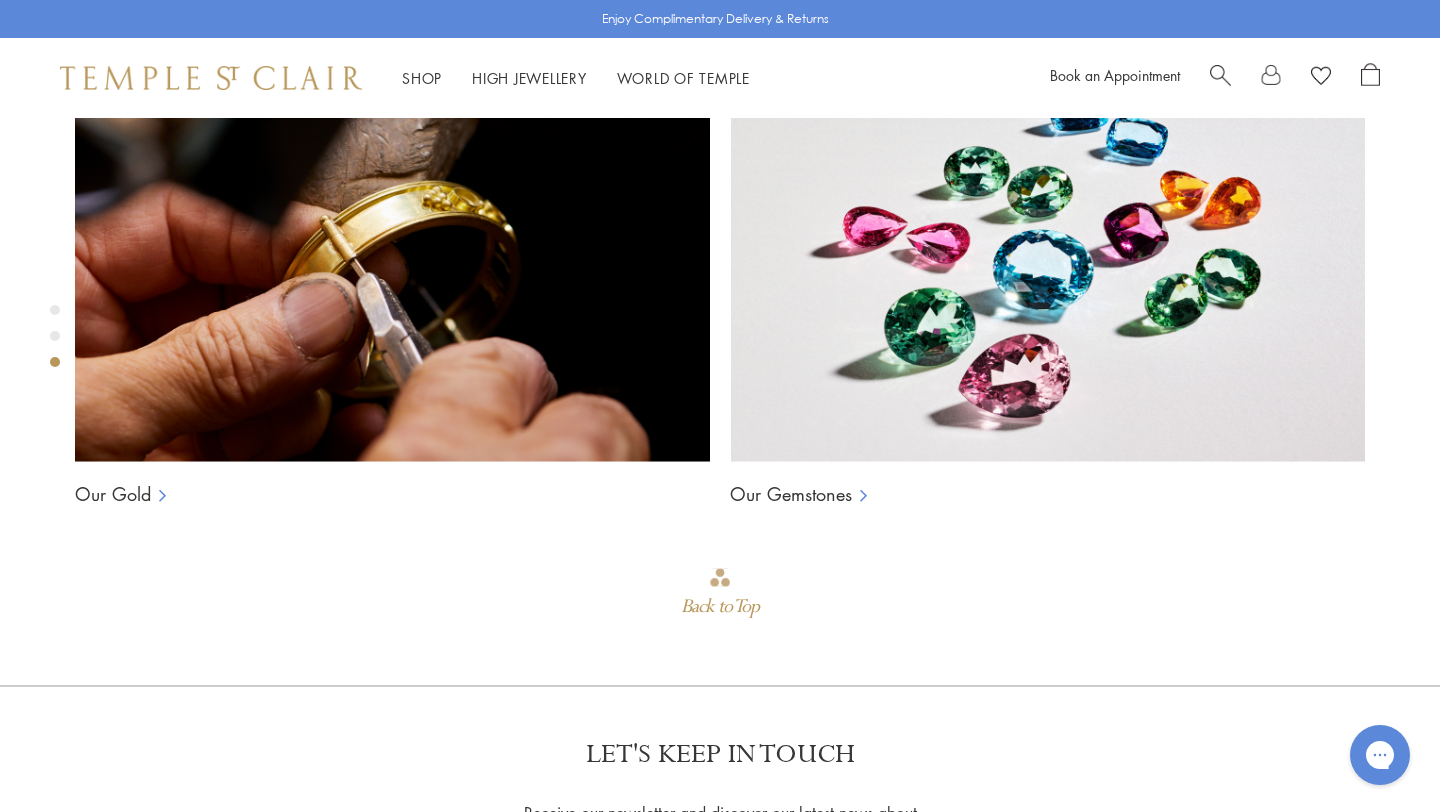 scroll, scrollTop: 1441, scrollLeft: 0, axis: vertical 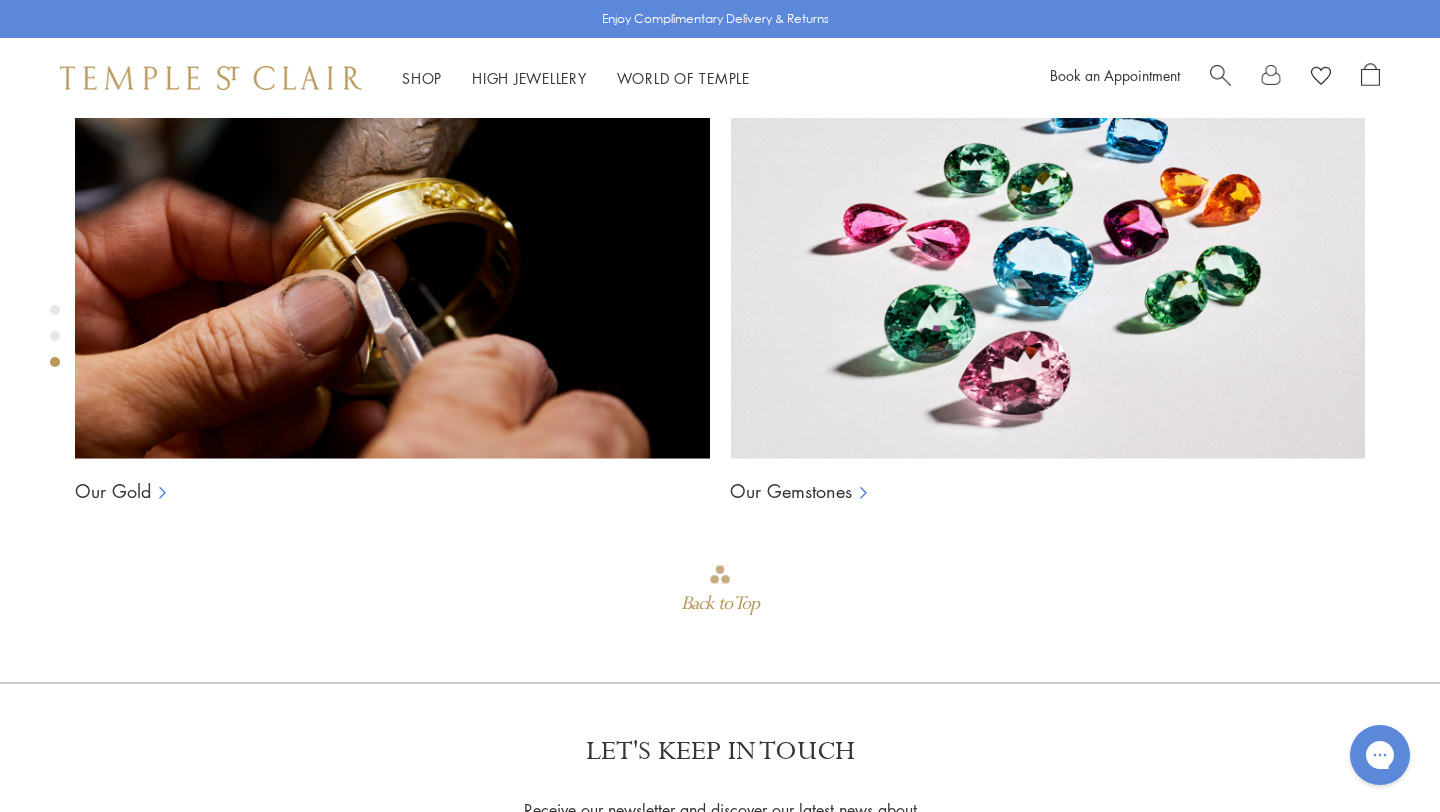 click on "Product Details" at bounding box center (1120, -713) 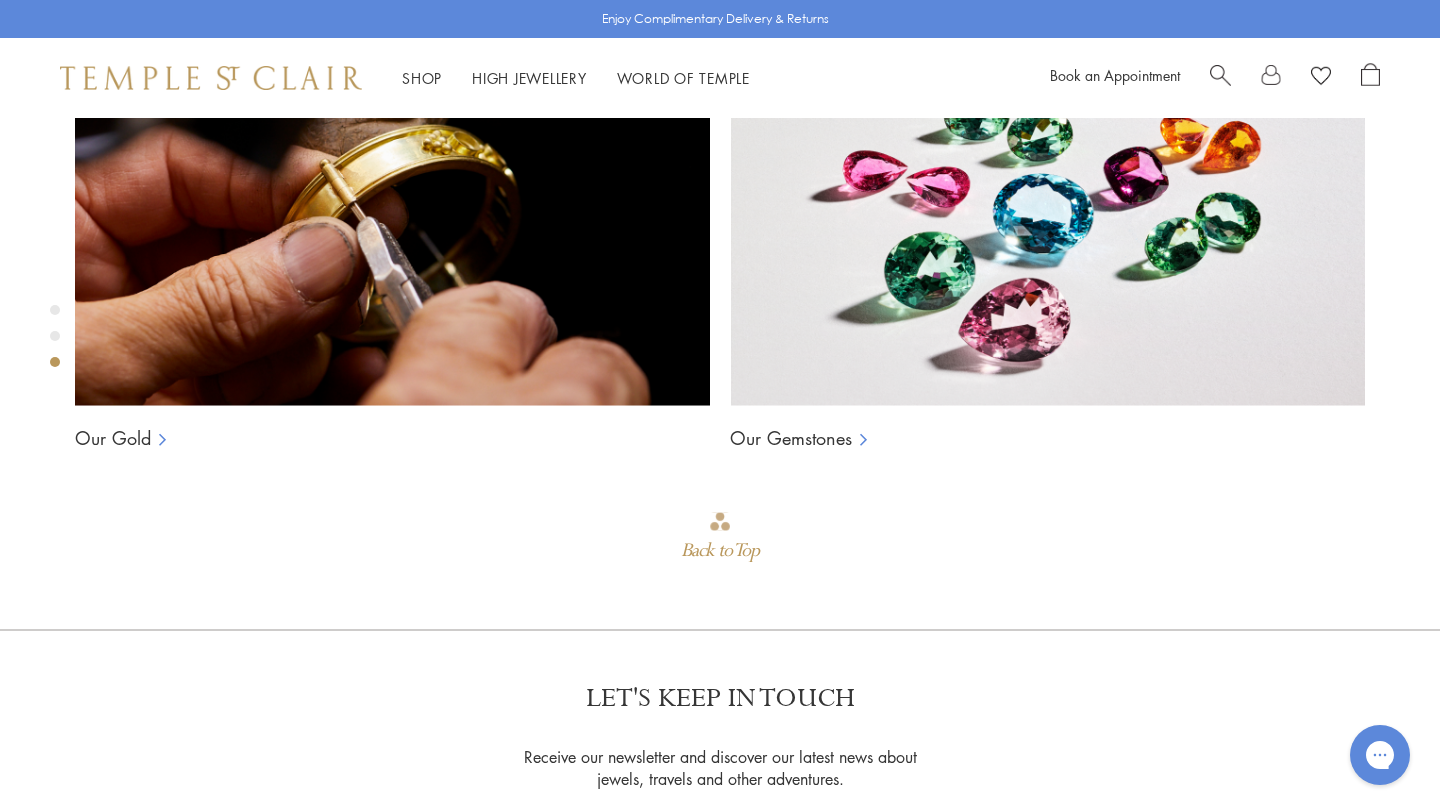 scroll, scrollTop: 1726, scrollLeft: 0, axis: vertical 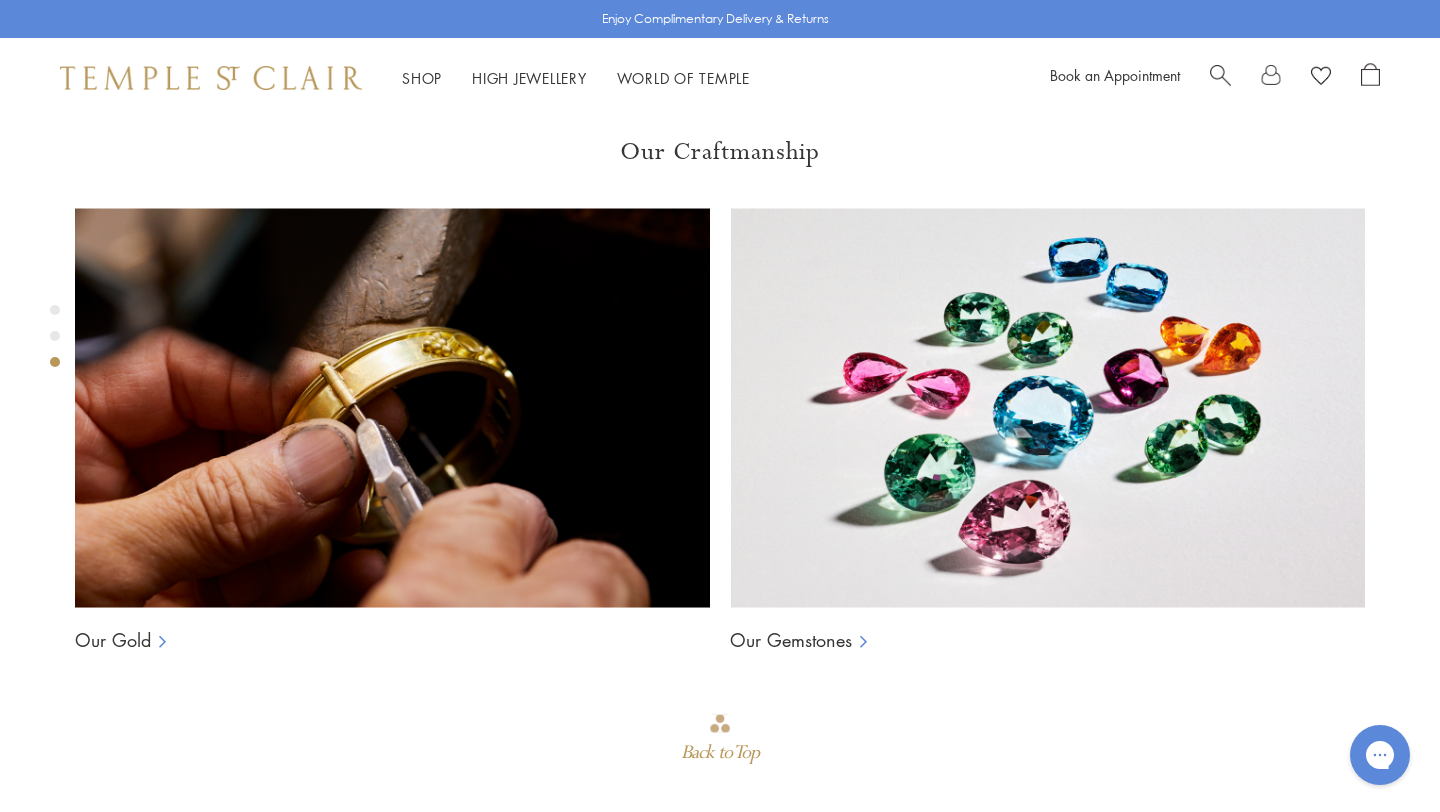 drag, startPoint x: 890, startPoint y: 387, endPoint x: 1006, endPoint y: 389, distance: 116.01724 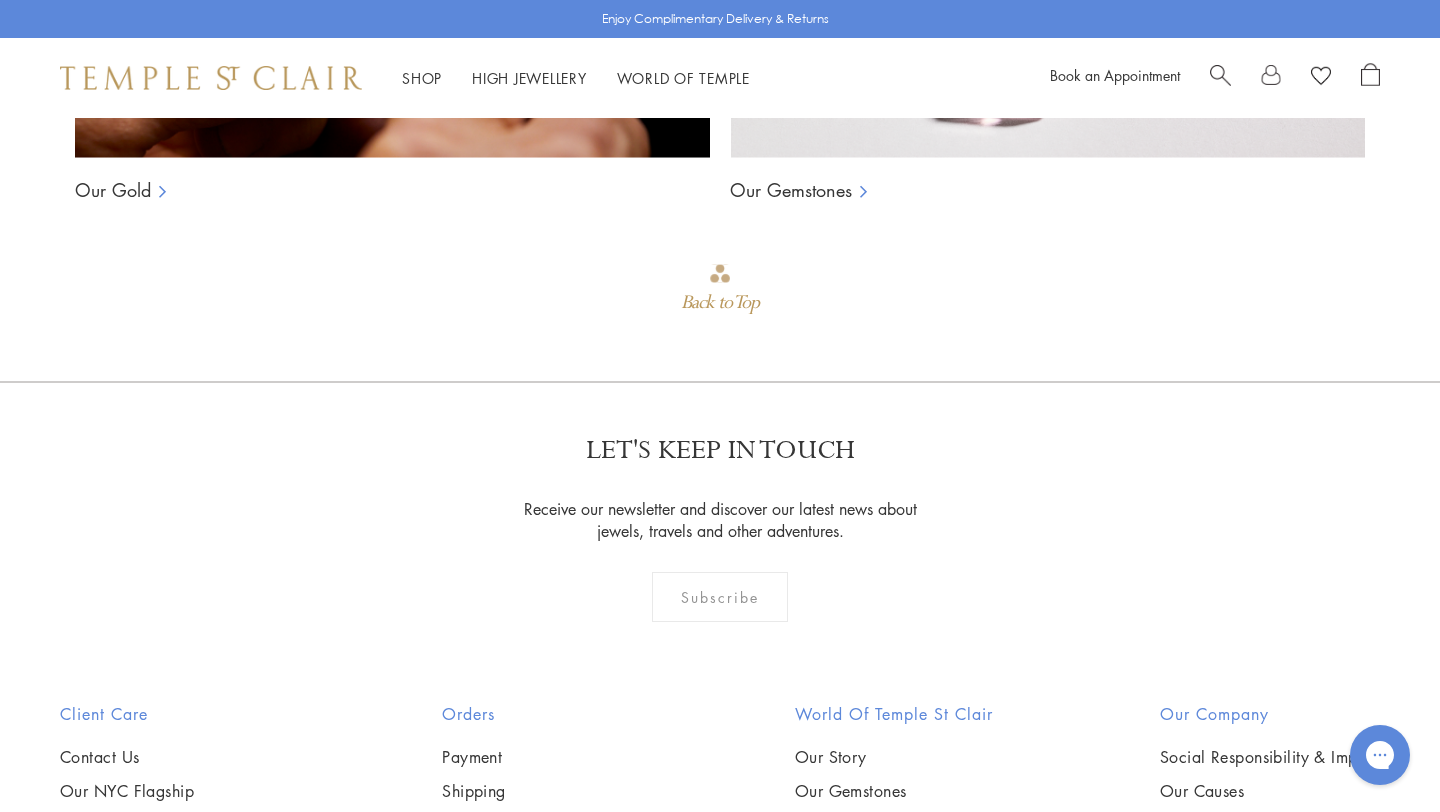 click at bounding box center [551, -613] 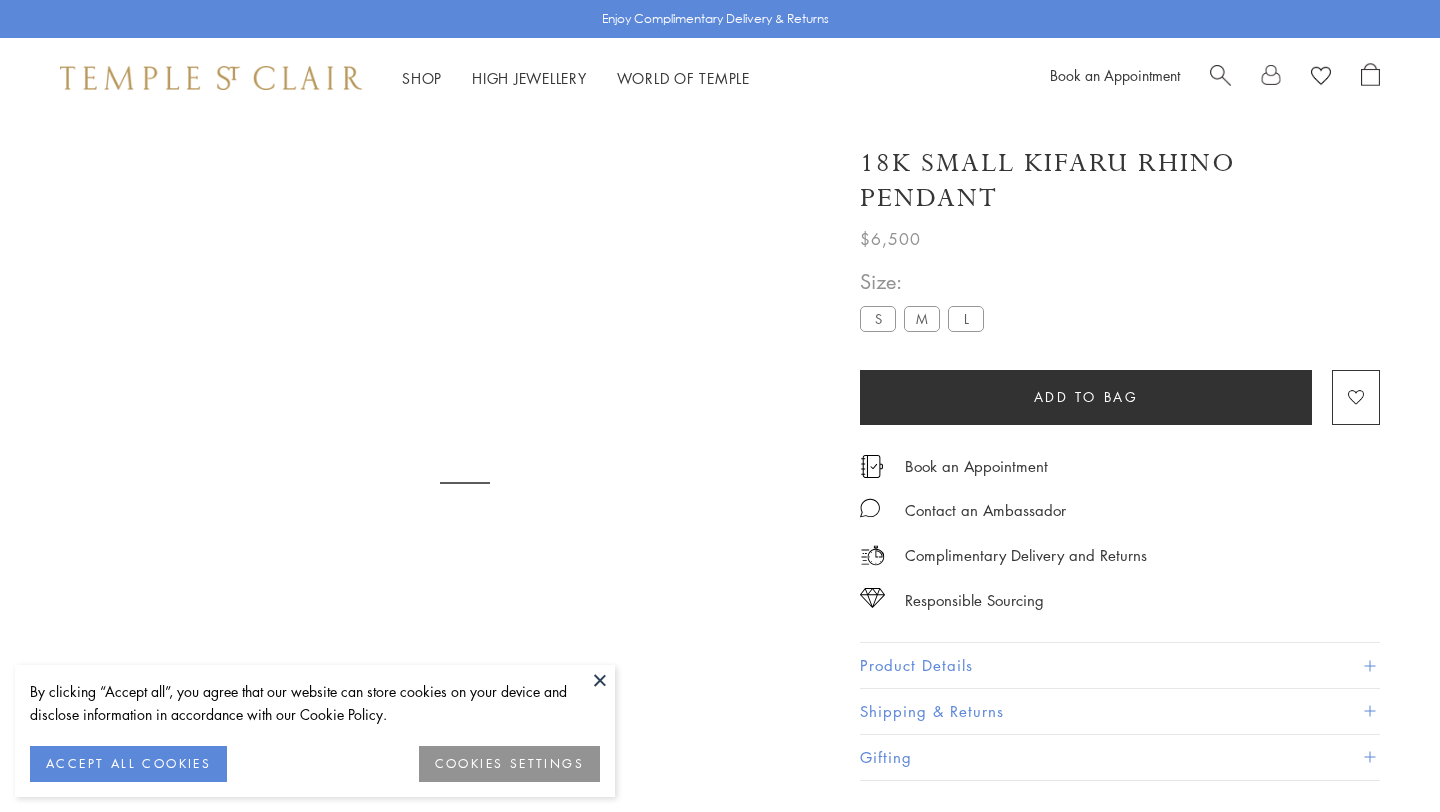 scroll, scrollTop: 0, scrollLeft: 0, axis: both 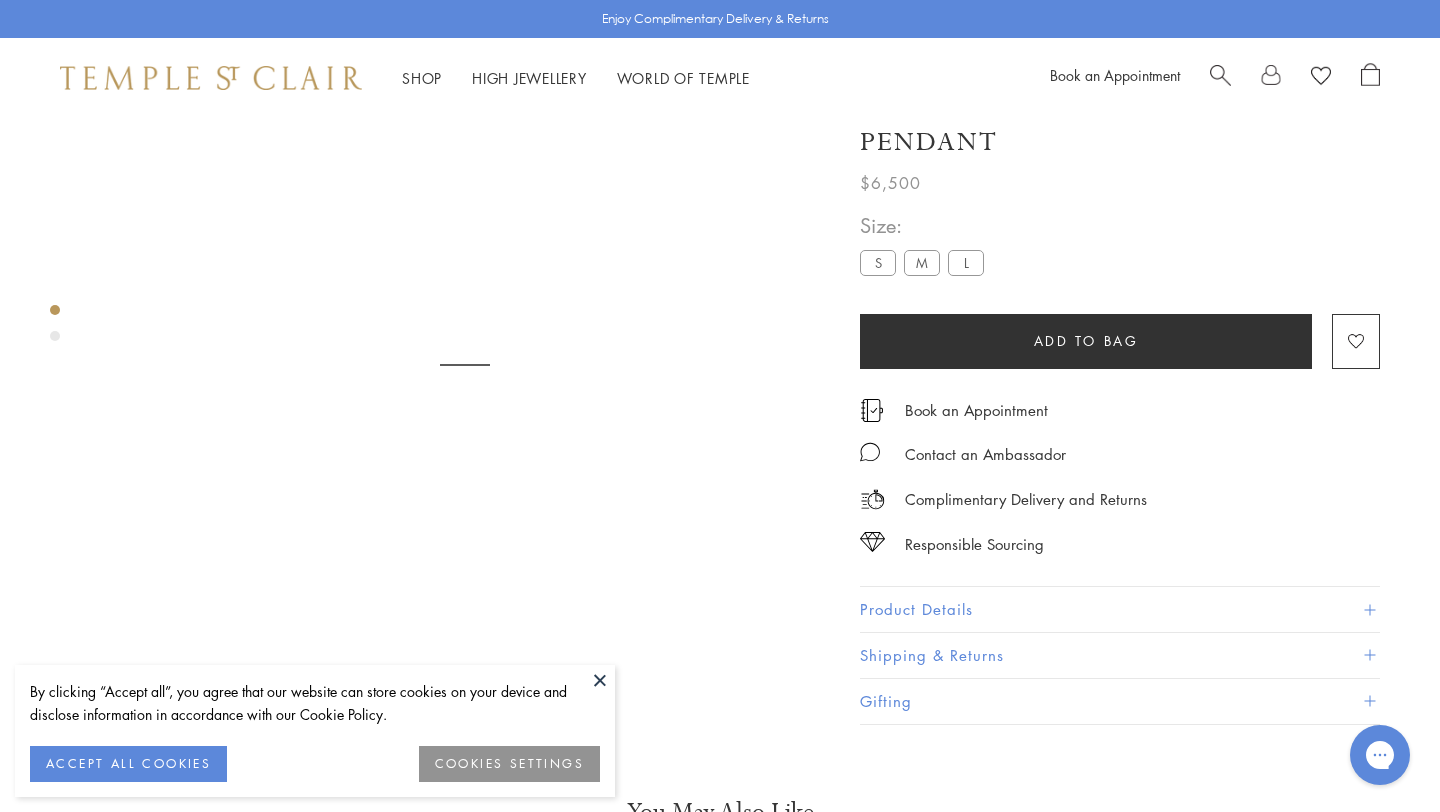 click on "L" at bounding box center [966, 263] 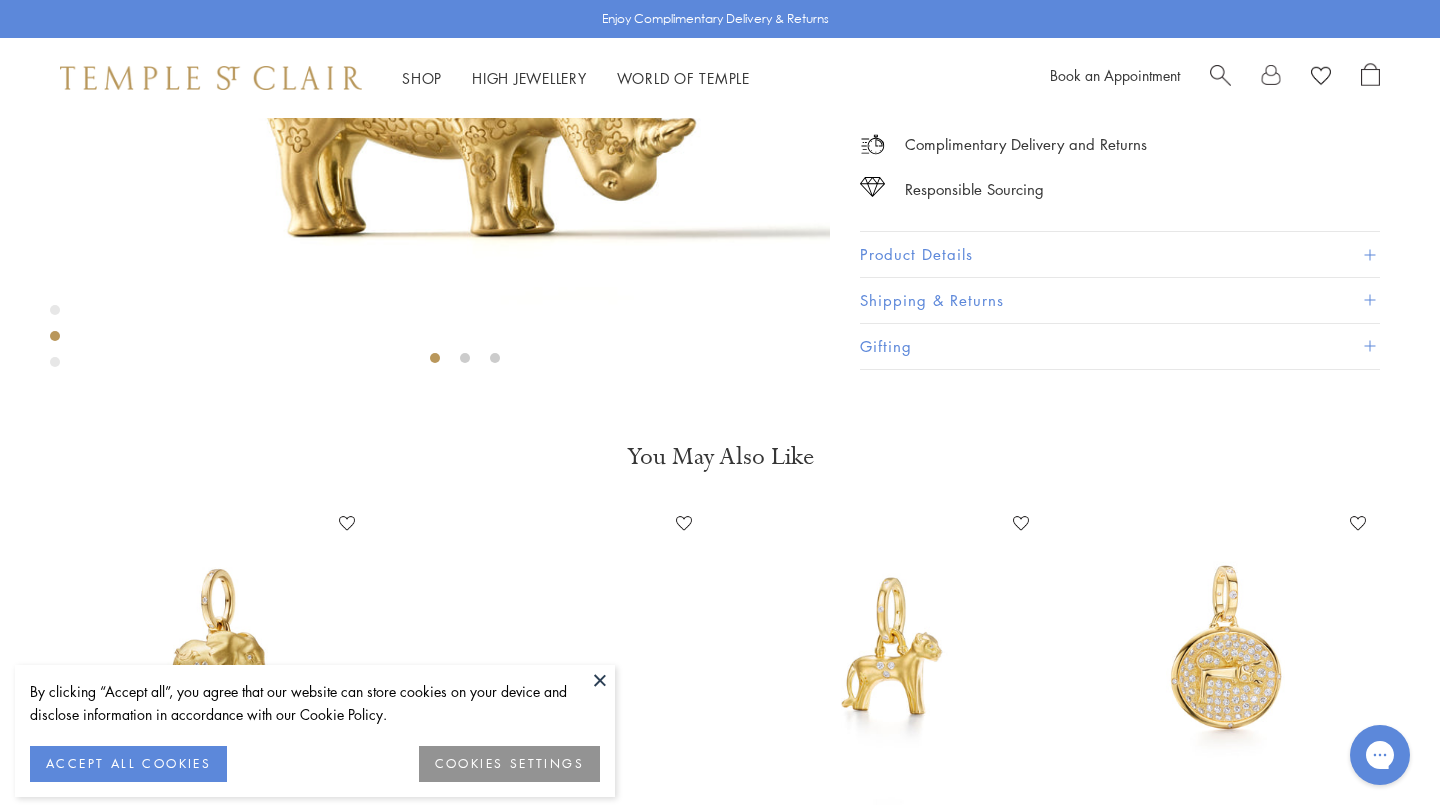 scroll, scrollTop: 470, scrollLeft: 0, axis: vertical 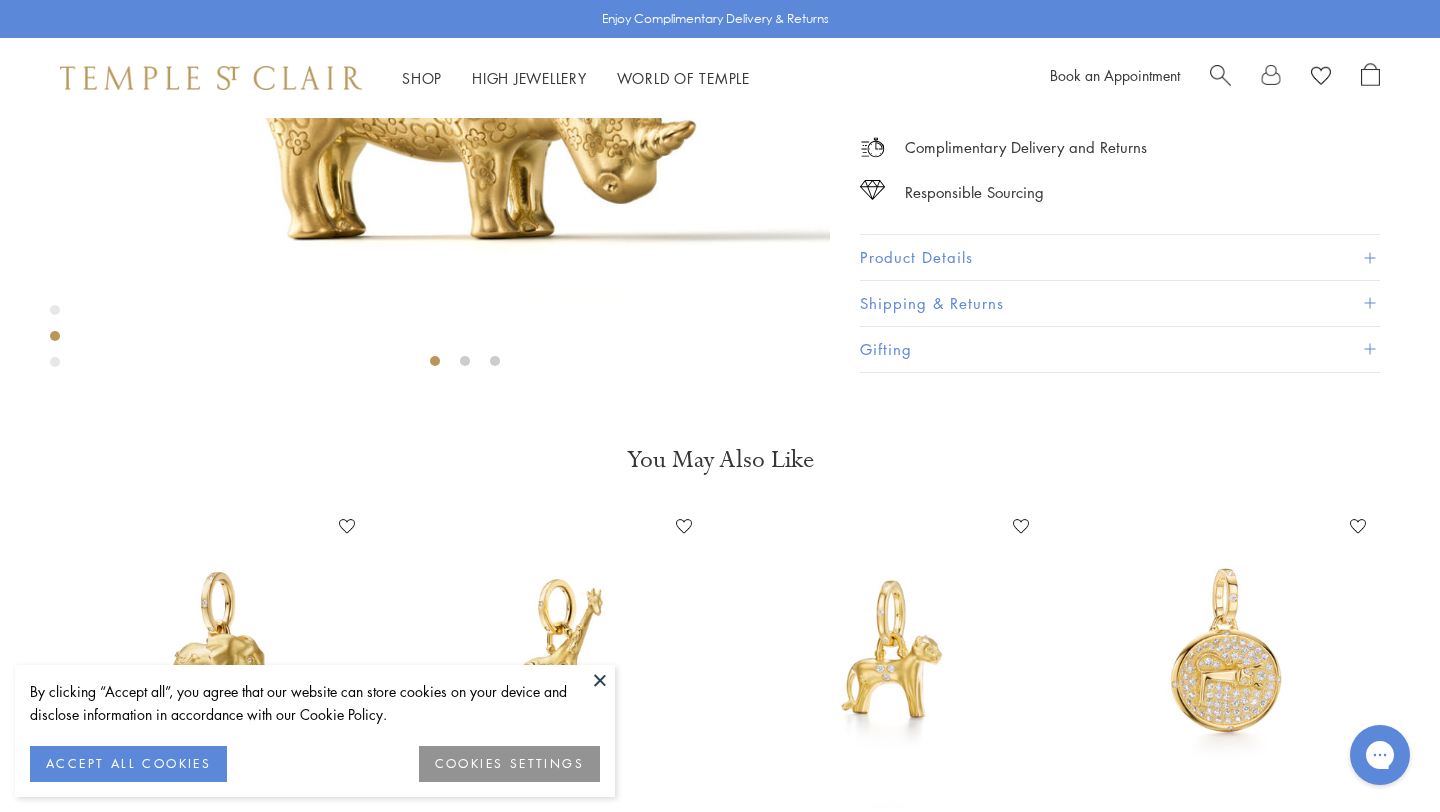 click at bounding box center (600, 680) 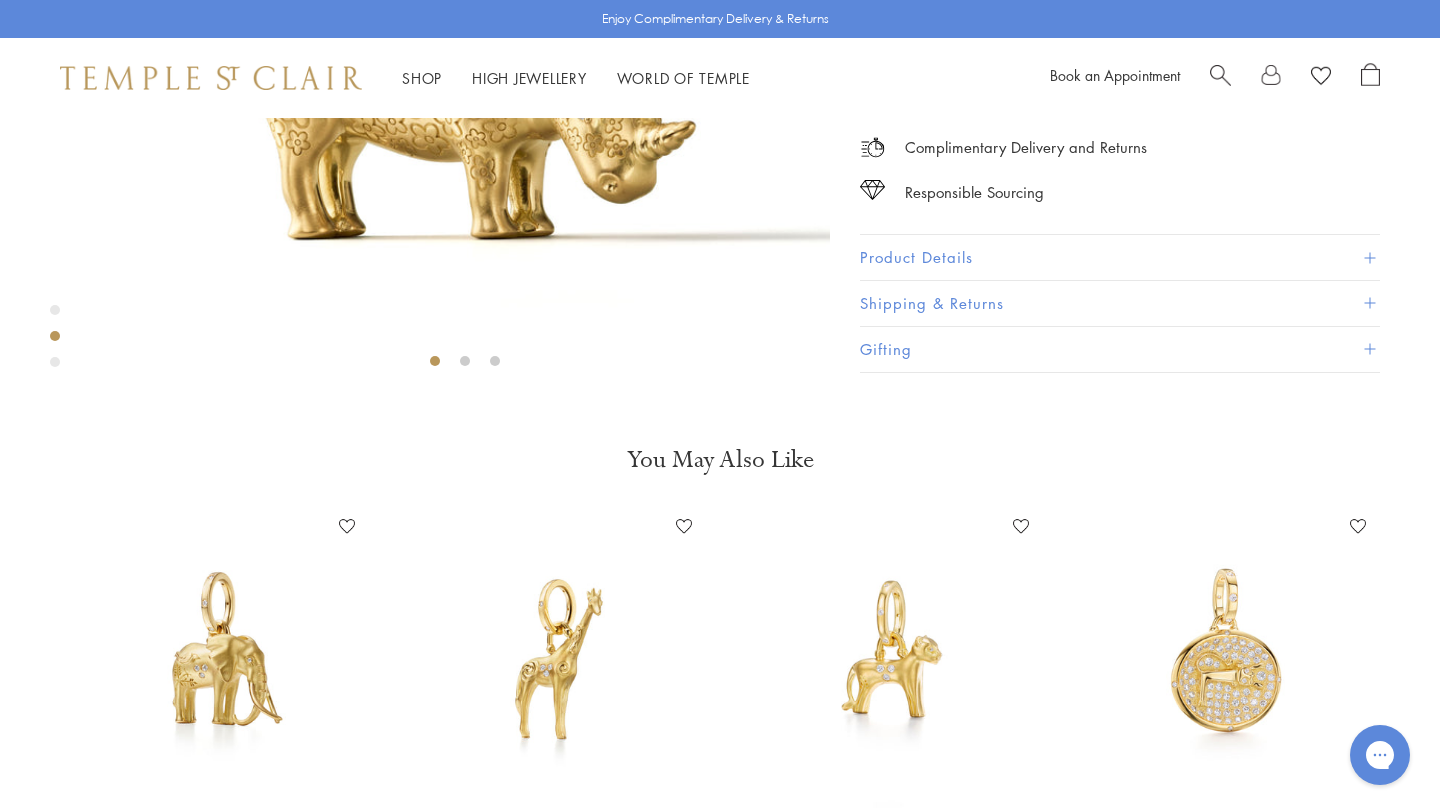 scroll, scrollTop: 0, scrollLeft: 0, axis: both 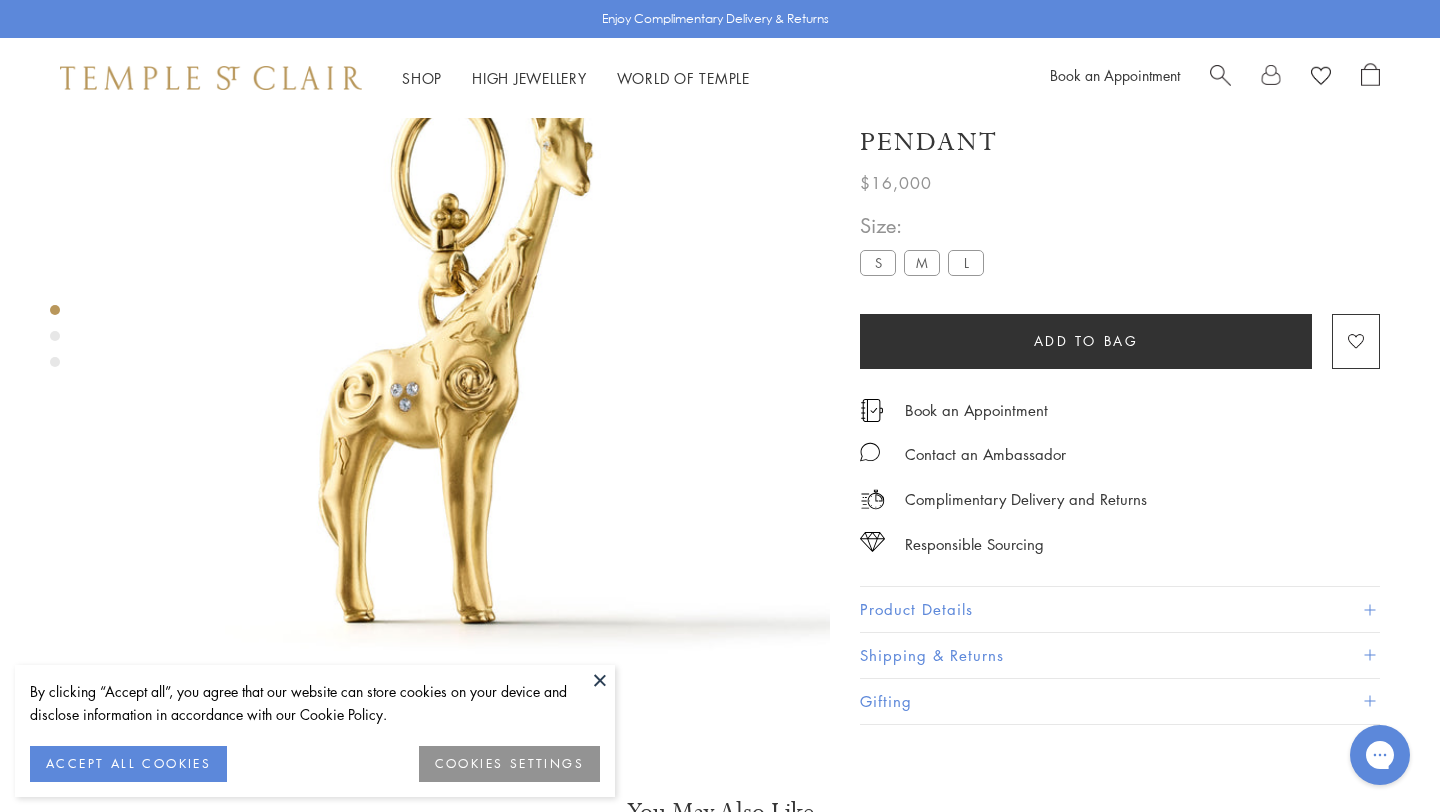 click on "Product Details" at bounding box center [1120, 610] 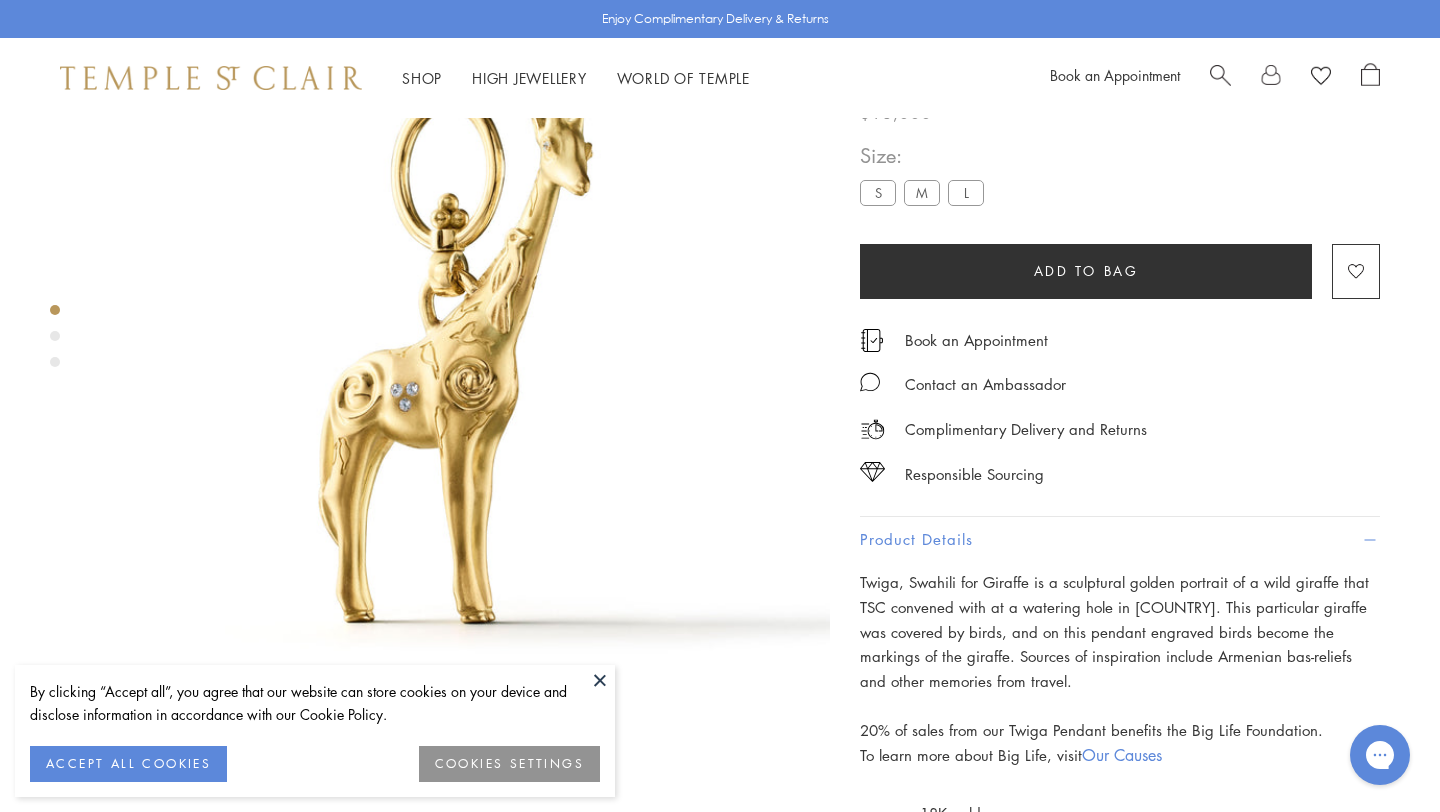 scroll, scrollTop: 480, scrollLeft: 0, axis: vertical 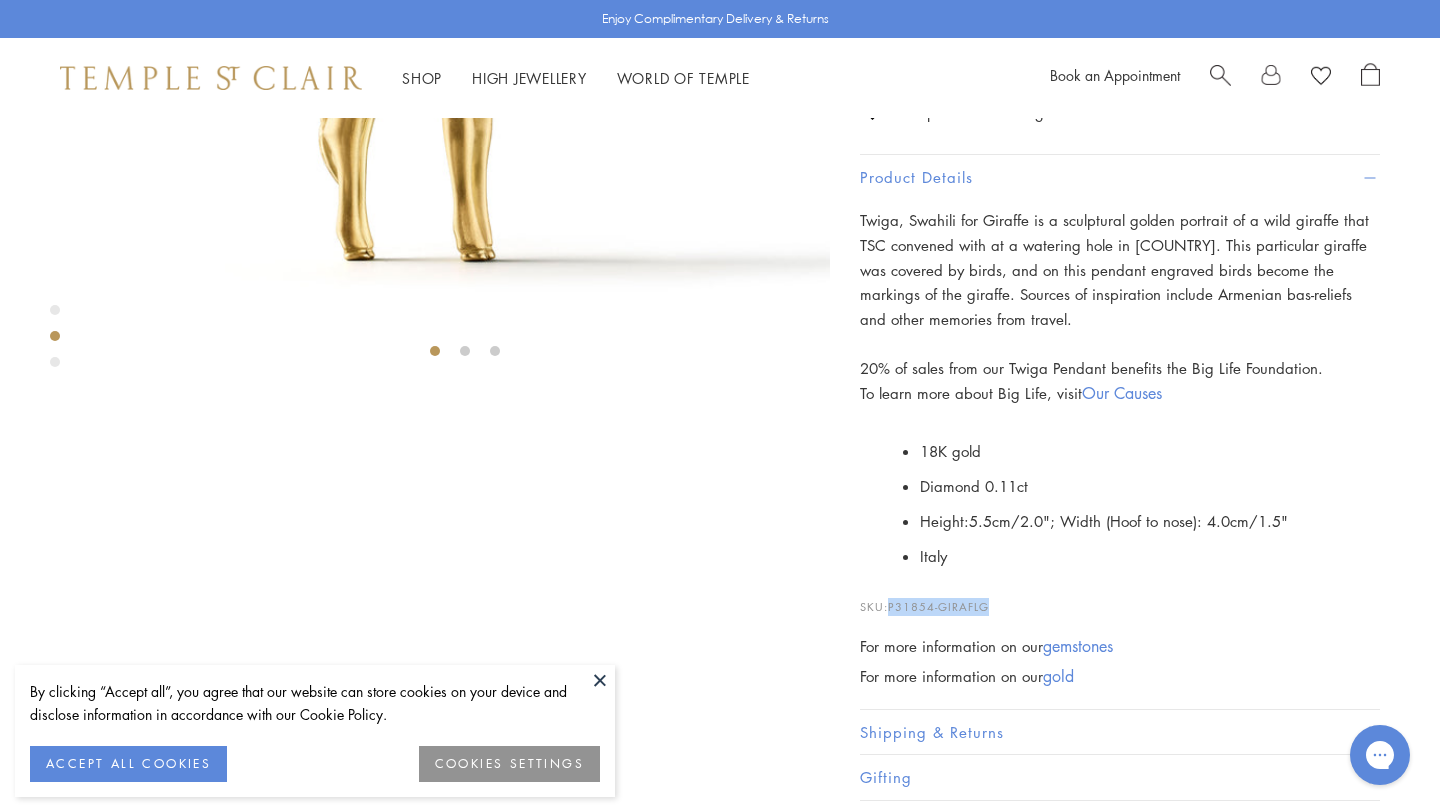 drag, startPoint x: 892, startPoint y: 729, endPoint x: 1012, endPoint y: 729, distance: 120 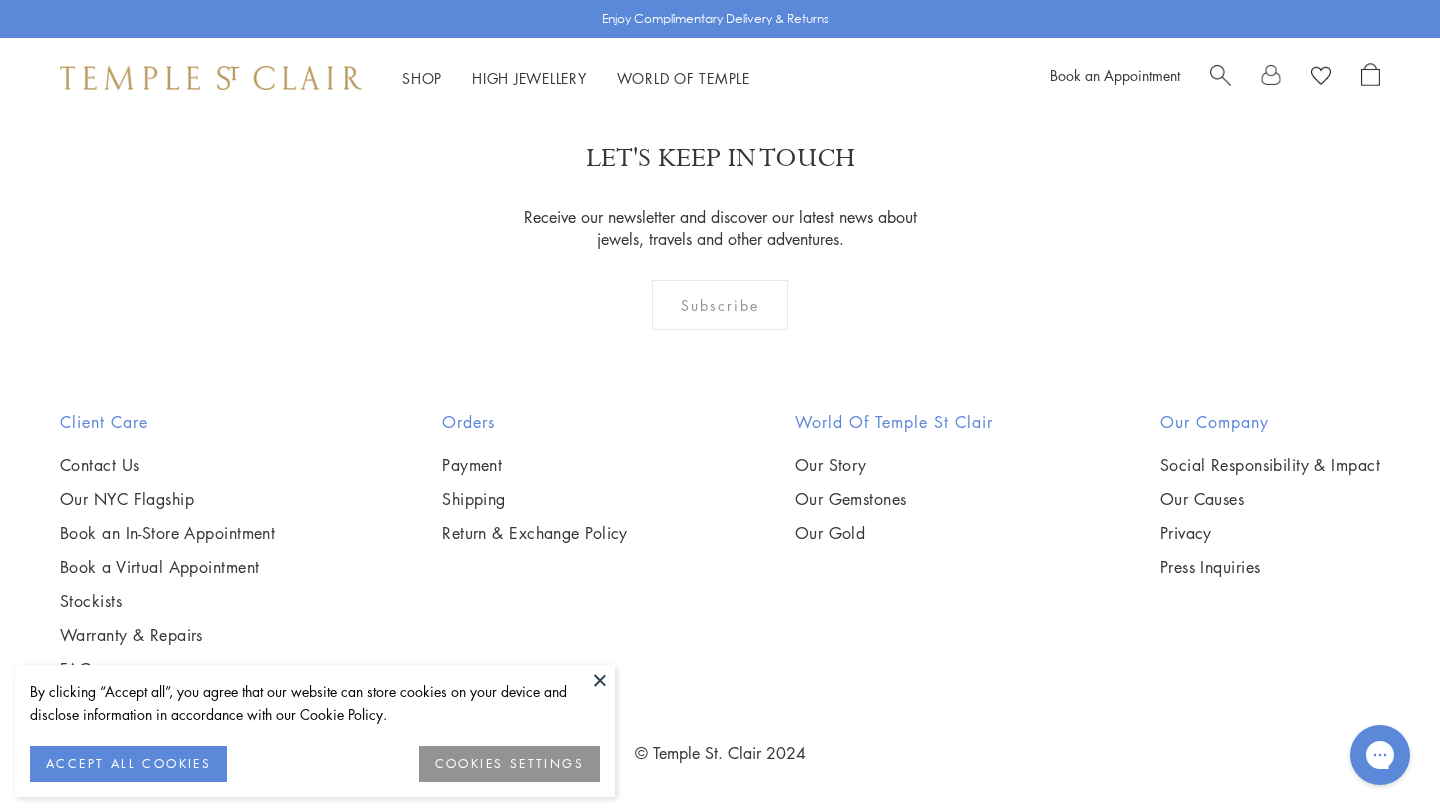 scroll, scrollTop: 2267, scrollLeft: 0, axis: vertical 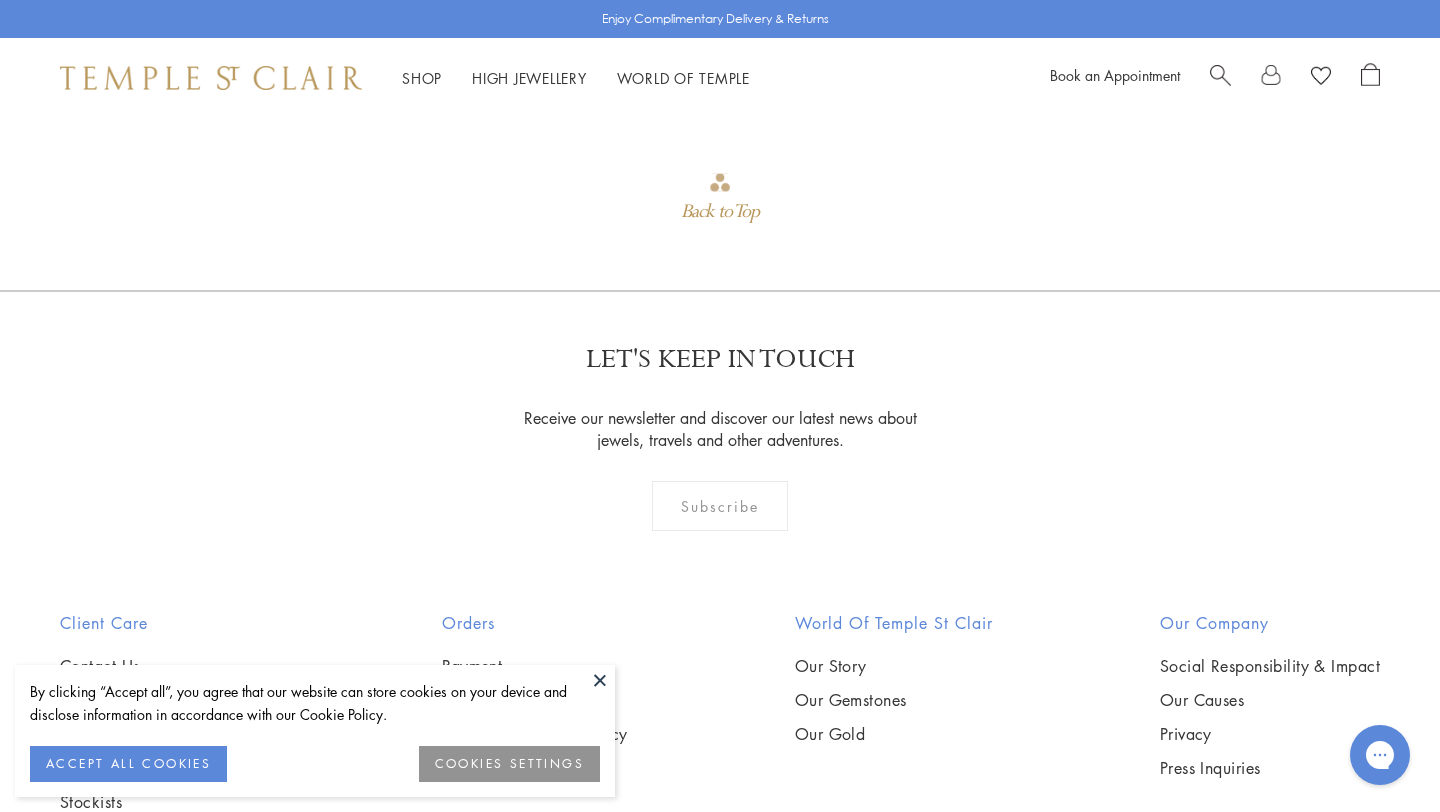 click at bounding box center [551, -704] 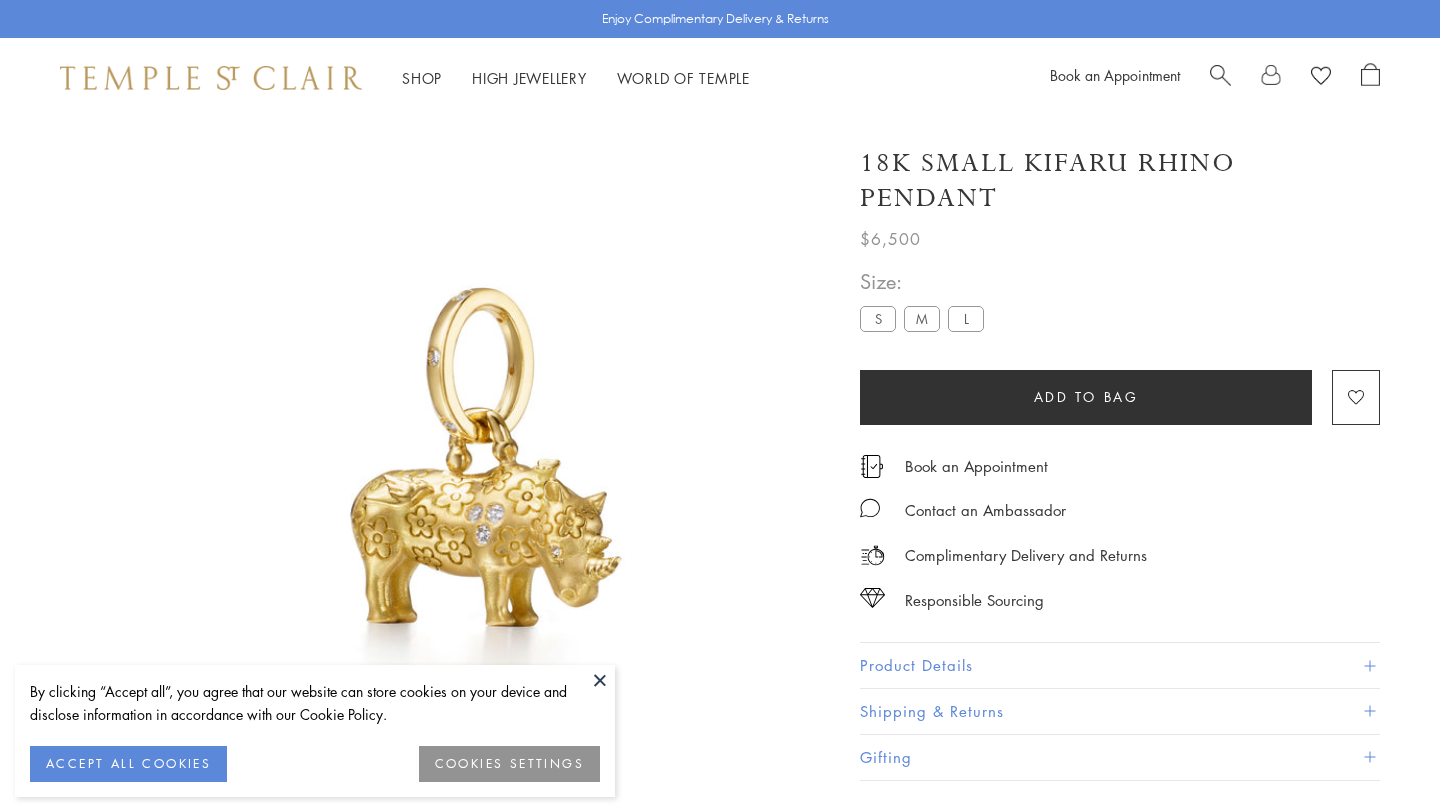 scroll, scrollTop: 0, scrollLeft: 0, axis: both 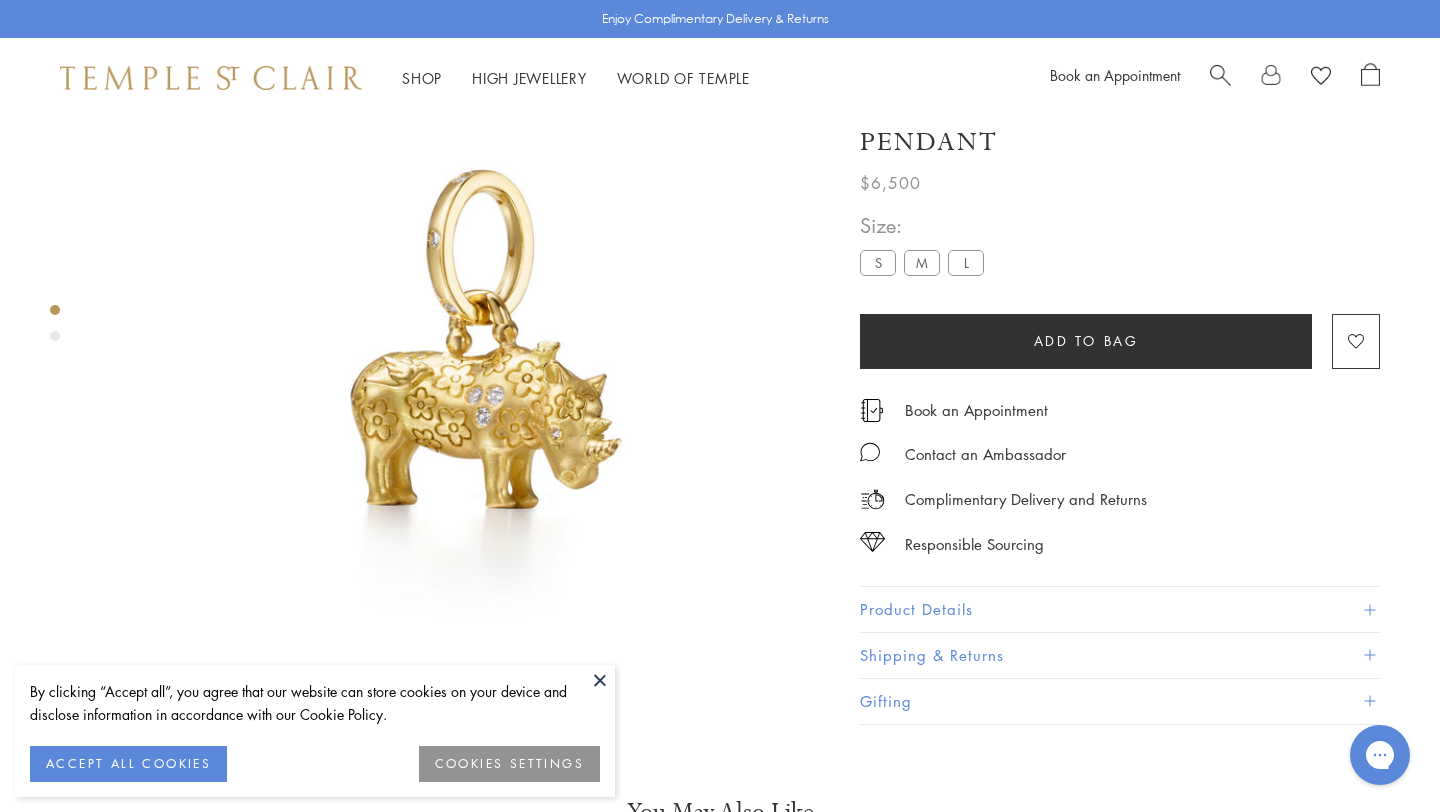 click on "L" at bounding box center [966, 263] 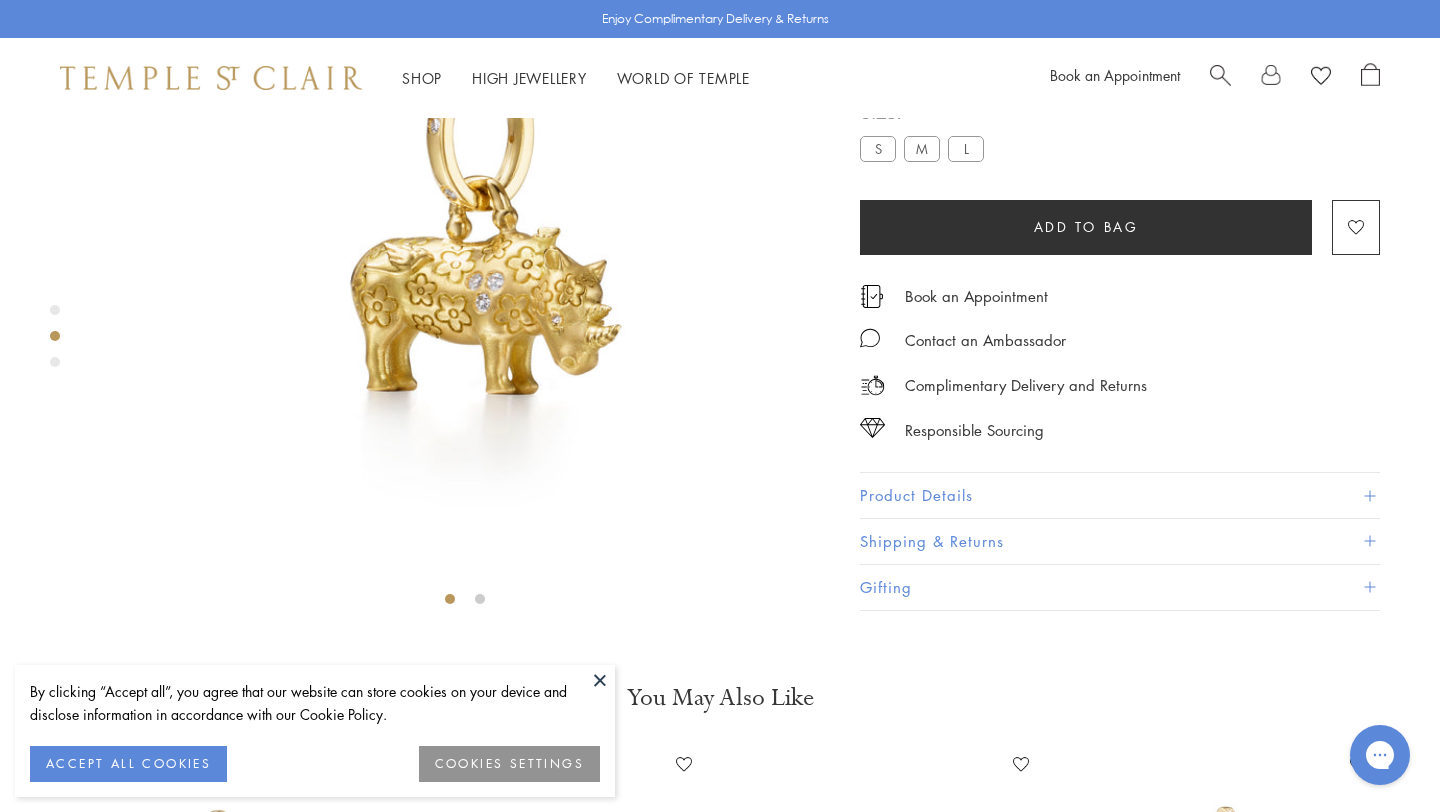 scroll, scrollTop: 52, scrollLeft: 0, axis: vertical 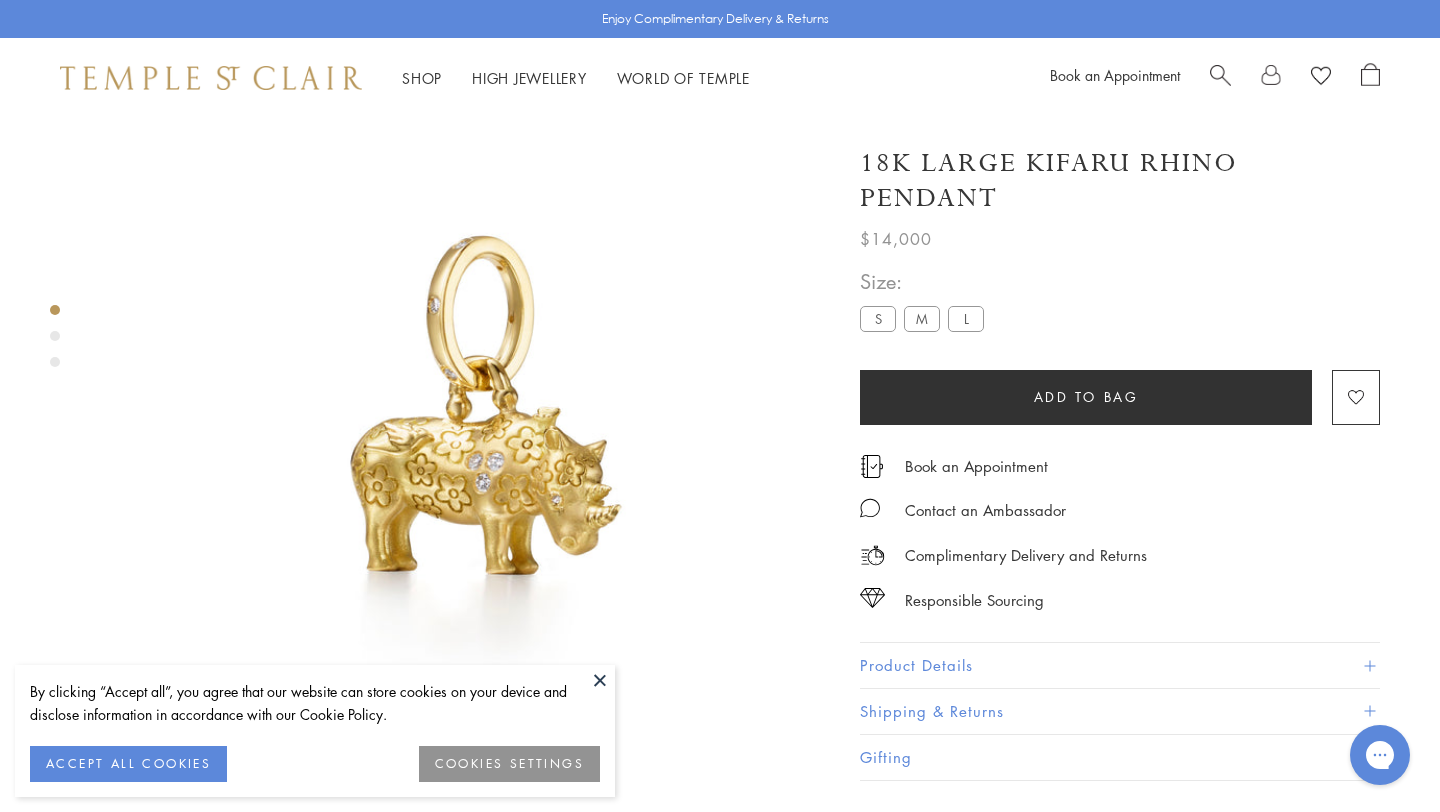 click on "M" at bounding box center [922, 318] 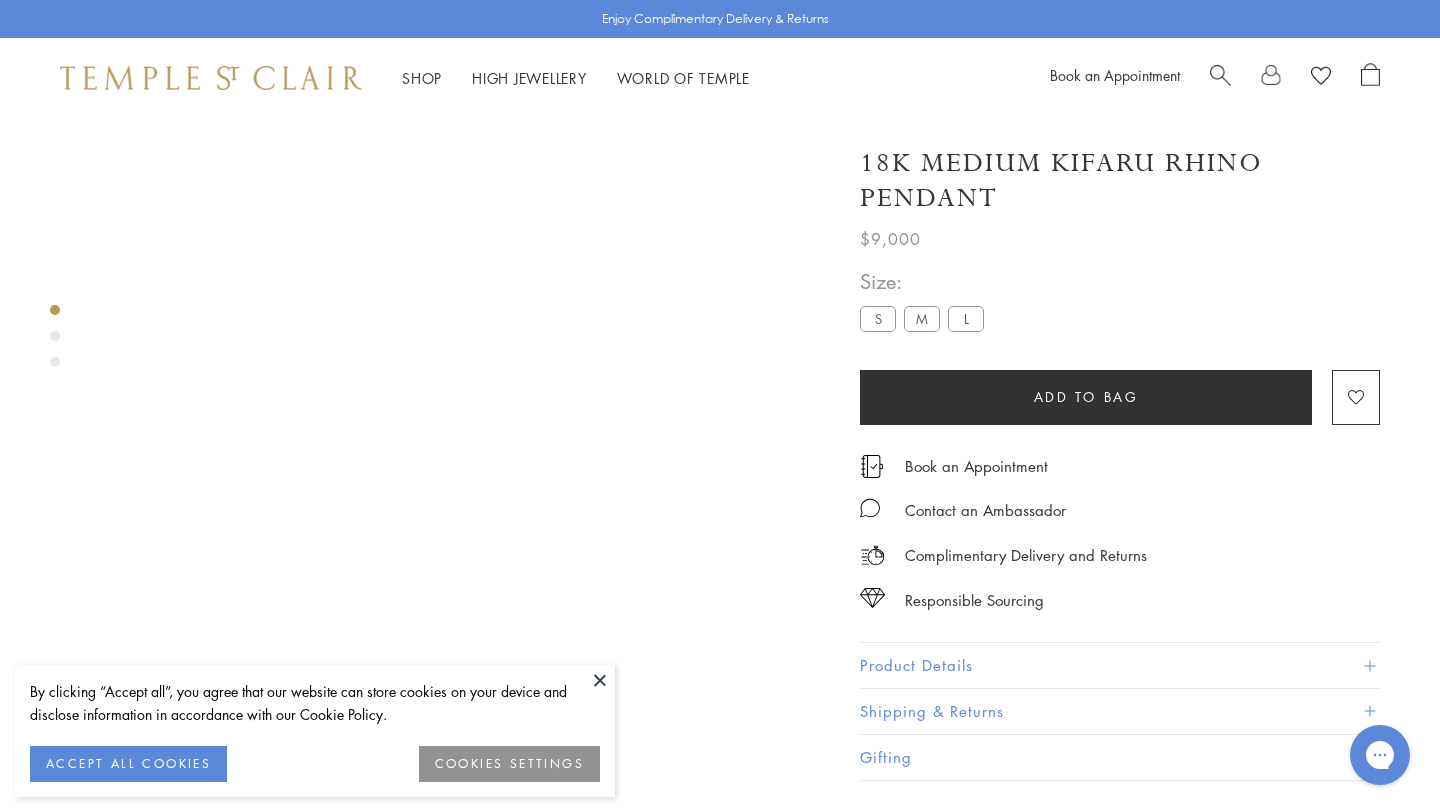 scroll, scrollTop: 118, scrollLeft: 0, axis: vertical 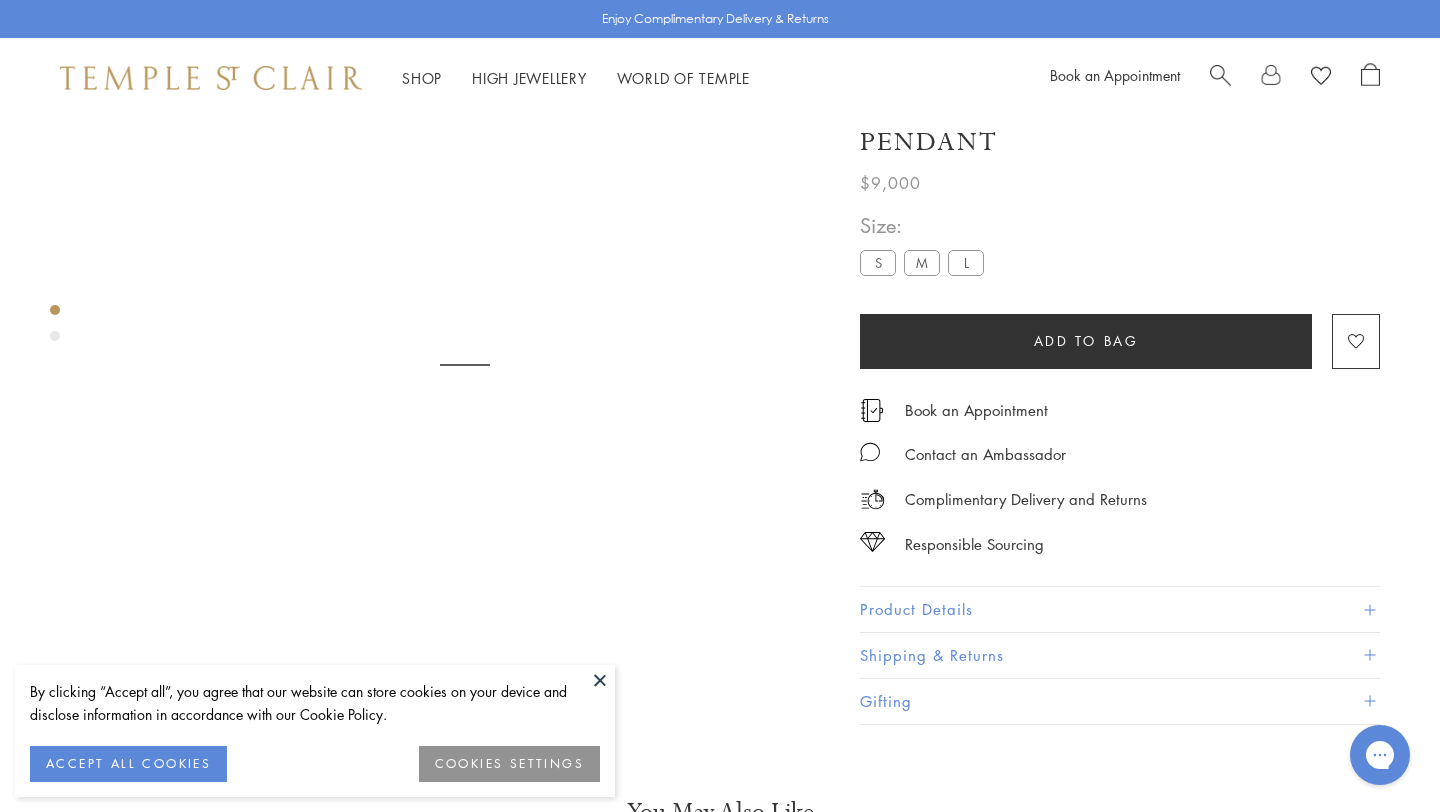 click on "L" at bounding box center [966, 263] 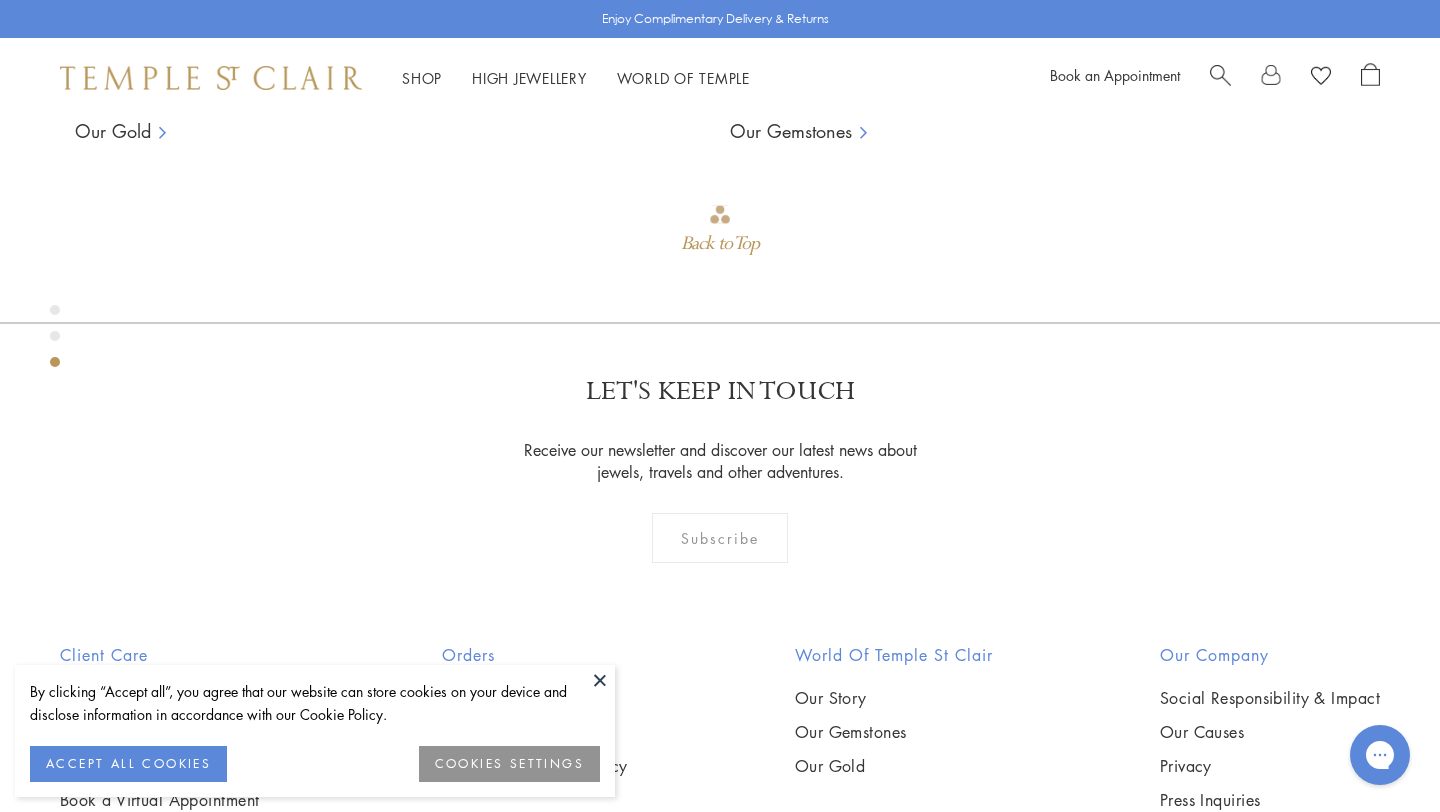 scroll, scrollTop: 1823, scrollLeft: 0, axis: vertical 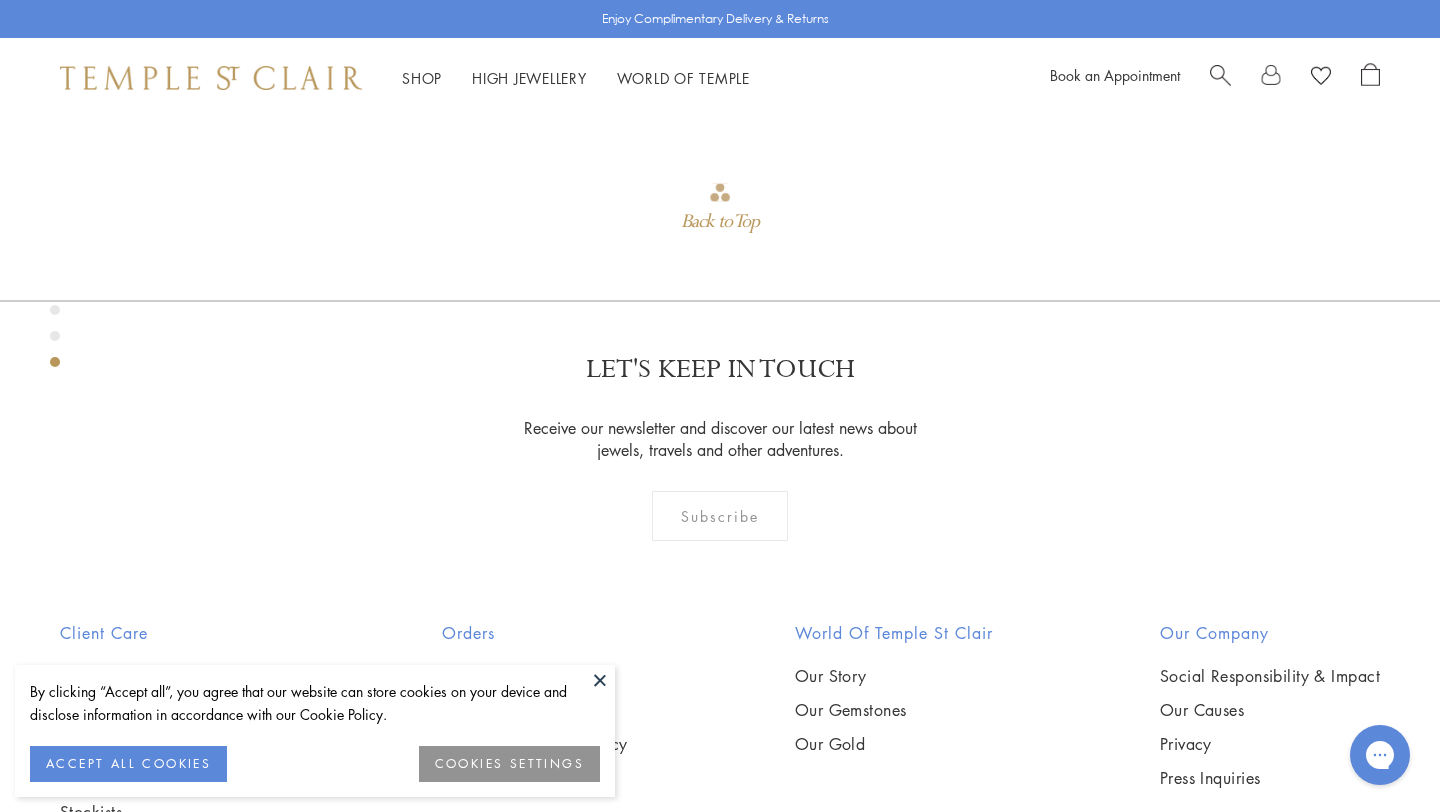 click on "Product Details" at bounding box center (1120, -1095) 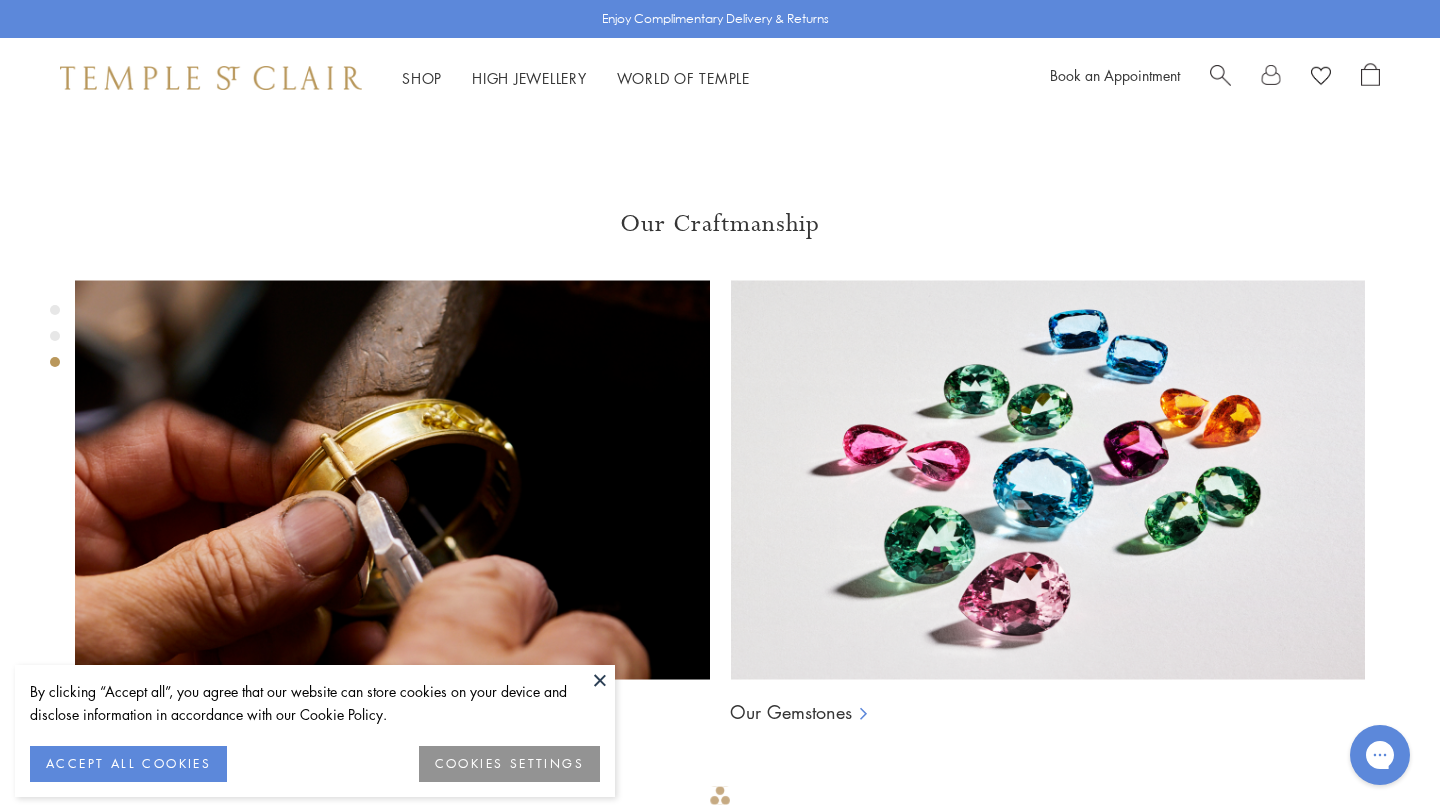scroll, scrollTop: 1633, scrollLeft: 0, axis: vertical 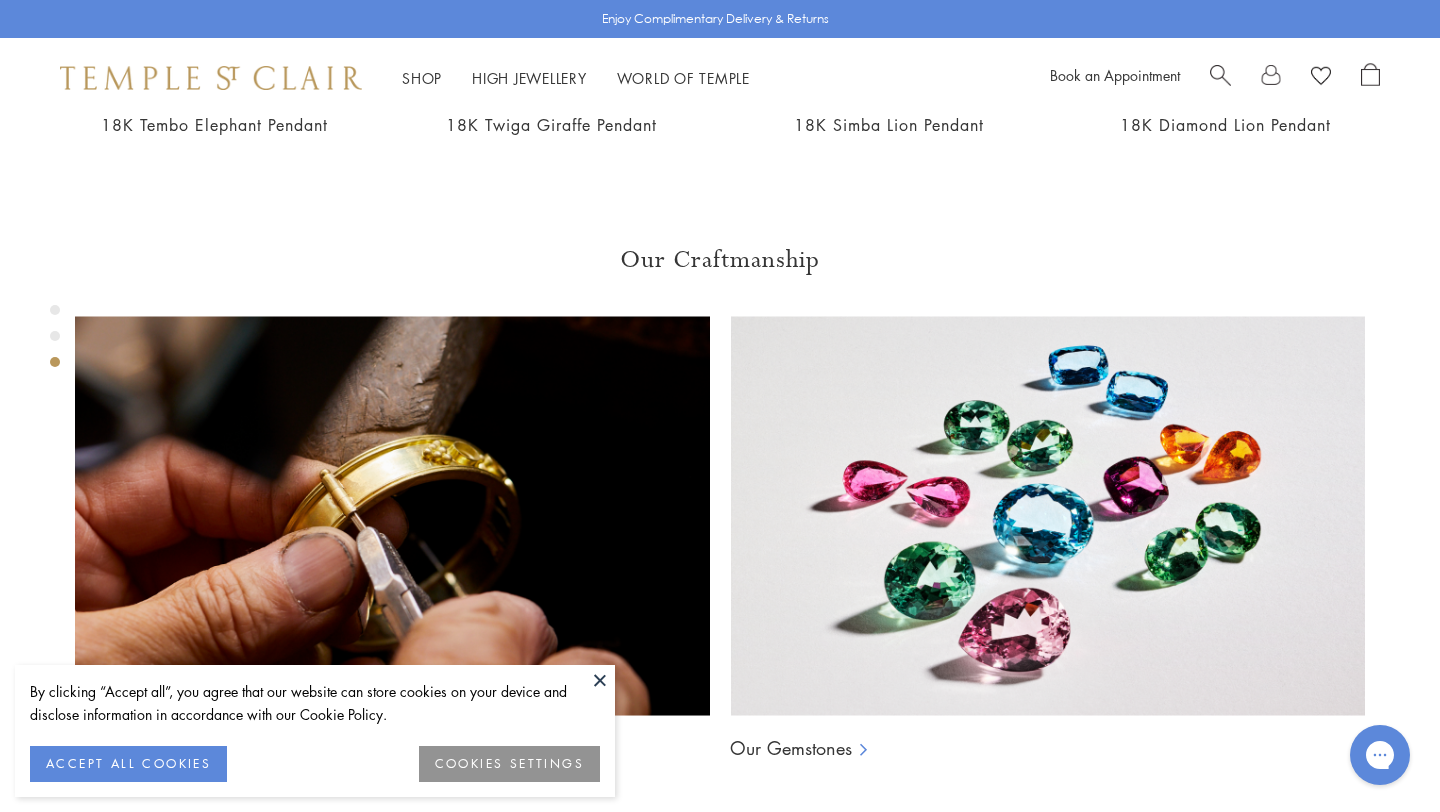 drag, startPoint x: 891, startPoint y: 515, endPoint x: 1025, endPoint y: 518, distance: 134.03358 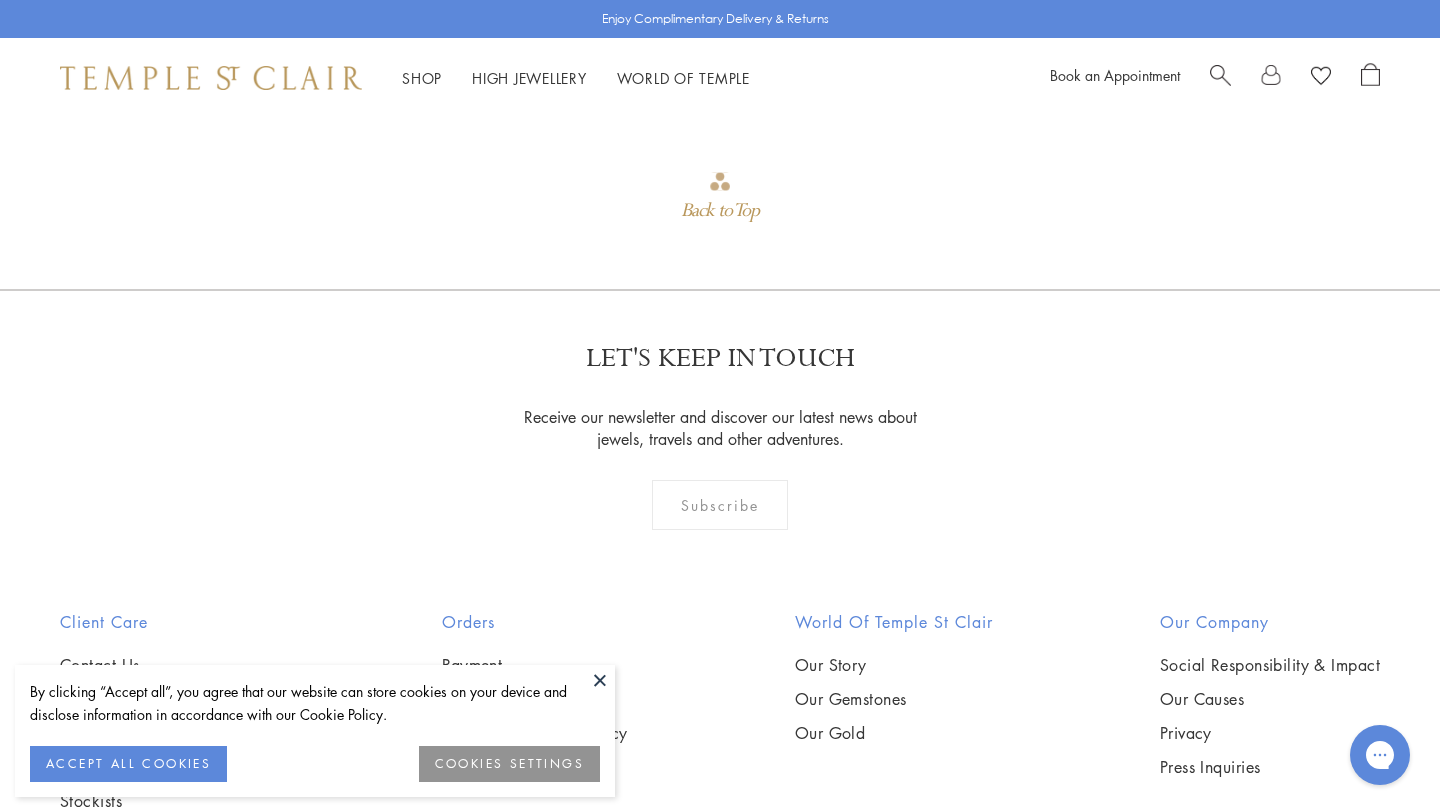 scroll, scrollTop: 2278, scrollLeft: 0, axis: vertical 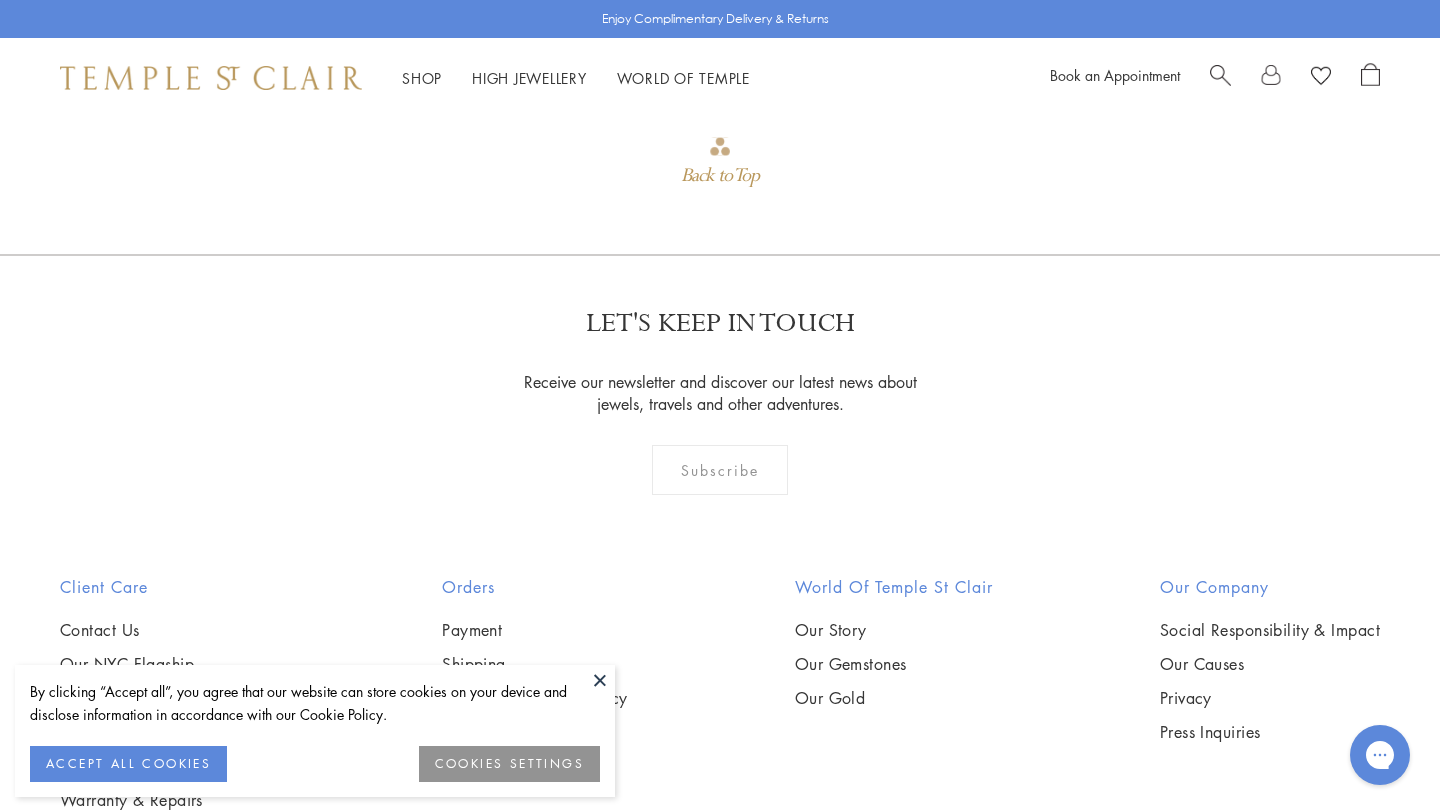 click at bounding box center [214, -740] 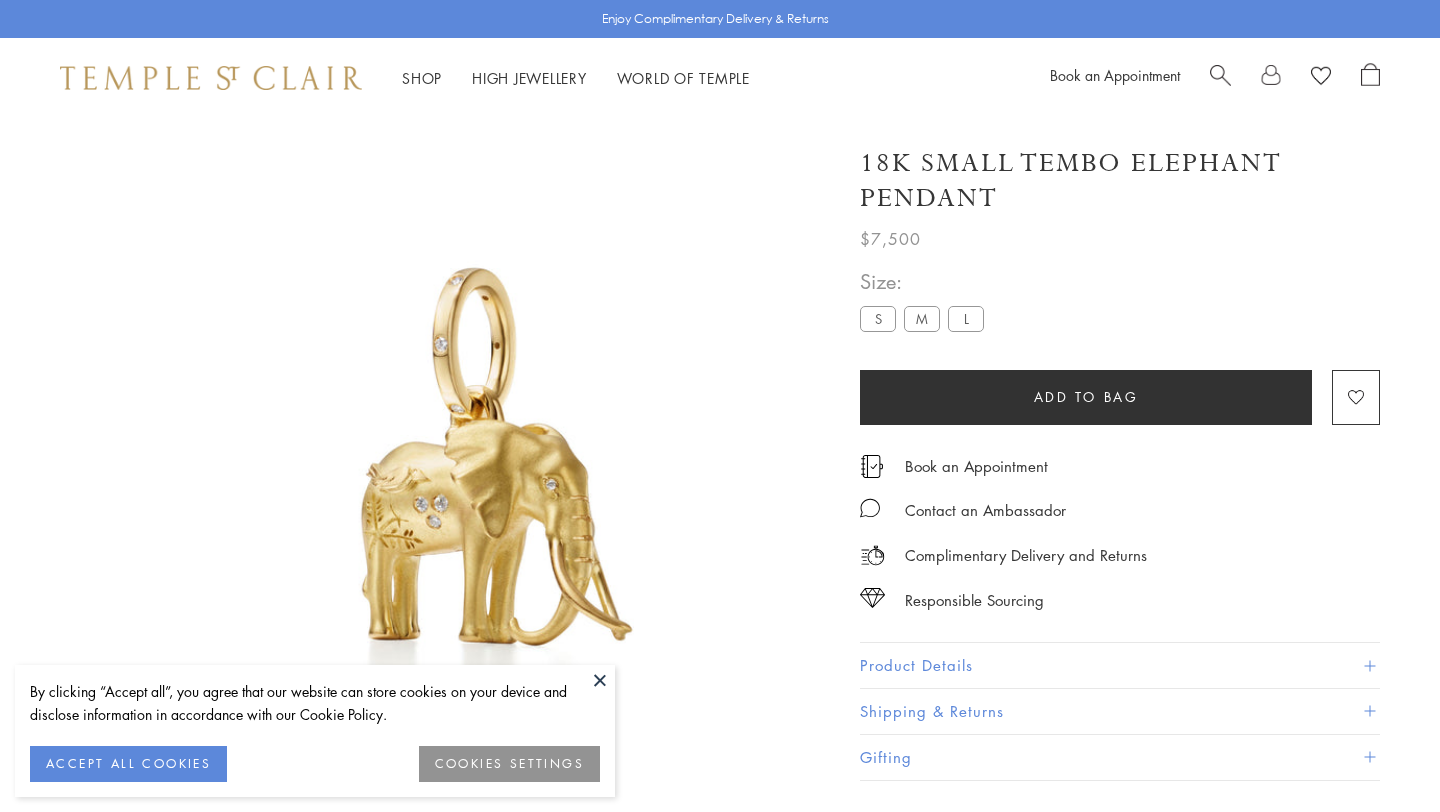 scroll, scrollTop: 0, scrollLeft: 0, axis: both 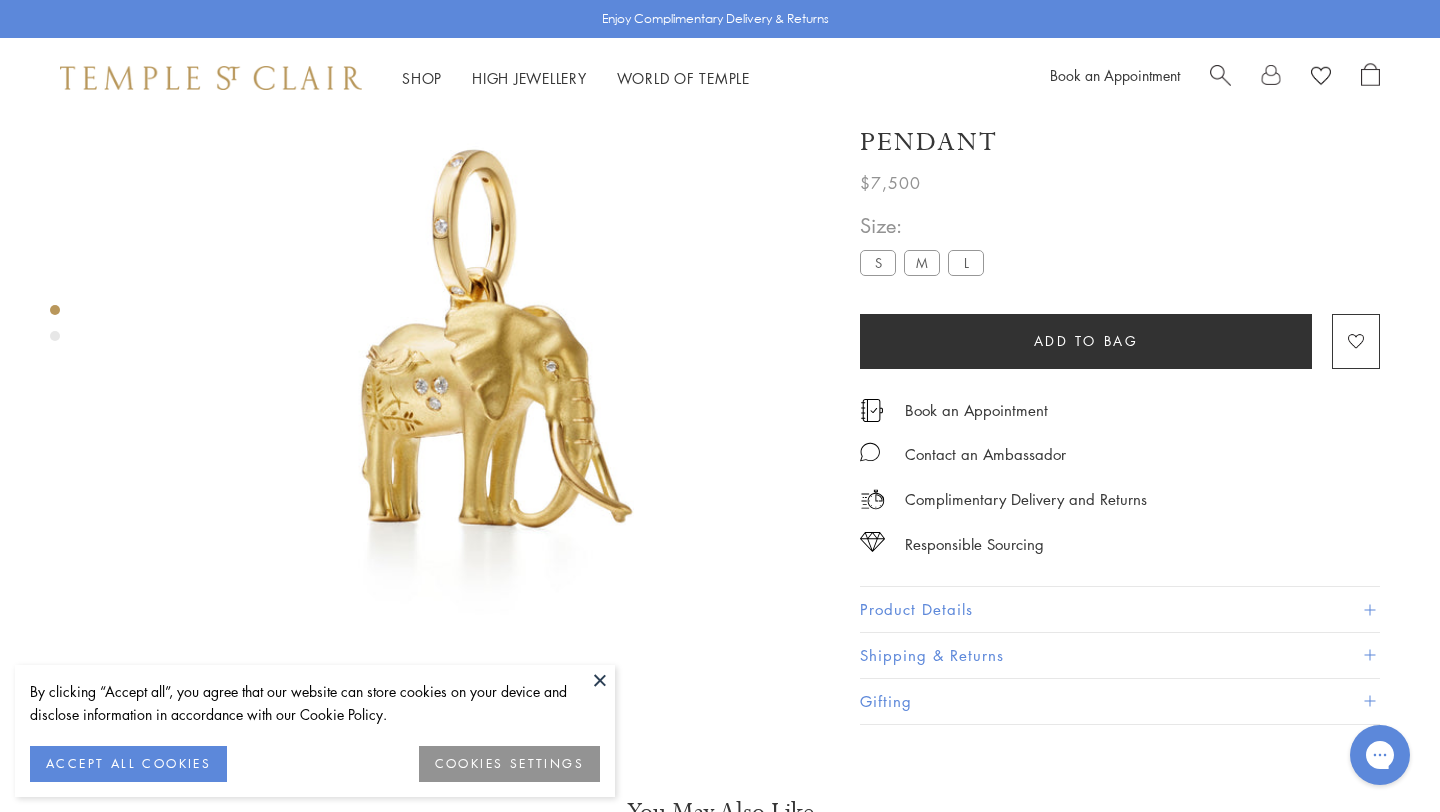 click on "Product Details" at bounding box center (1120, 610) 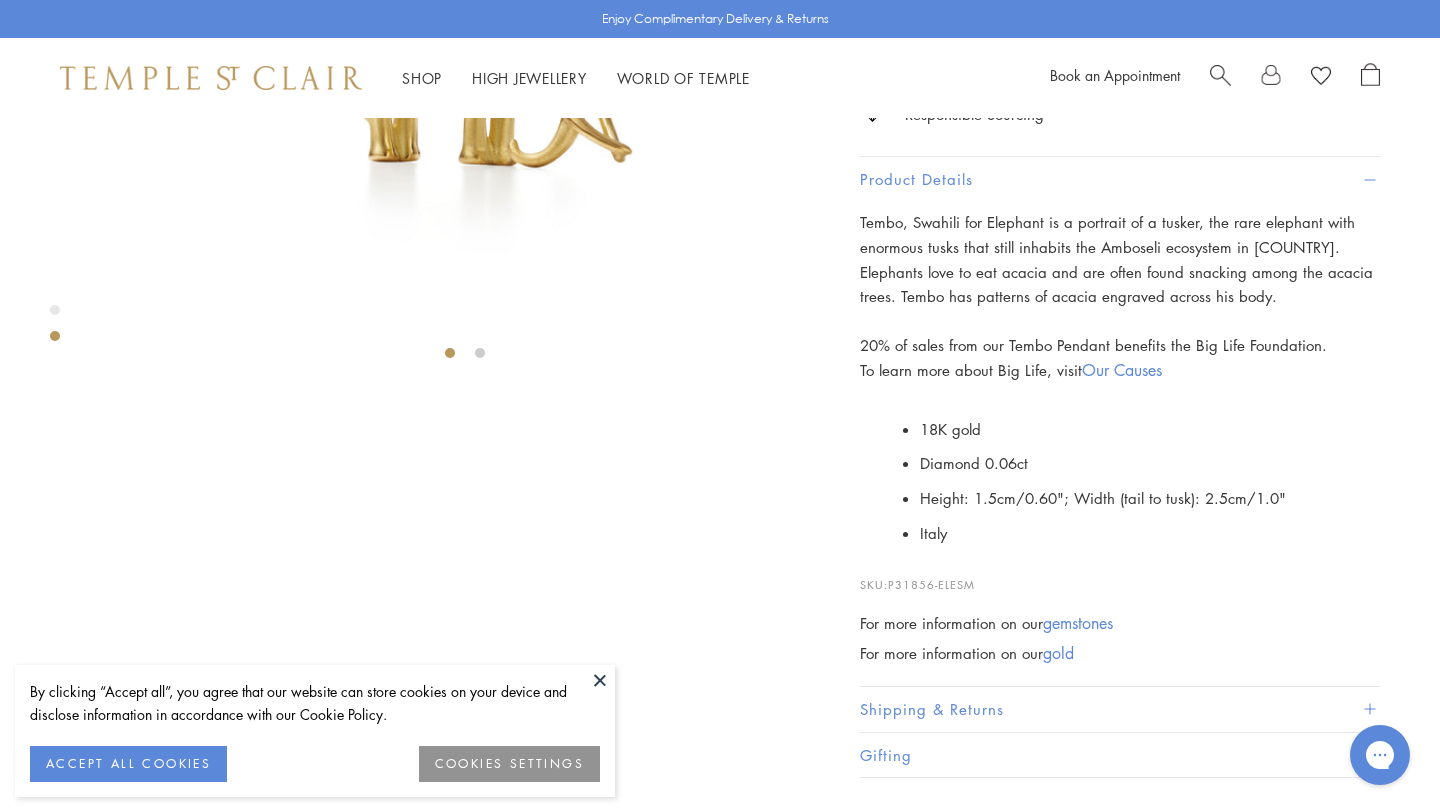 scroll, scrollTop: 485, scrollLeft: 0, axis: vertical 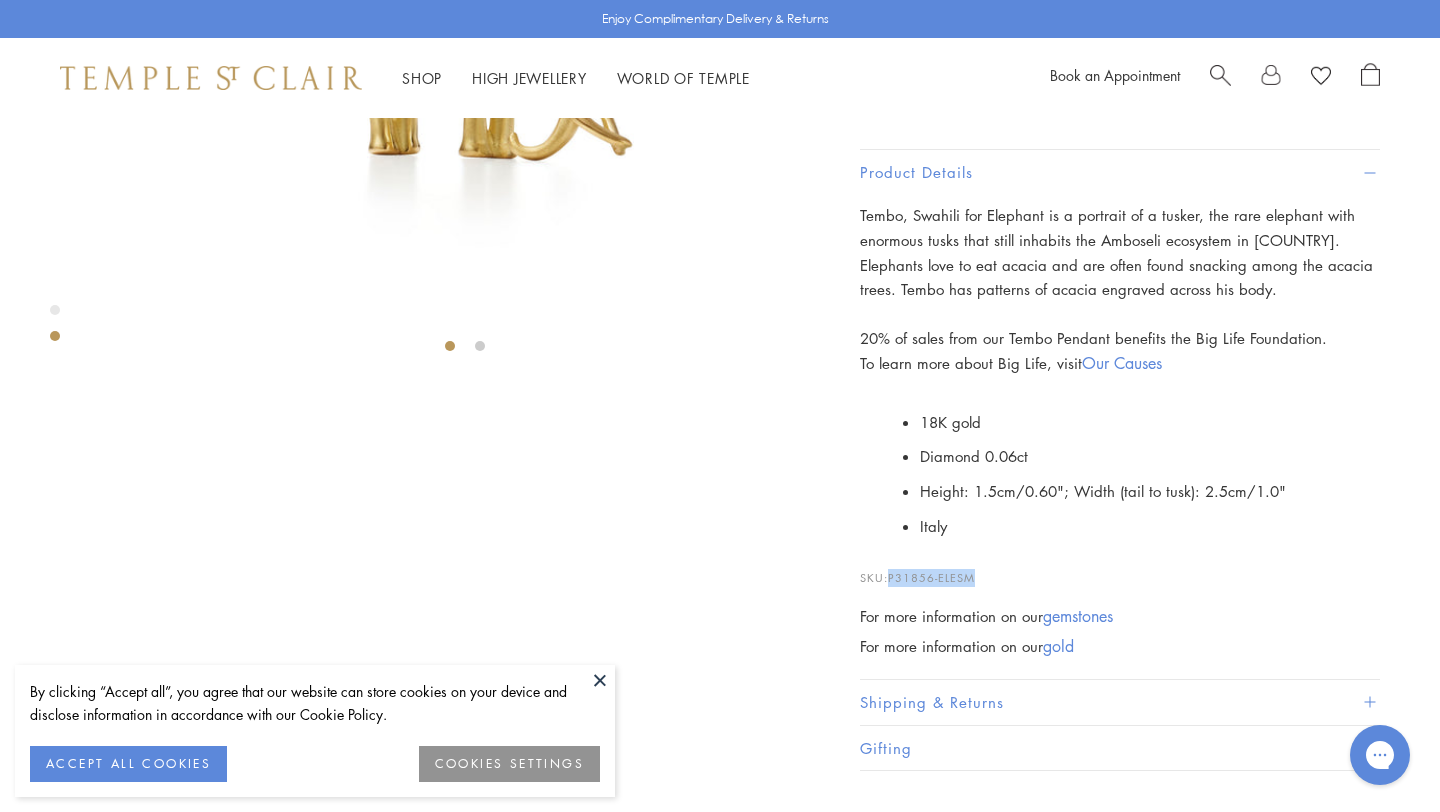 drag, startPoint x: 893, startPoint y: 694, endPoint x: 1002, endPoint y: 694, distance: 109 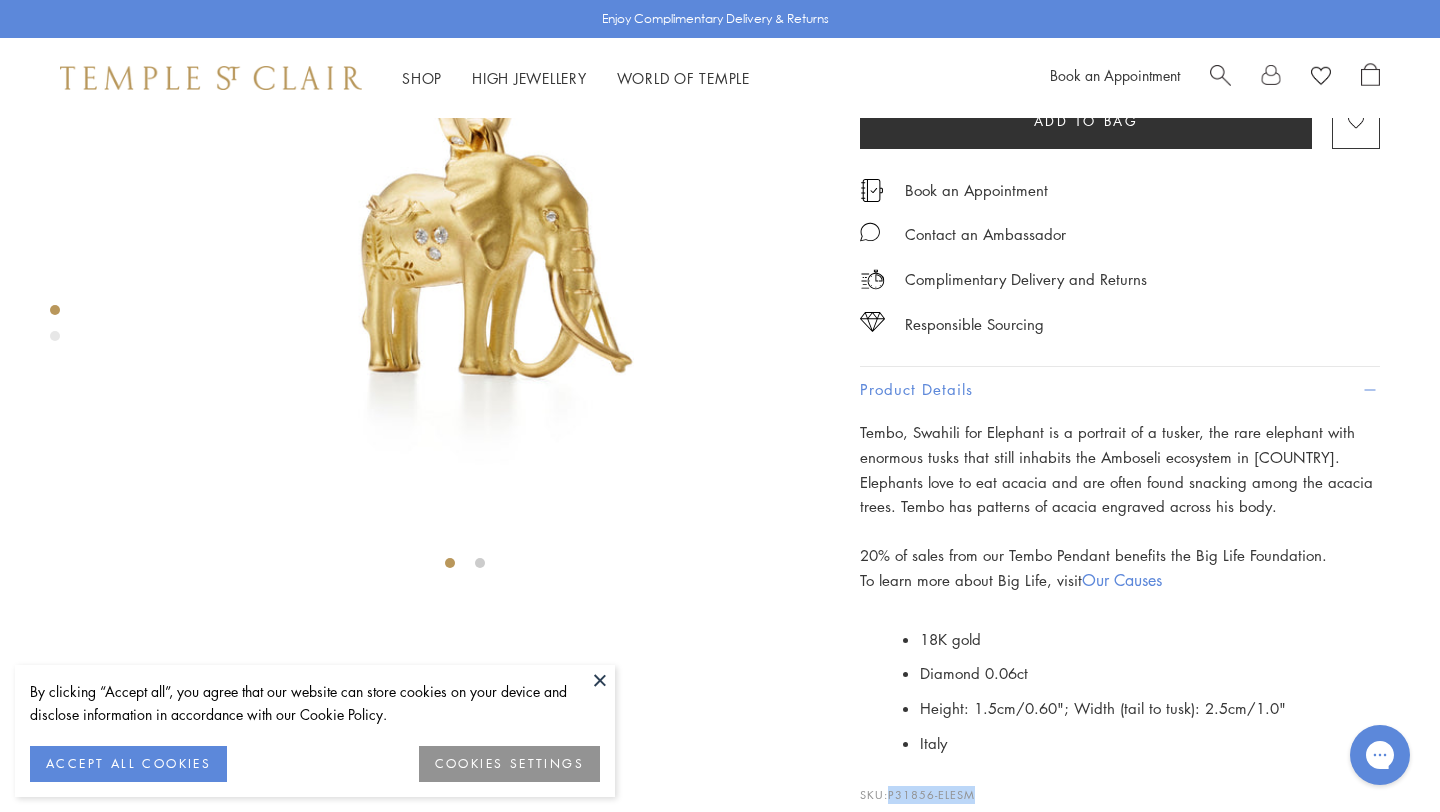 scroll, scrollTop: 0, scrollLeft: 0, axis: both 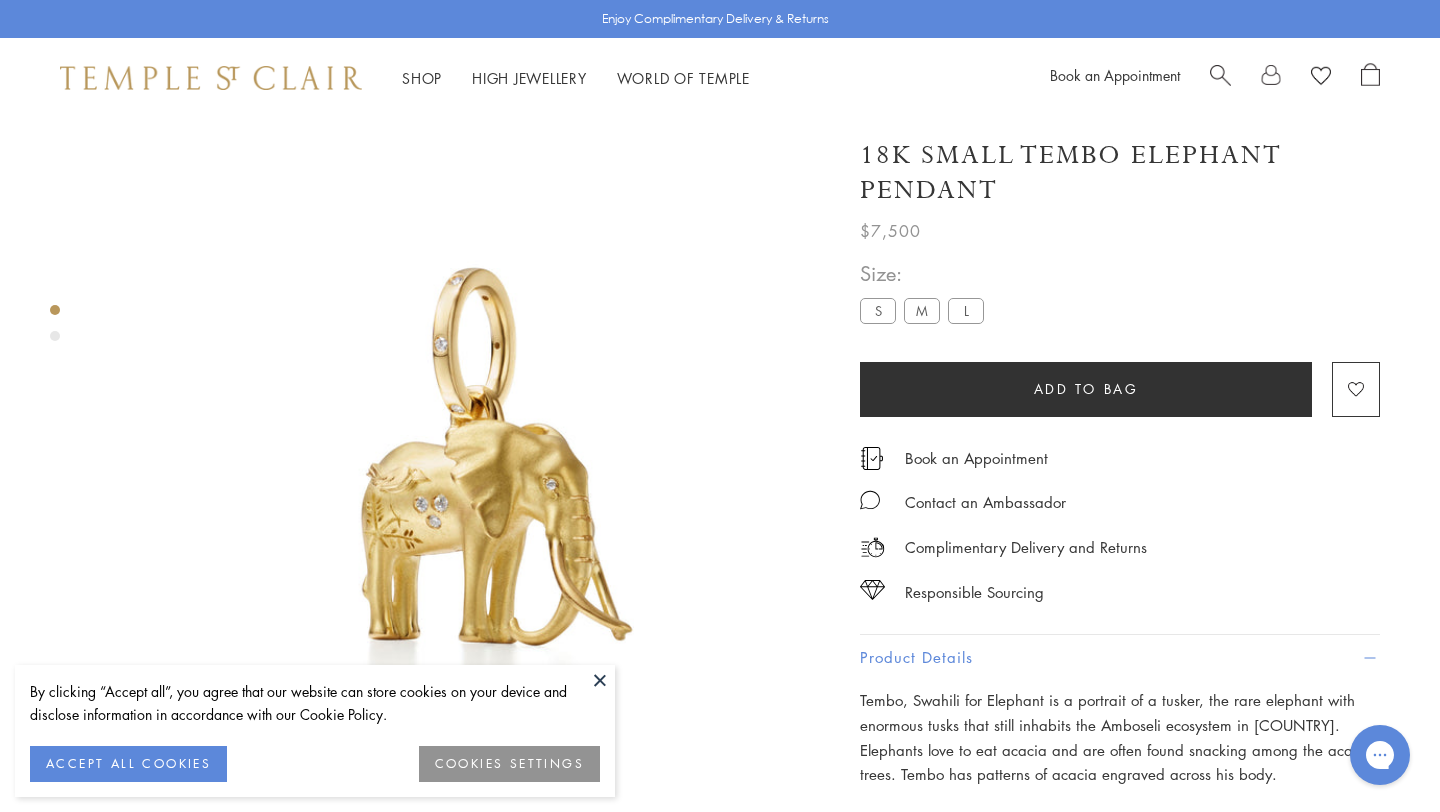 click on "M" at bounding box center (922, 310) 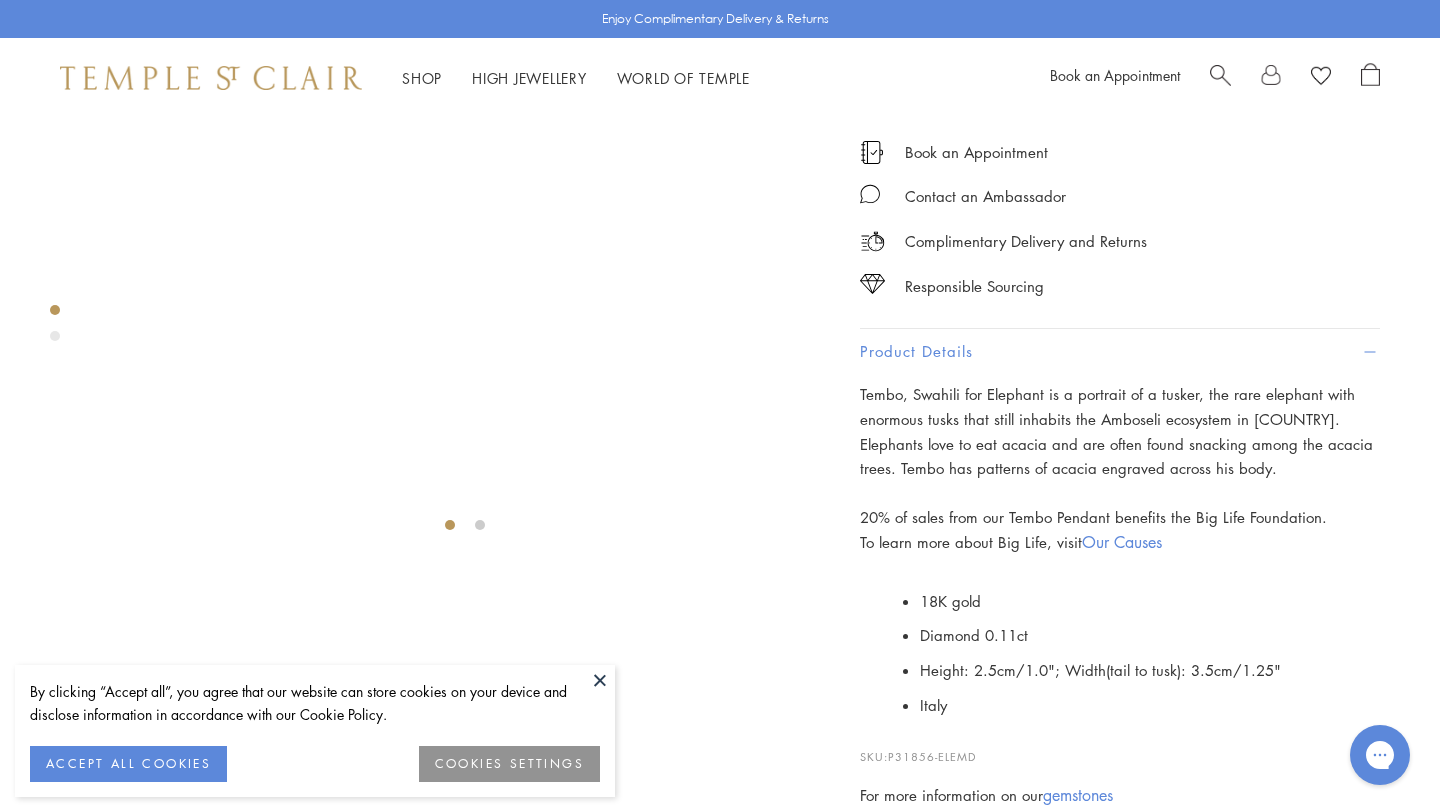 scroll, scrollTop: 92, scrollLeft: 0, axis: vertical 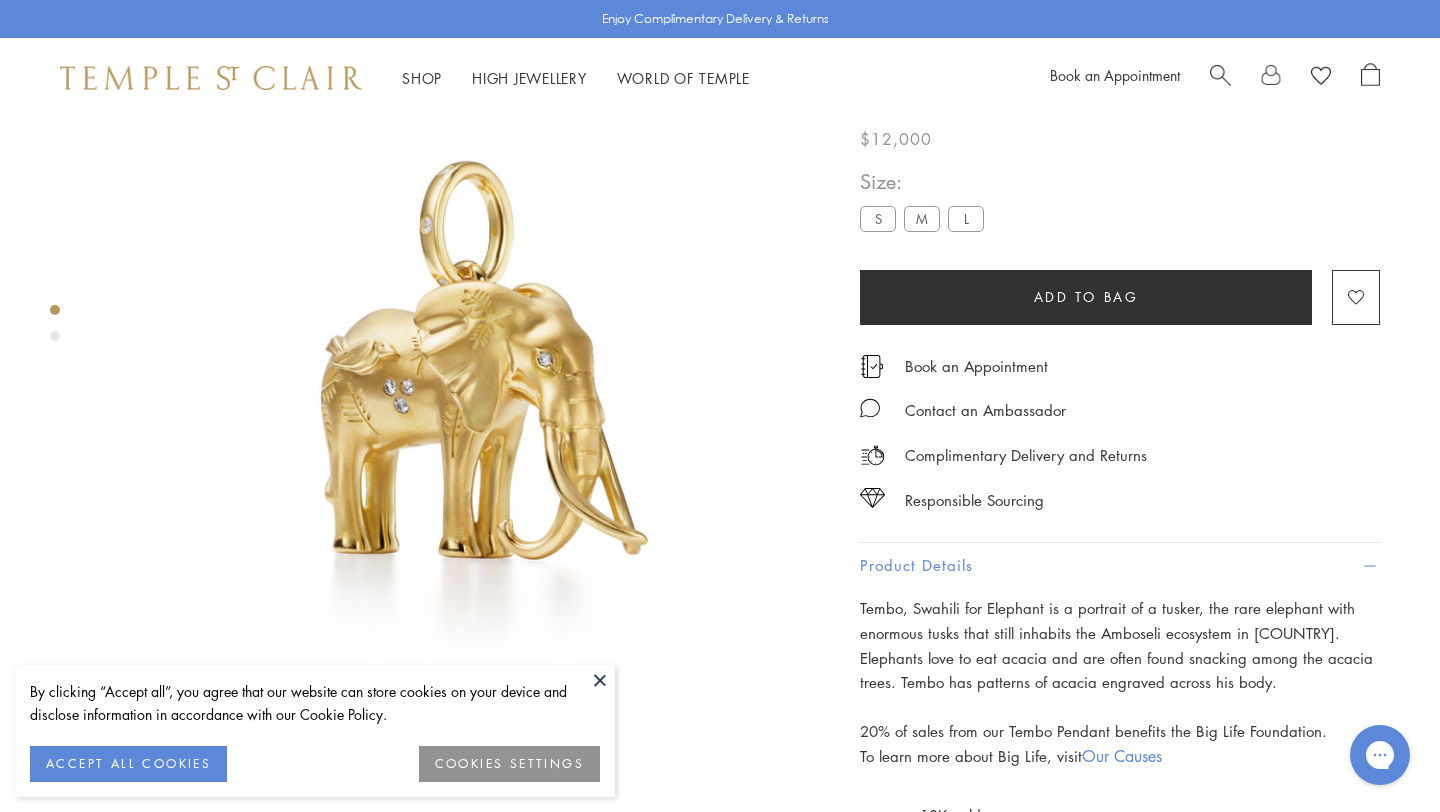 click on "**********" at bounding box center [1120, 210] 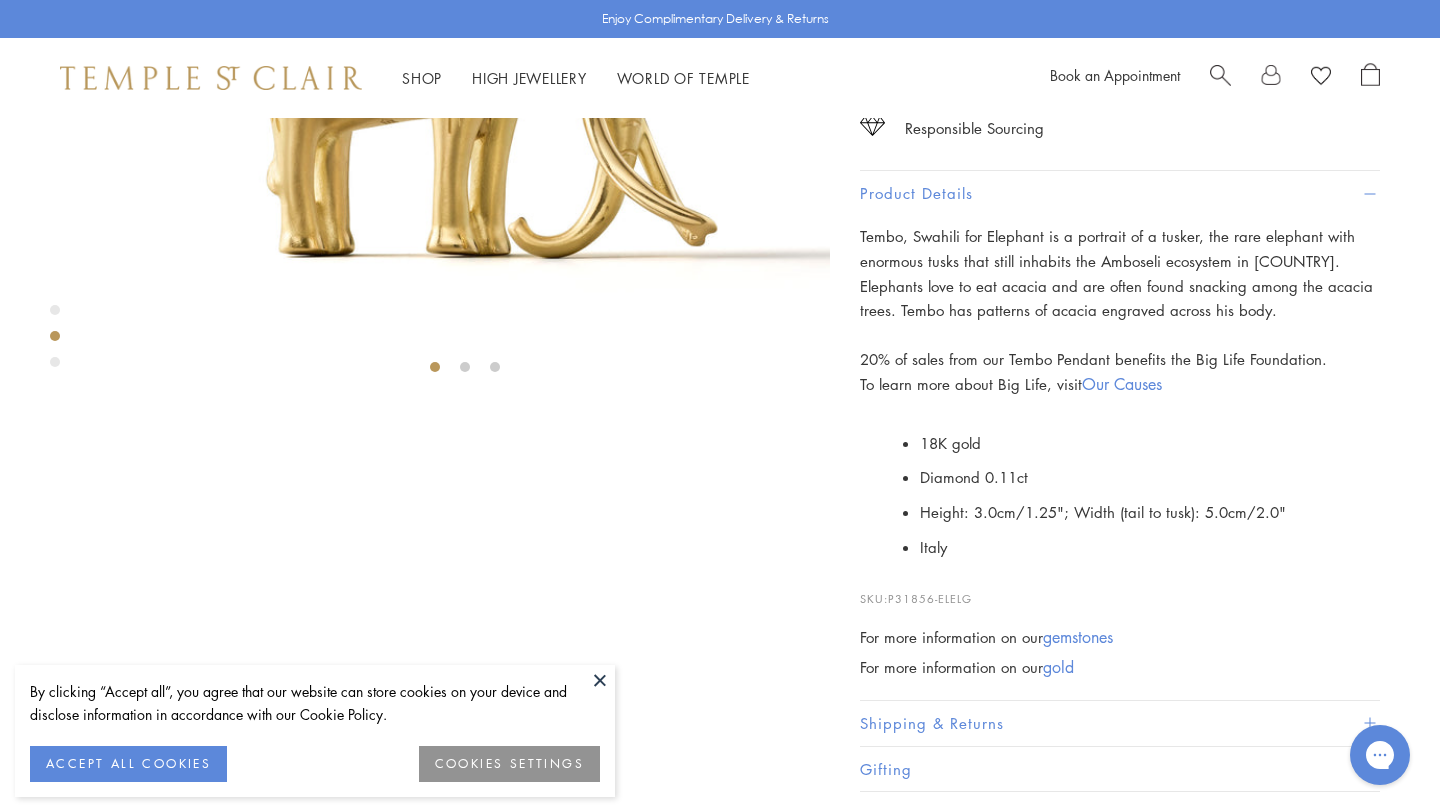 scroll, scrollTop: 455, scrollLeft: 0, axis: vertical 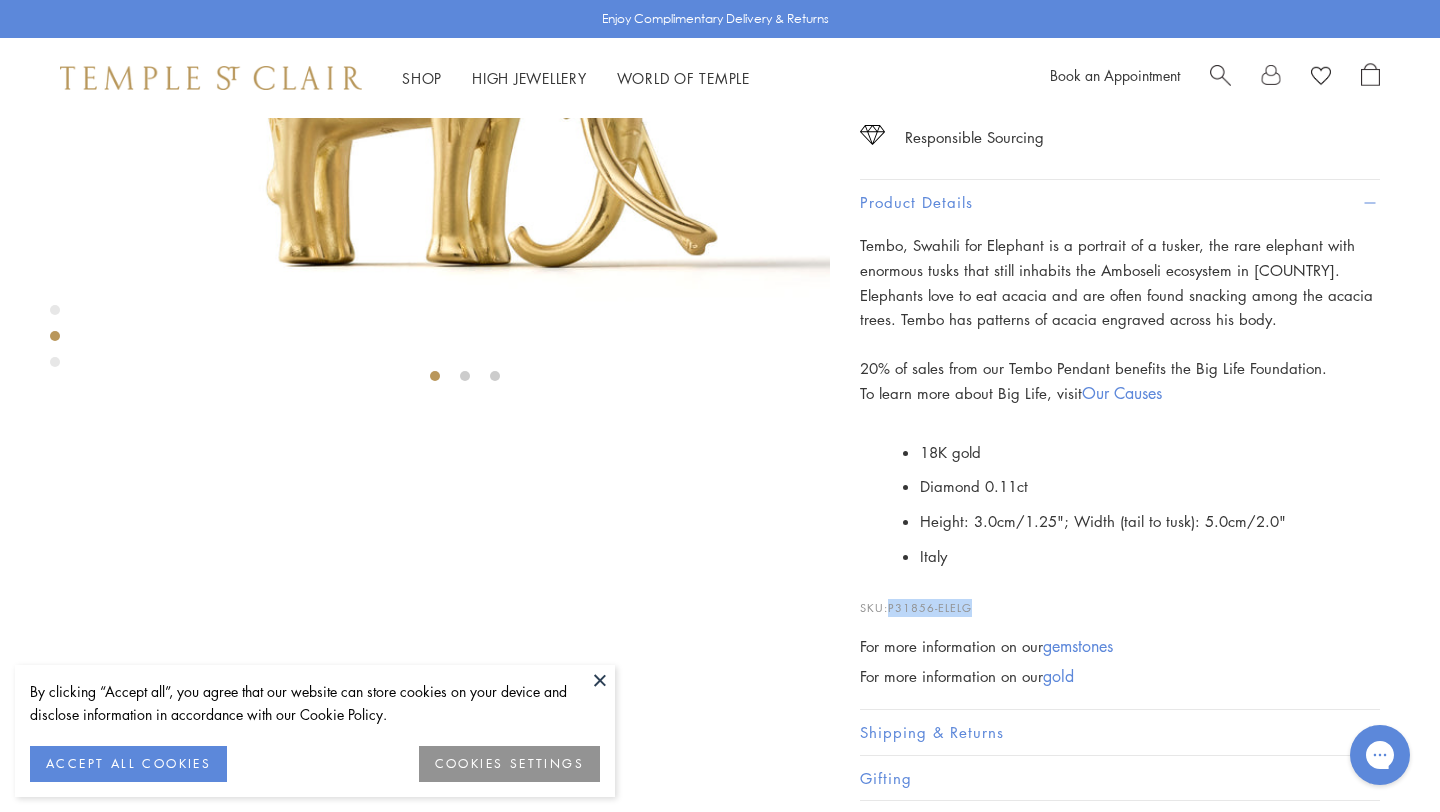 drag, startPoint x: 892, startPoint y: 705, endPoint x: 999, endPoint y: 705, distance: 107 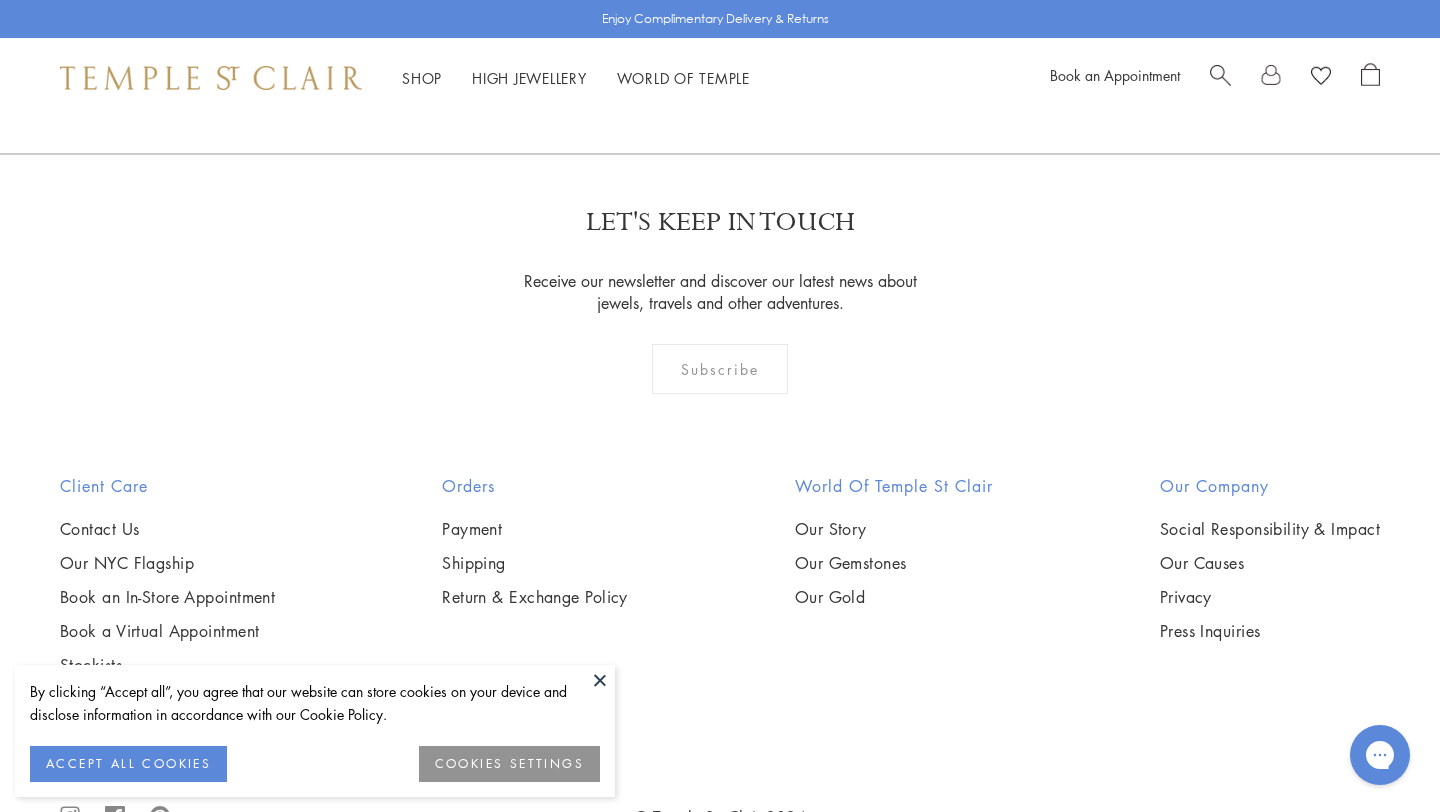 scroll, scrollTop: 2286, scrollLeft: 0, axis: vertical 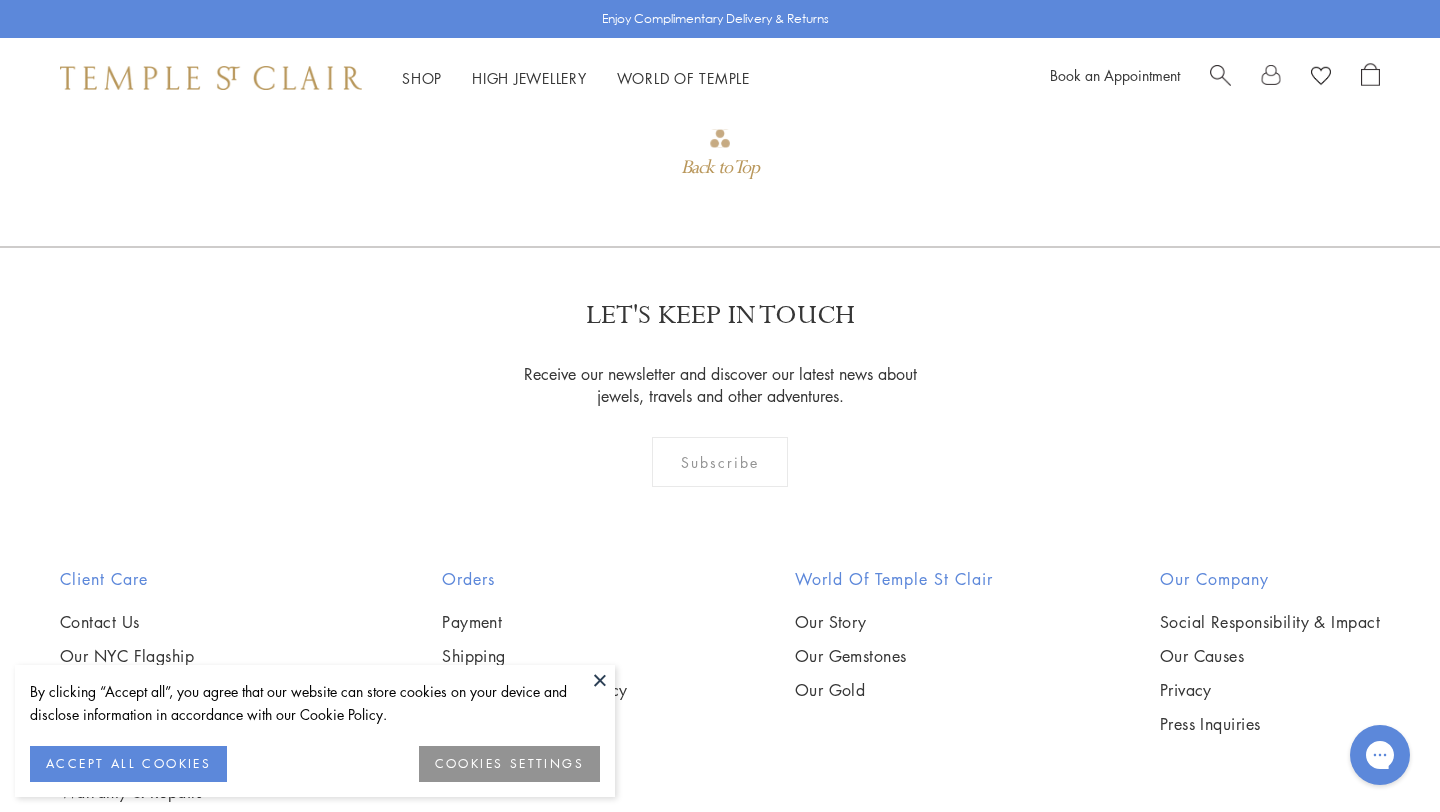 click at bounding box center (888, -748) 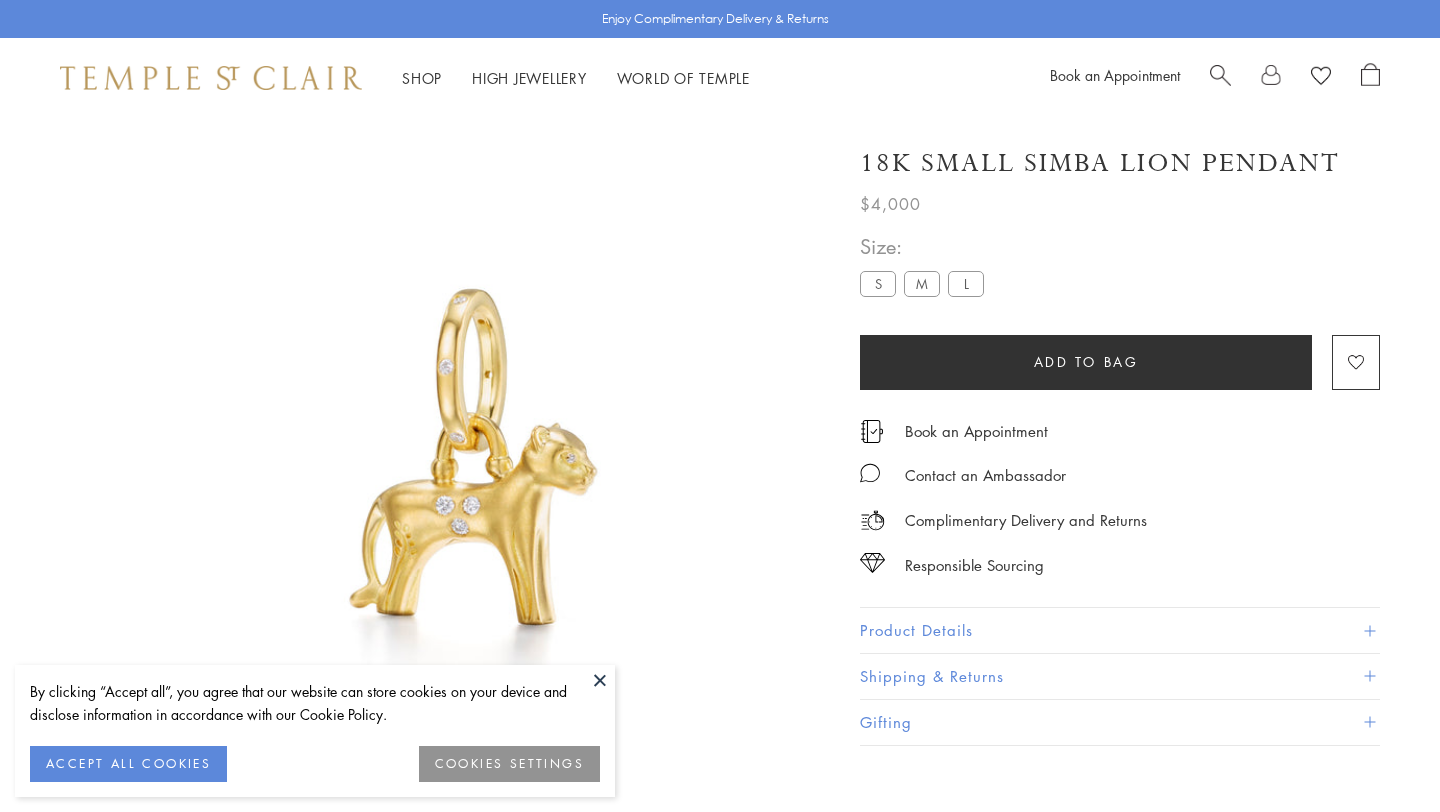 scroll, scrollTop: 0, scrollLeft: 0, axis: both 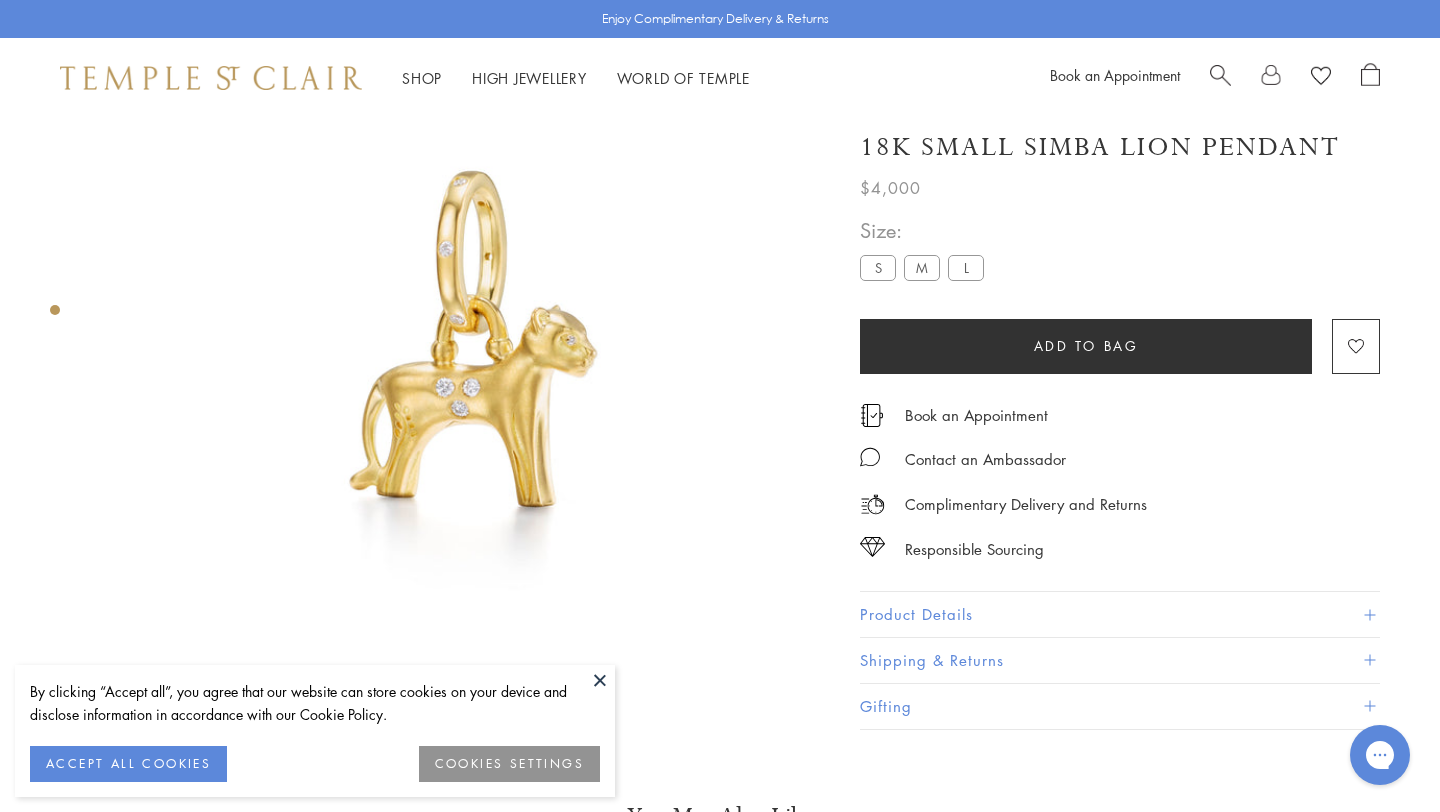 click on "**********" at bounding box center [1120, 260] 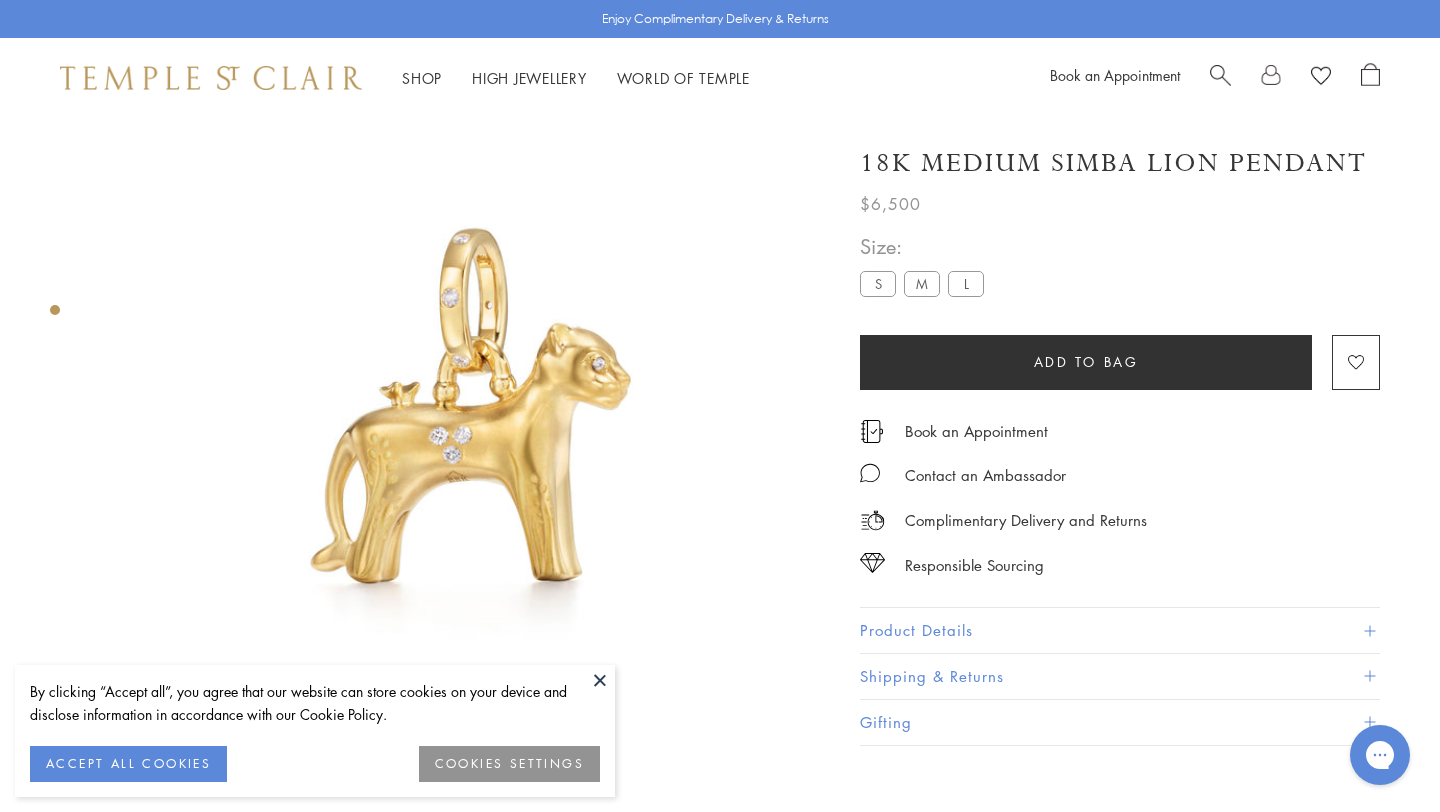 scroll, scrollTop: 0, scrollLeft: 0, axis: both 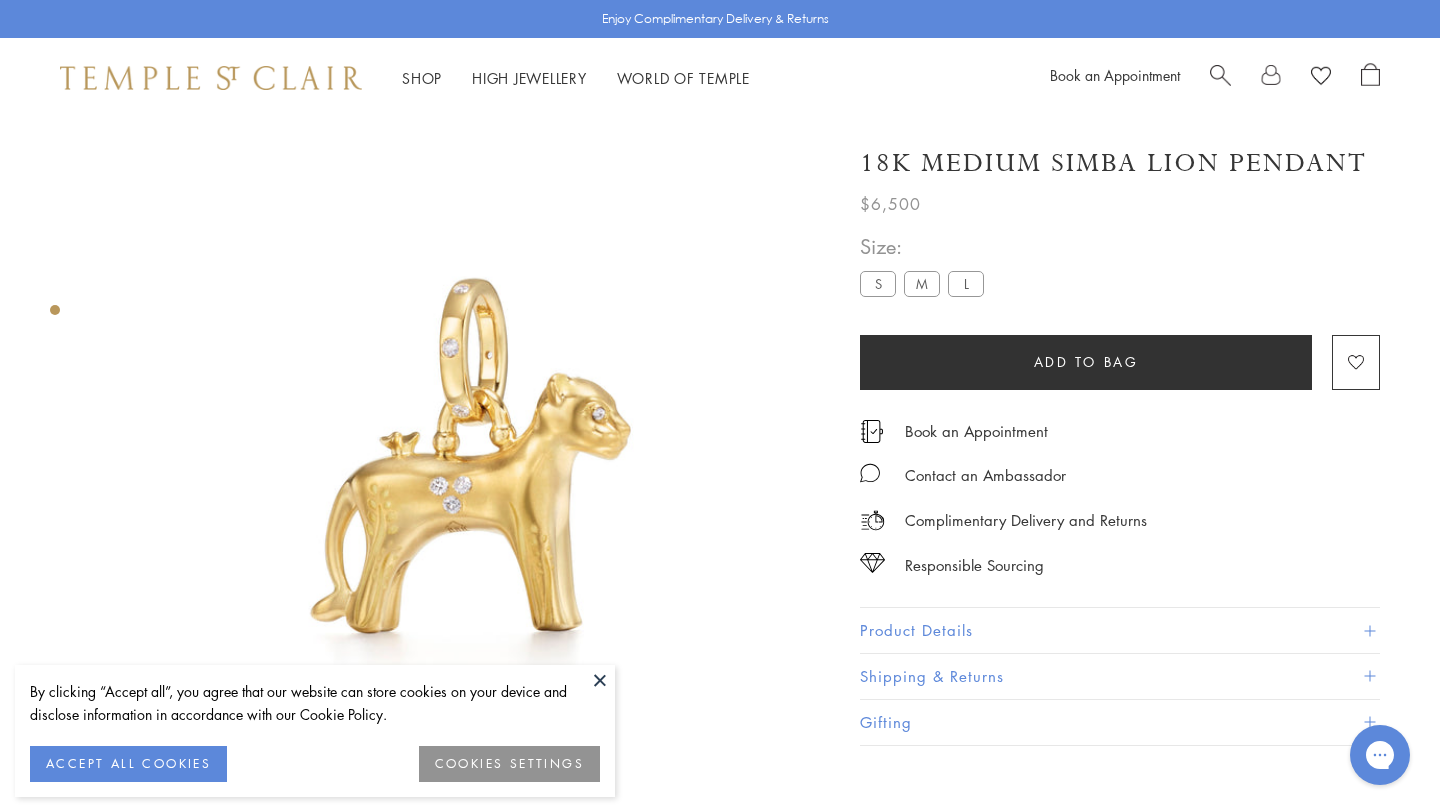 click on "Product Details" at bounding box center [1120, 630] 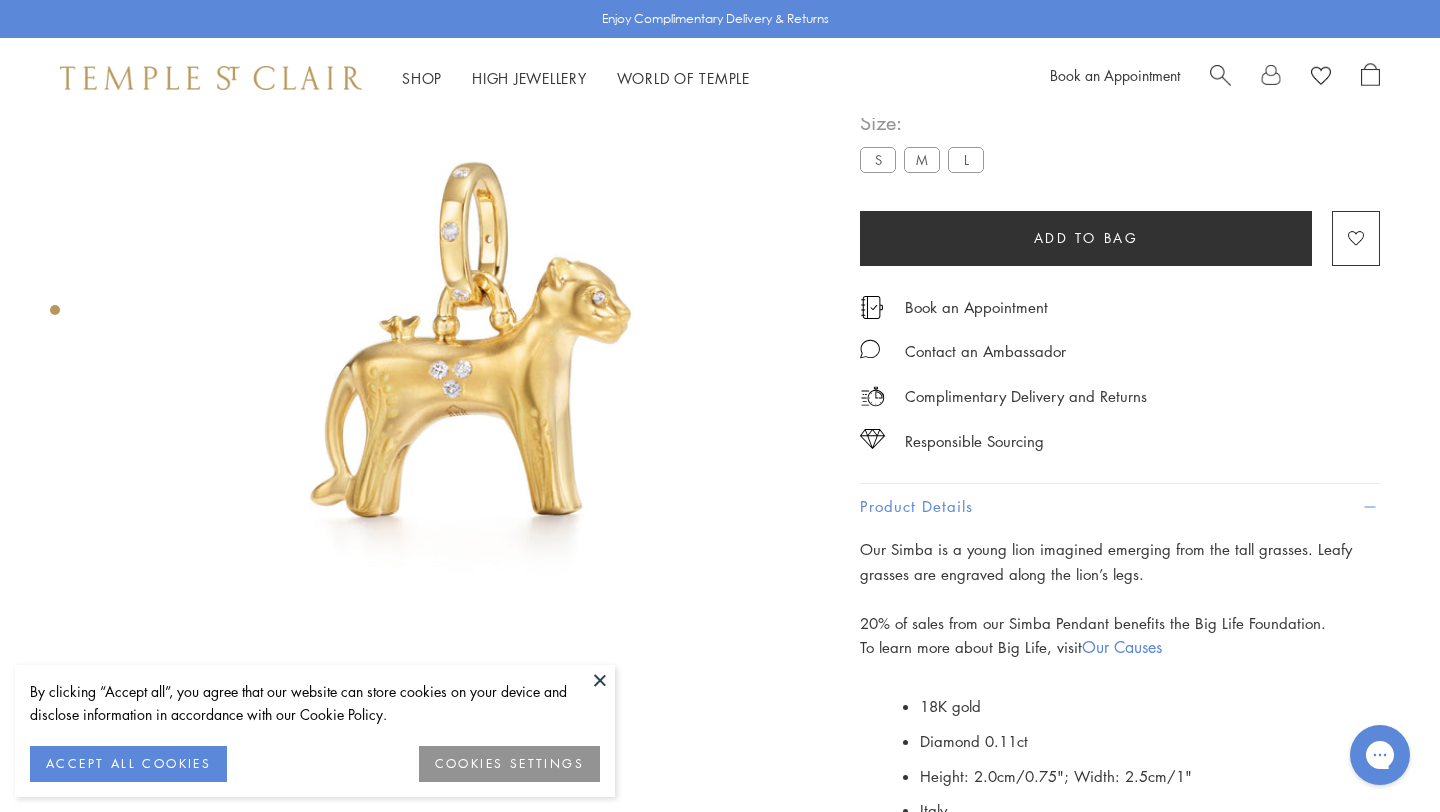 scroll, scrollTop: 260, scrollLeft: 0, axis: vertical 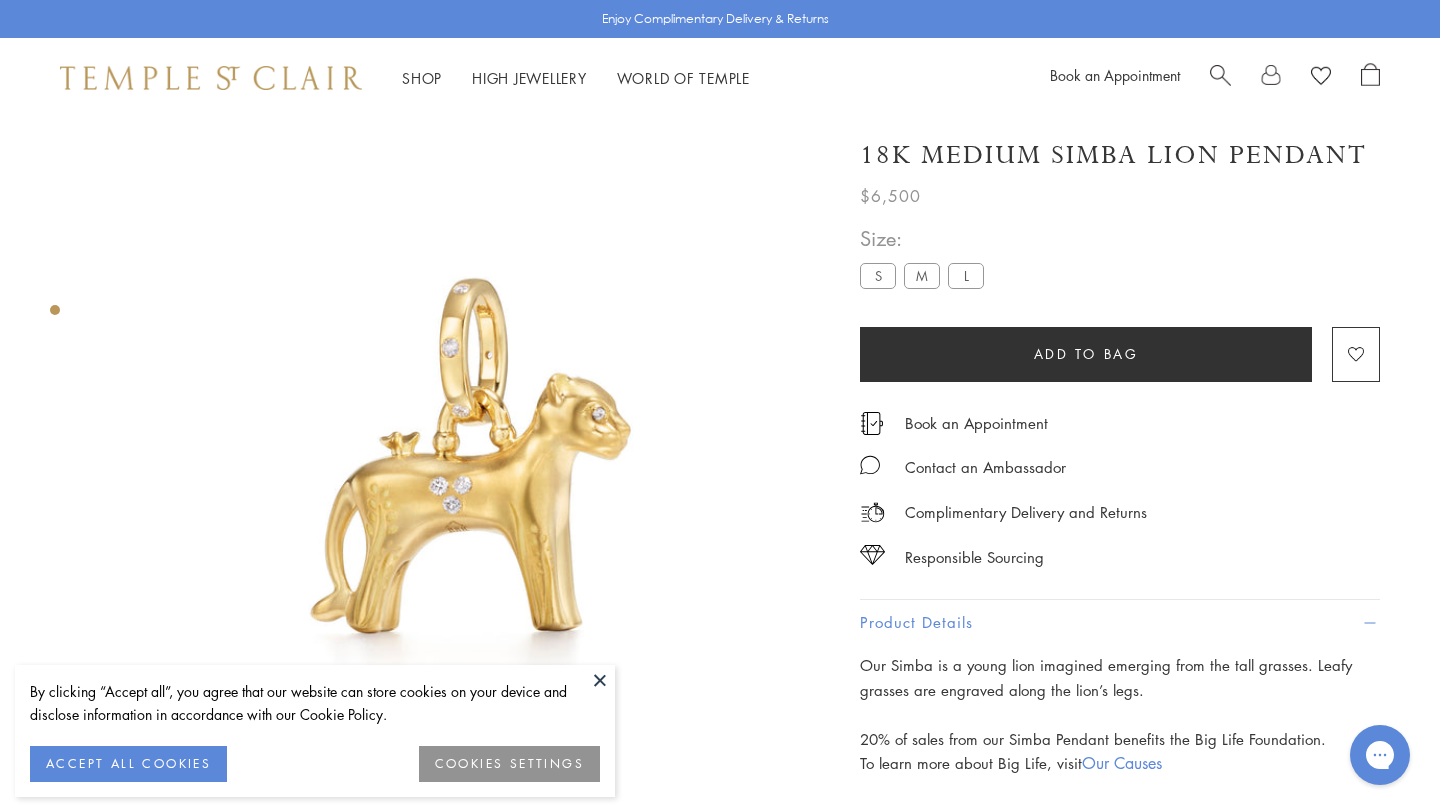 click on "S" at bounding box center (878, 275) 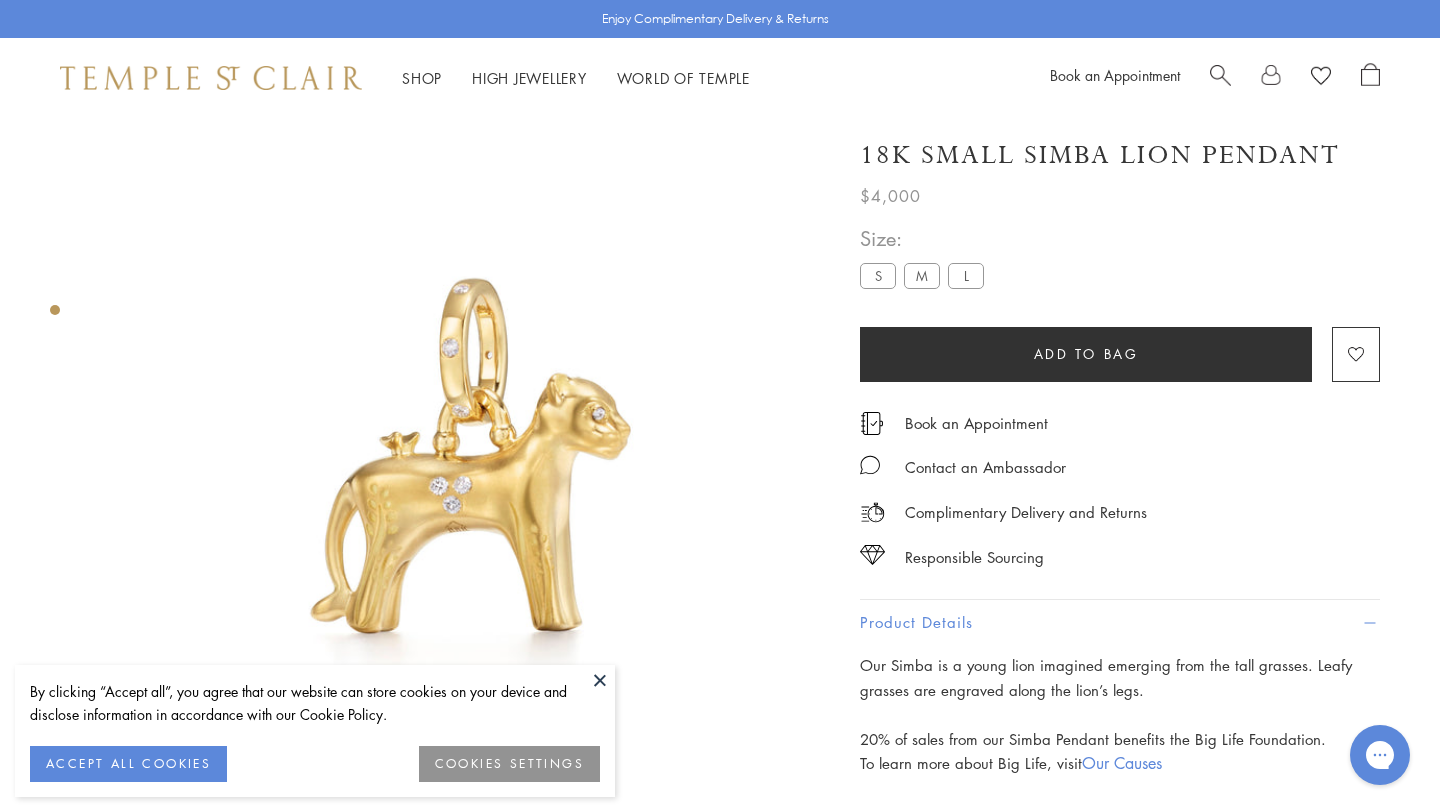 click on "S" at bounding box center [878, 275] 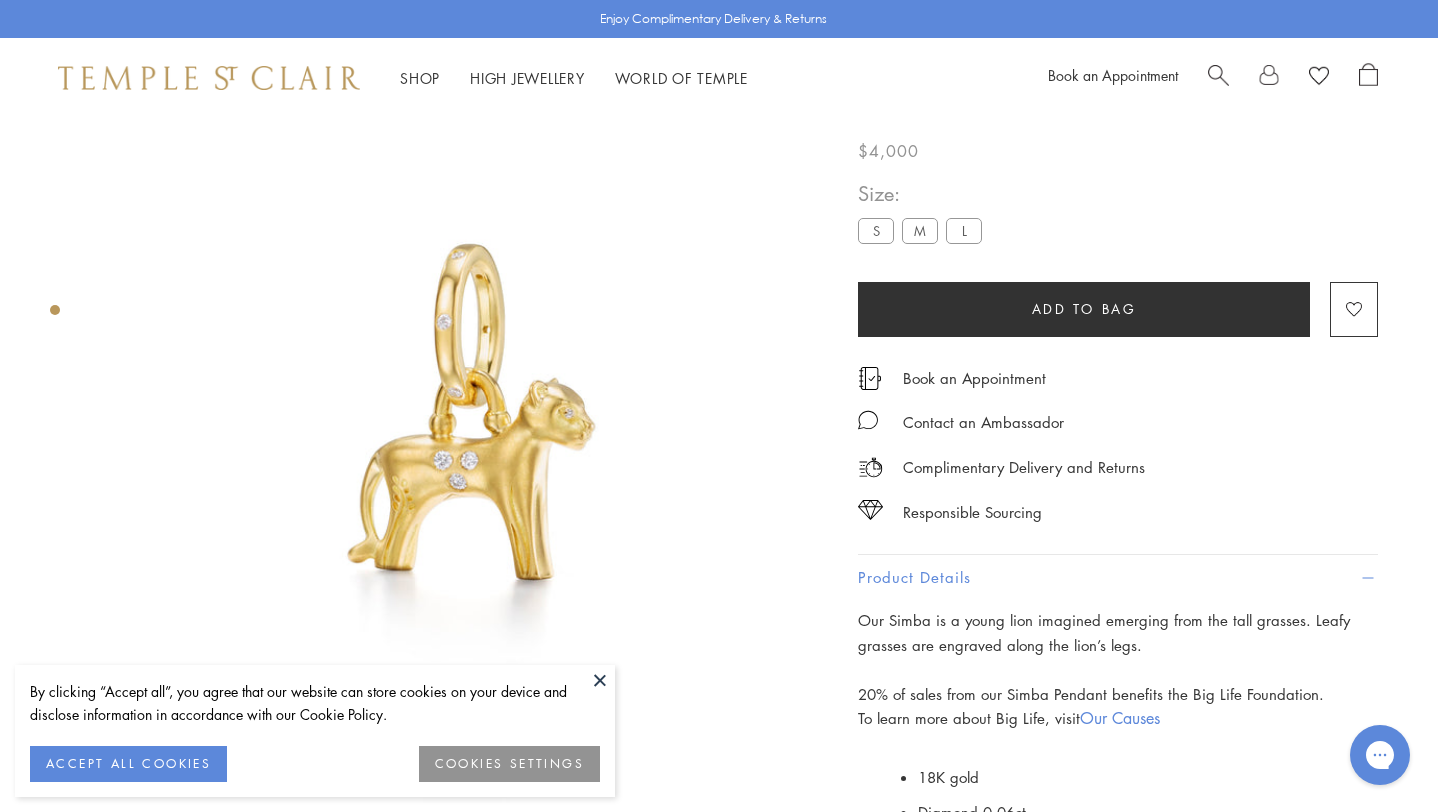 scroll, scrollTop: 0, scrollLeft: 2, axis: horizontal 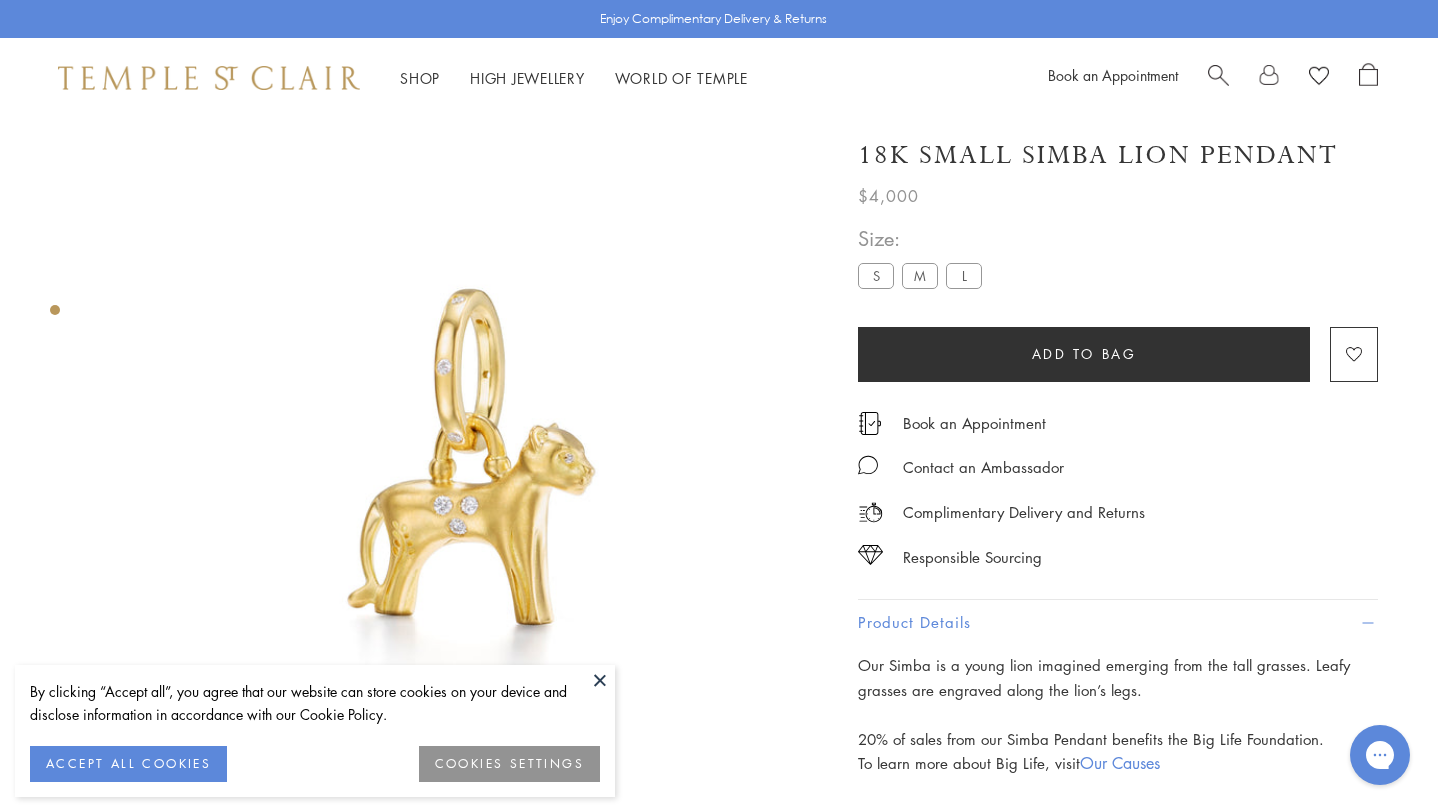 click on "M" at bounding box center [920, 275] 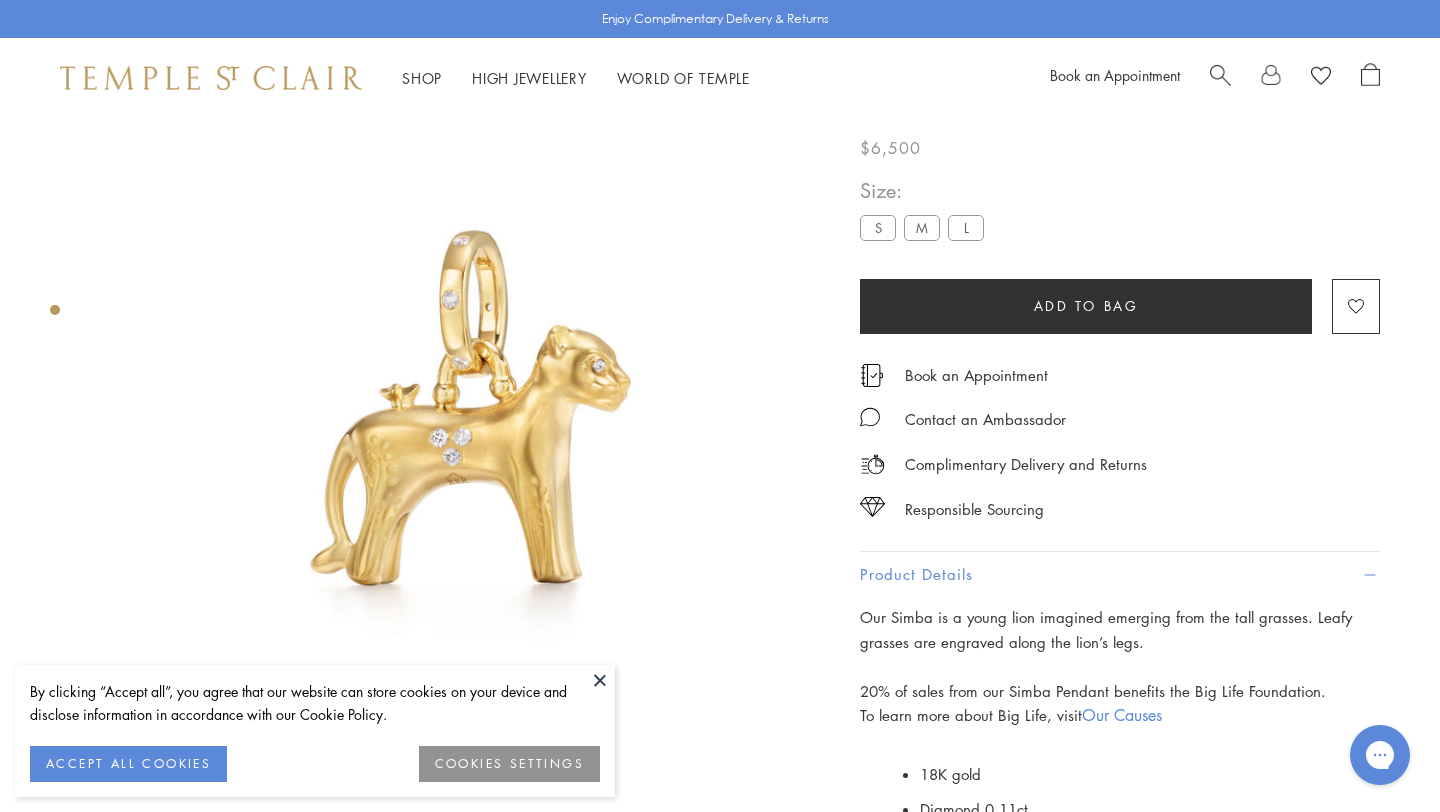 scroll, scrollTop: 47, scrollLeft: 0, axis: vertical 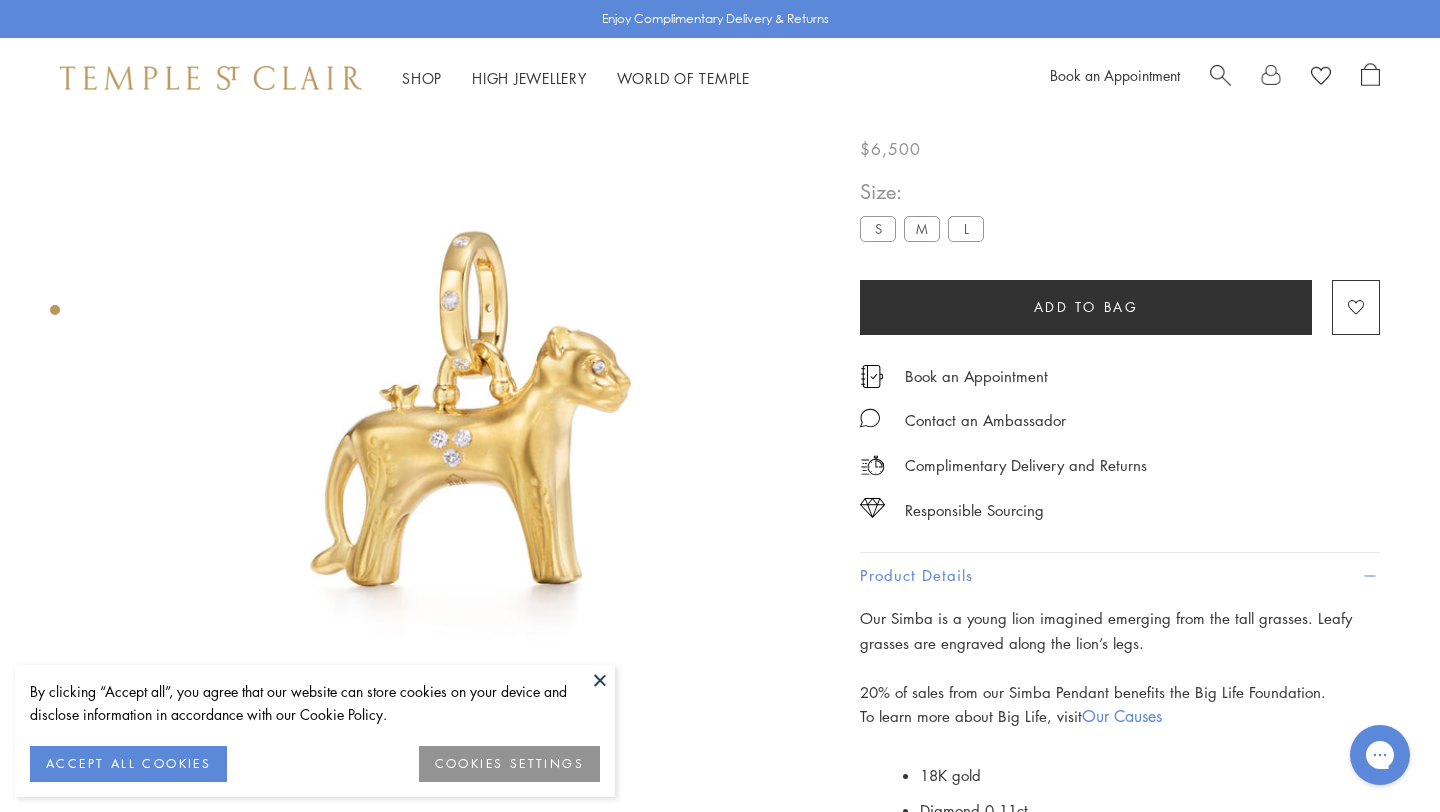 click on "L" at bounding box center [966, 228] 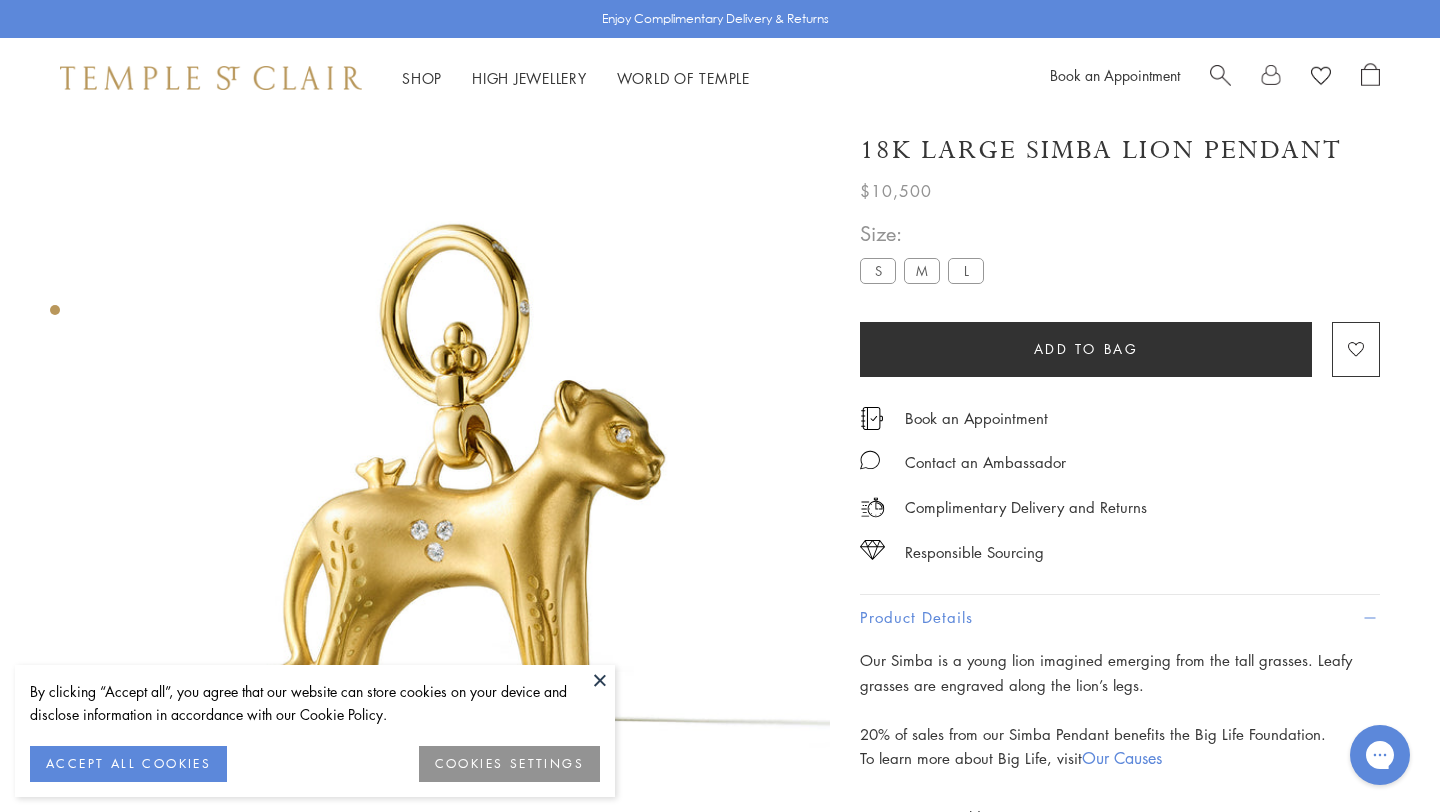 scroll, scrollTop: 20, scrollLeft: 0, axis: vertical 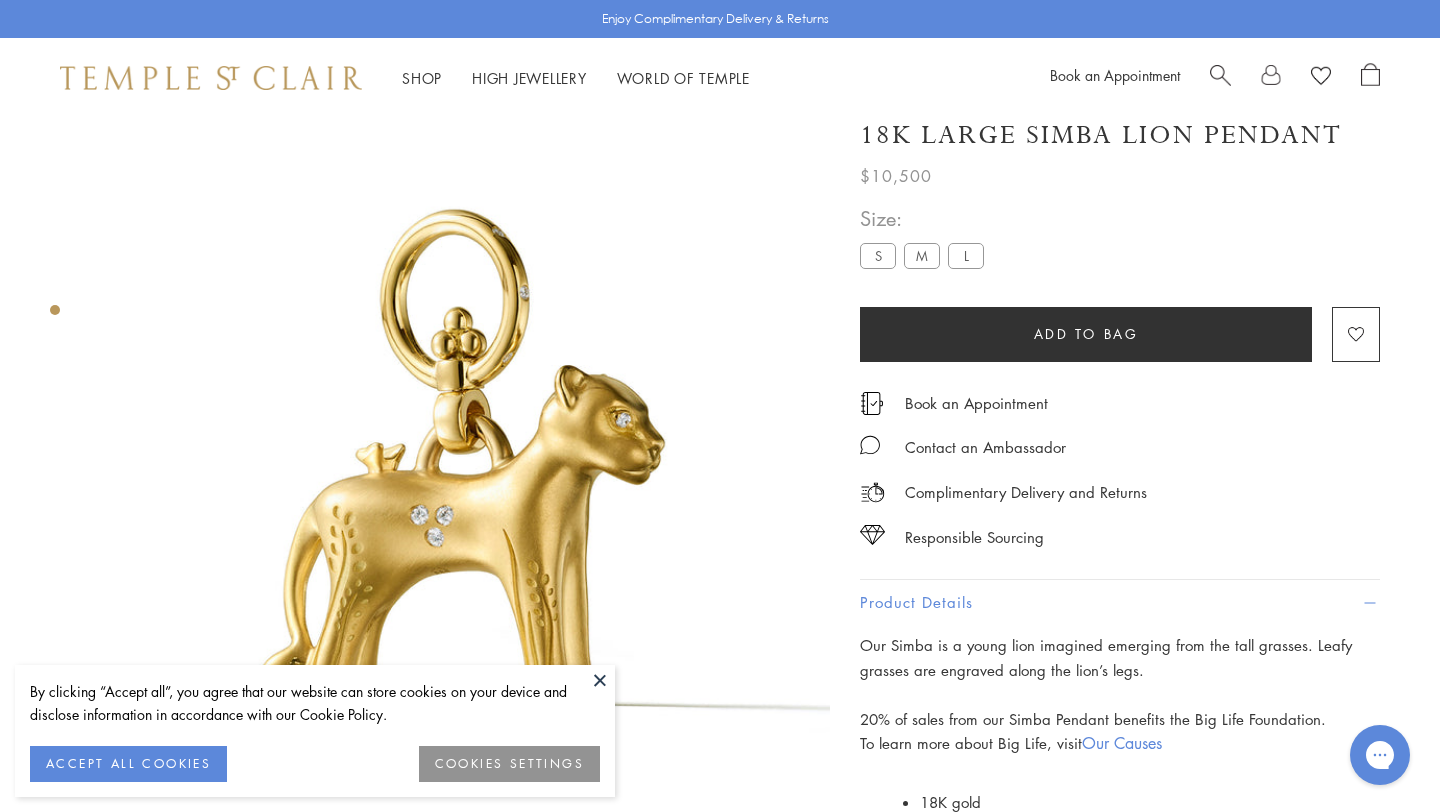 click at bounding box center [600, 680] 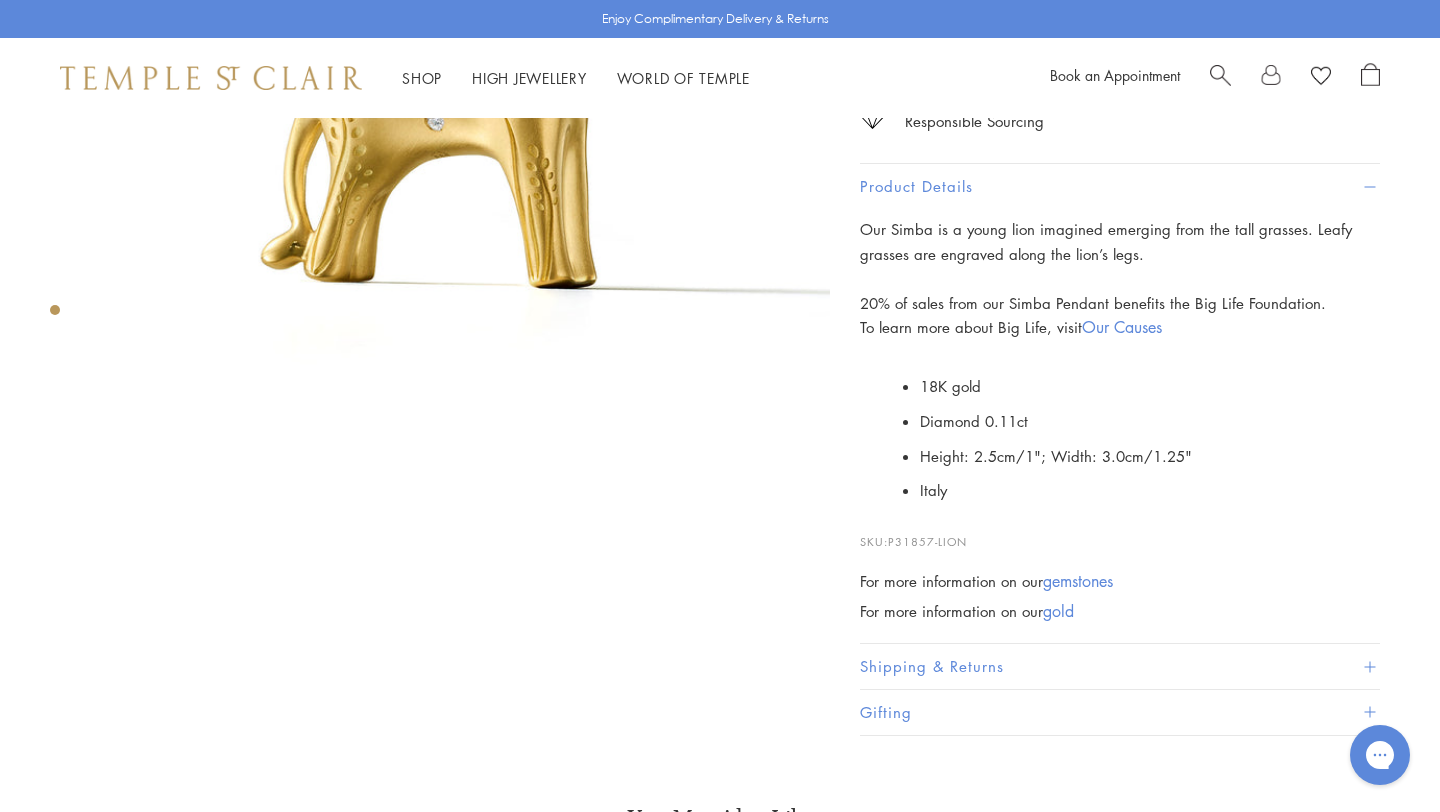 scroll, scrollTop: 477, scrollLeft: 0, axis: vertical 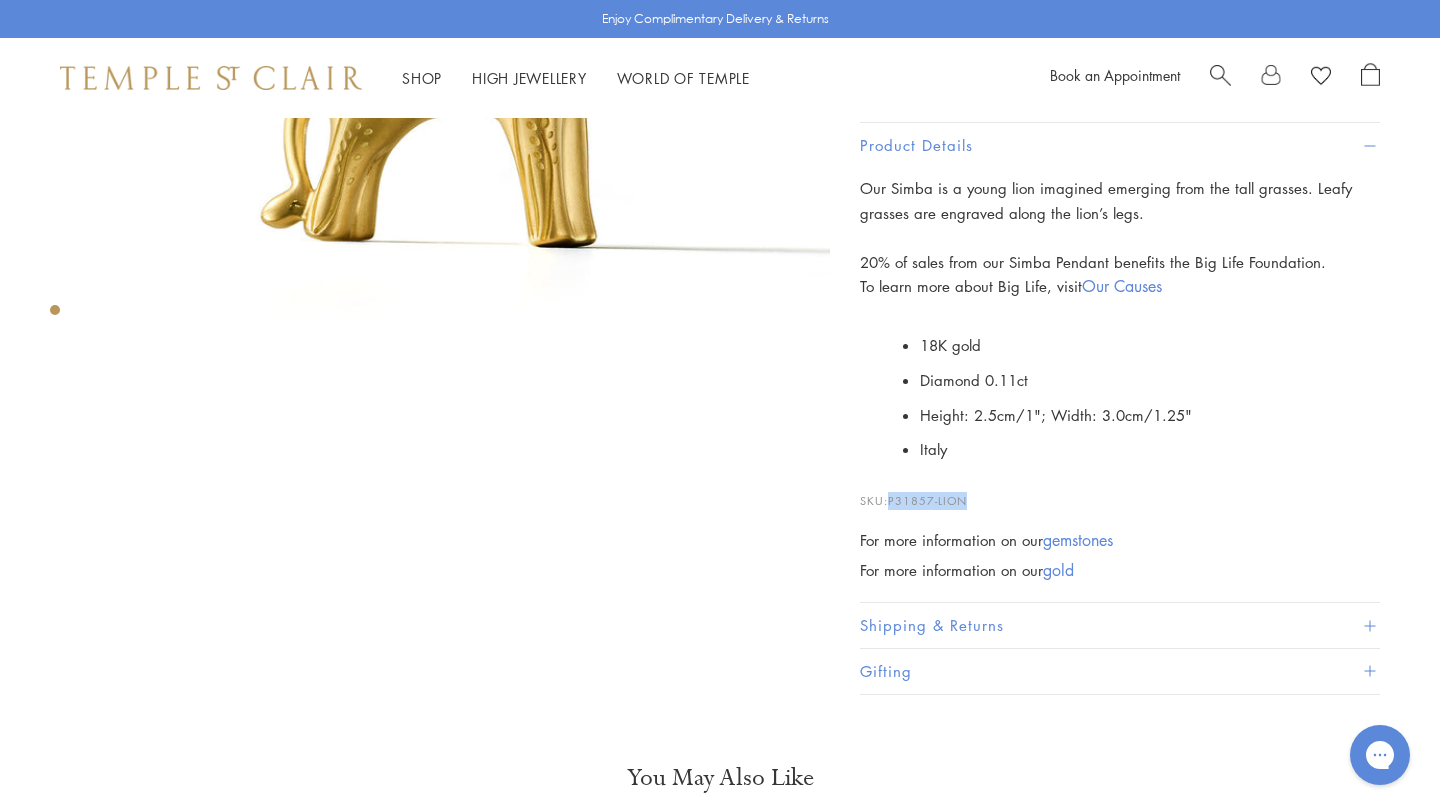 drag, startPoint x: 891, startPoint y: 496, endPoint x: 1025, endPoint y: 489, distance: 134.18271 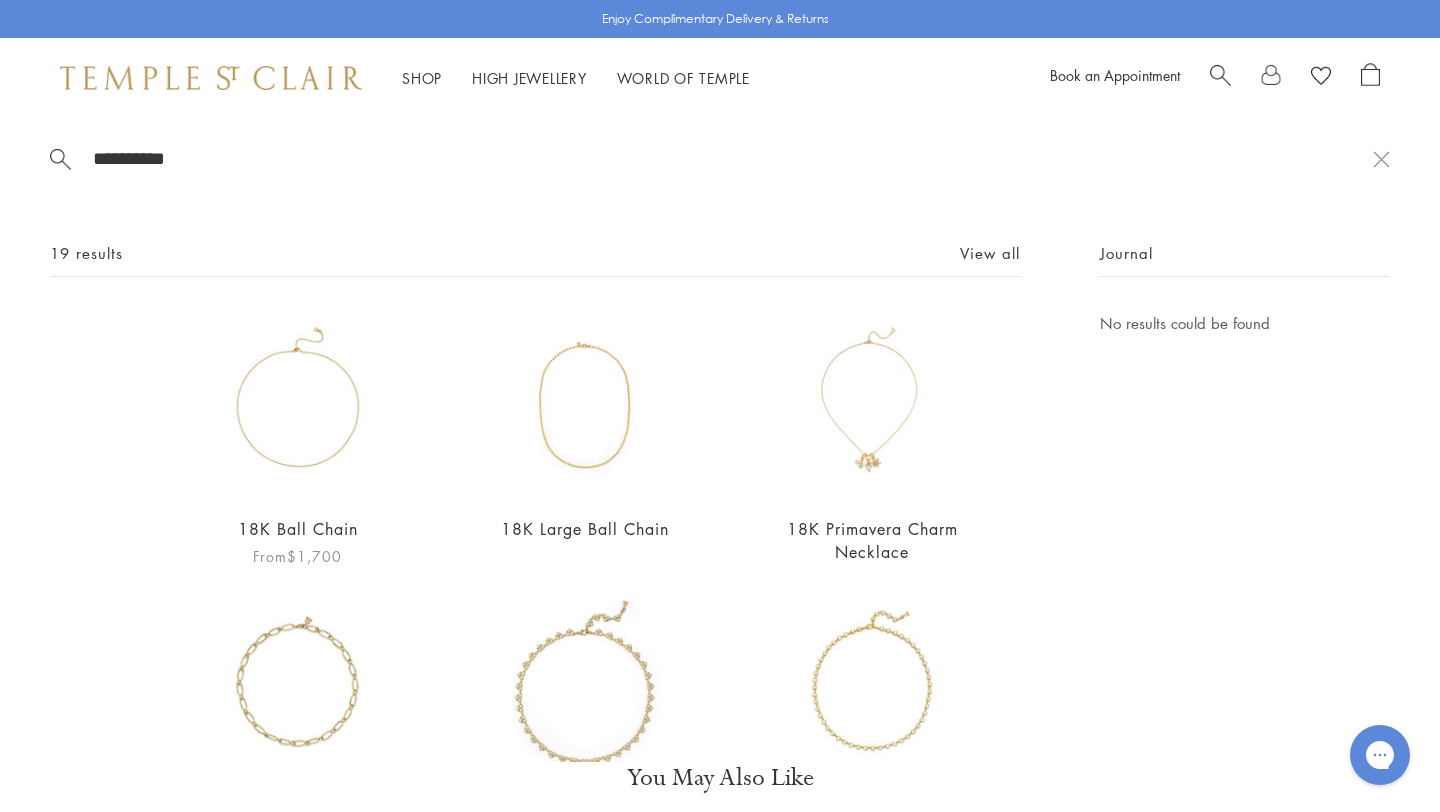 type on "**********" 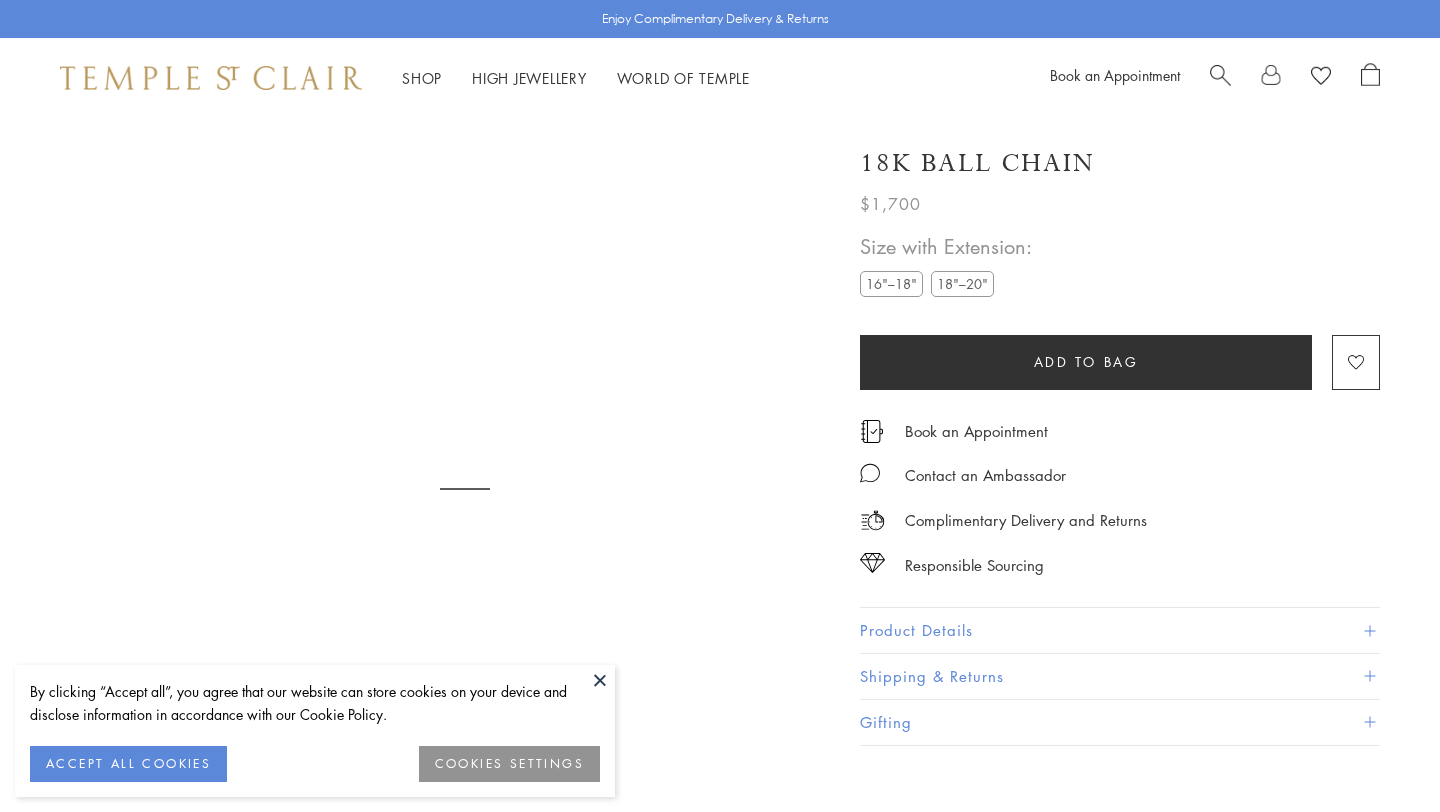 scroll, scrollTop: 0, scrollLeft: 0, axis: both 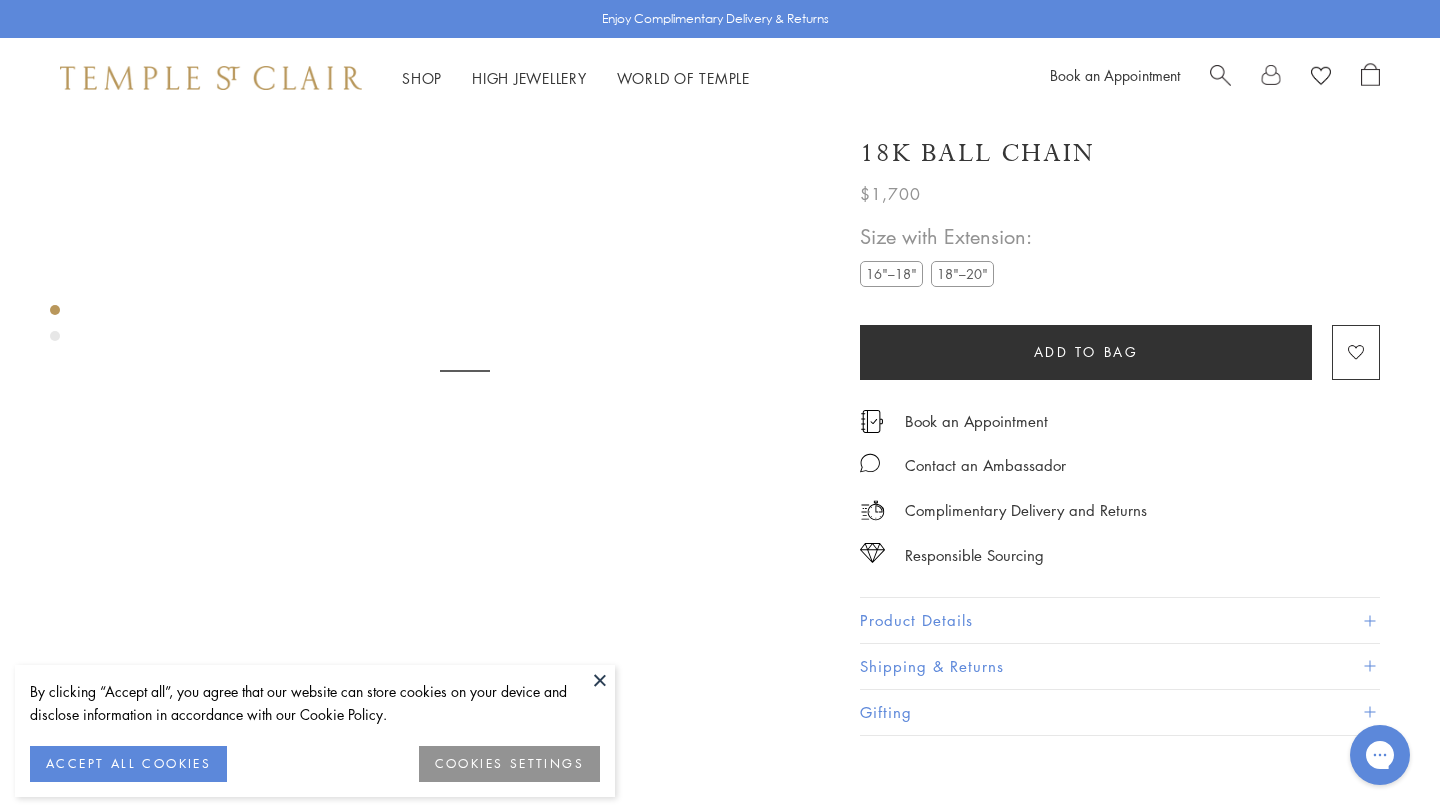 click on "Product Details" at bounding box center [1120, 620] 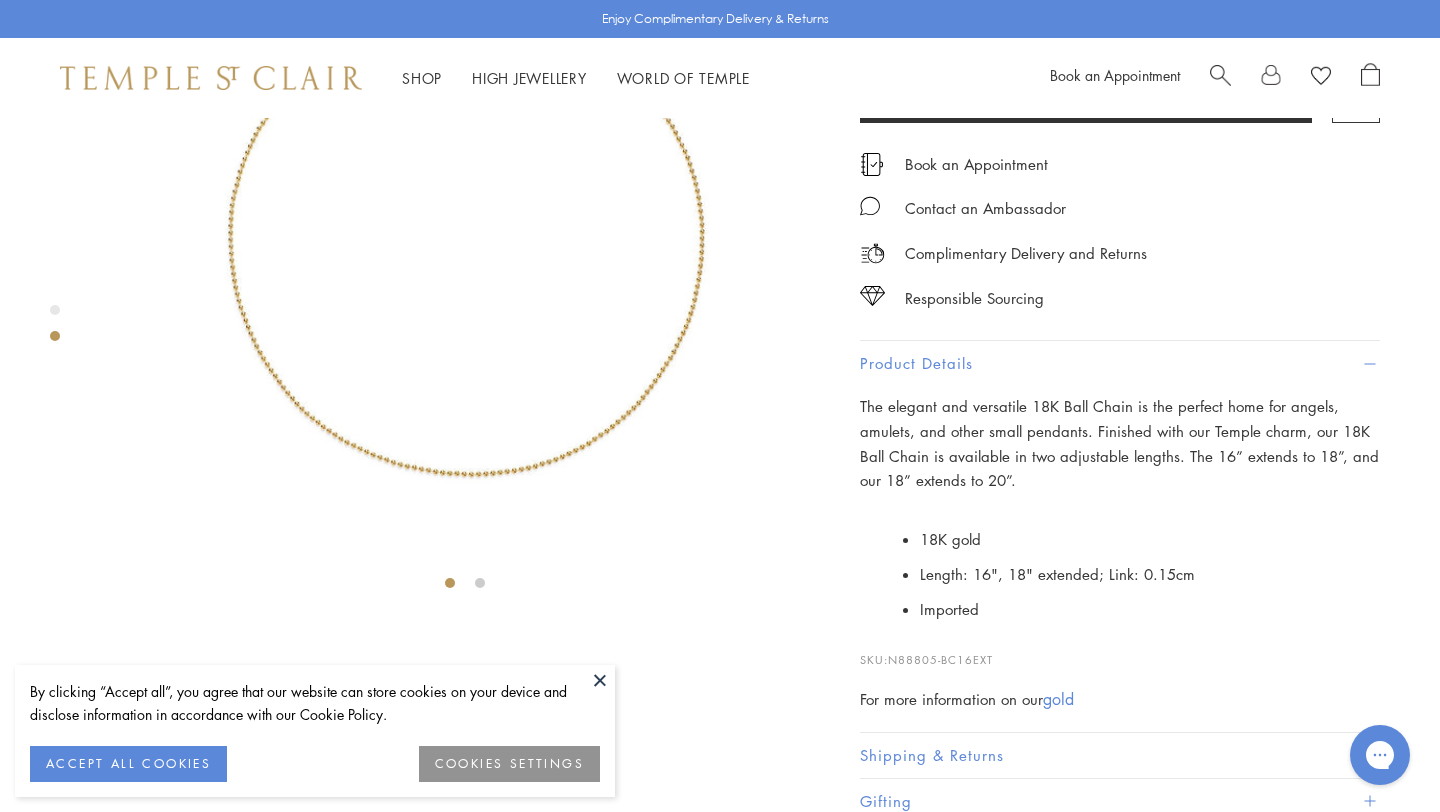 scroll, scrollTop: 601, scrollLeft: 0, axis: vertical 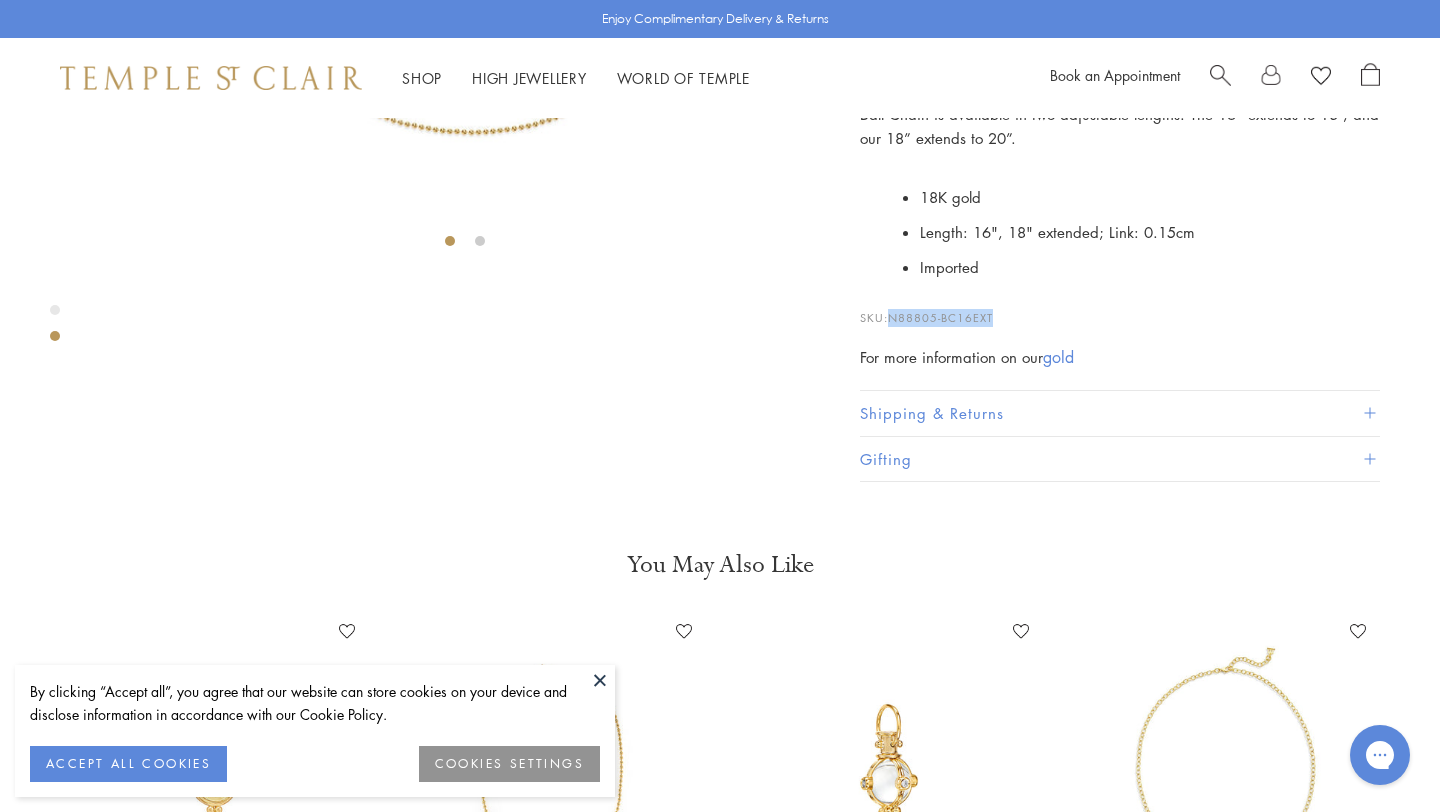 drag, startPoint x: 892, startPoint y: 652, endPoint x: 1037, endPoint y: 652, distance: 145 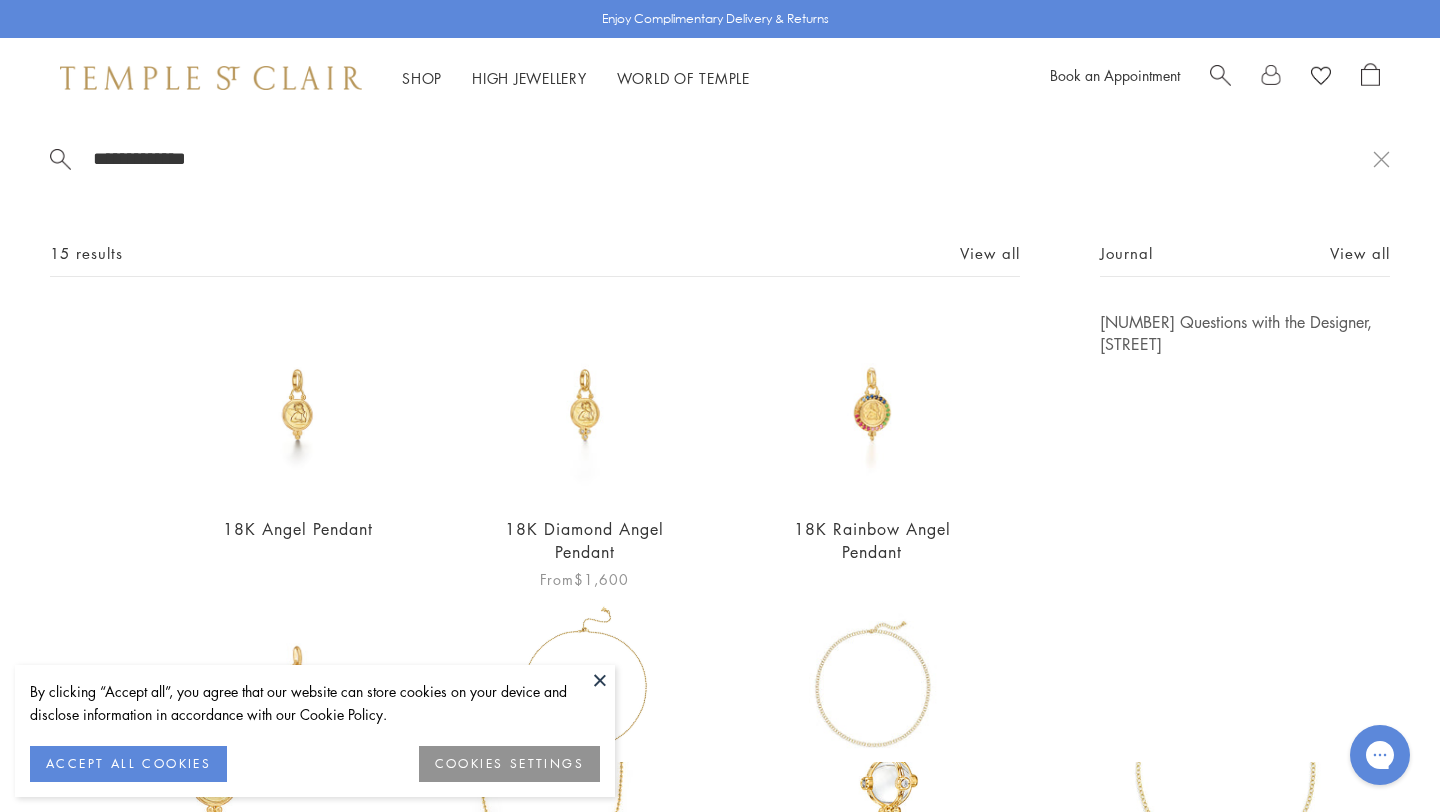 type on "**********" 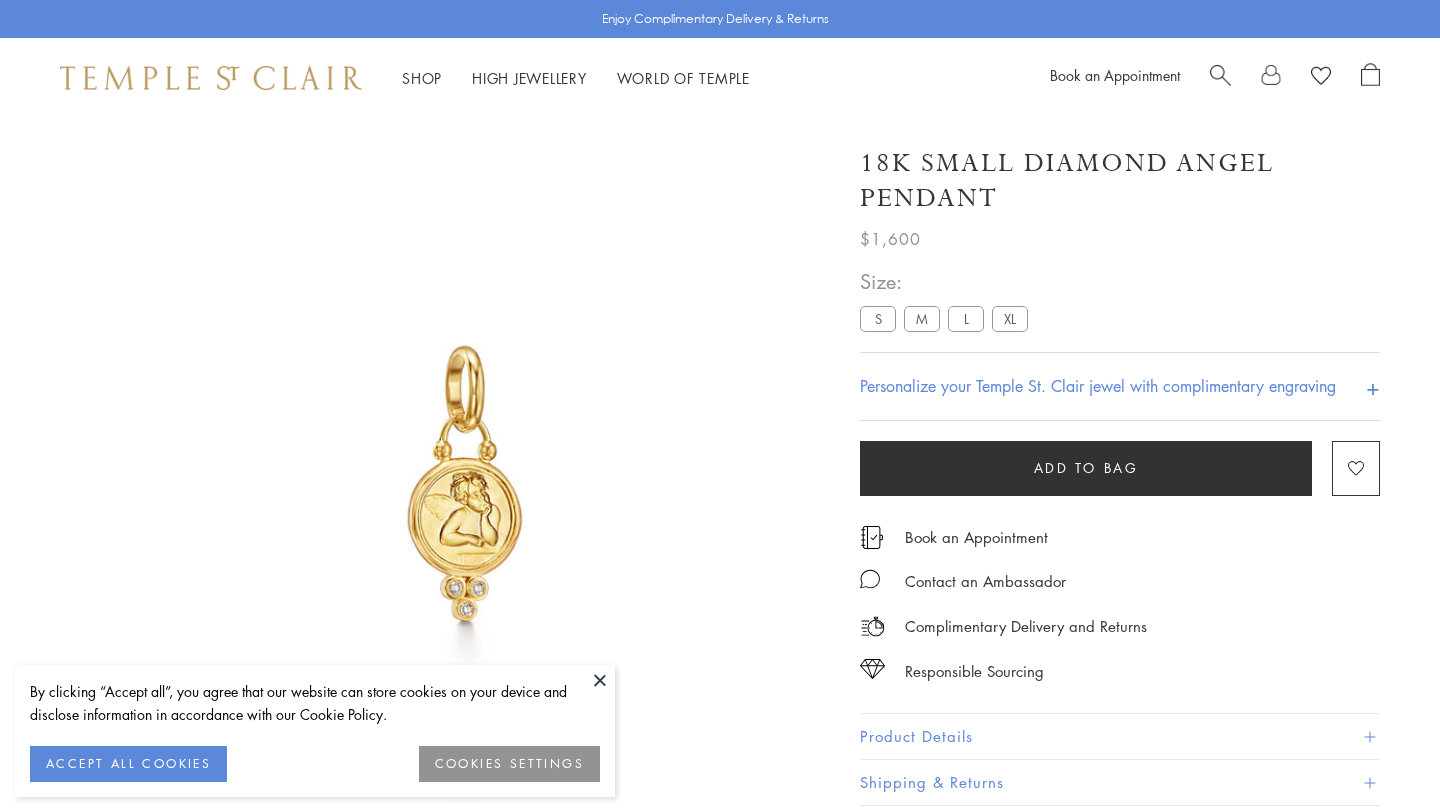 scroll, scrollTop: 0, scrollLeft: 0, axis: both 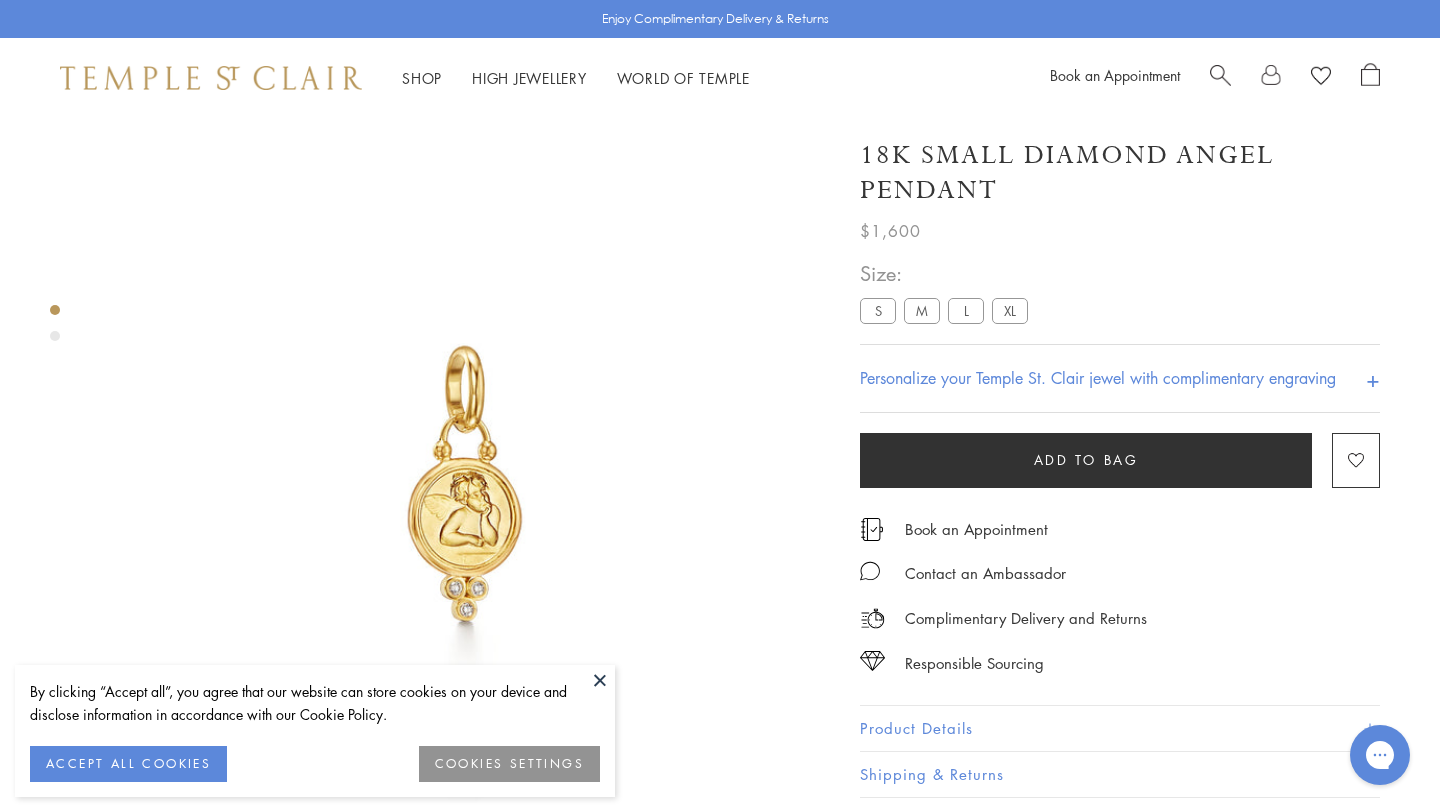 click on "Product Details" at bounding box center (1120, 728) 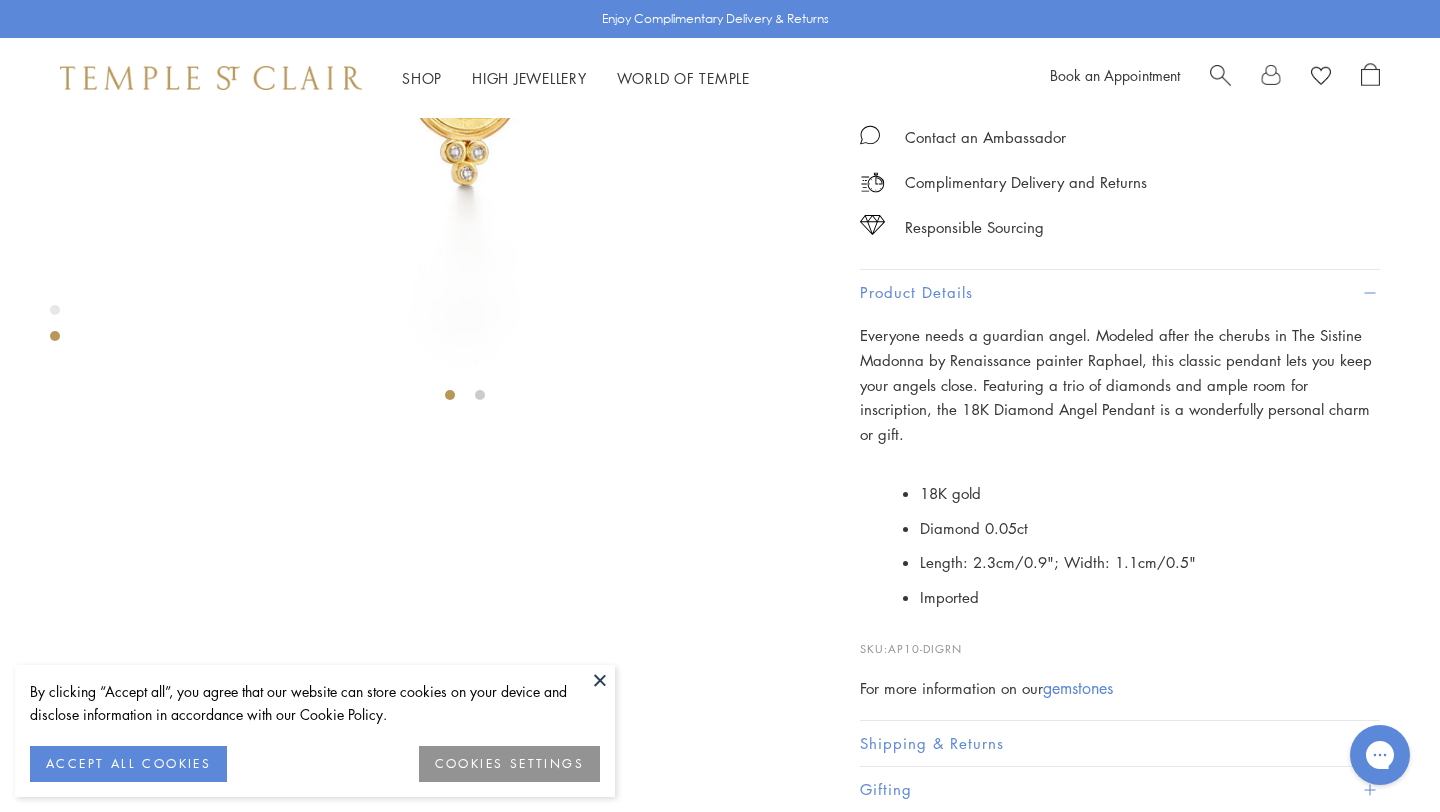 scroll, scrollTop: 449, scrollLeft: 0, axis: vertical 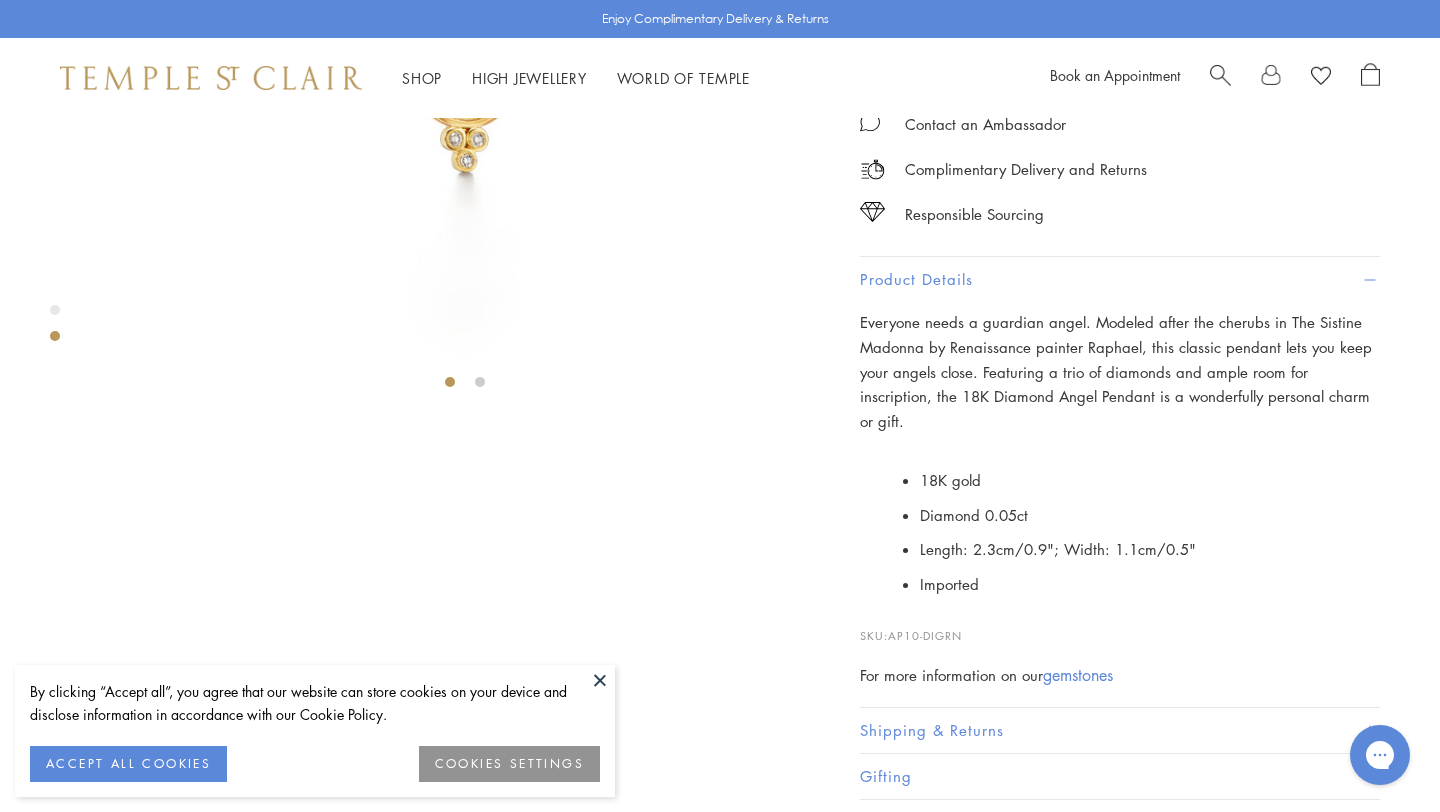 drag, startPoint x: 891, startPoint y: 644, endPoint x: 986, endPoint y: 636, distance: 95.33625 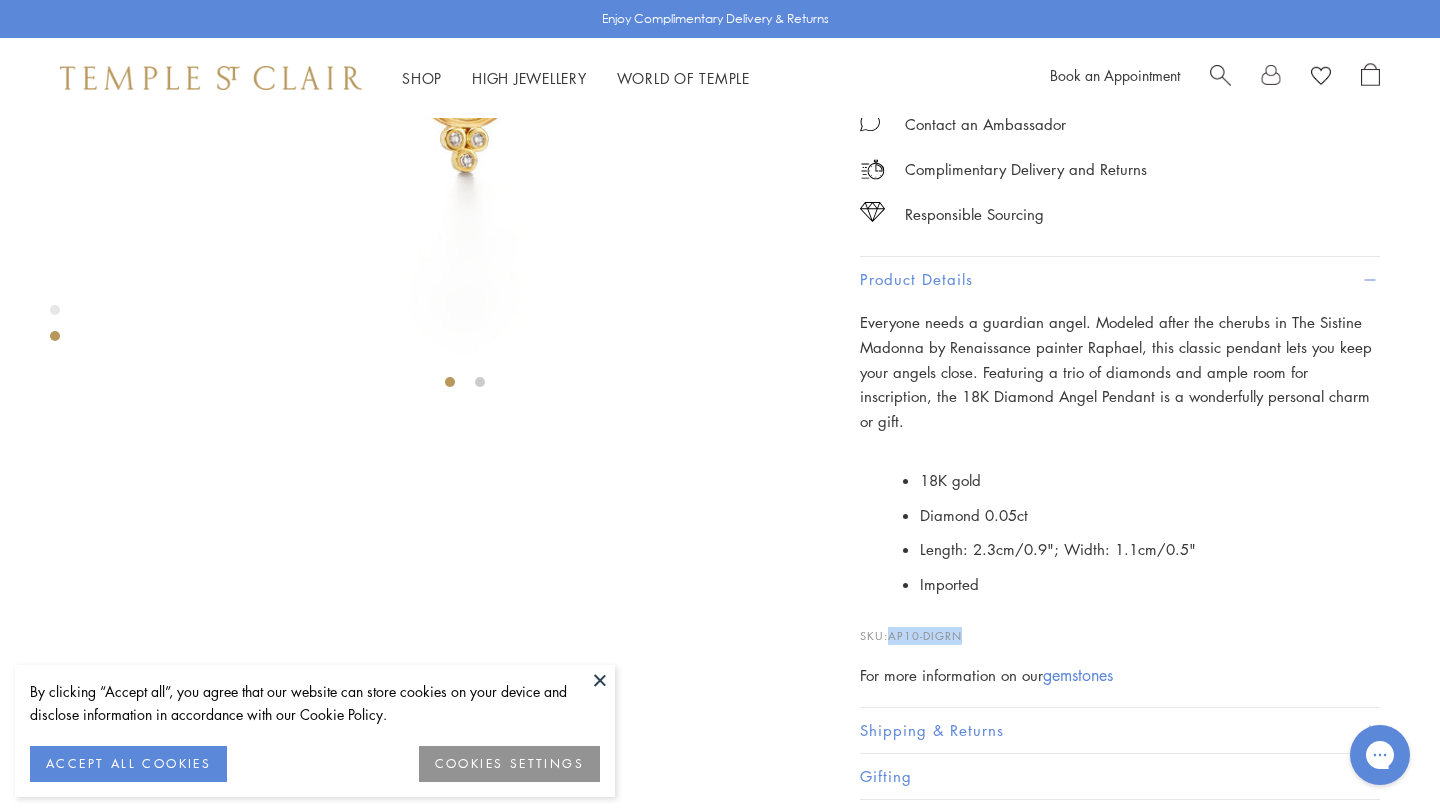 drag, startPoint x: 891, startPoint y: 649, endPoint x: 978, endPoint y: 649, distance: 87 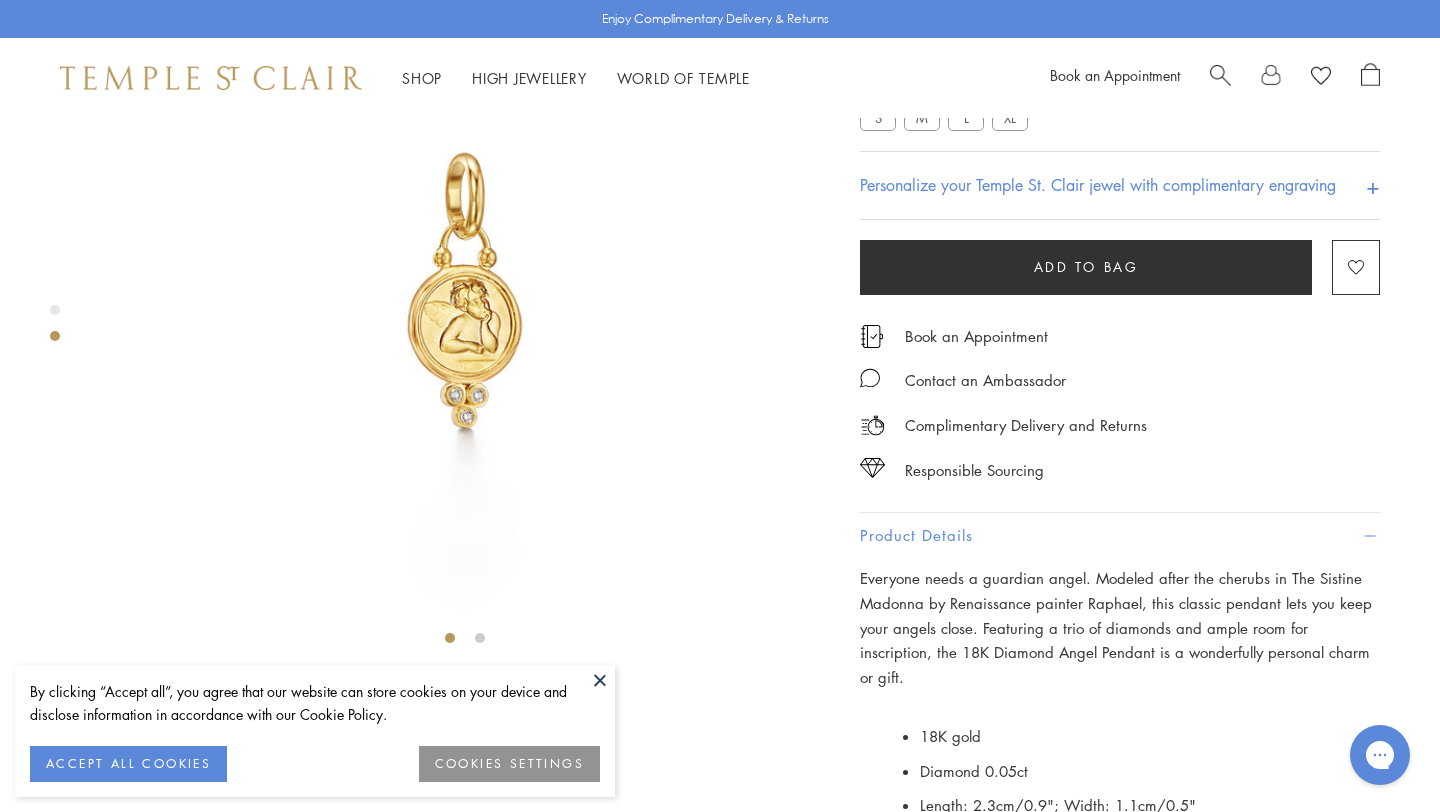 scroll, scrollTop: 12, scrollLeft: 0, axis: vertical 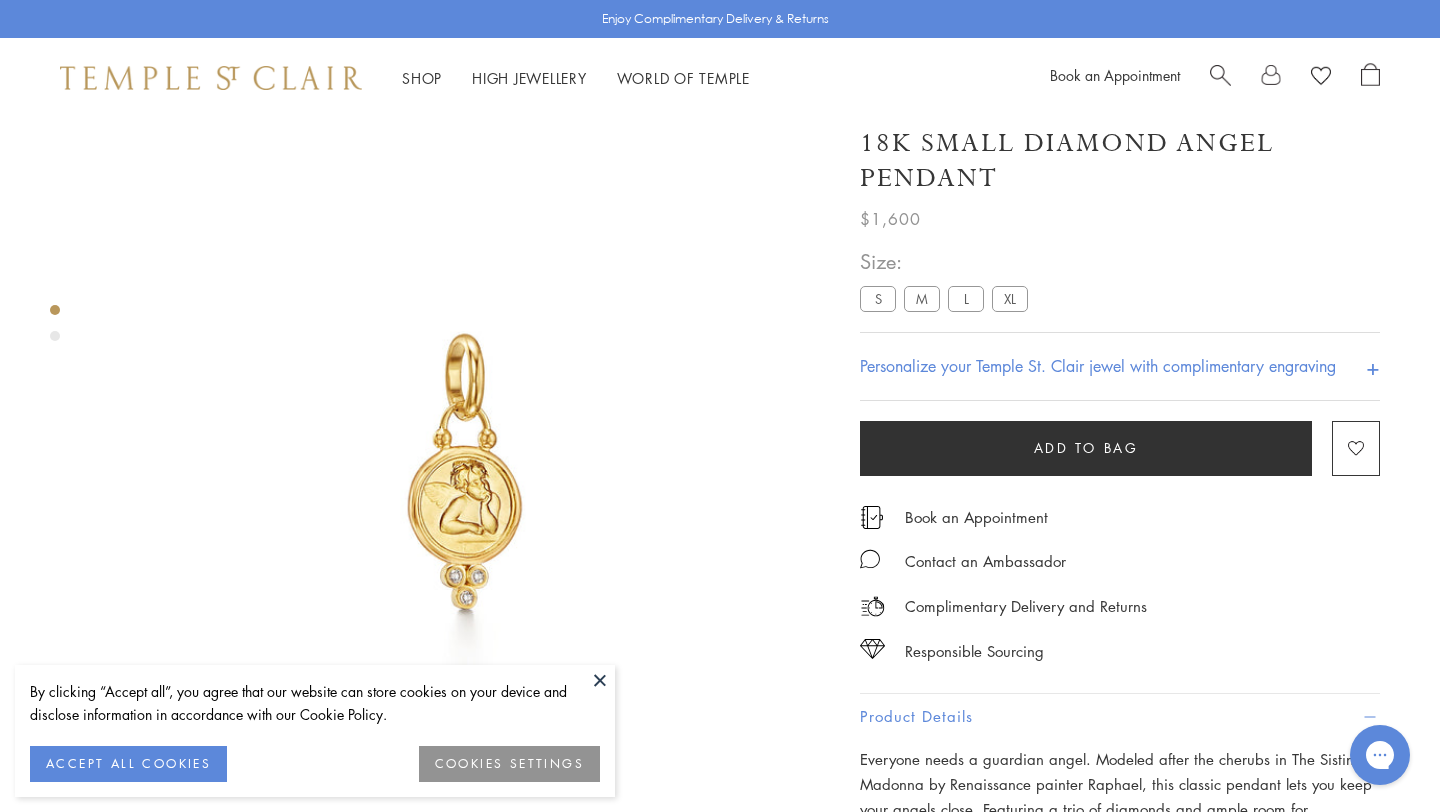 click on "M" at bounding box center [922, 298] 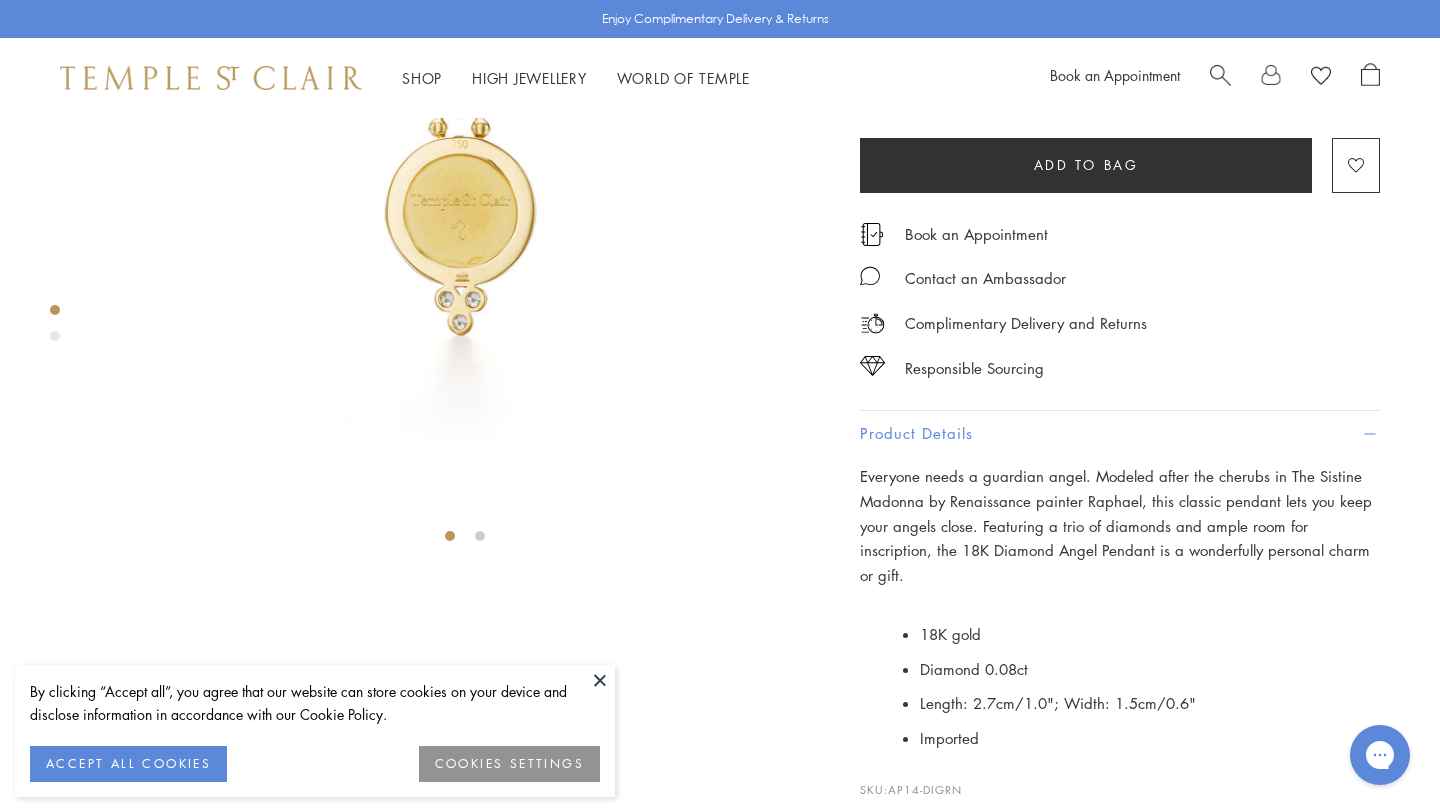 scroll, scrollTop: 298, scrollLeft: 0, axis: vertical 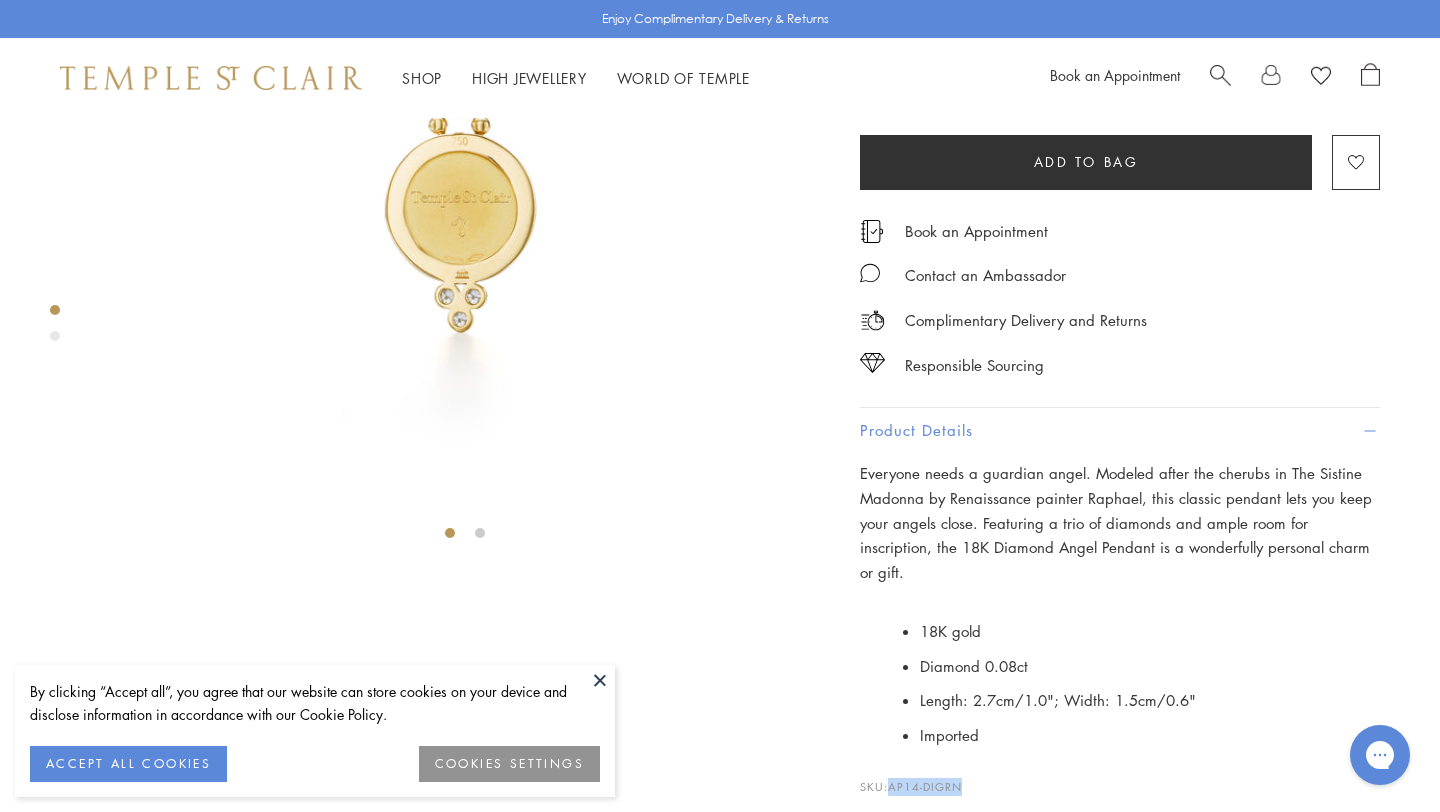 drag, startPoint x: 890, startPoint y: 777, endPoint x: 961, endPoint y: 777, distance: 71 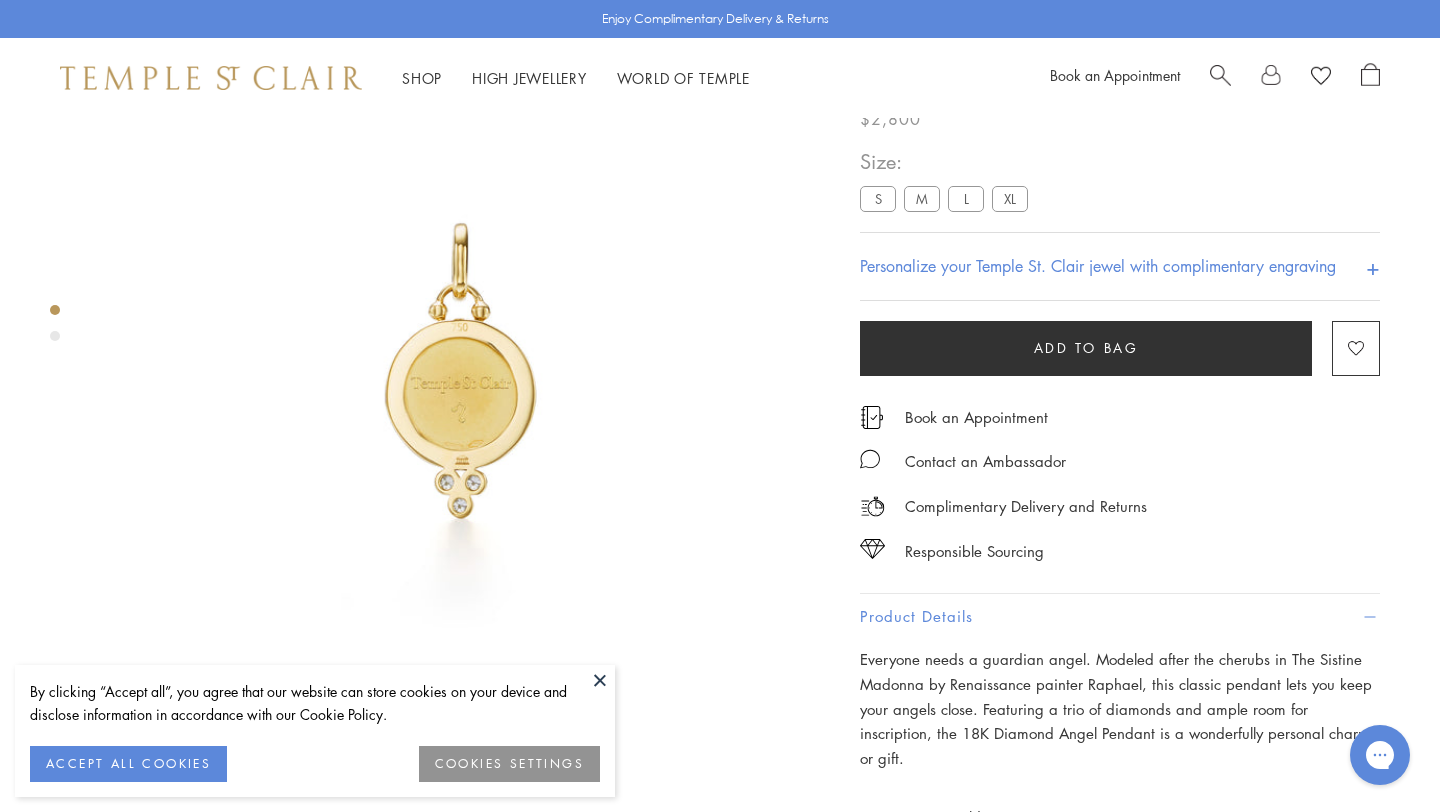scroll, scrollTop: 0, scrollLeft: 0, axis: both 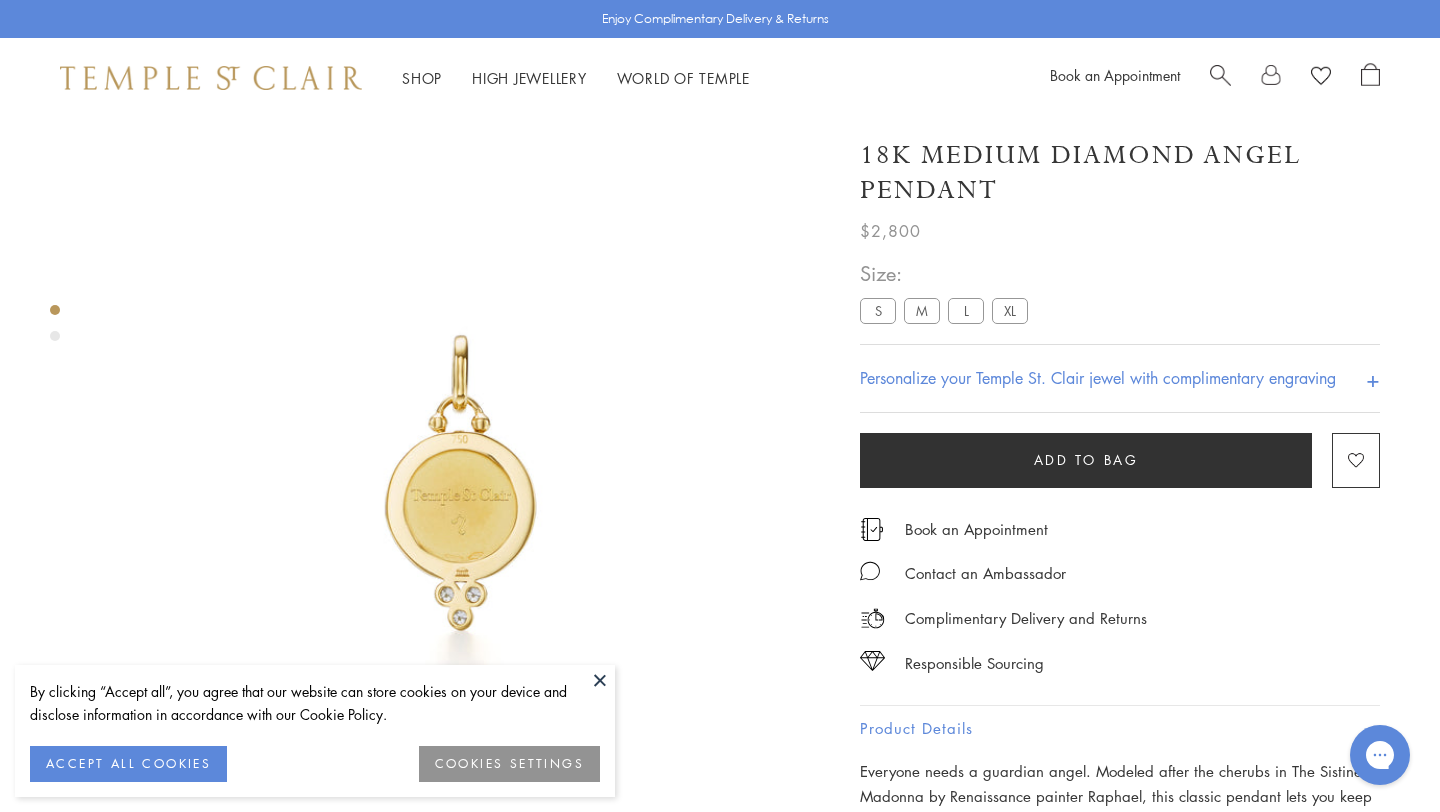 click on "L" at bounding box center (966, 310) 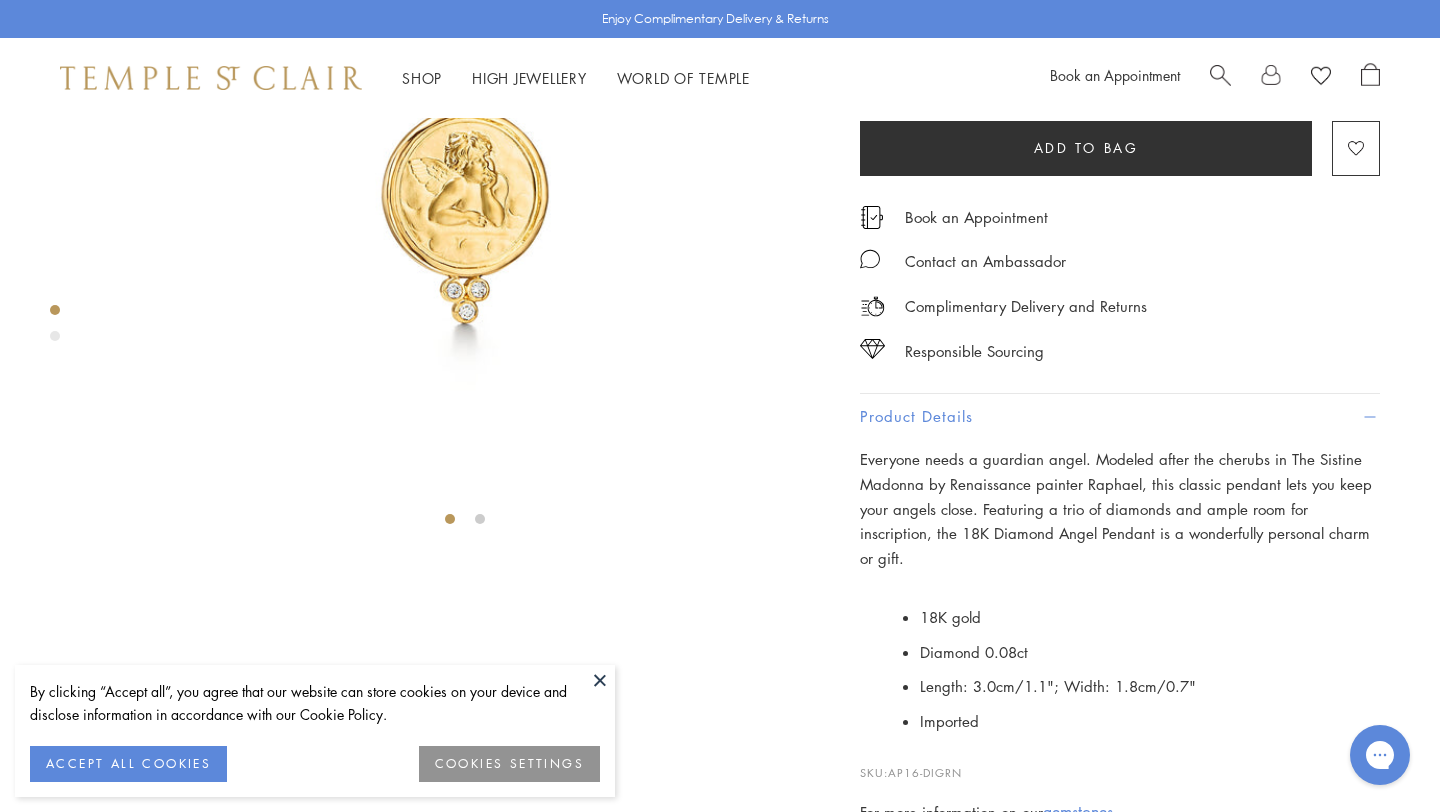 scroll, scrollTop: 386, scrollLeft: 0, axis: vertical 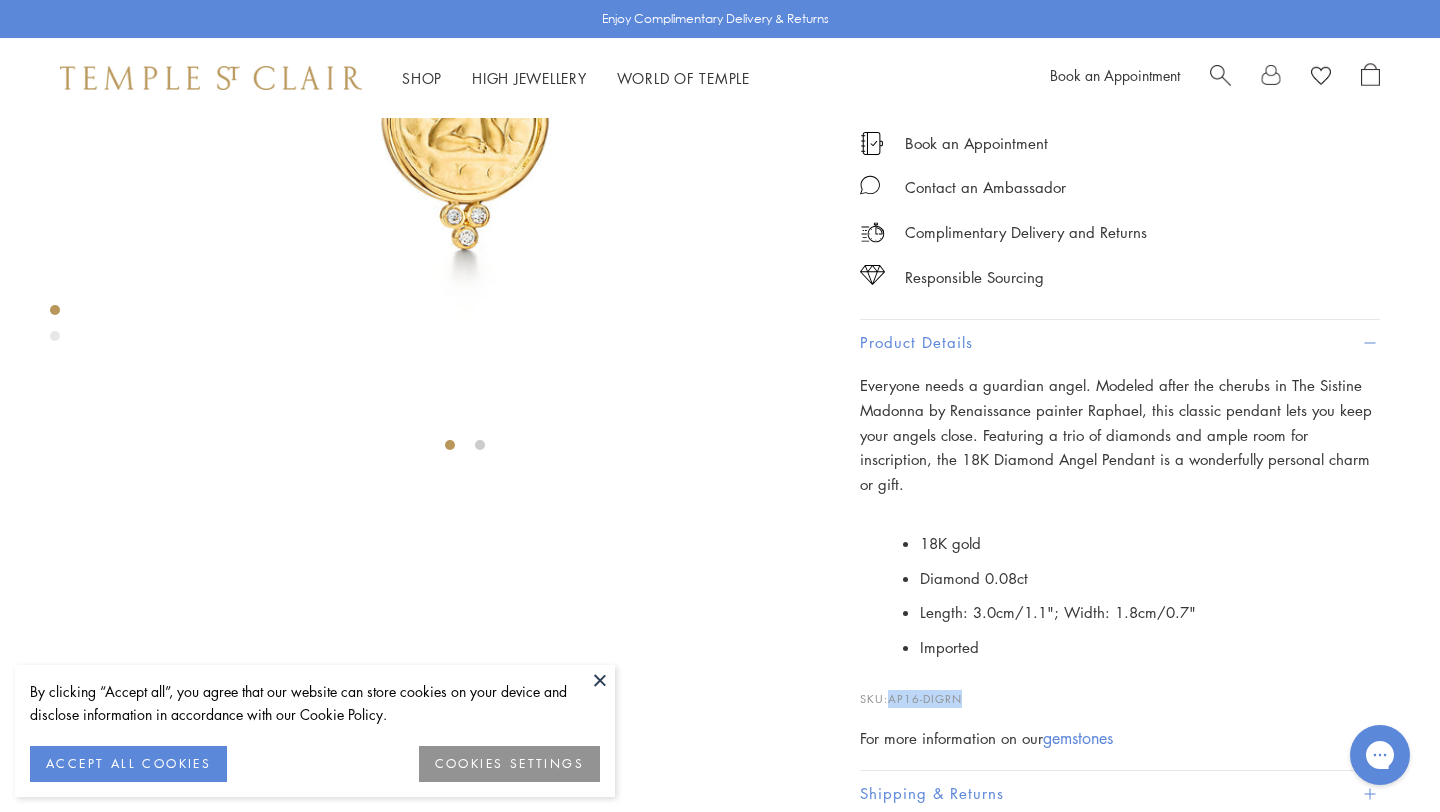 drag, startPoint x: 894, startPoint y: 675, endPoint x: 988, endPoint y: 675, distance: 94 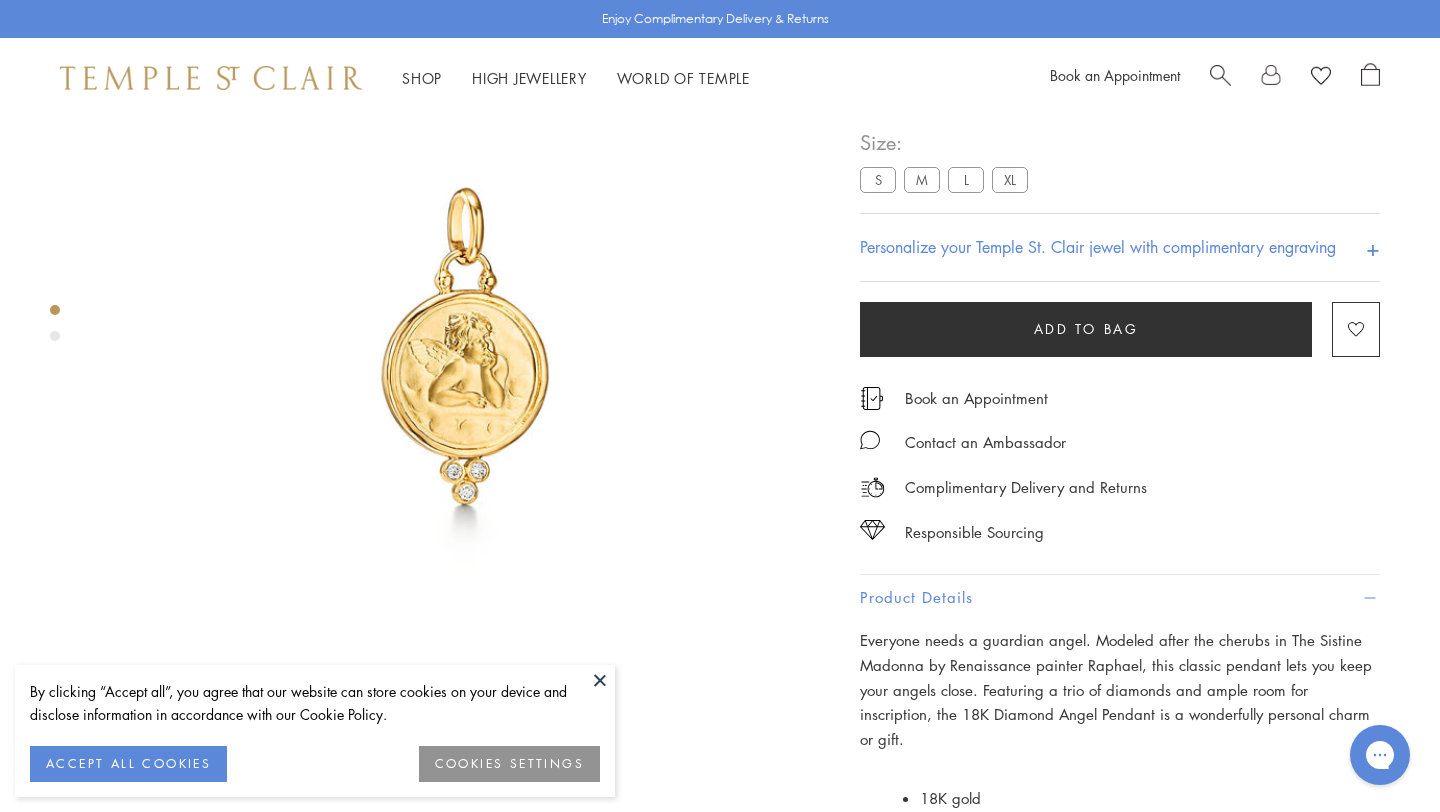 scroll, scrollTop: 0, scrollLeft: 0, axis: both 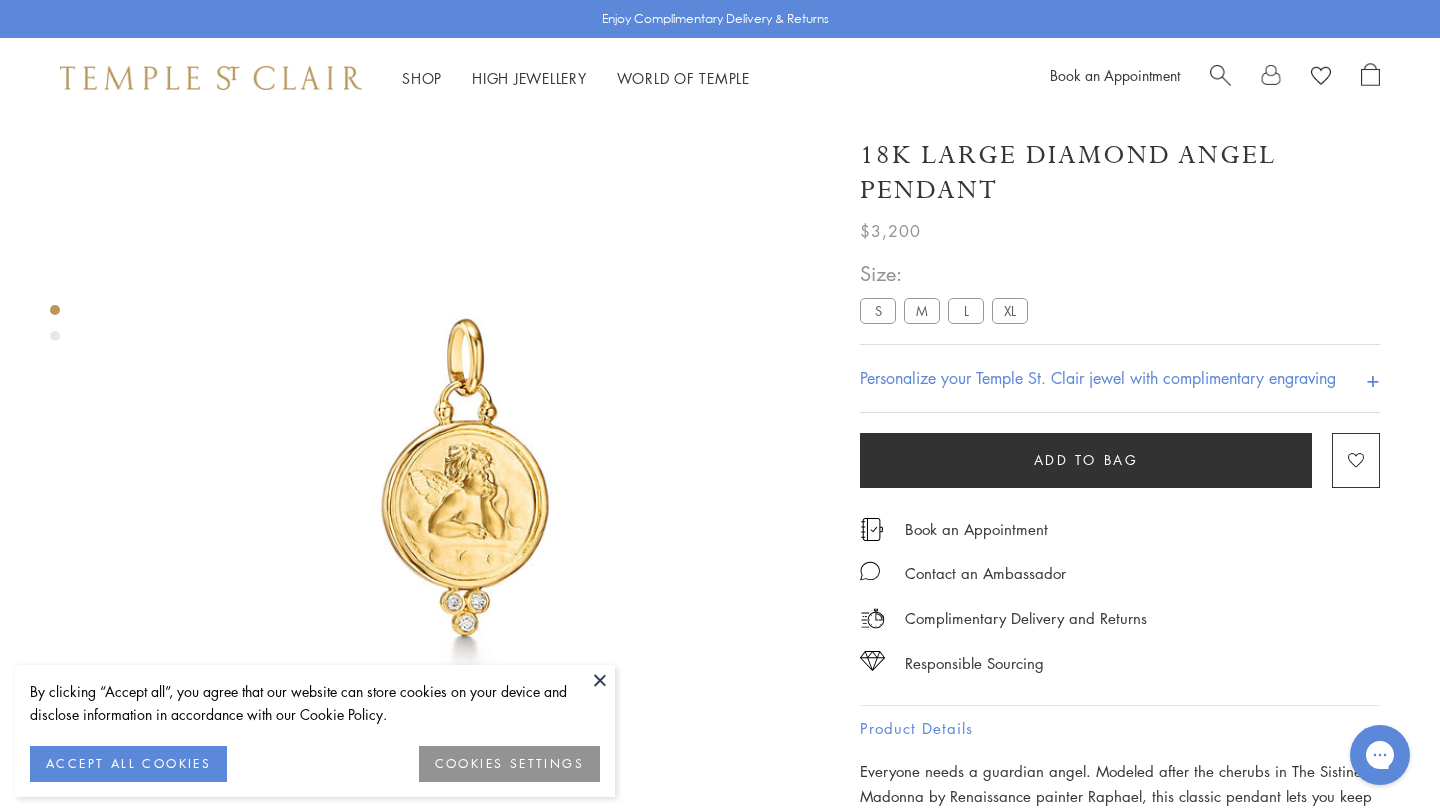 click on "S
M
L
XL" at bounding box center (948, 313) 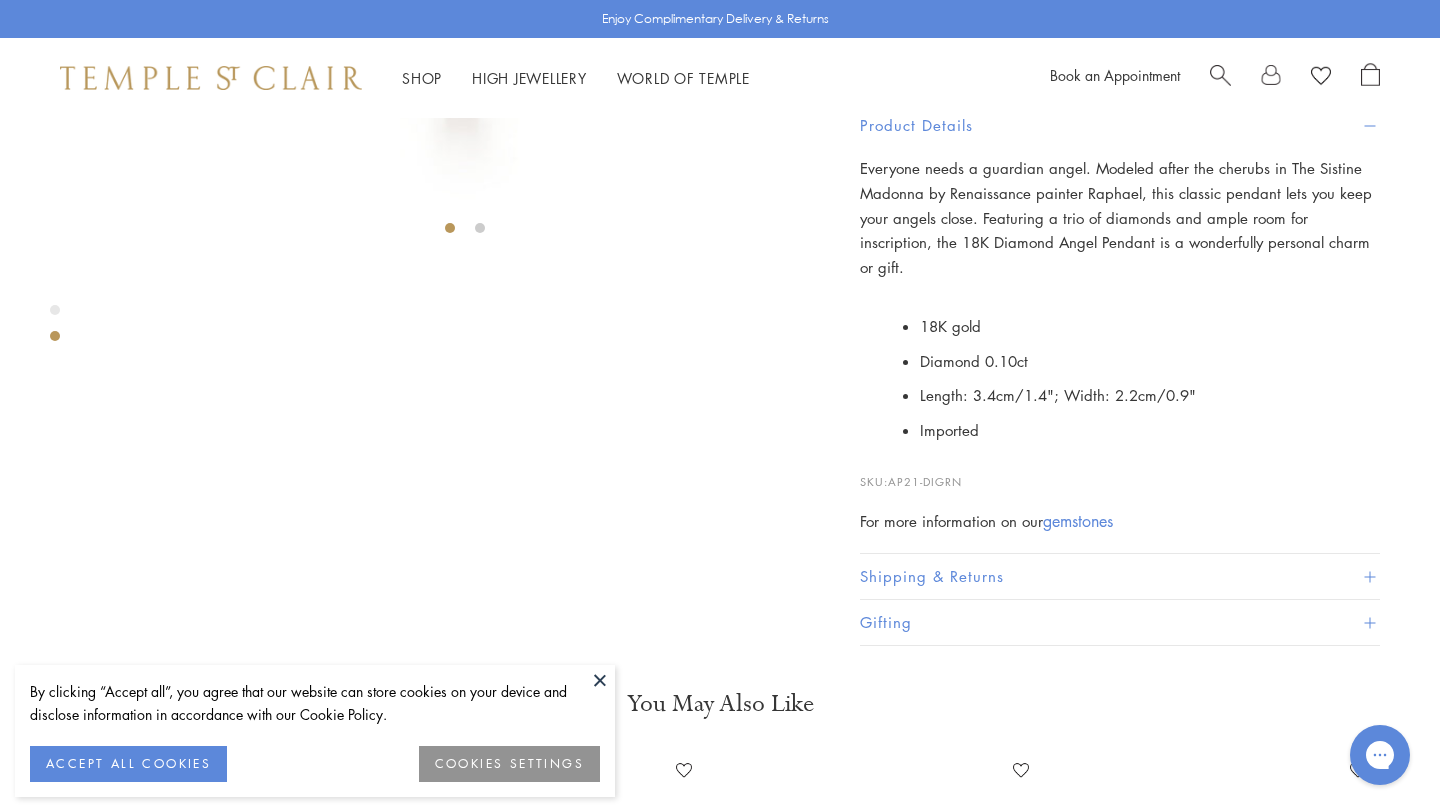 scroll, scrollTop: 623, scrollLeft: 0, axis: vertical 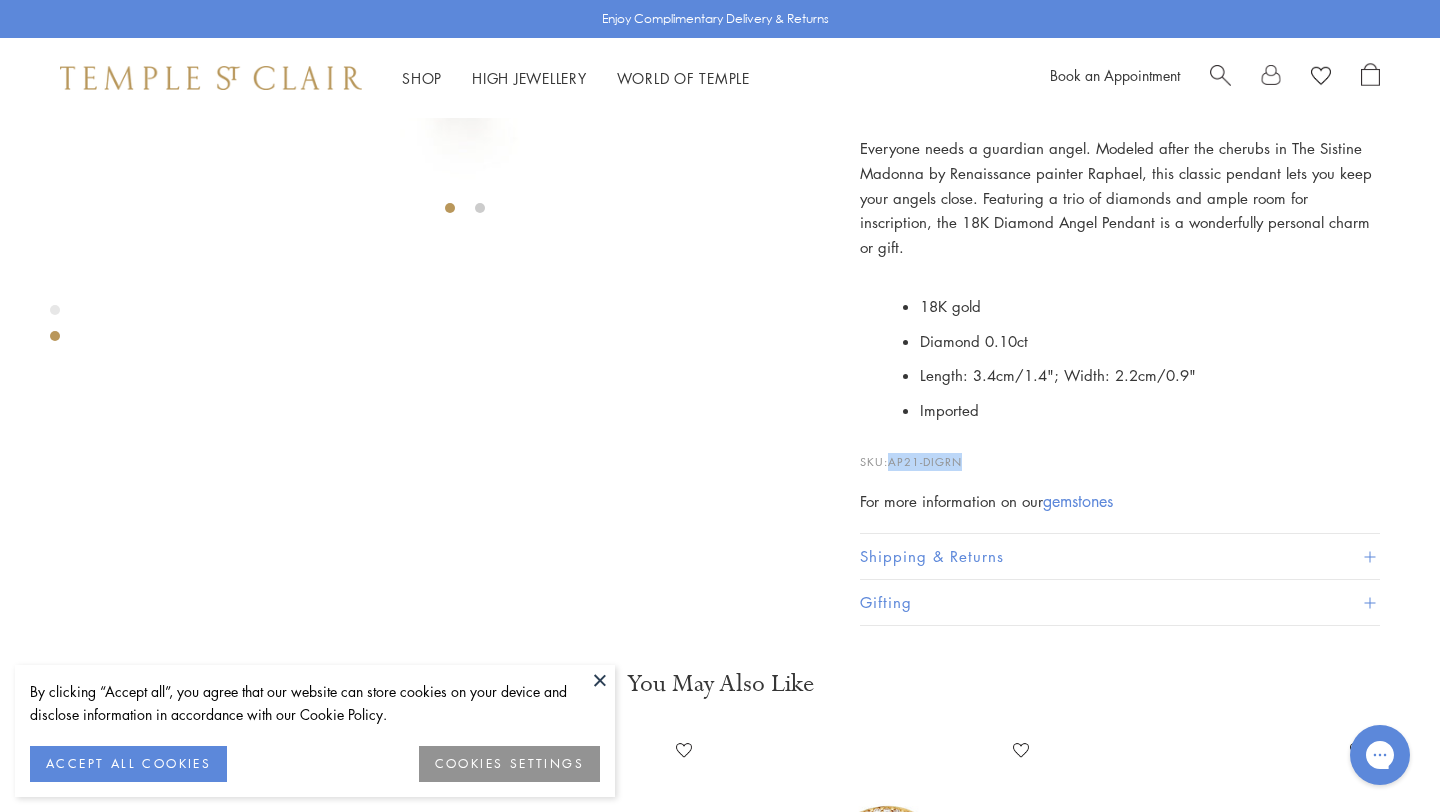drag, startPoint x: 893, startPoint y: 651, endPoint x: 978, endPoint y: 650, distance: 85.00588 